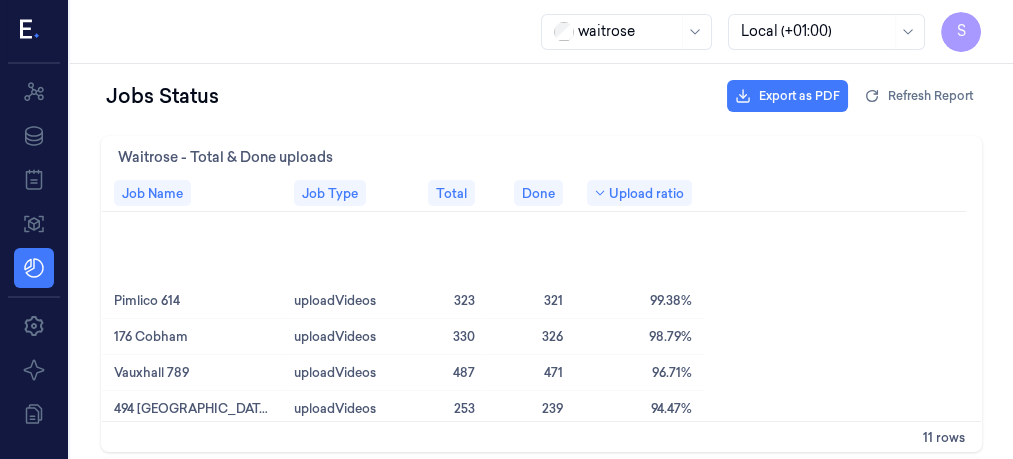 scroll, scrollTop: 0, scrollLeft: 0, axis: both 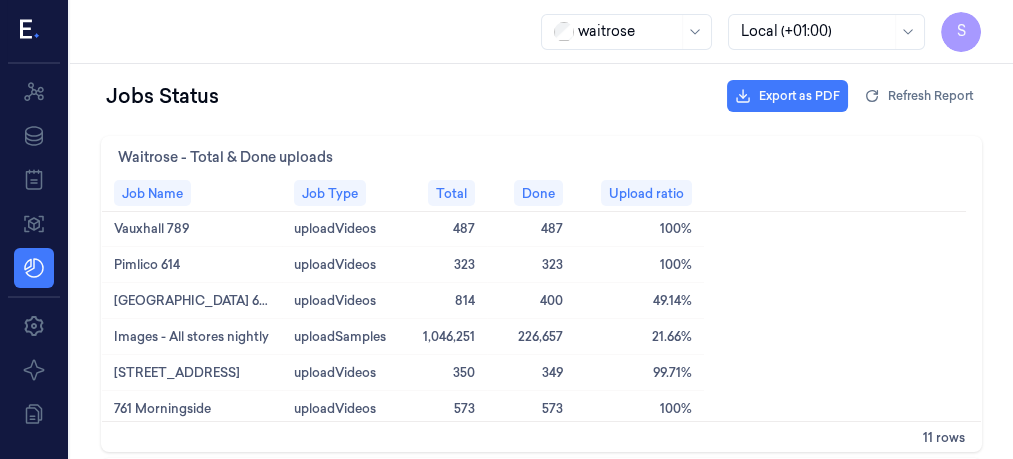 drag, startPoint x: 1005, startPoint y: 217, endPoint x: 1077, endPoint y: 239, distance: 75.28612 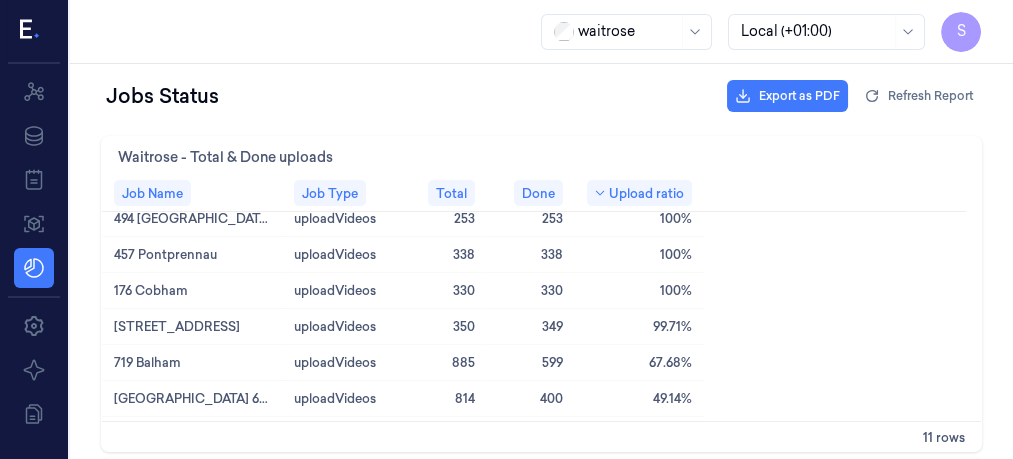 scroll, scrollTop: 160, scrollLeft: 0, axis: vertical 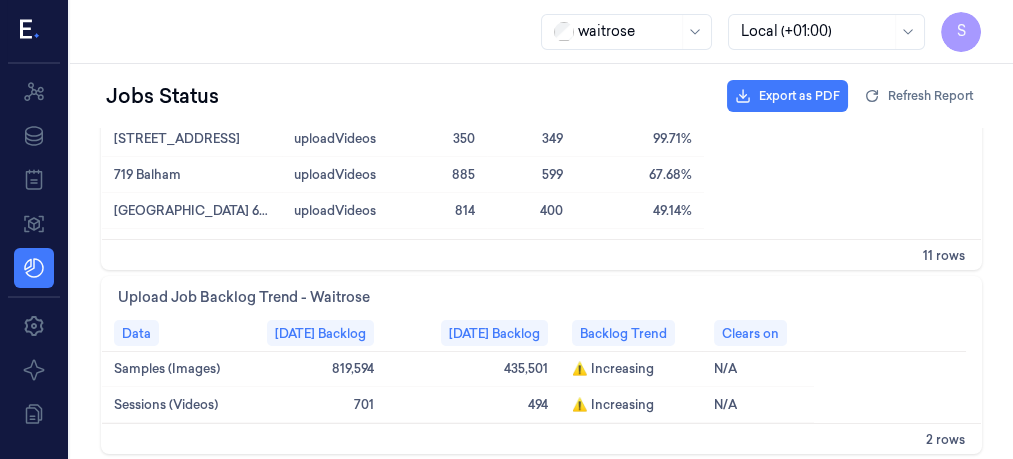 click on "Upload Job Backlog Trend - Waitrose" at bounding box center [541, 296] 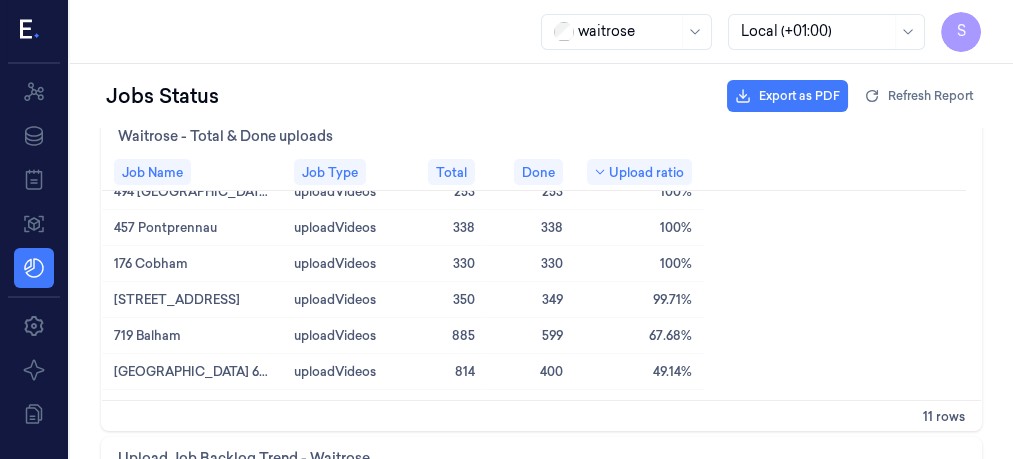 scroll, scrollTop: 0, scrollLeft: 0, axis: both 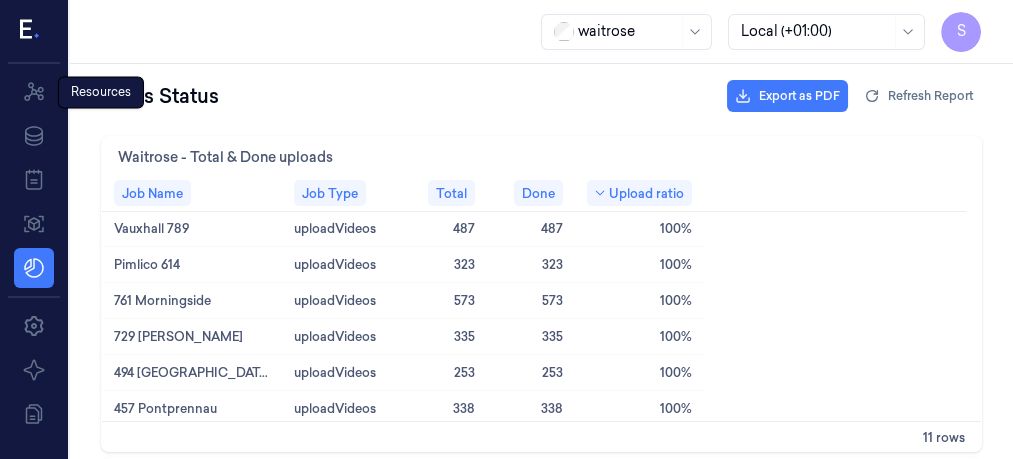click on "Resources Resources" at bounding box center [101, 92] 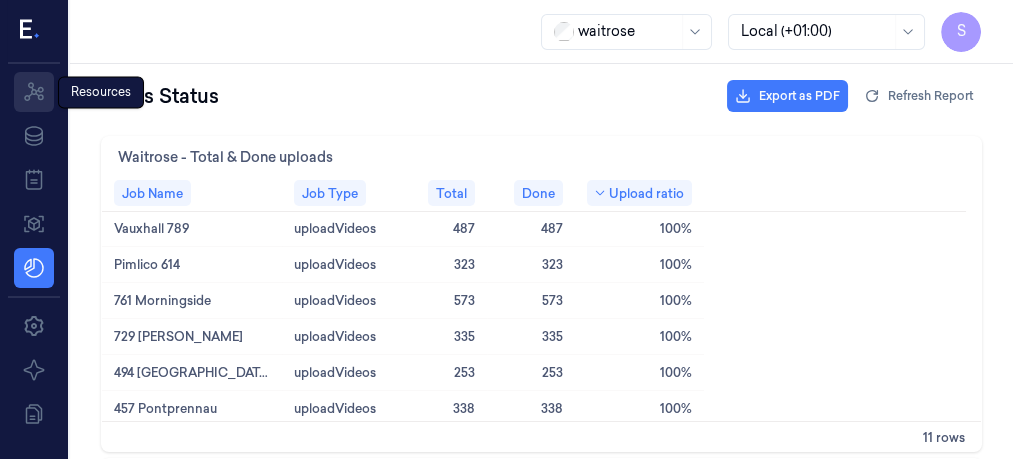 click 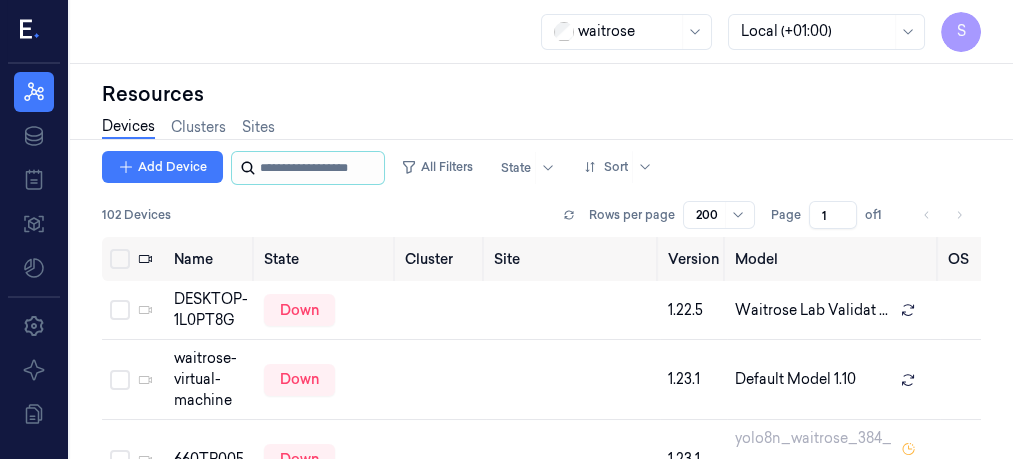 click at bounding box center (320, 168) 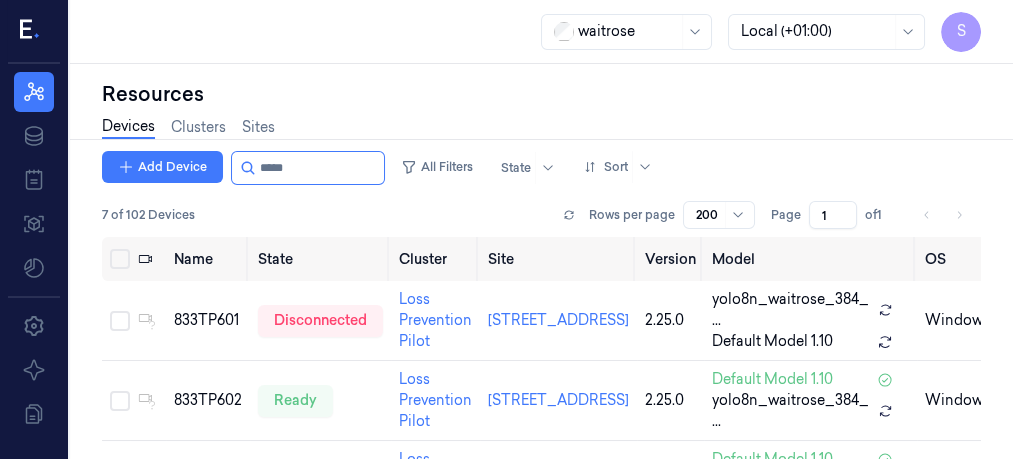 type on "*****" 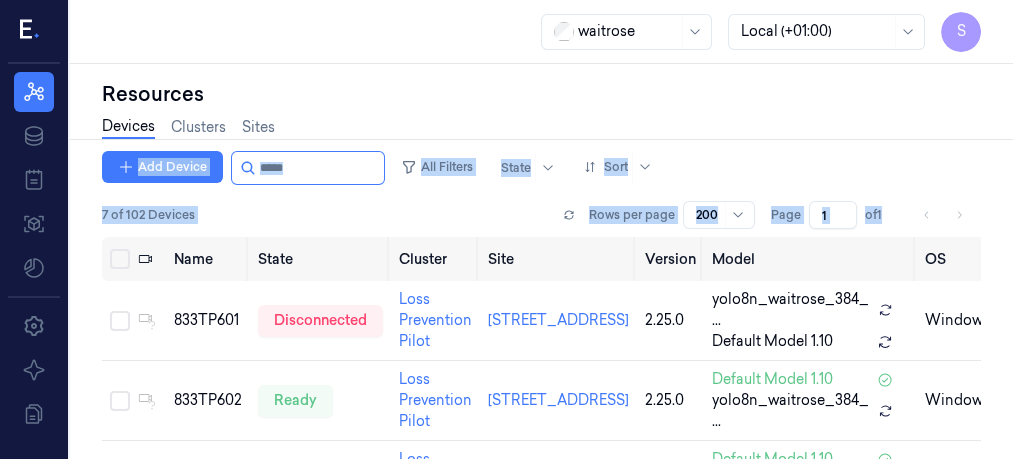 drag, startPoint x: 1002, startPoint y: 129, endPoint x: 1002, endPoint y: 201, distance: 72 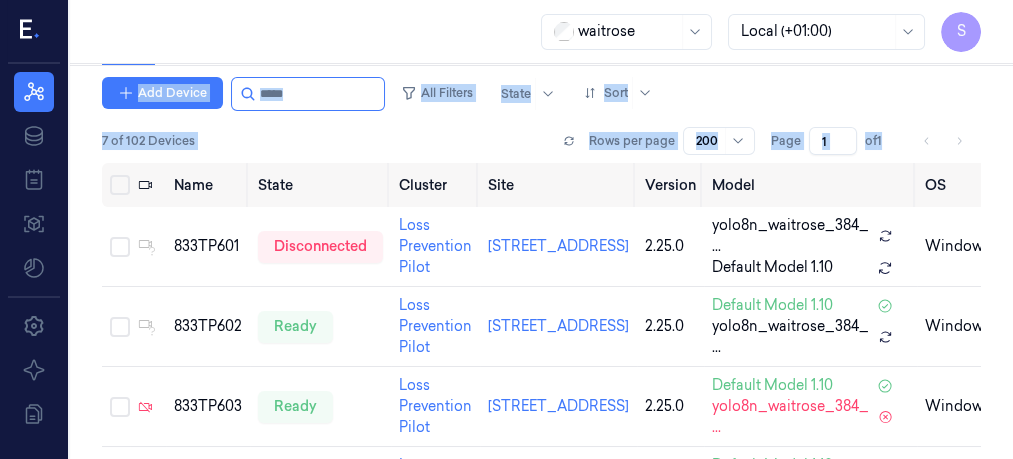 scroll, scrollTop: 72, scrollLeft: 0, axis: vertical 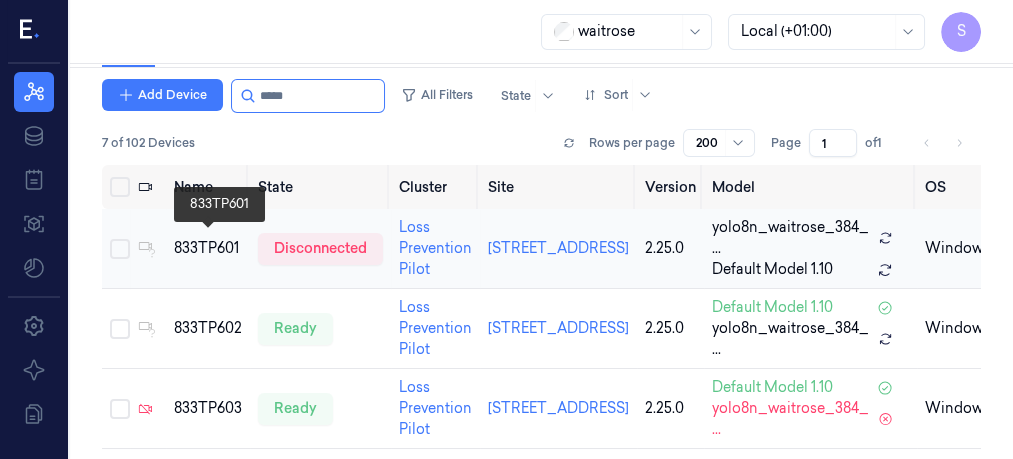 click on "833TP601" at bounding box center (208, 248) 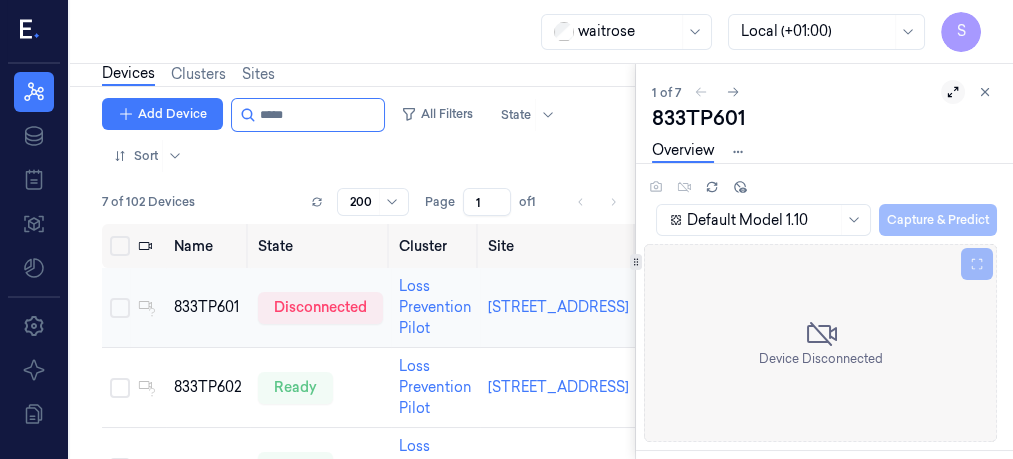 click at bounding box center [953, 92] 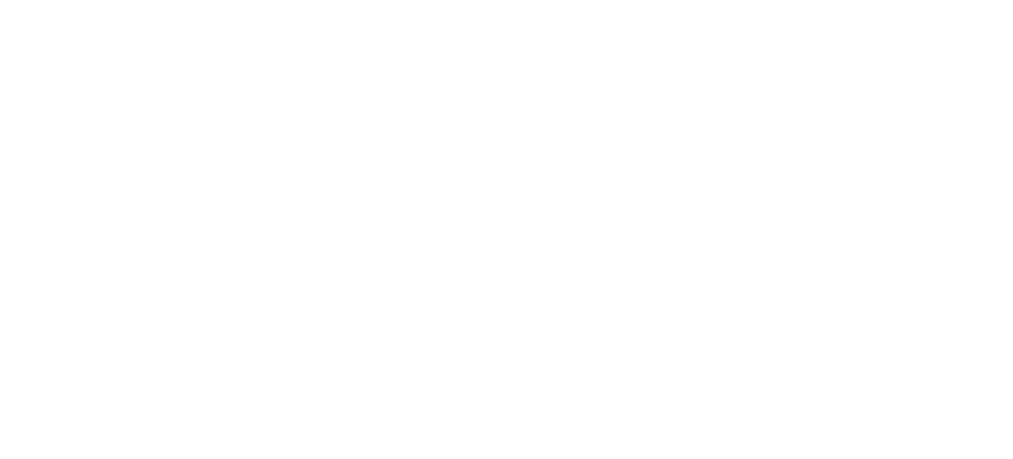 scroll, scrollTop: 0, scrollLeft: 0, axis: both 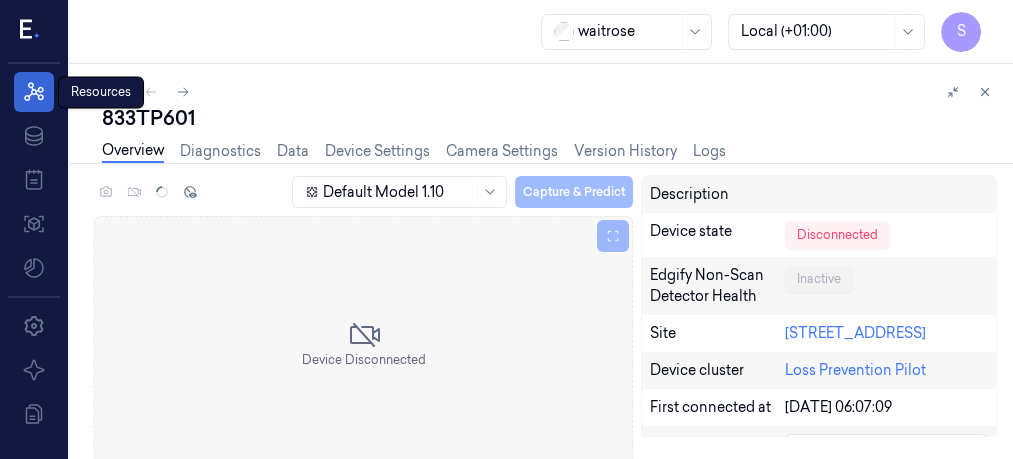 click on "Resources" at bounding box center [34, 92] 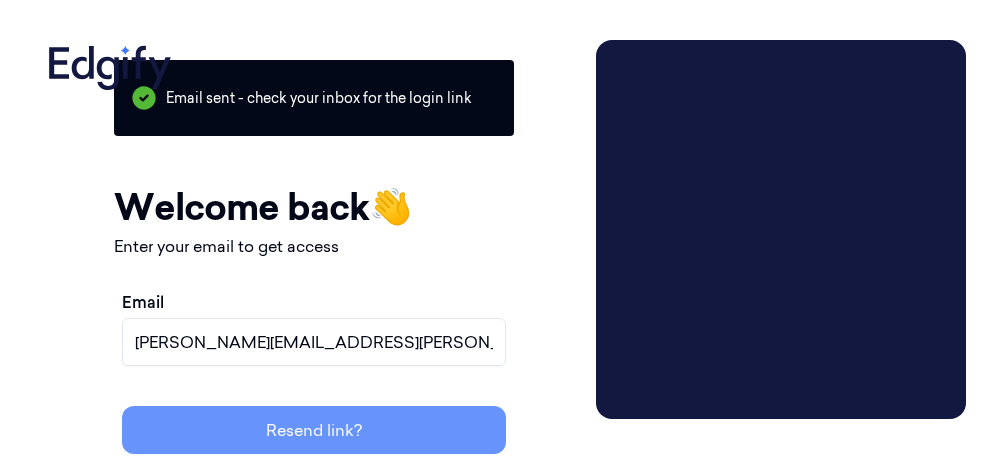scroll, scrollTop: 0, scrollLeft: 0, axis: both 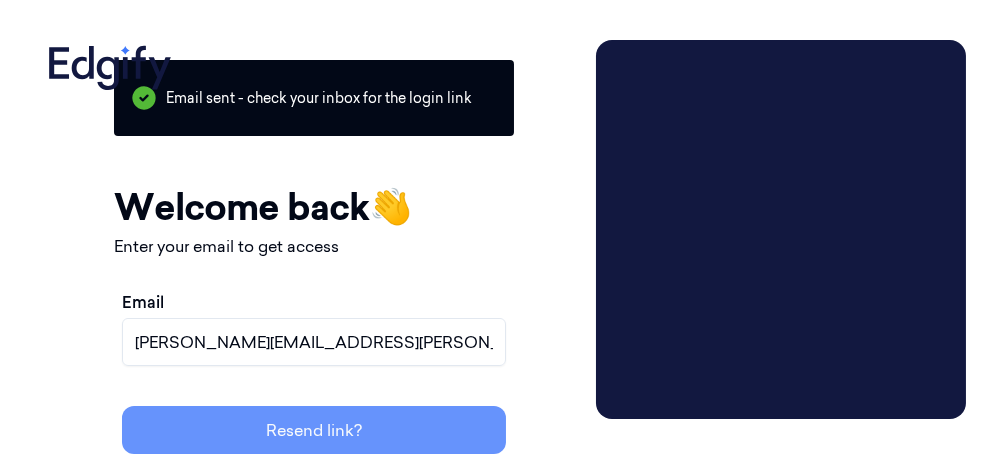 click on "Resend link?" at bounding box center (314, 430) 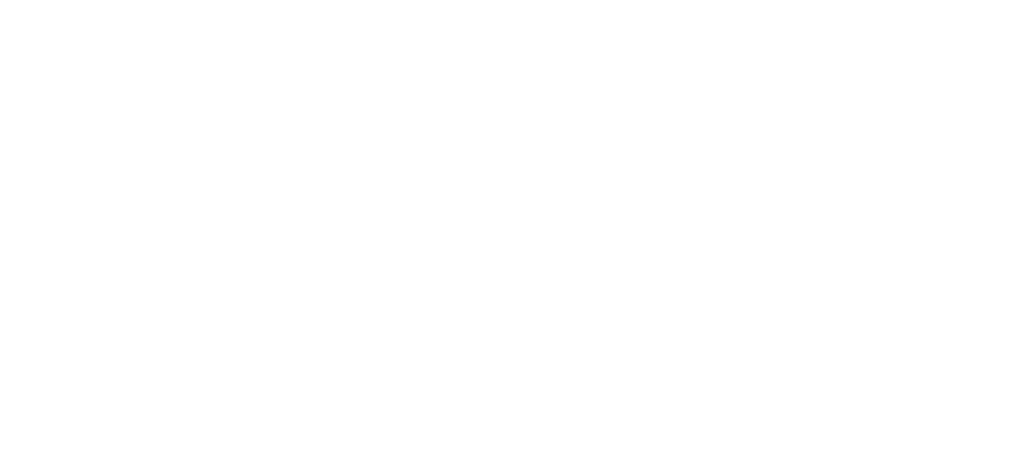 scroll, scrollTop: 0, scrollLeft: 0, axis: both 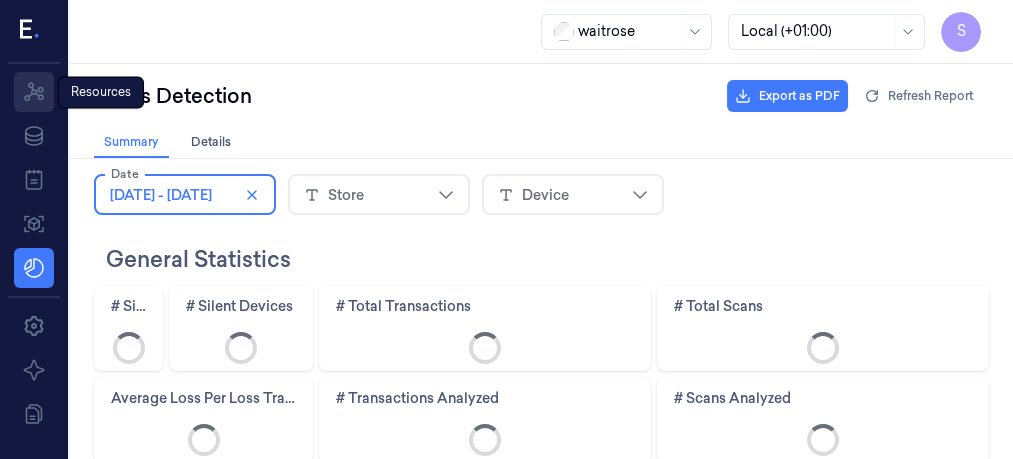 click 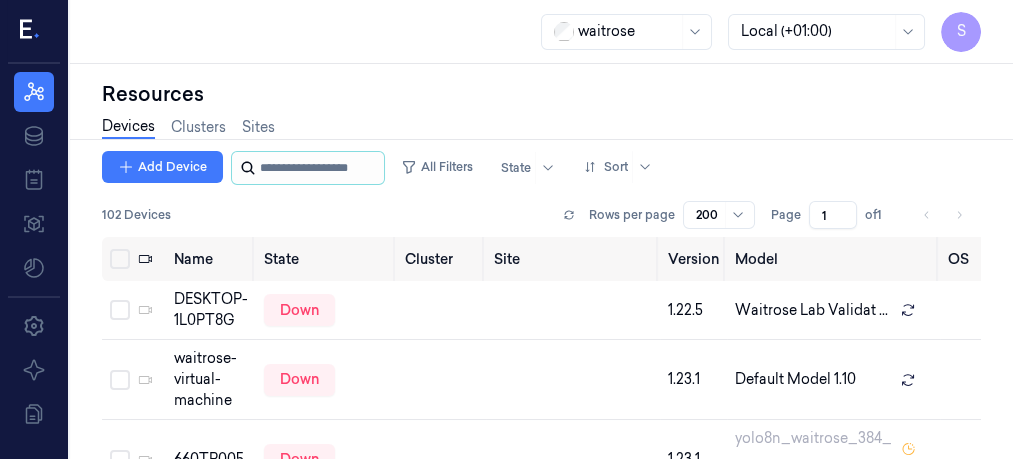 click at bounding box center (320, 168) 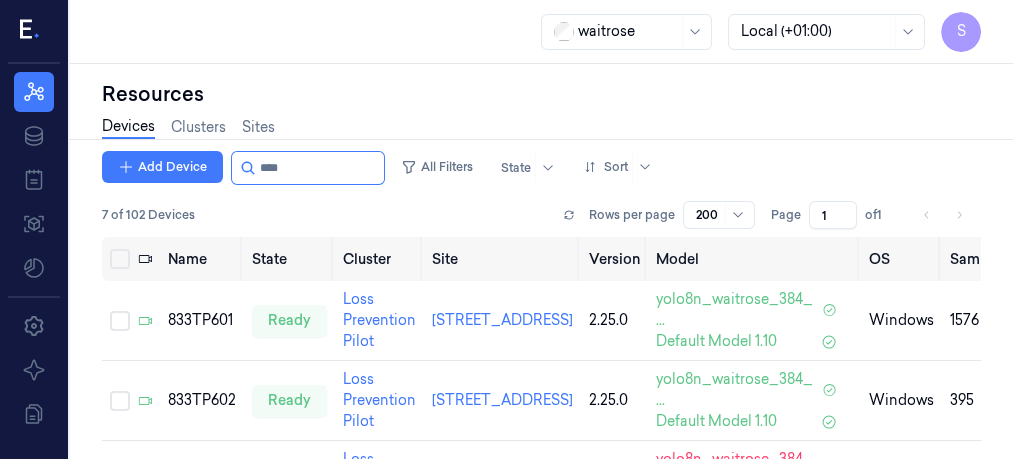 type on "****" 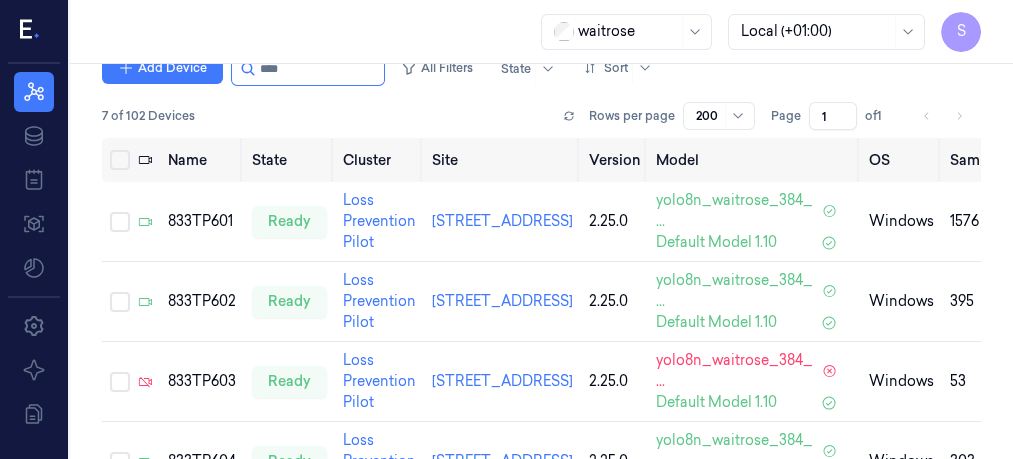scroll, scrollTop: 98, scrollLeft: 0, axis: vertical 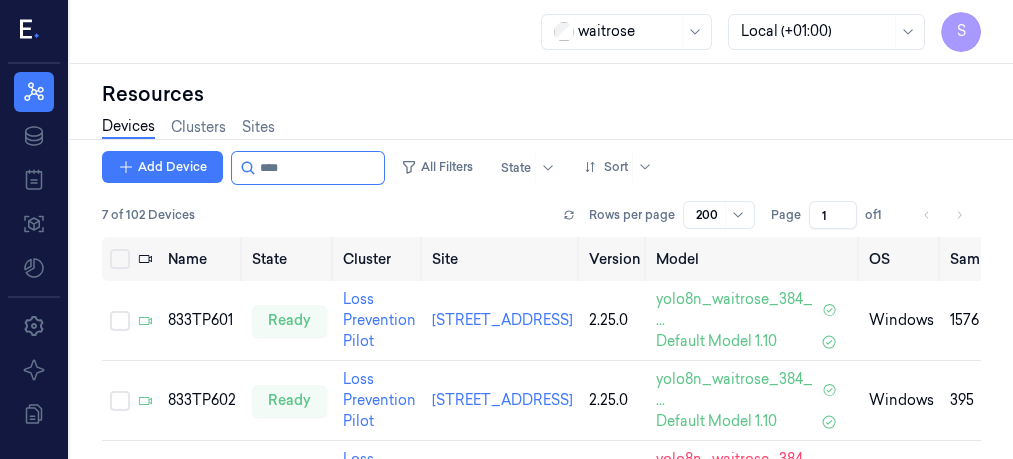click on "Devices Clusters Sites" at bounding box center [541, 129] 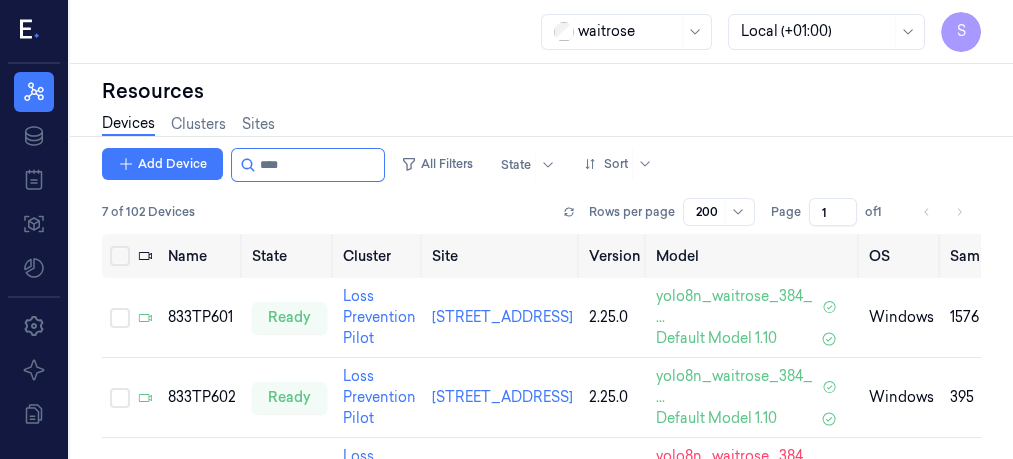 scroll, scrollTop: 0, scrollLeft: 0, axis: both 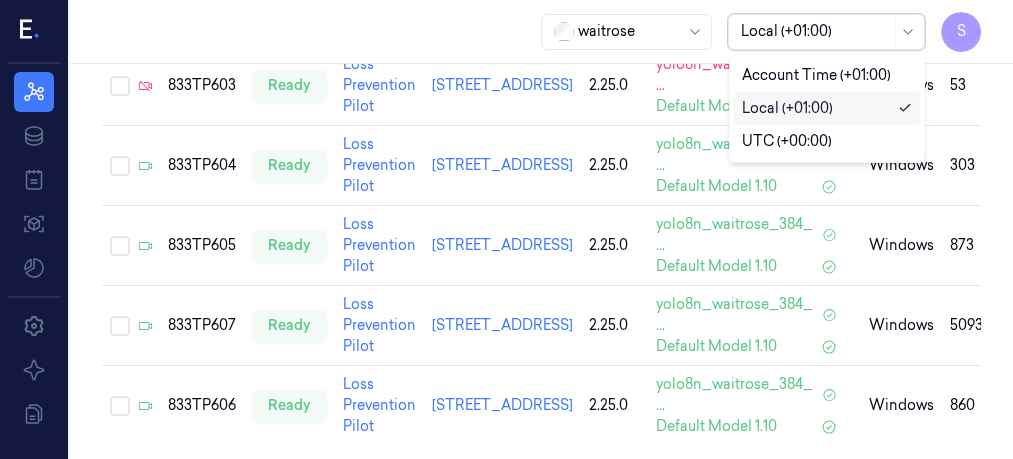 click on "Local (+01:00)" at bounding box center [826, 32] 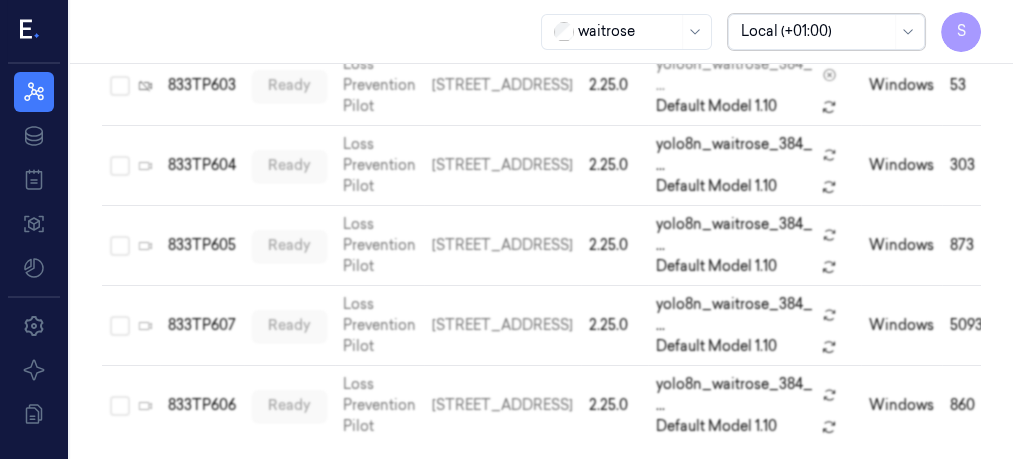 scroll, scrollTop: 52, scrollLeft: 0, axis: vertical 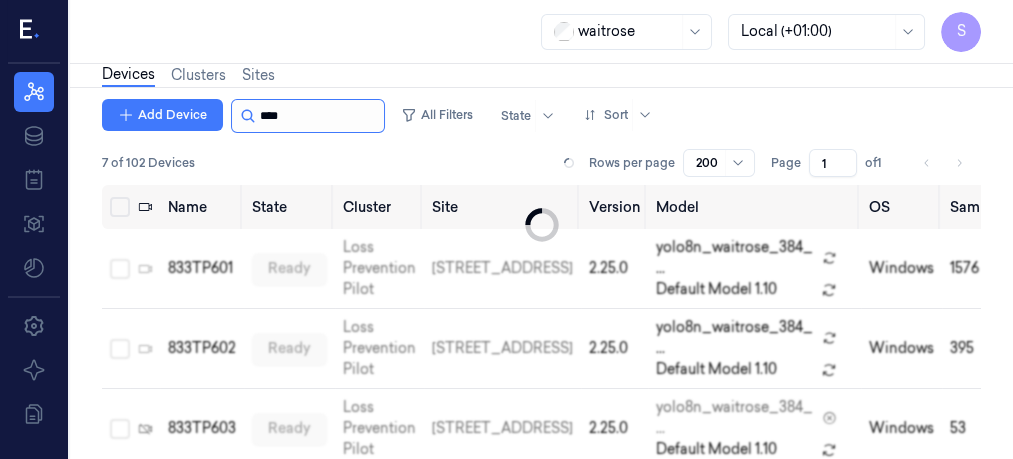 click at bounding box center (320, 116) 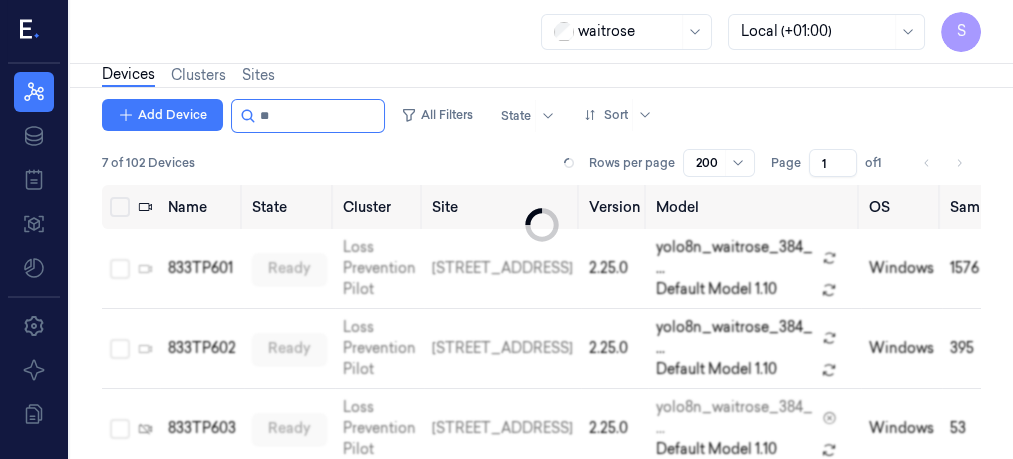 type on "*" 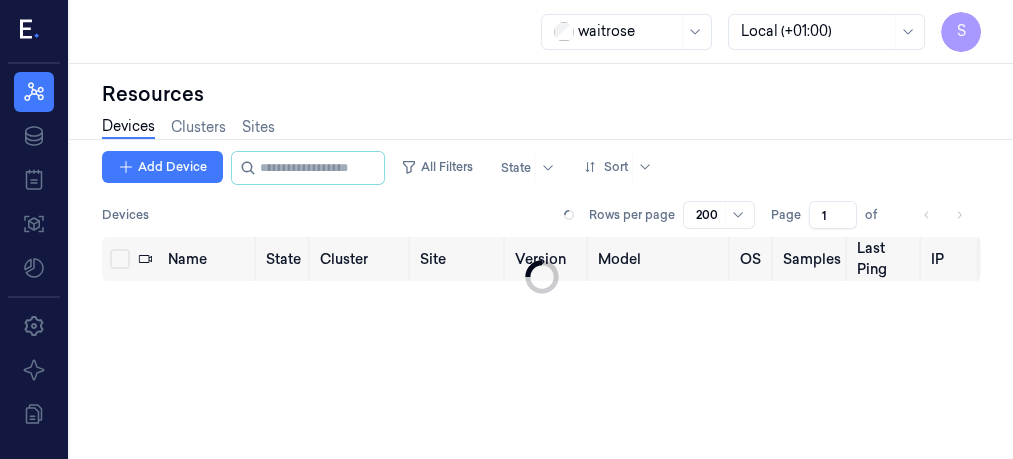 scroll, scrollTop: 0, scrollLeft: 0, axis: both 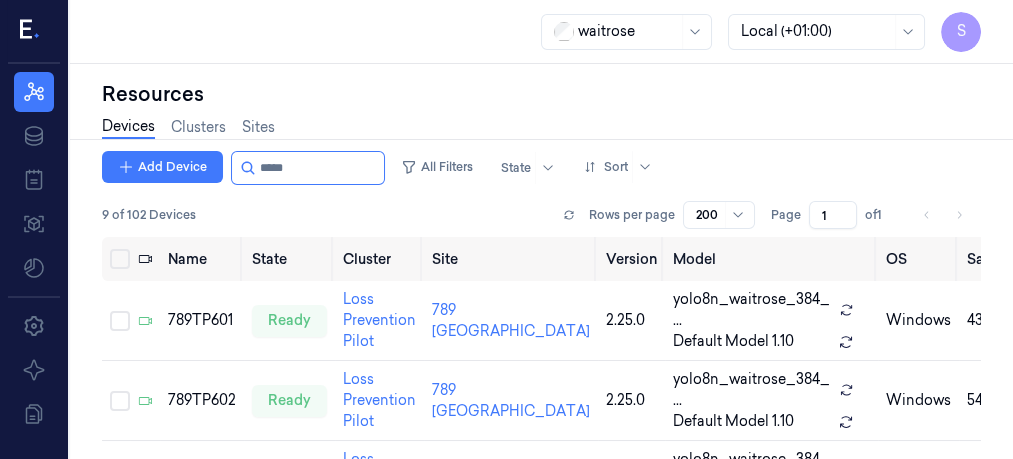type on "*****" 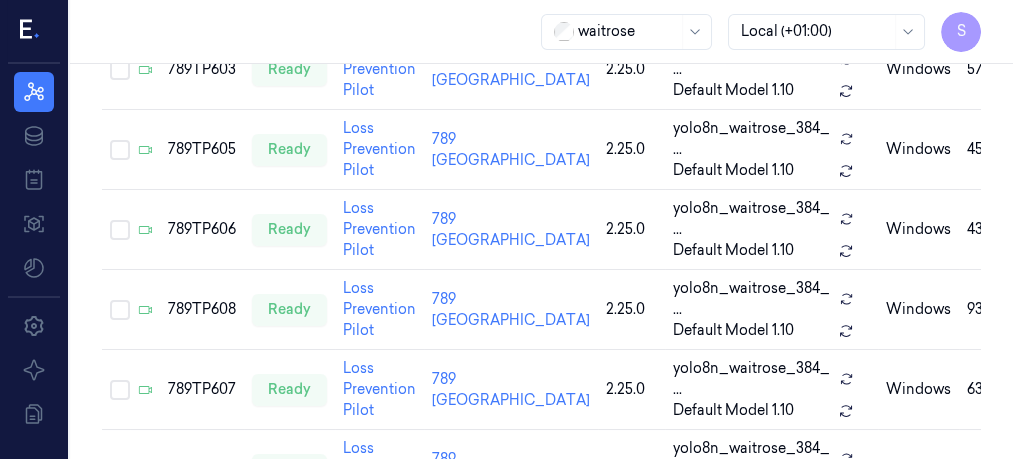 scroll, scrollTop: 412, scrollLeft: 0, axis: vertical 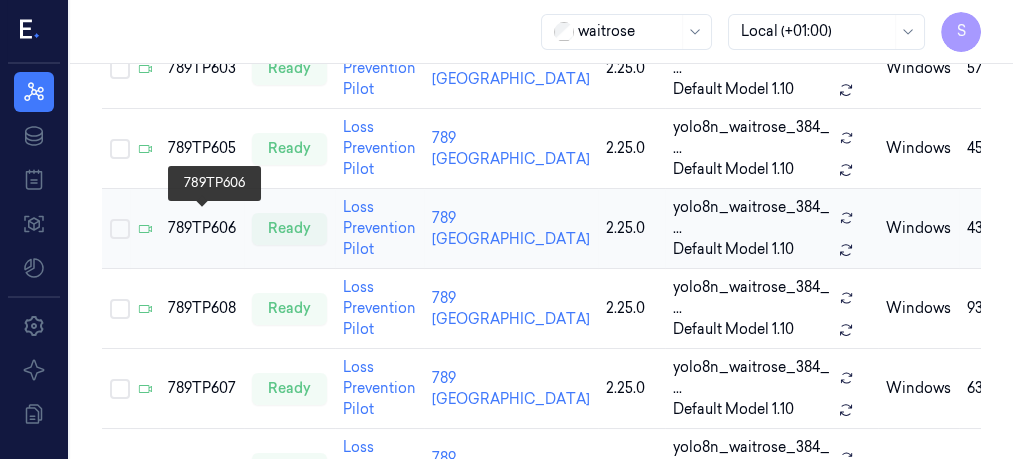 click on "789TP606" at bounding box center (202, 228) 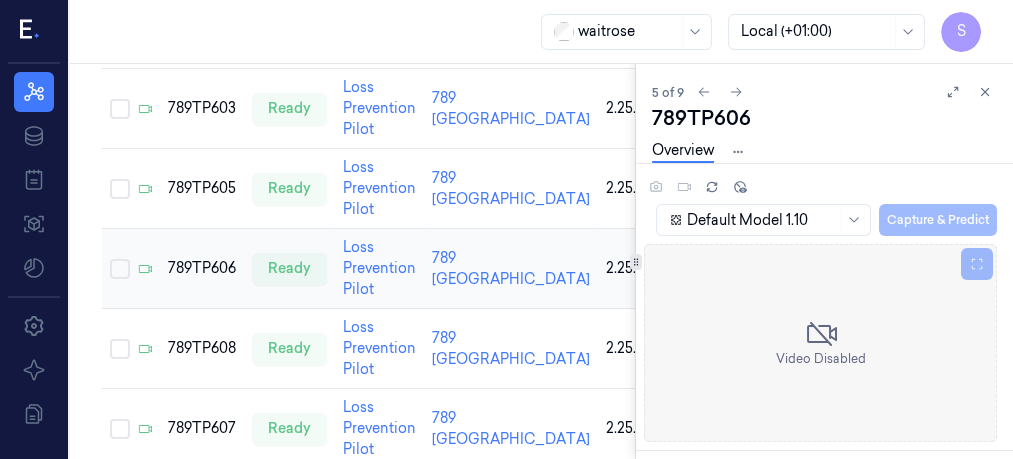 scroll, scrollTop: 0, scrollLeft: 0, axis: both 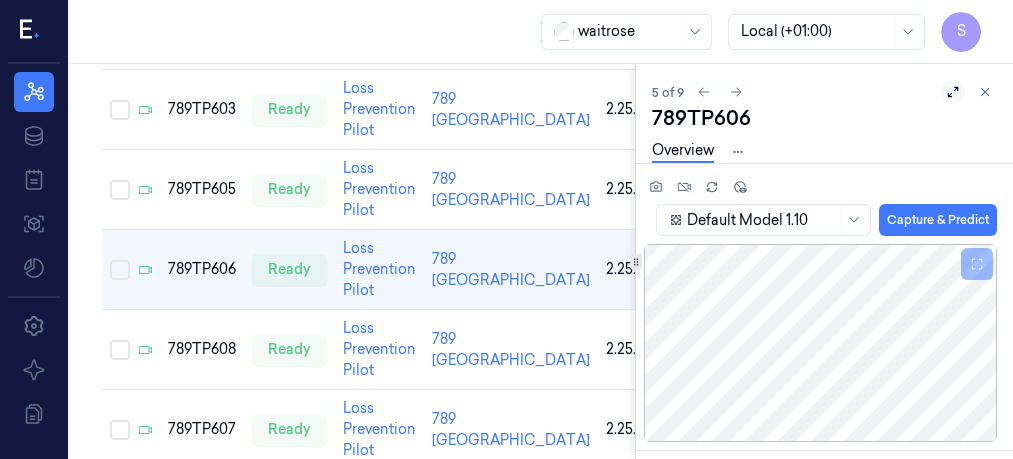 click 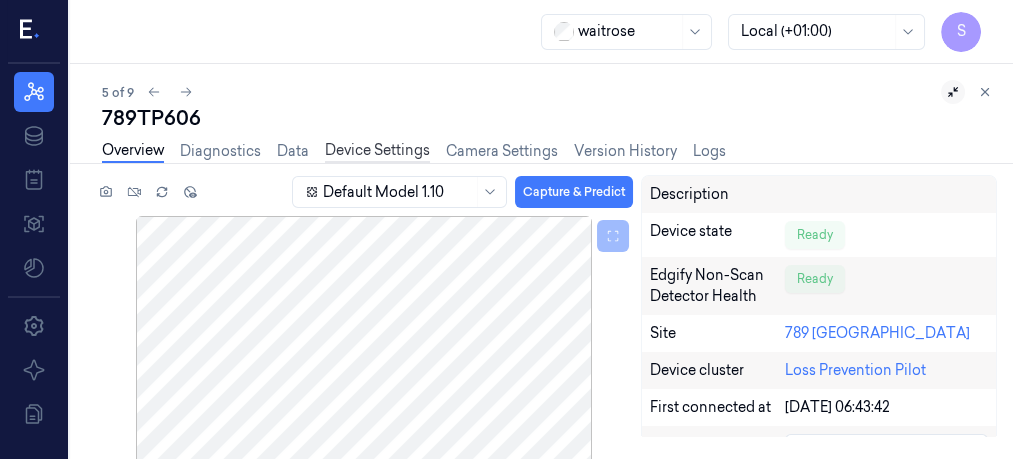 click on "Device Settings" at bounding box center [377, 151] 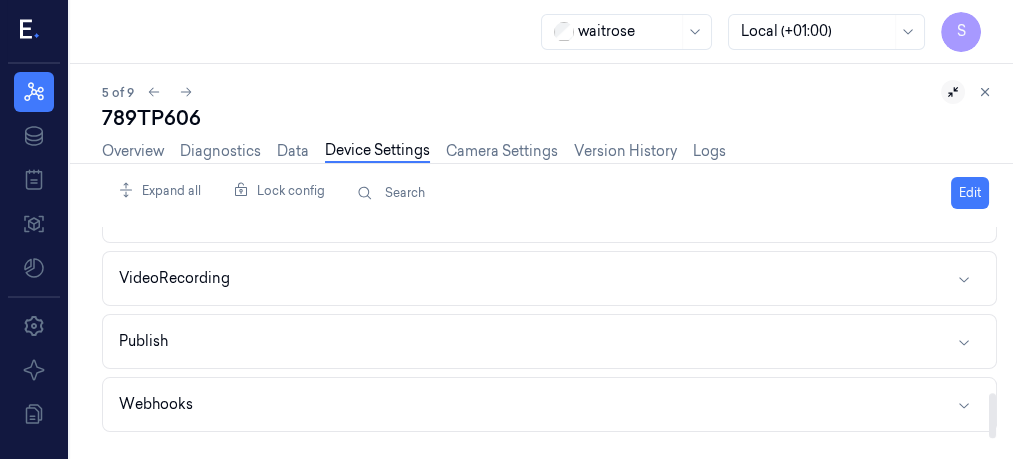 scroll, scrollTop: 781, scrollLeft: 0, axis: vertical 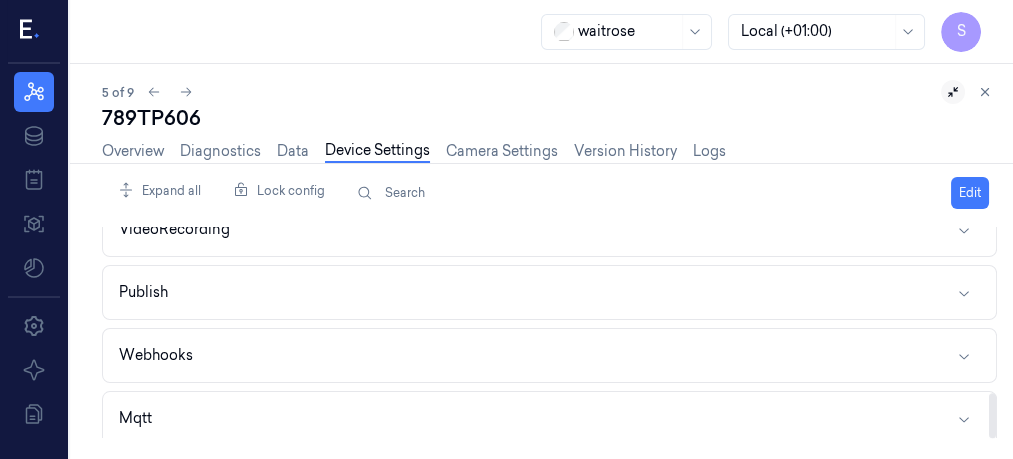 drag, startPoint x: 989, startPoint y: 265, endPoint x: 999, endPoint y: 466, distance: 201.2486 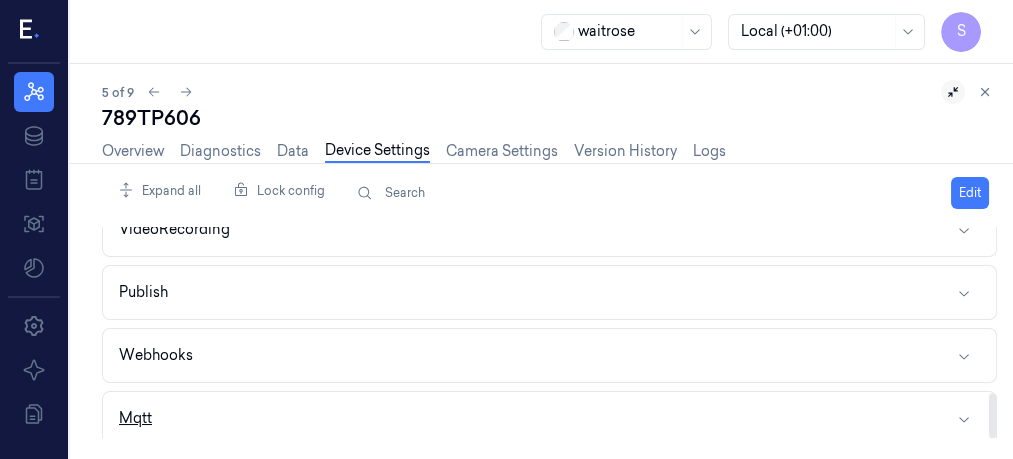 click 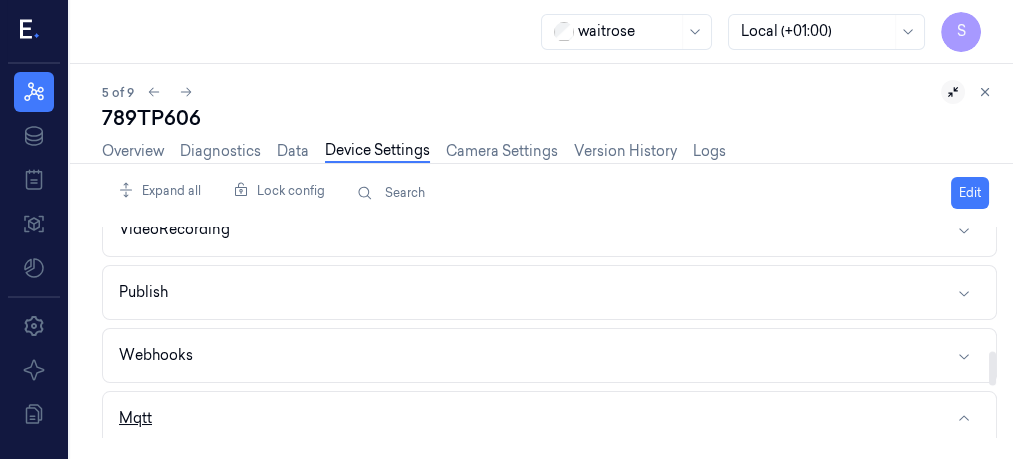 click 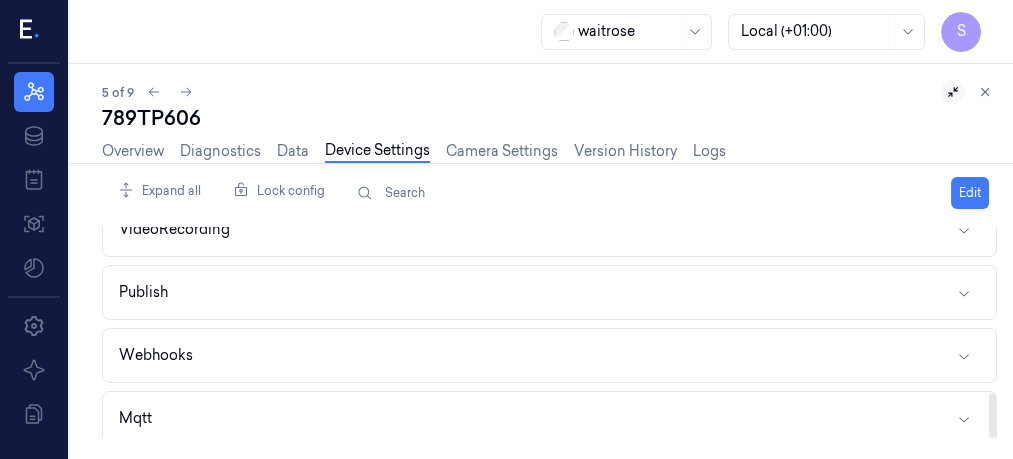 scroll, scrollTop: 781, scrollLeft: 0, axis: vertical 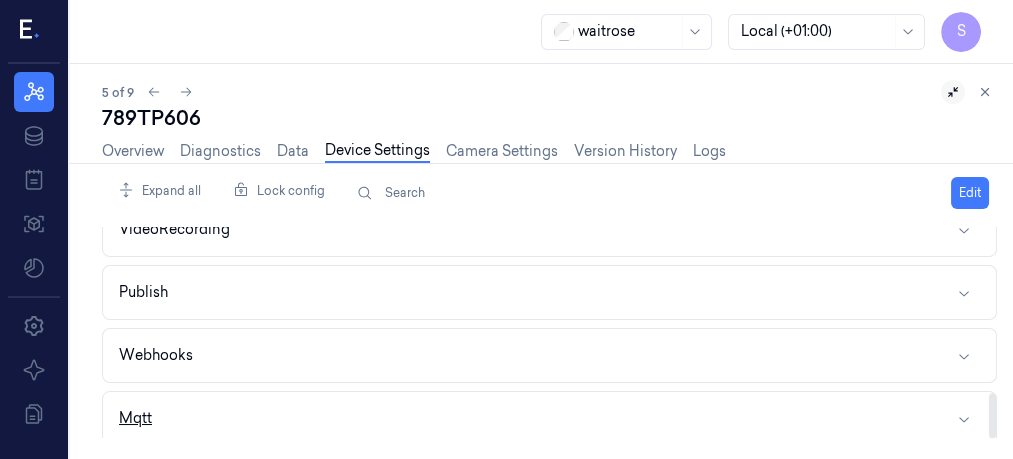 click 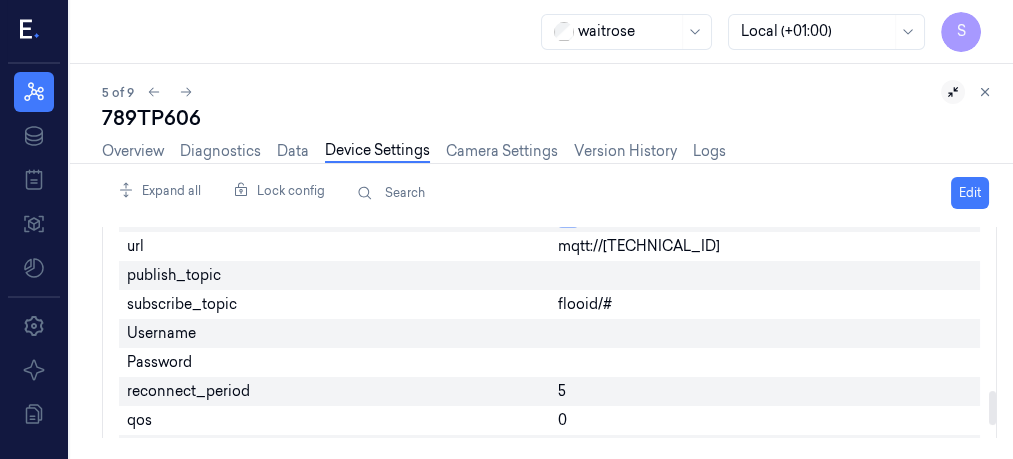 scroll, scrollTop: 1035, scrollLeft: 0, axis: vertical 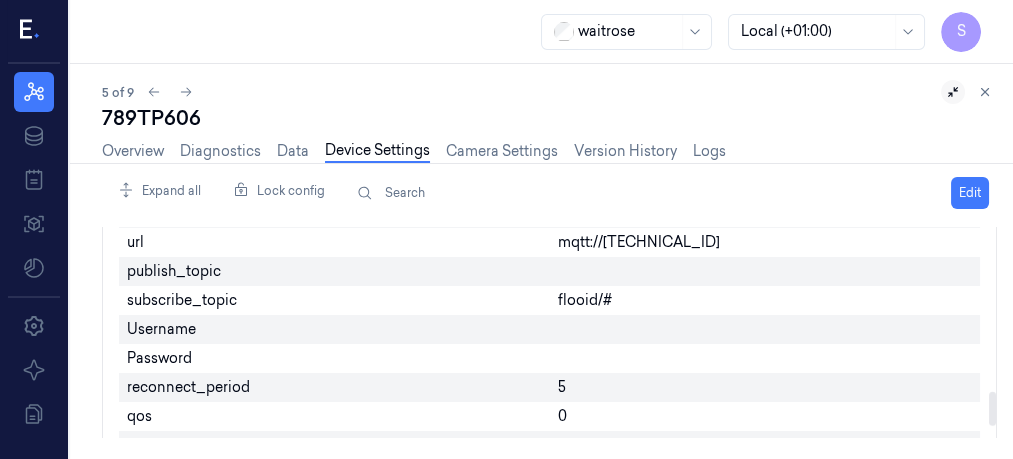 drag, startPoint x: 992, startPoint y: 359, endPoint x: 998, endPoint y: 399, distance: 40.4475 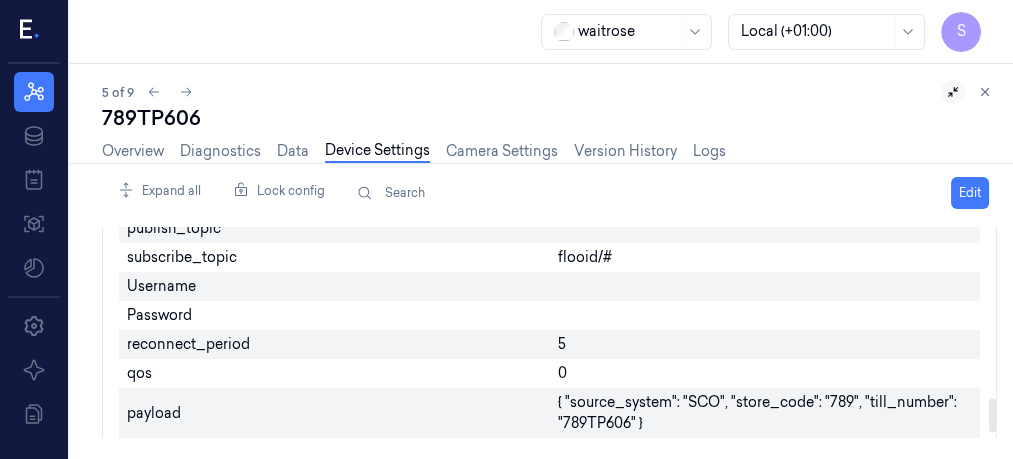 scroll, scrollTop: 1075, scrollLeft: 0, axis: vertical 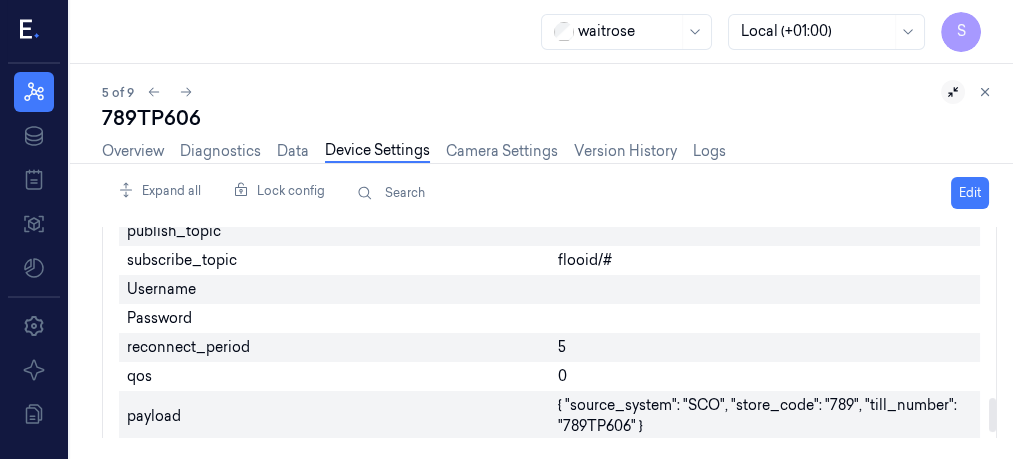 click at bounding box center (992, 415) 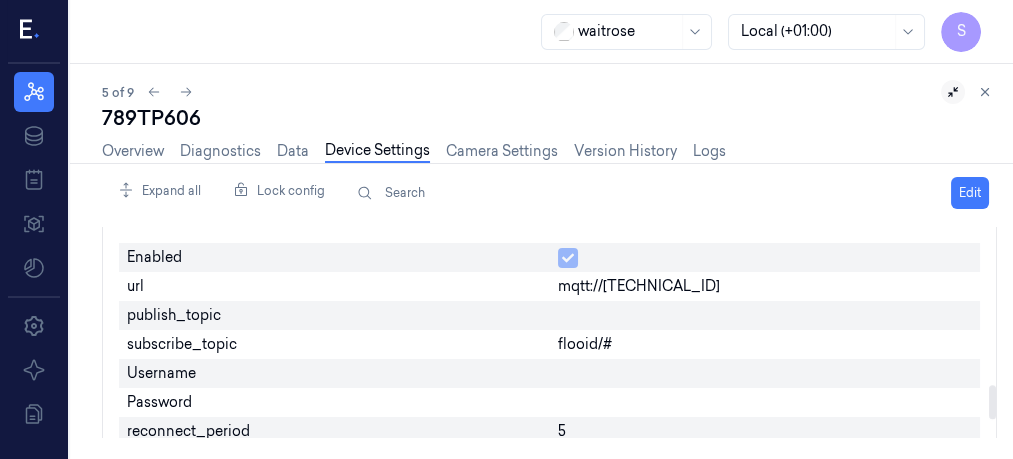 scroll, scrollTop: 984, scrollLeft: 0, axis: vertical 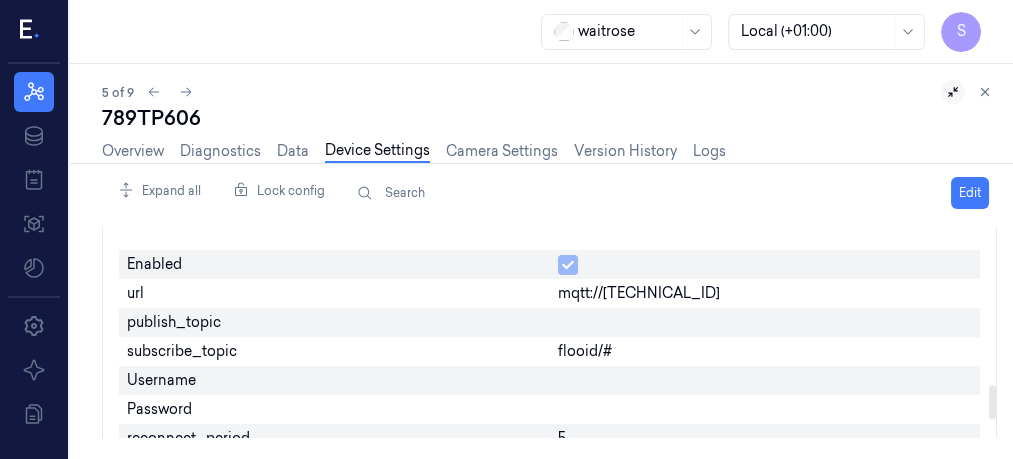 drag, startPoint x: 991, startPoint y: 409, endPoint x: 989, endPoint y: 395, distance: 14.142136 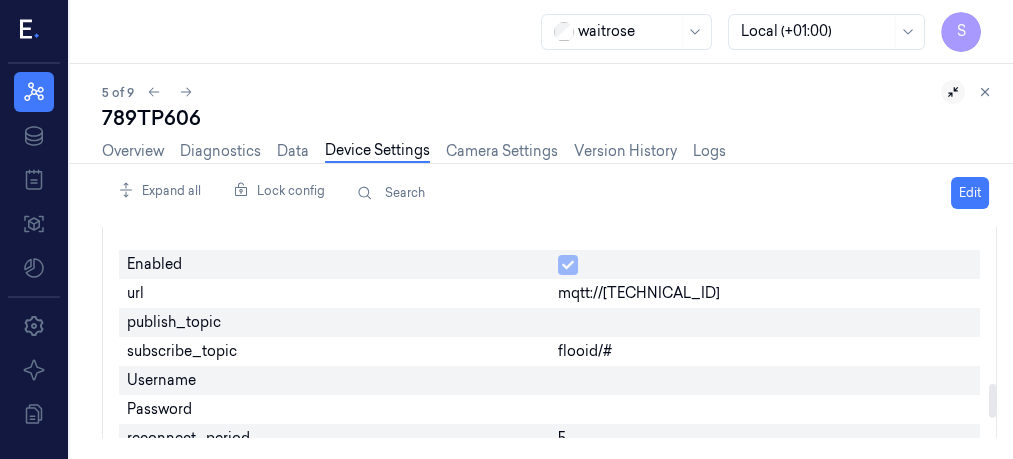 click at bounding box center [765, 322] 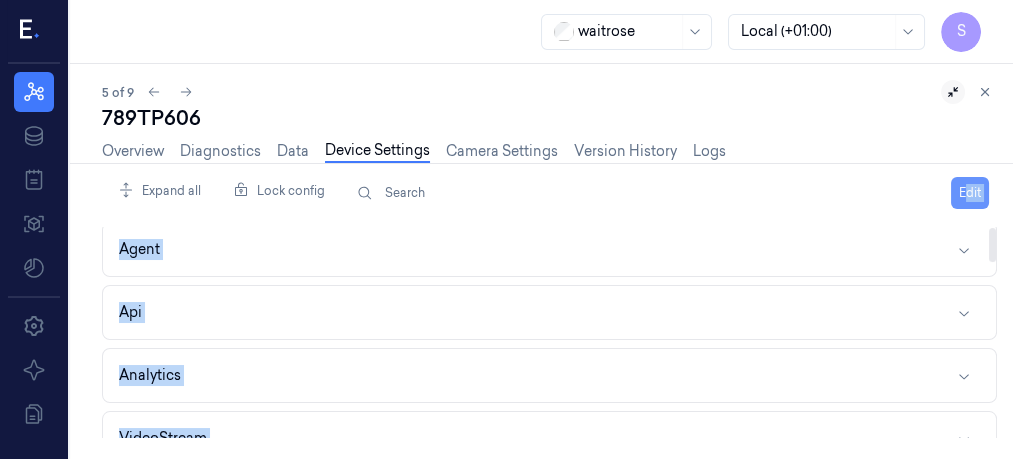 scroll, scrollTop: 0, scrollLeft: 0, axis: both 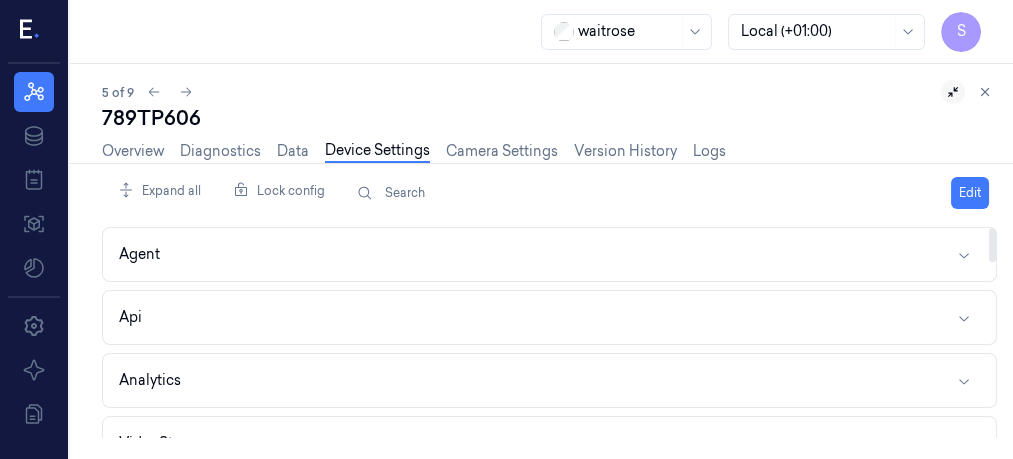 drag, startPoint x: 623, startPoint y: 304, endPoint x: 993, endPoint y: 242, distance: 375.15863 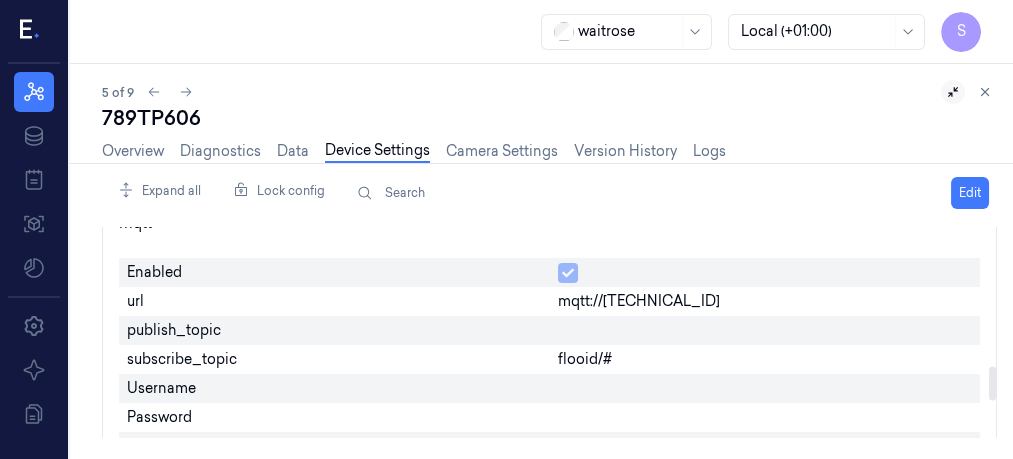 scroll, scrollTop: 1116, scrollLeft: 0, axis: vertical 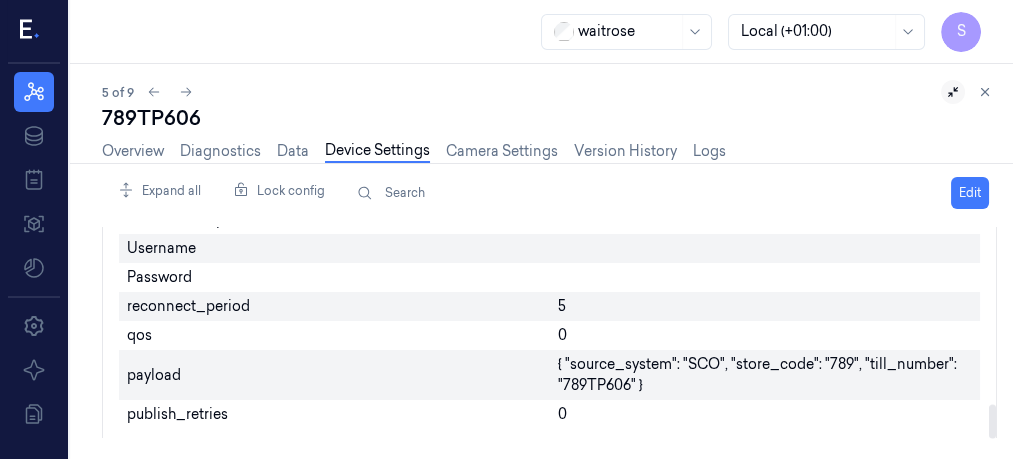 drag, startPoint x: 993, startPoint y: 242, endPoint x: 1006, endPoint y: 484, distance: 242.34892 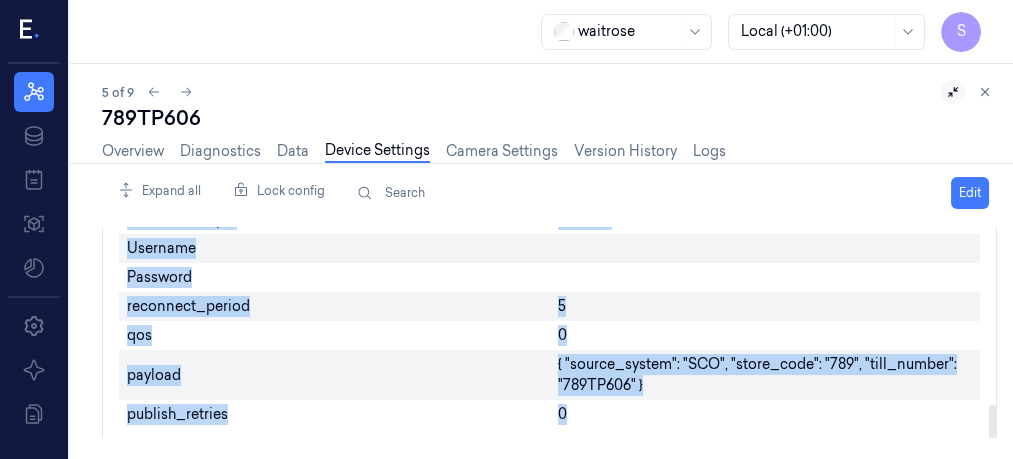 click at bounding box center (765, 277) 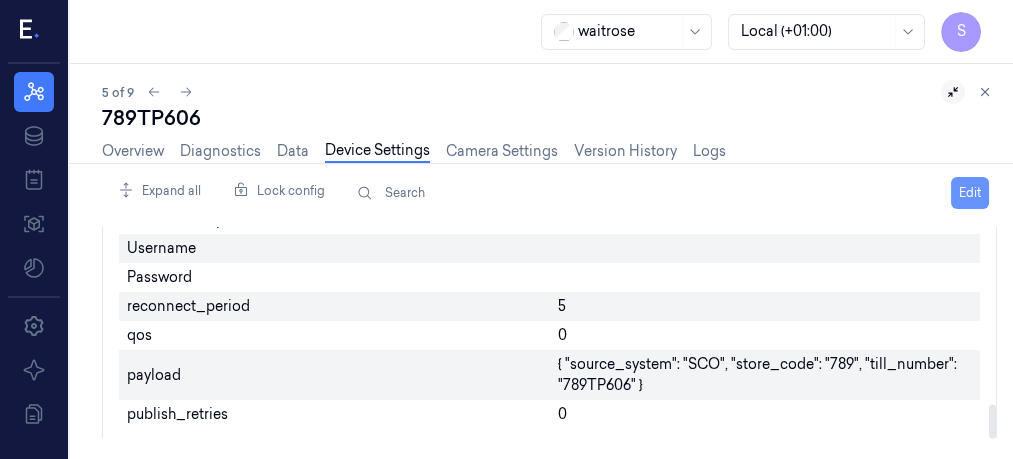 click on "Edit" at bounding box center [970, 193] 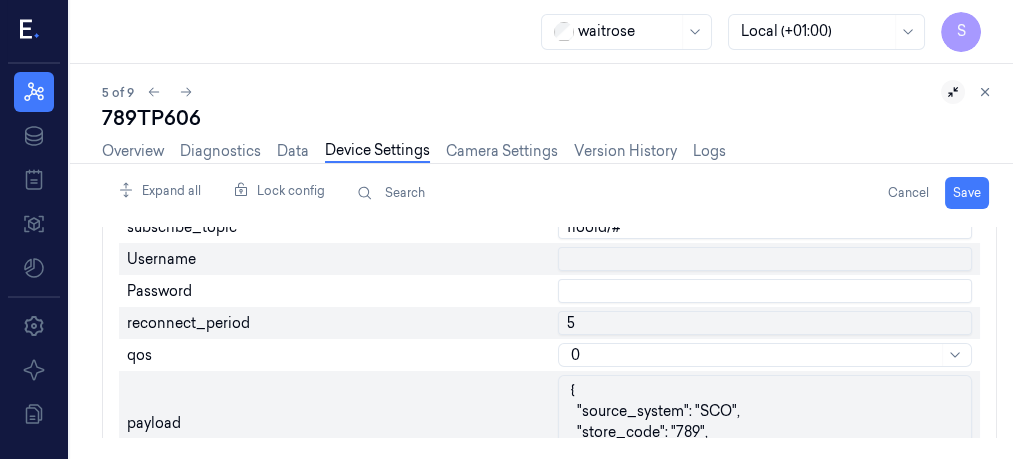 scroll, scrollTop: 1126, scrollLeft: 0, axis: vertical 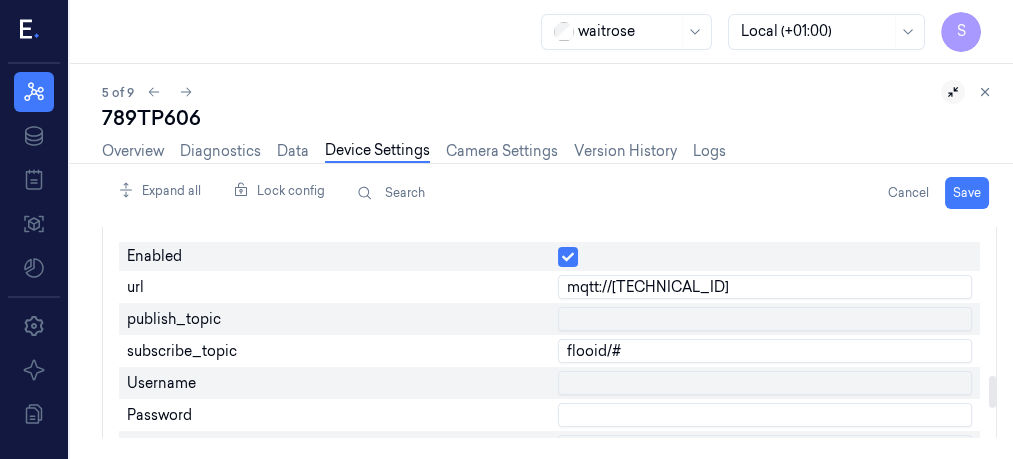 drag, startPoint x: 992, startPoint y: 405, endPoint x: 991, endPoint y: 385, distance: 20.024984 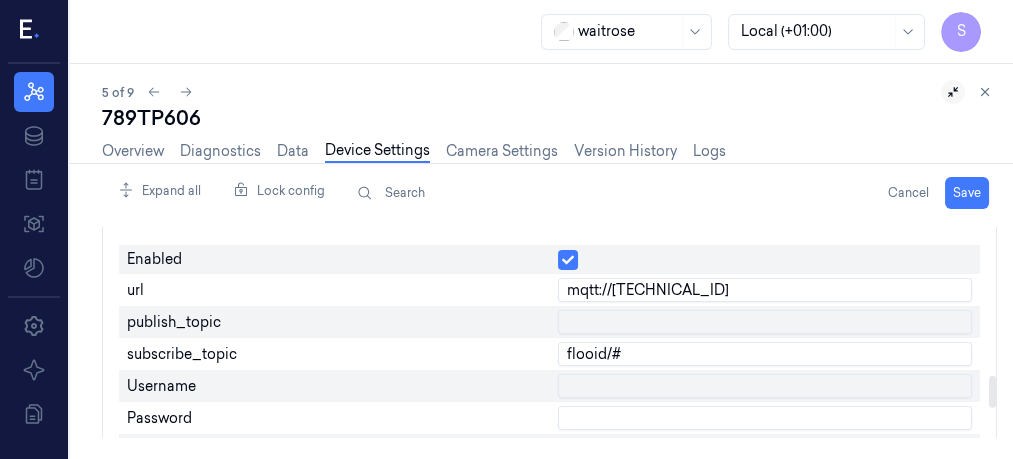 click at bounding box center (765, 322) 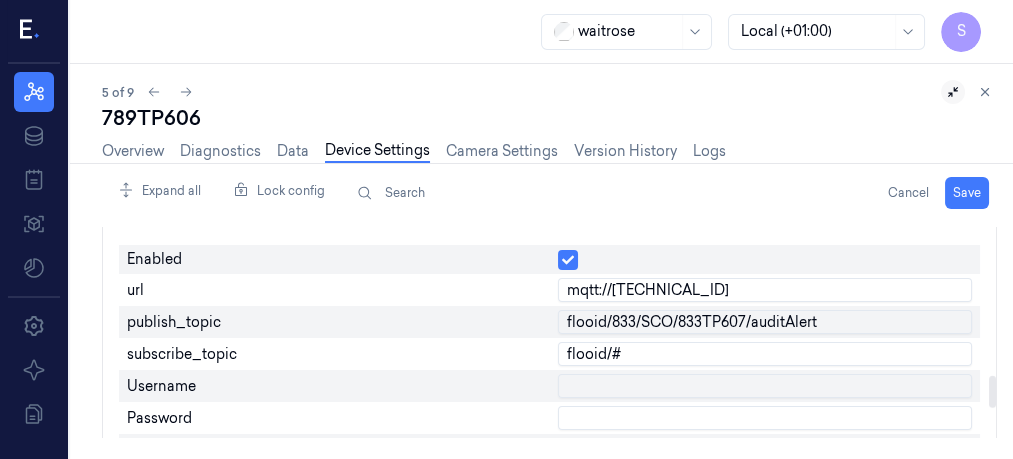 click on "flooid/833/SCO/833TP607/auditAlert" at bounding box center (765, 322) 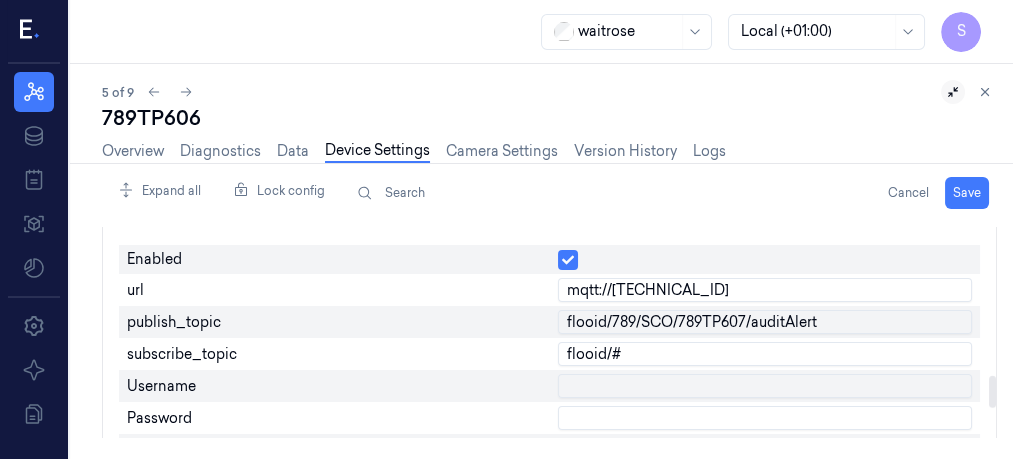 click on "flooid/789/SCO/789TP607/auditAlert" at bounding box center [765, 322] 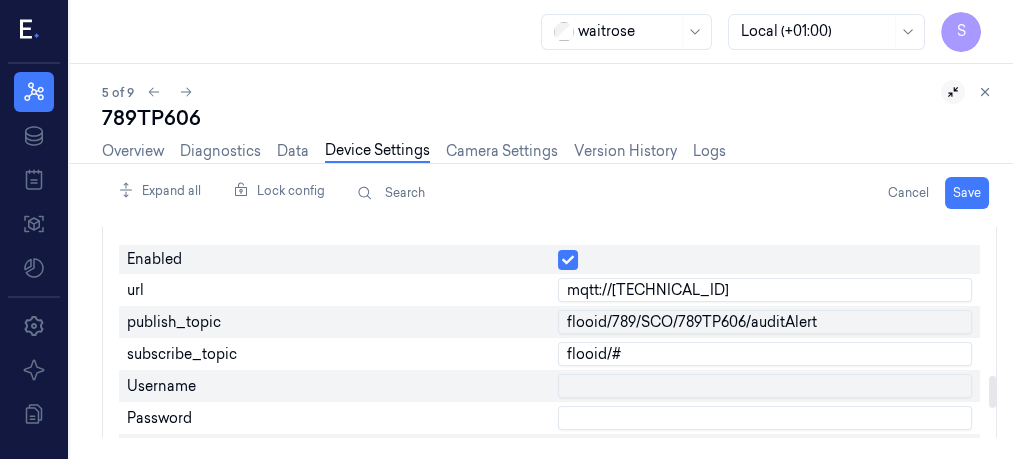 type on "flooid/789/SCO/789TP606/auditAlert" 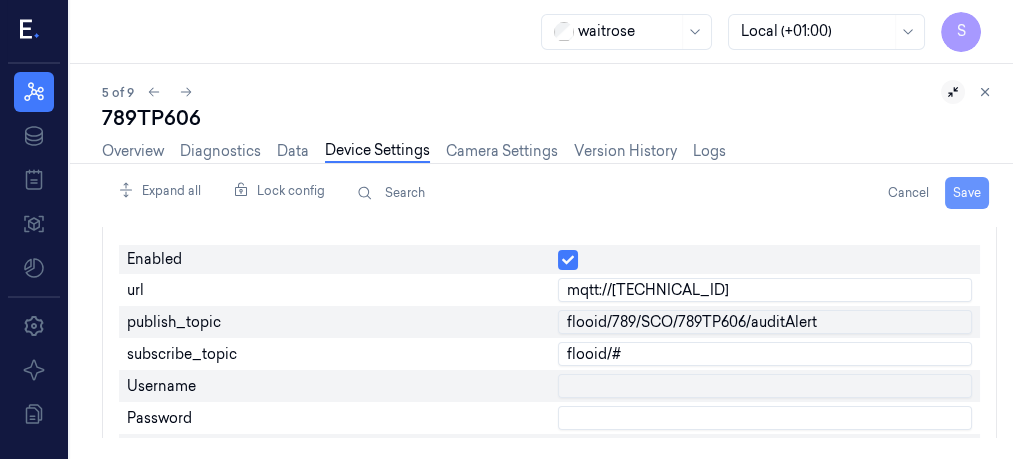 click on "Save" at bounding box center (967, 193) 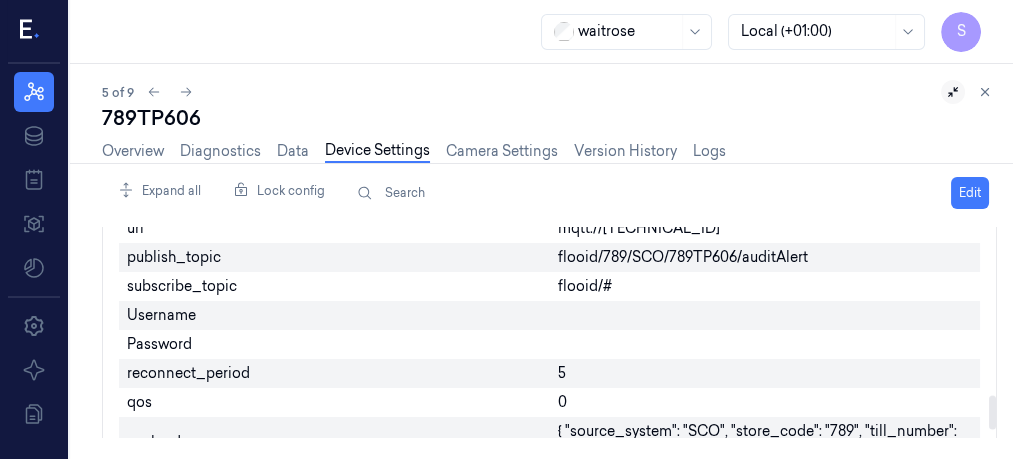 scroll, scrollTop: 1032, scrollLeft: 0, axis: vertical 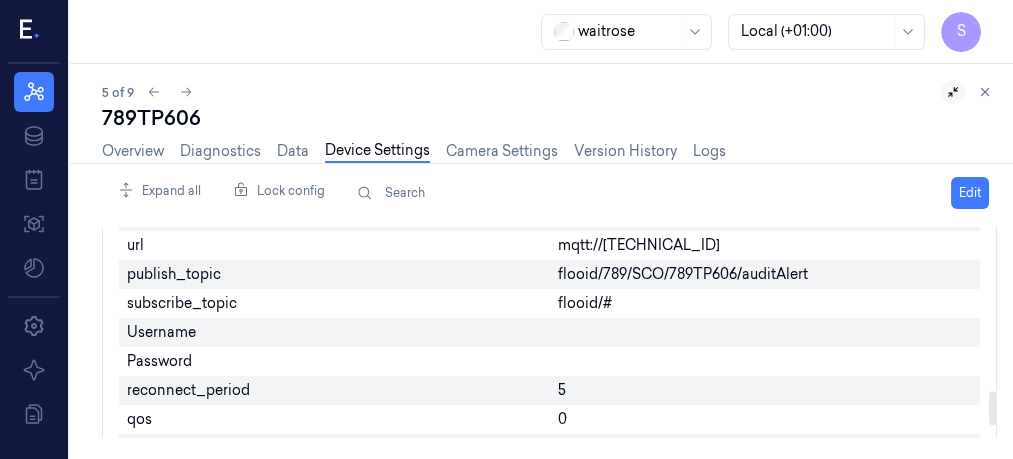 click at bounding box center (992, 408) 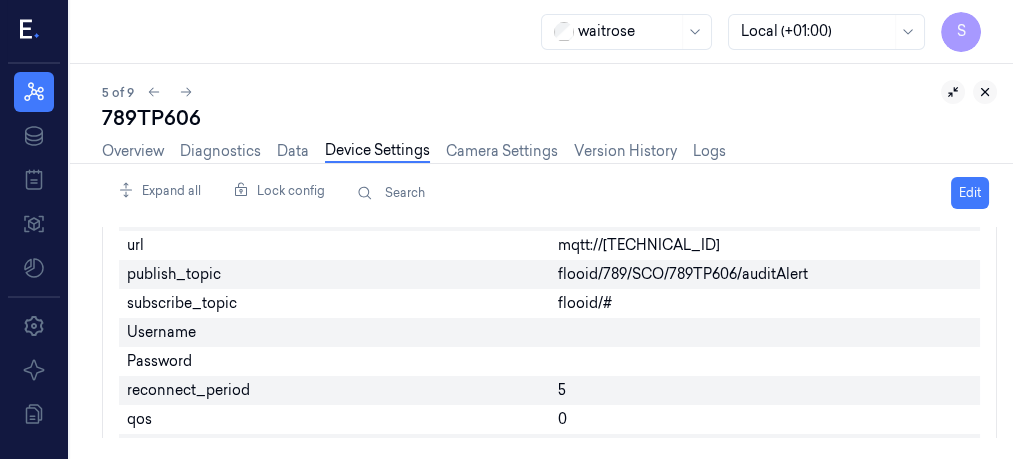 click 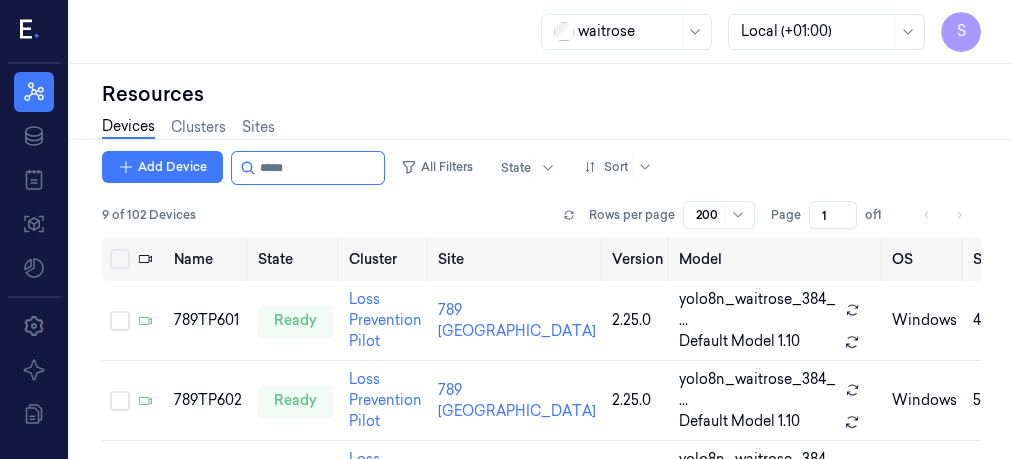 scroll, scrollTop: 0, scrollLeft: 0, axis: both 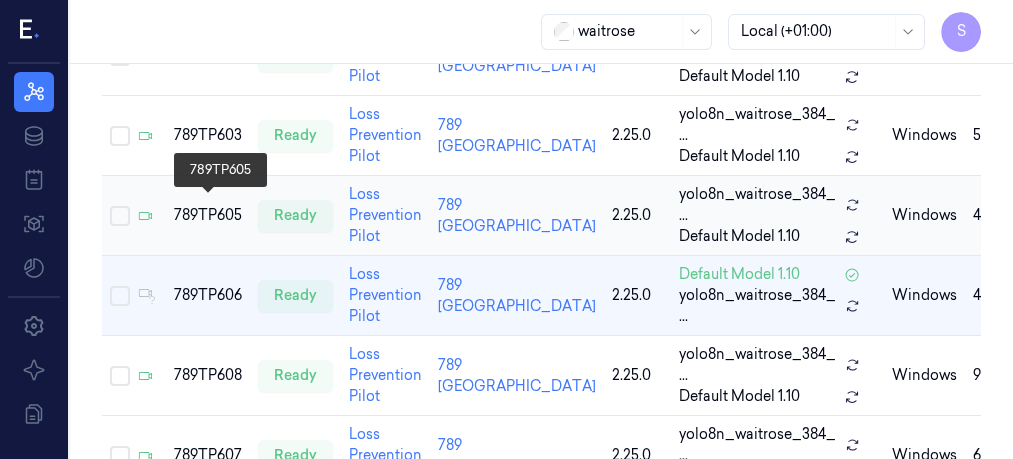 click on "789TP605" at bounding box center [208, 215] 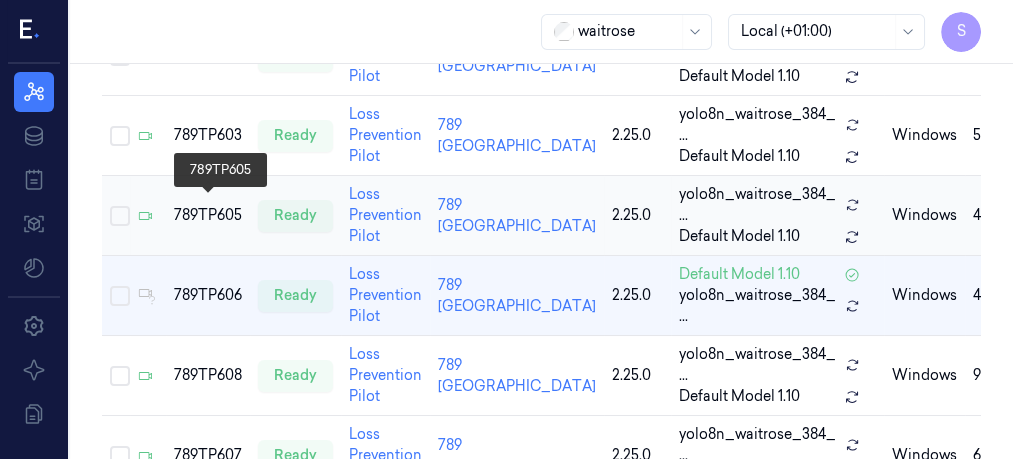 click on "789TP605" at bounding box center (208, 215) 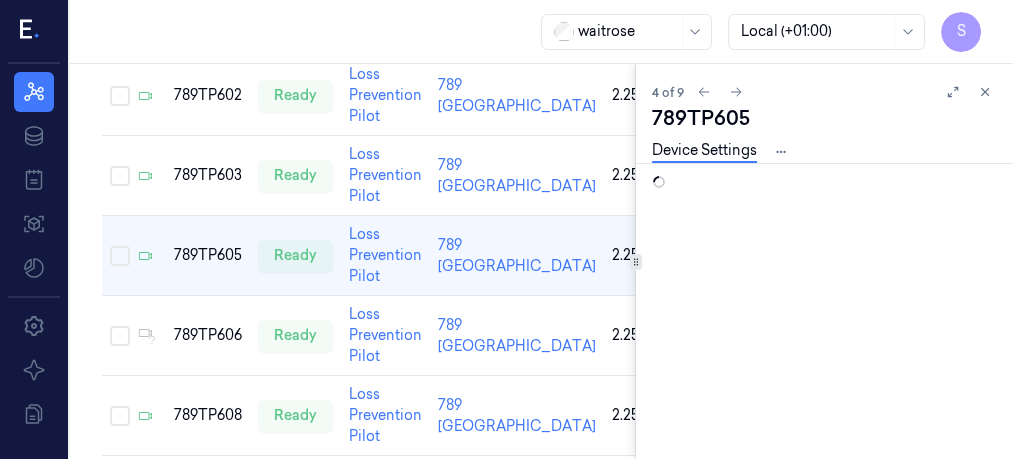 scroll, scrollTop: 0, scrollLeft: 0, axis: both 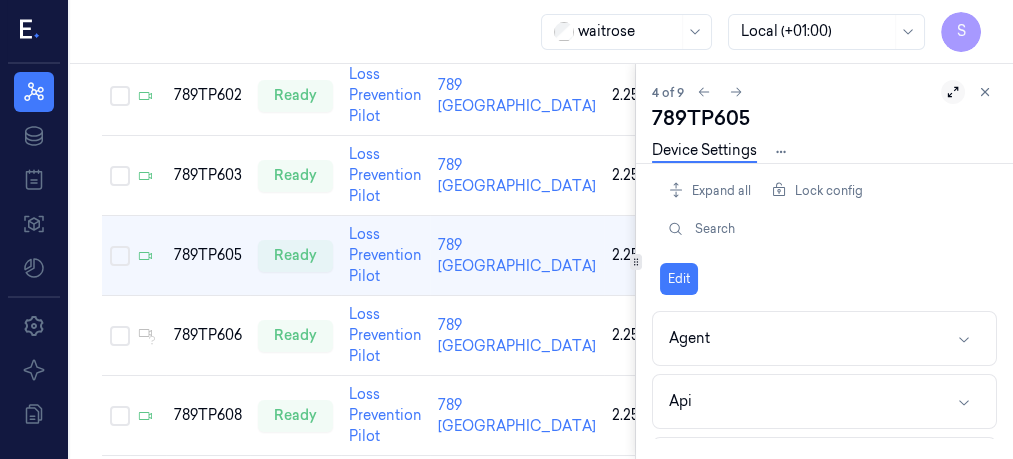 click 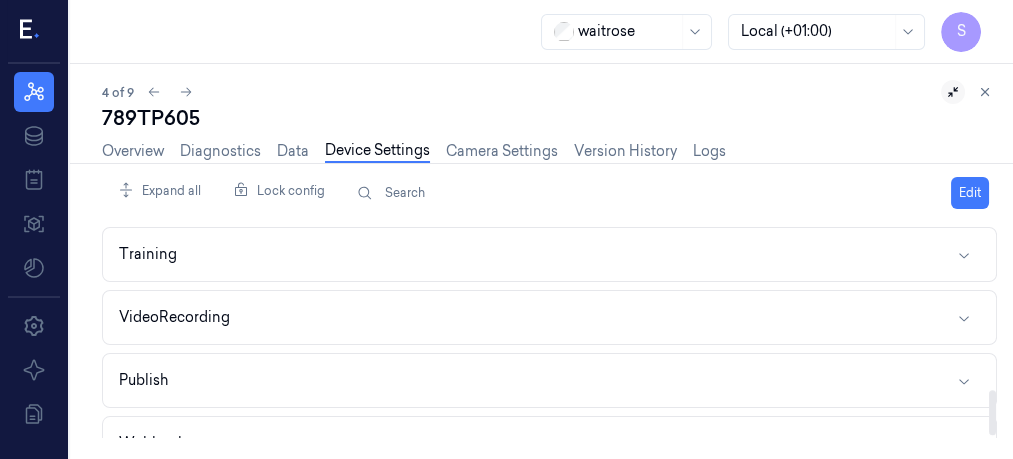 scroll, scrollTop: 781, scrollLeft: 0, axis: vertical 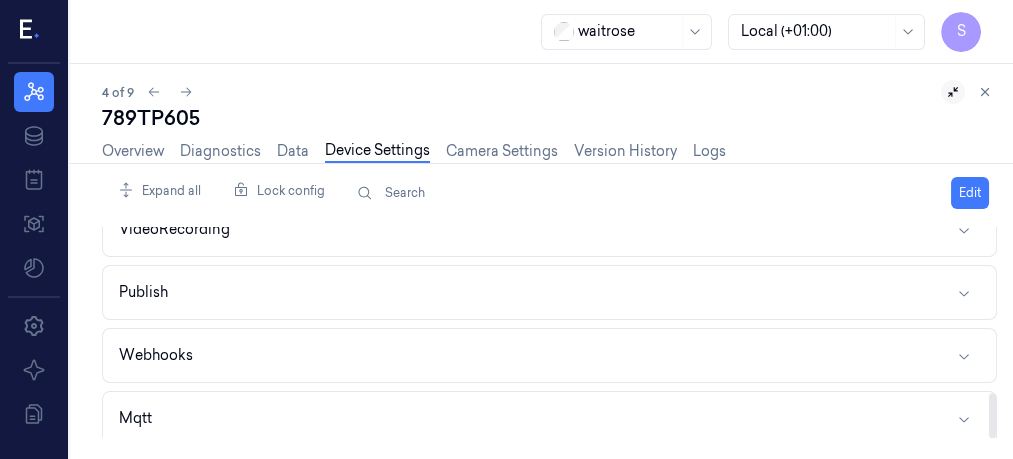 drag, startPoint x: 991, startPoint y: 259, endPoint x: 1007, endPoint y: 461, distance: 202.63268 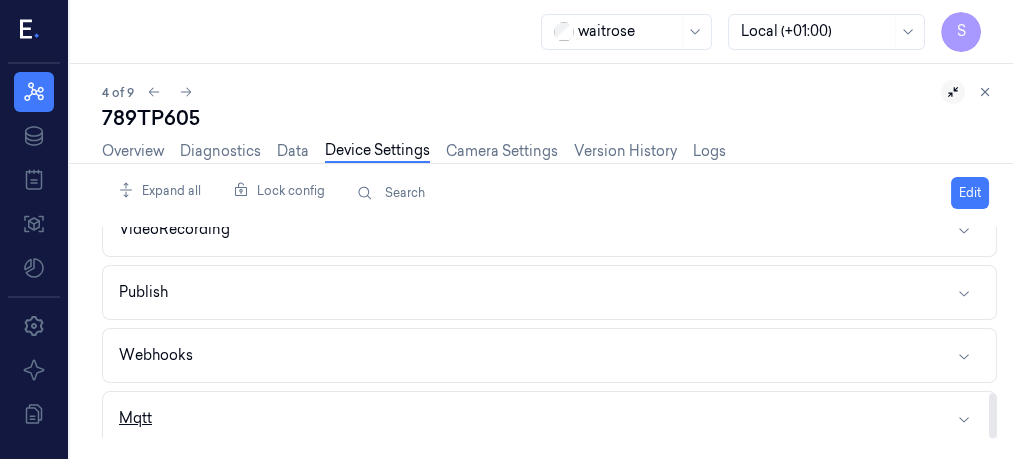 click 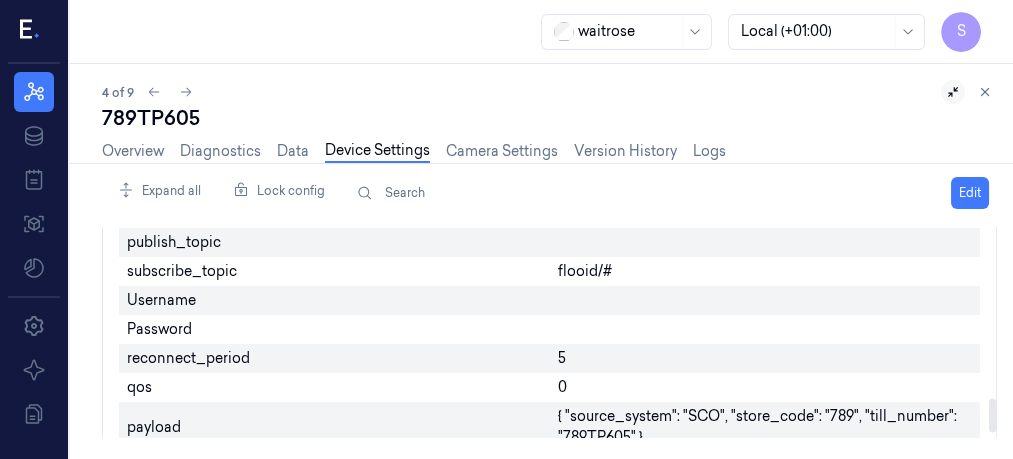 scroll, scrollTop: 1078, scrollLeft: 0, axis: vertical 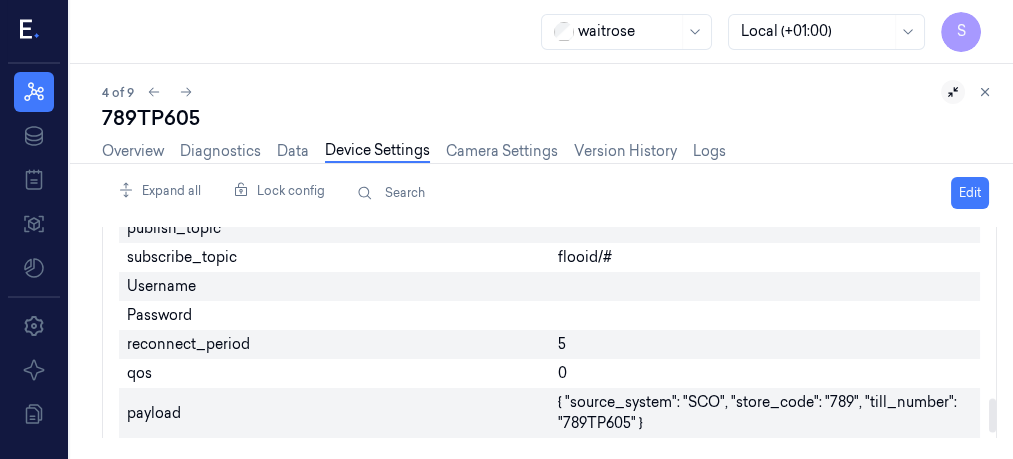 drag, startPoint x: 991, startPoint y: 363, endPoint x: 998, endPoint y: 409, distance: 46.52956 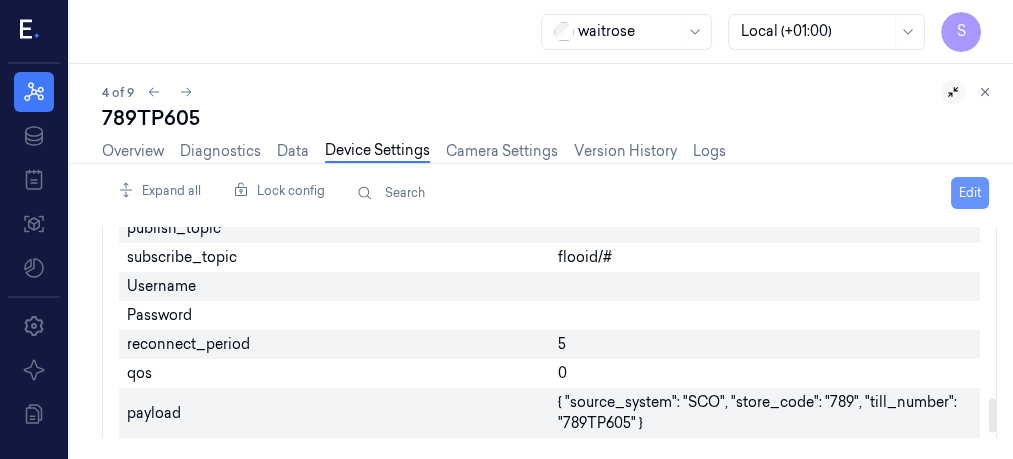 click on "Edit" at bounding box center [970, 193] 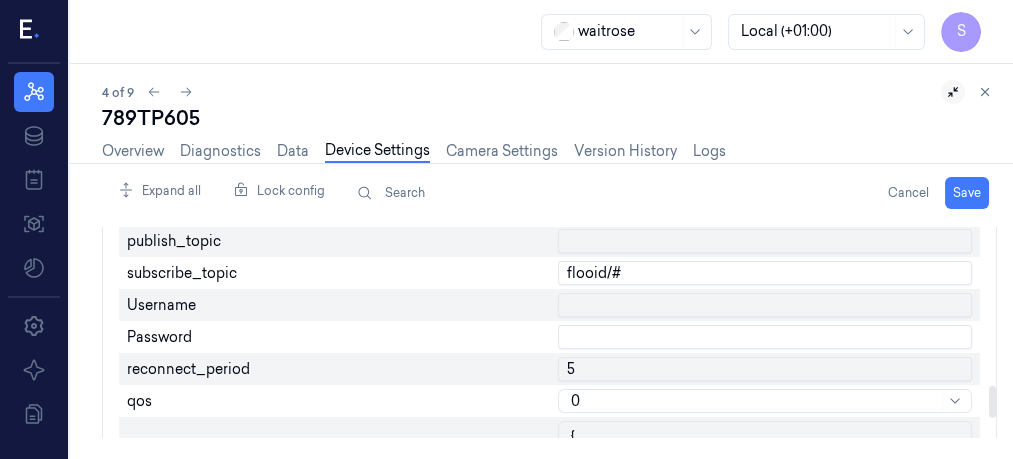scroll, scrollTop: 1056, scrollLeft: 0, axis: vertical 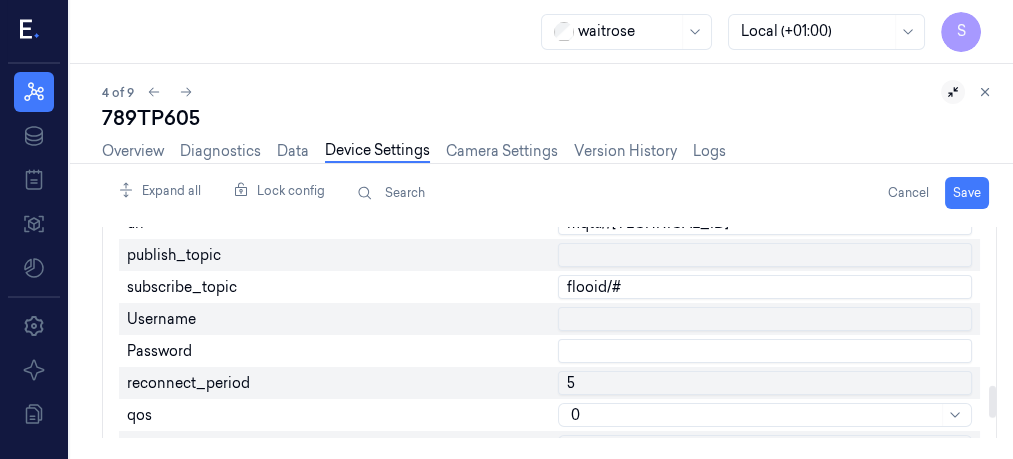 click at bounding box center (992, 402) 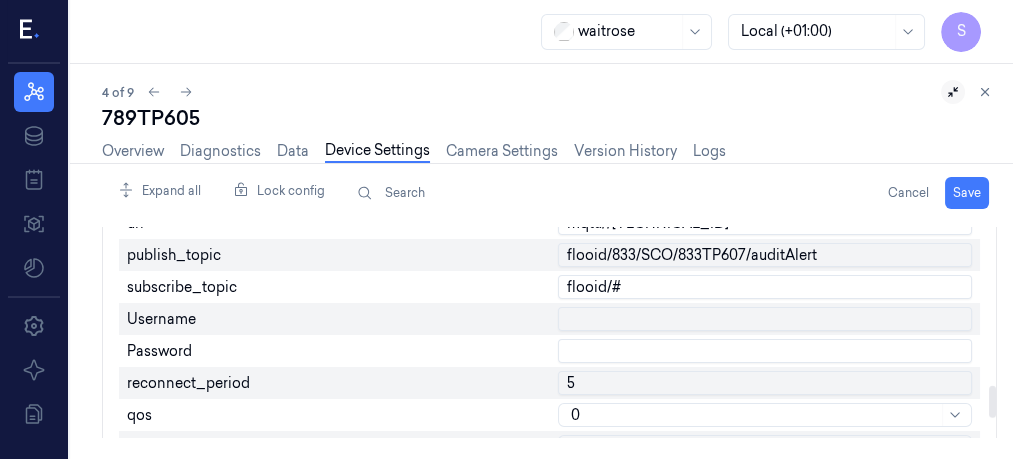 click on "flooid/833/SCO/833TP607/auditAlert" at bounding box center (765, 255) 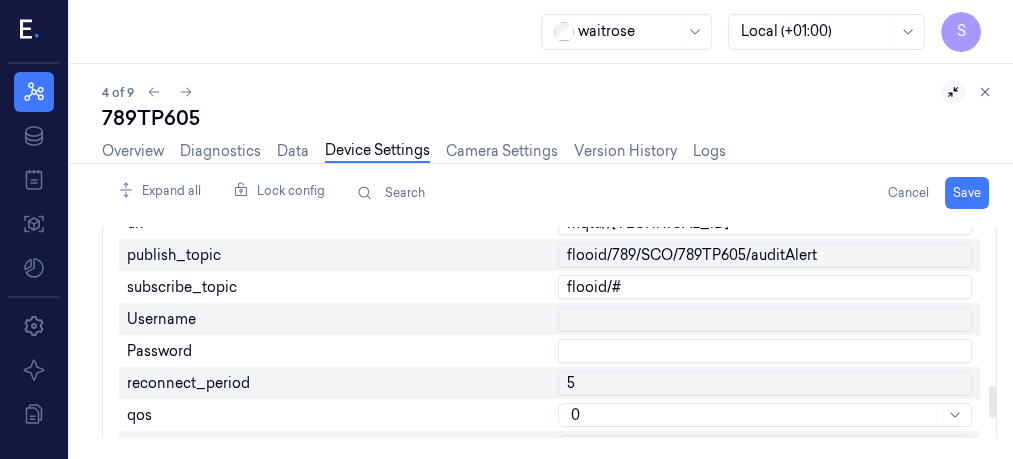 click on "flooid/789/SCO/789TP605/auditAlert" at bounding box center (765, 255) 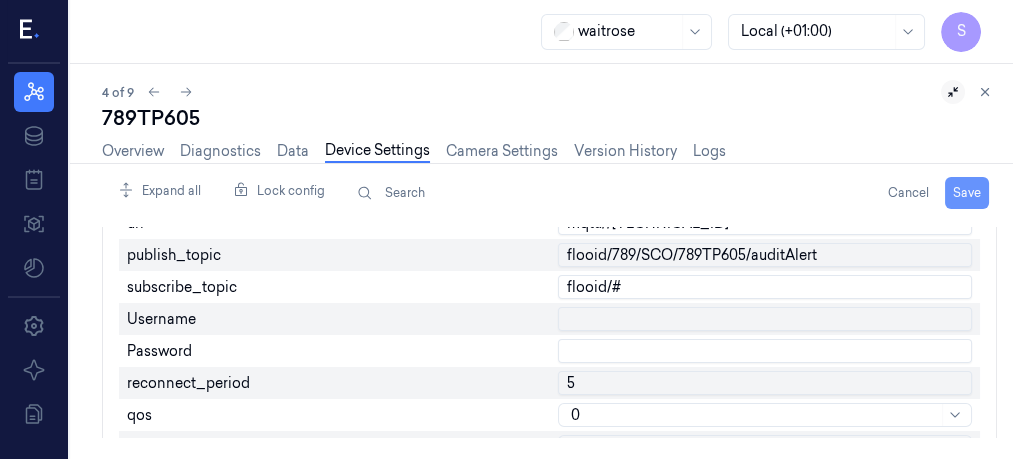 click on "Save" at bounding box center [967, 193] 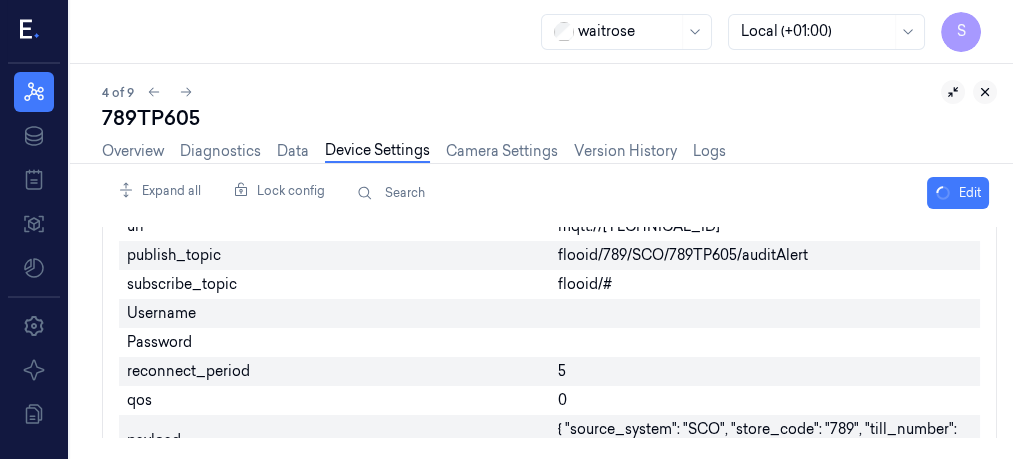 click 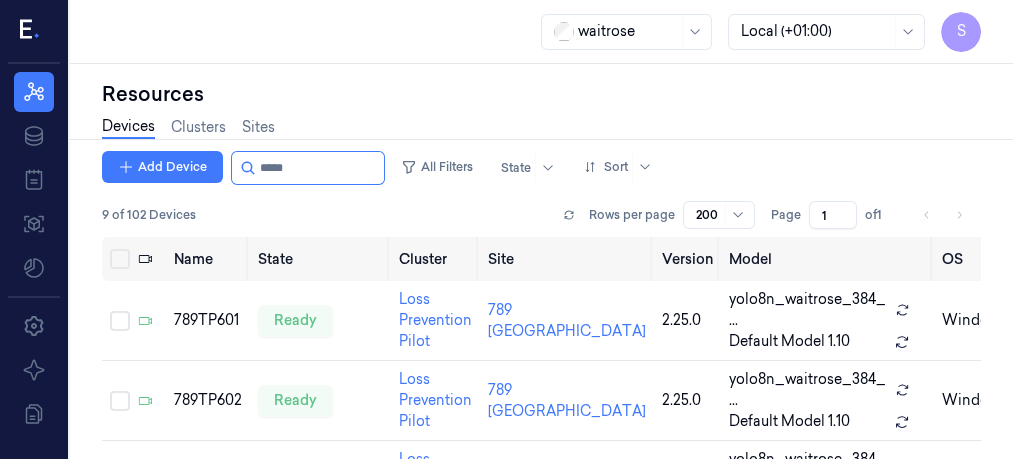 scroll, scrollTop: 0, scrollLeft: 0, axis: both 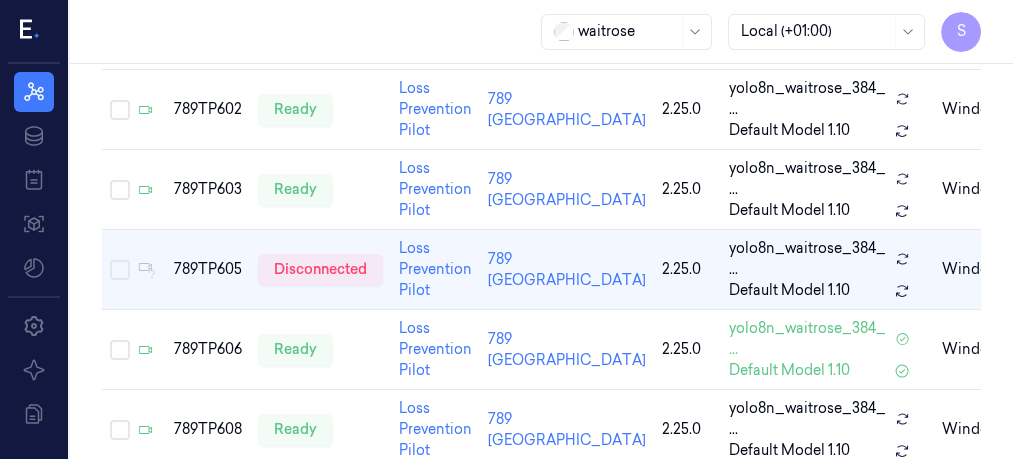 click on "waitrose Local (+01:00) S" at bounding box center (541, 32) 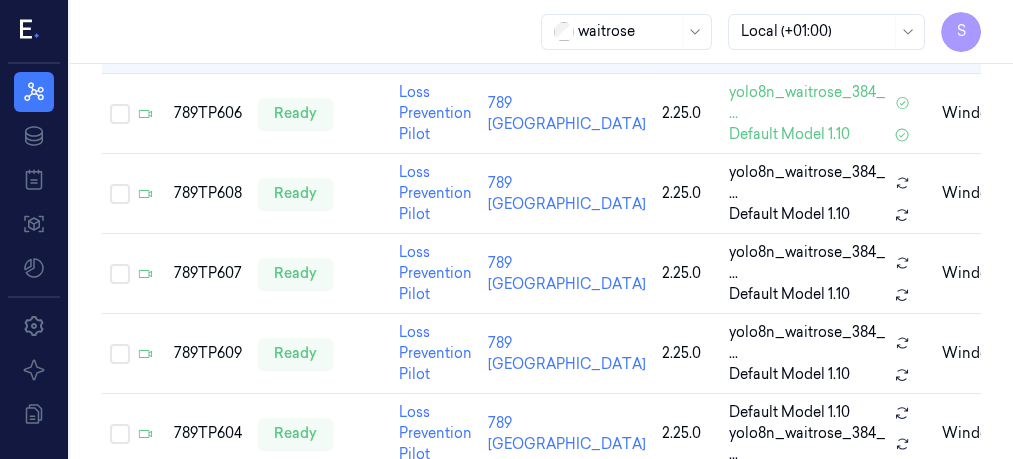 scroll, scrollTop: 554, scrollLeft: 0, axis: vertical 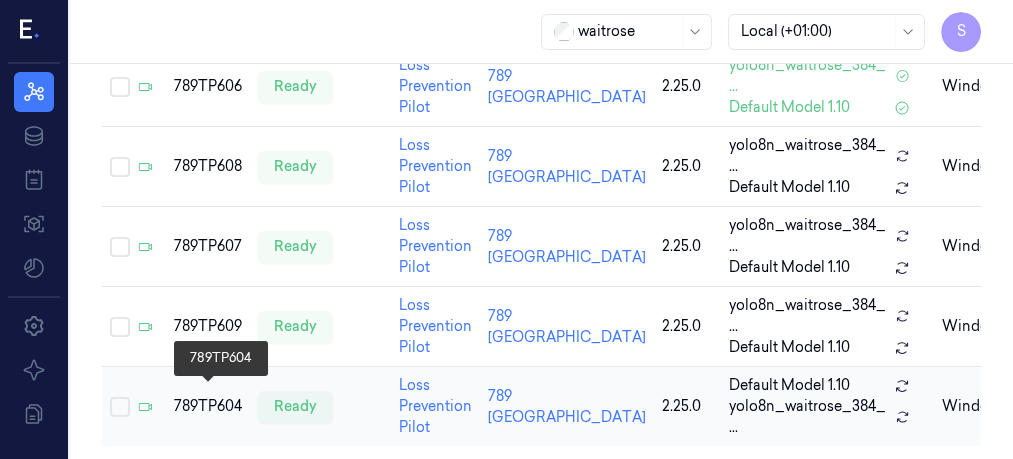 click on "789TP604" at bounding box center (208, 406) 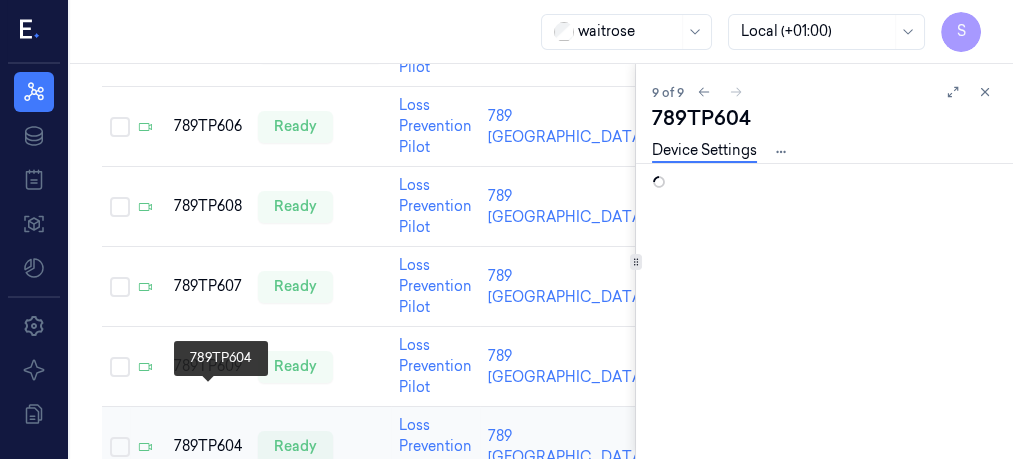 scroll, scrollTop: 594, scrollLeft: 0, axis: vertical 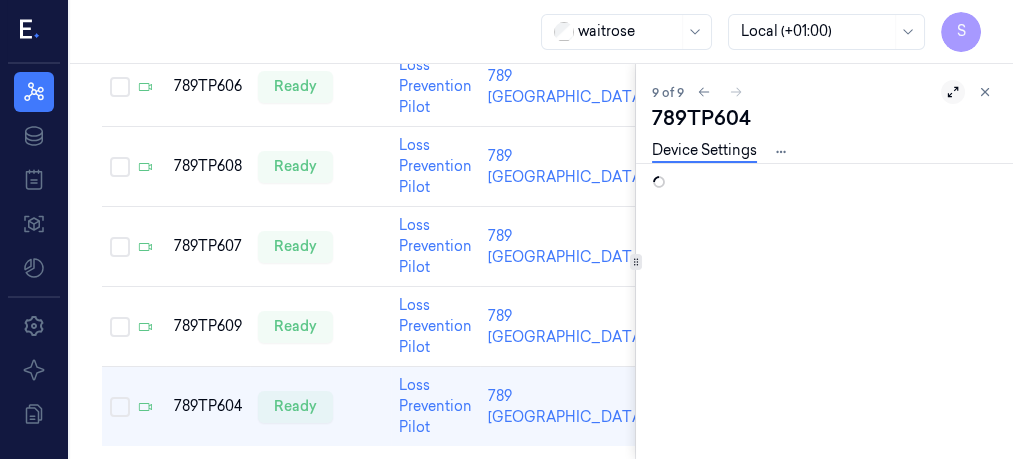 click 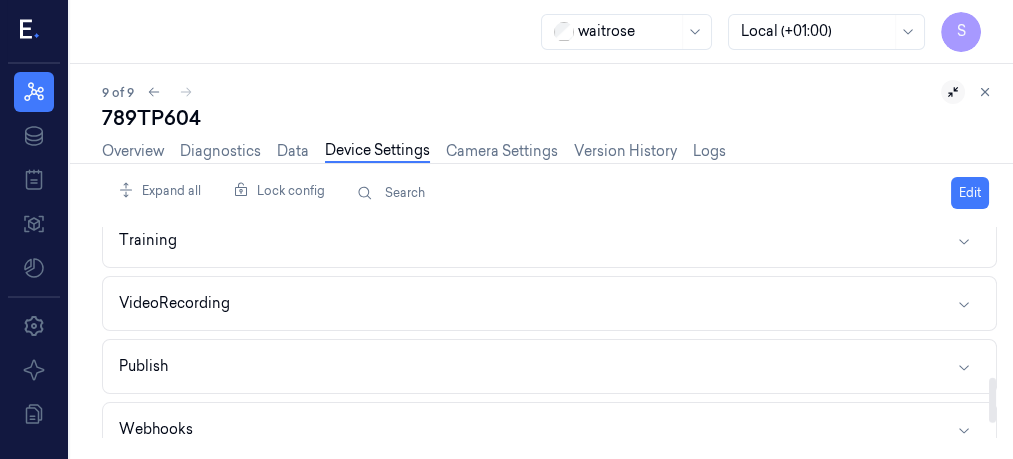 scroll, scrollTop: 781, scrollLeft: 0, axis: vertical 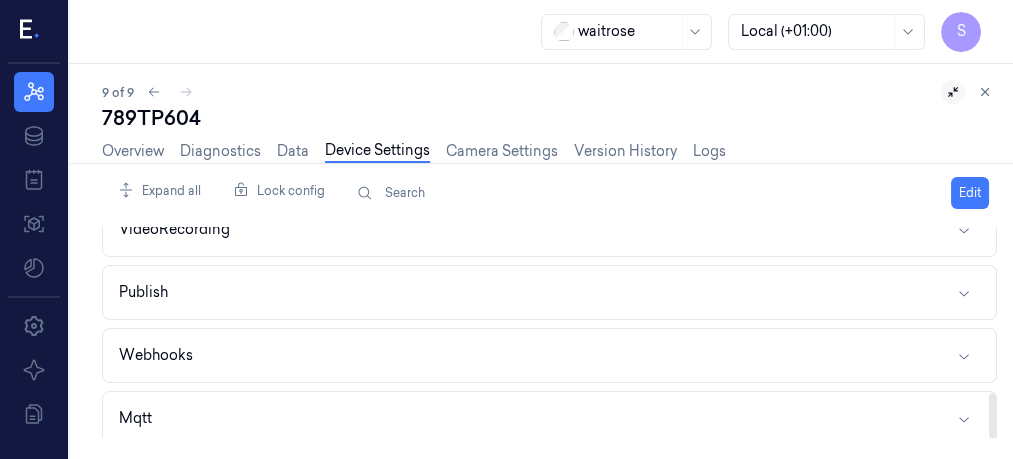 drag, startPoint x: 993, startPoint y: 254, endPoint x: 991, endPoint y: 457, distance: 203.00986 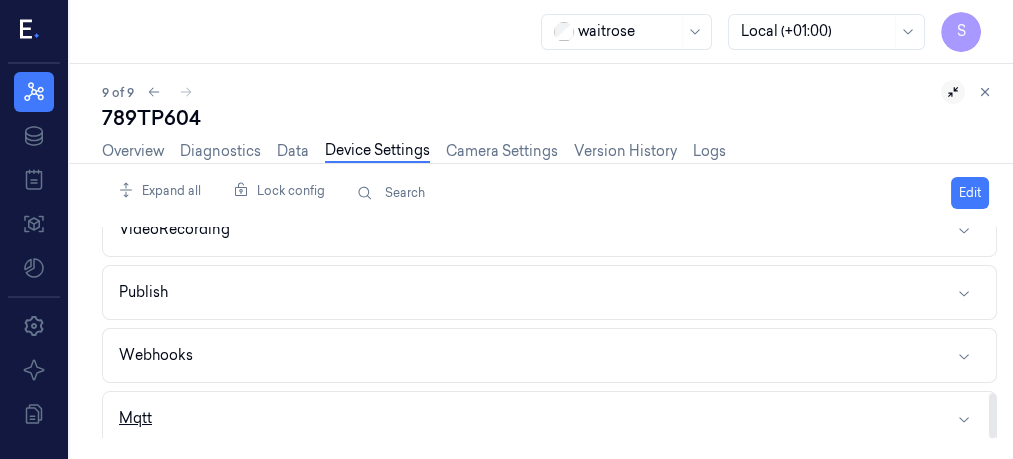 click 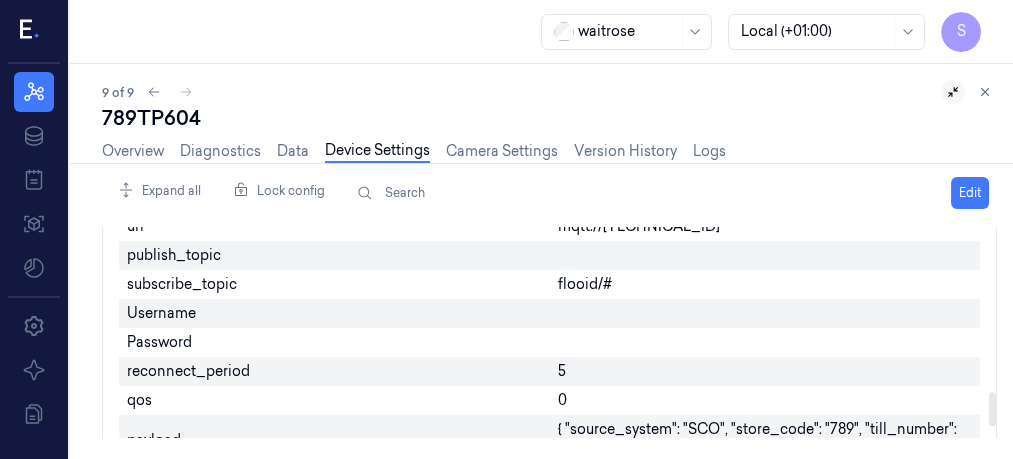 scroll, scrollTop: 1068, scrollLeft: 0, axis: vertical 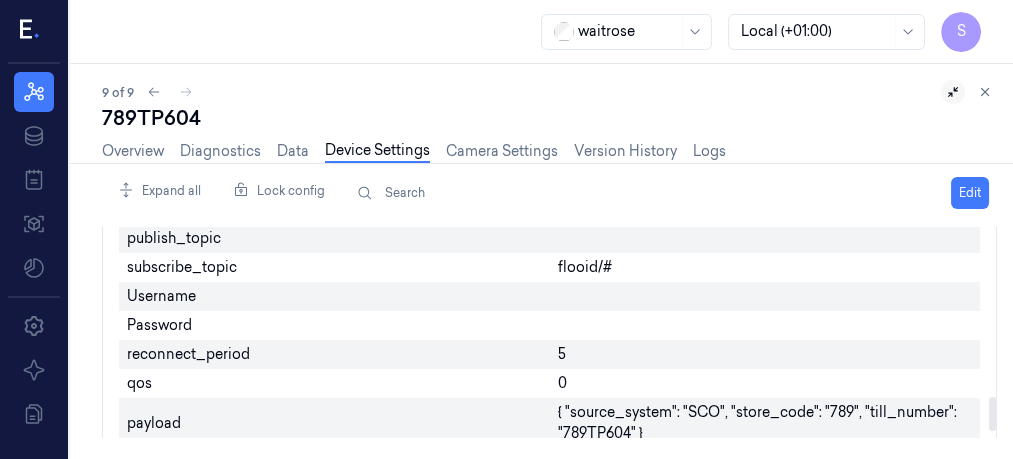 drag, startPoint x: 992, startPoint y: 359, endPoint x: 994, endPoint y: 405, distance: 46.043457 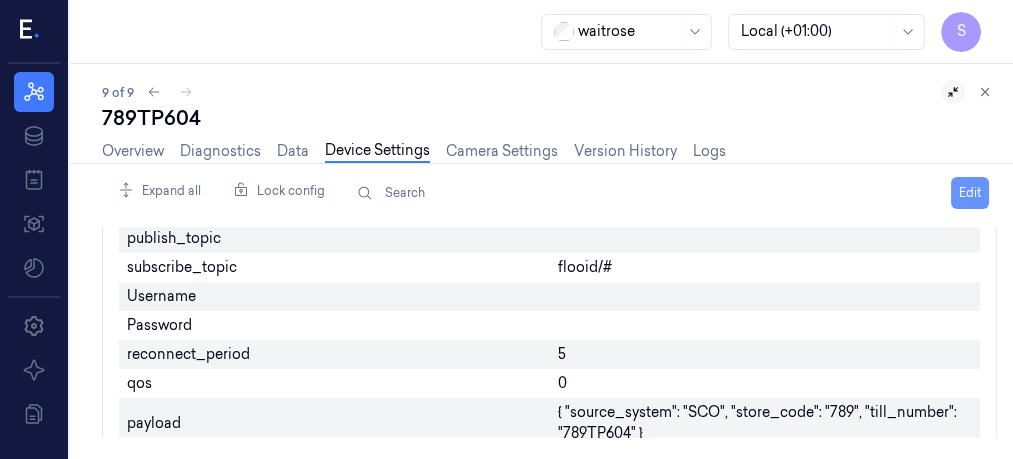 click on "Edit" at bounding box center [970, 193] 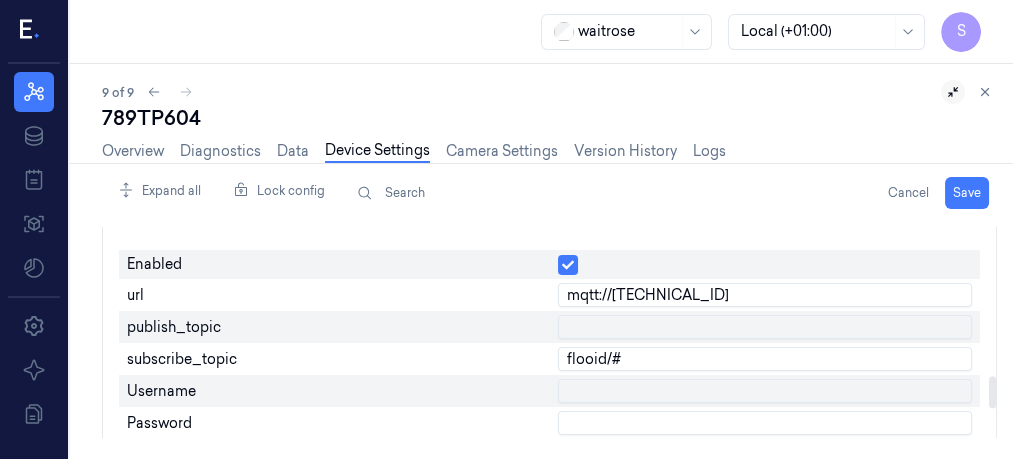 scroll, scrollTop: 981, scrollLeft: 0, axis: vertical 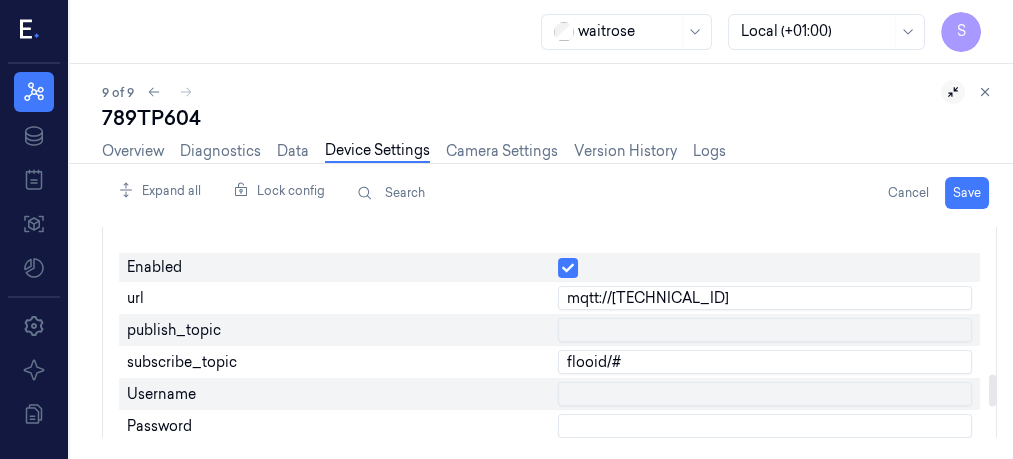 drag, startPoint x: 993, startPoint y: 401, endPoint x: 994, endPoint y: 387, distance: 14.035668 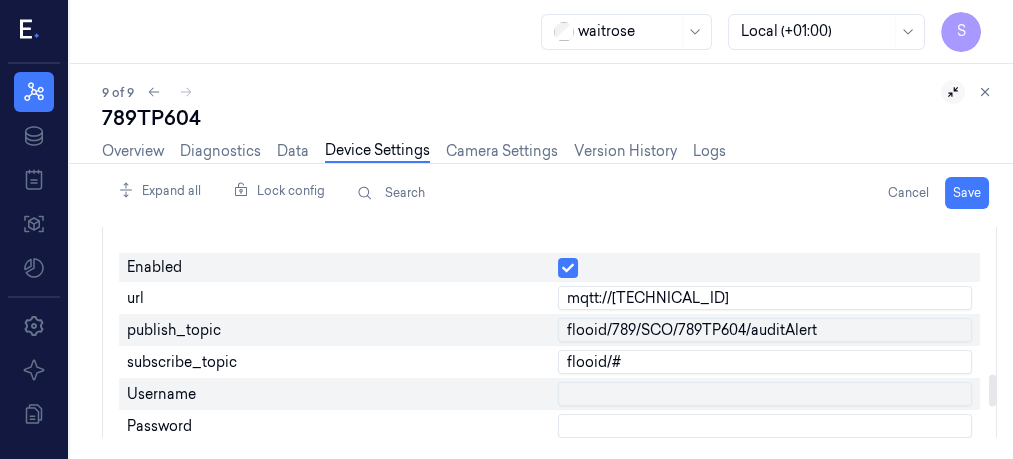 click on "flooid/789/SCO/789TP604/auditAlert" at bounding box center (765, 330) 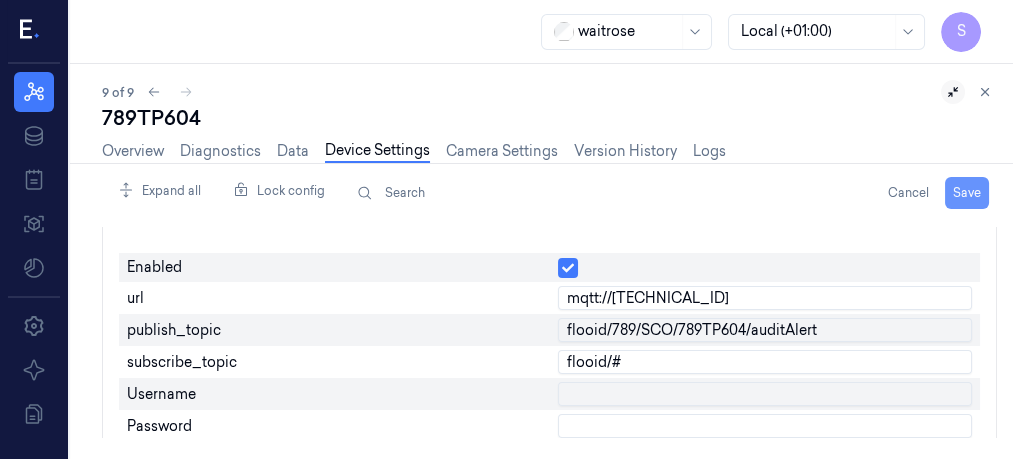 click on "Save" at bounding box center (967, 193) 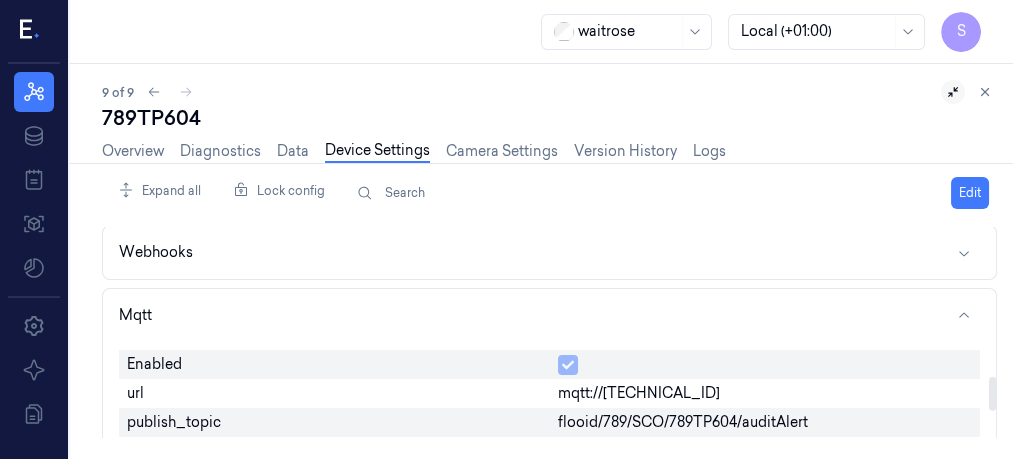 drag, startPoint x: 991, startPoint y: 396, endPoint x: 995, endPoint y: 380, distance: 16.492422 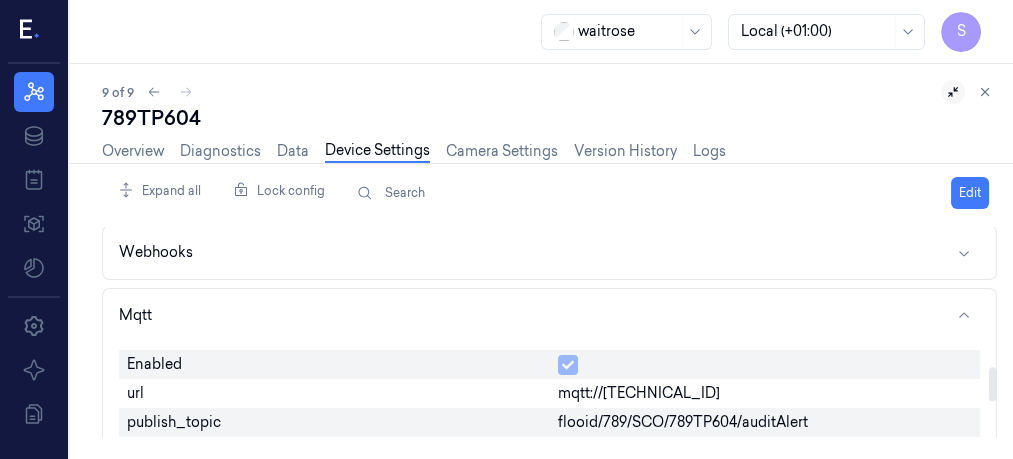 scroll, scrollTop: 881, scrollLeft: 0, axis: vertical 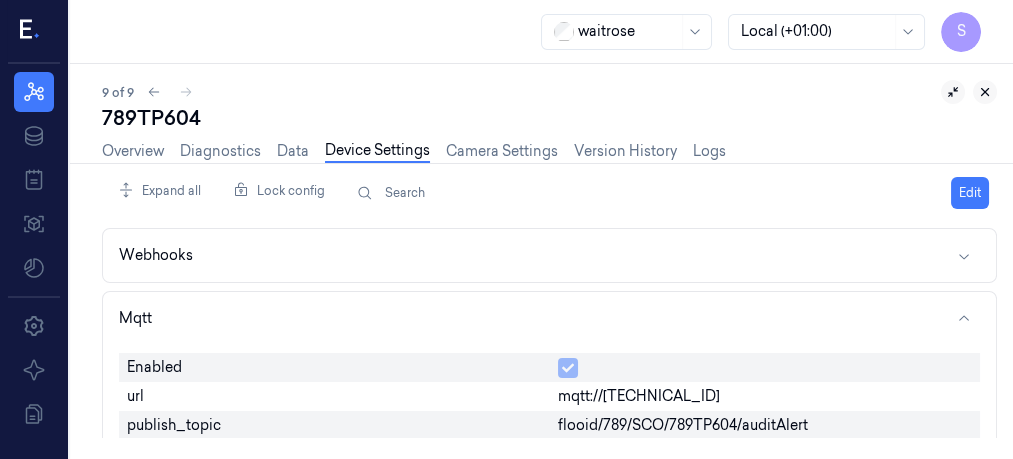click 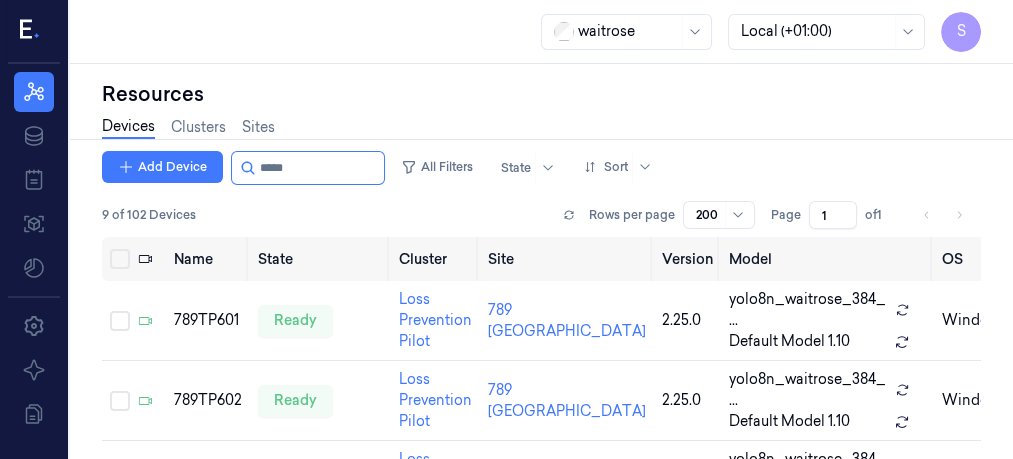 scroll, scrollTop: 0, scrollLeft: 0, axis: both 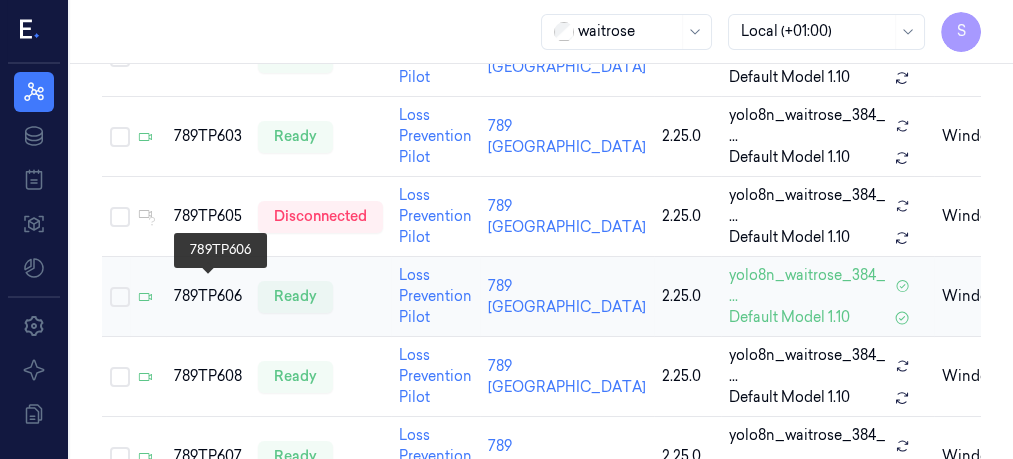click on "789TP606" at bounding box center (208, 296) 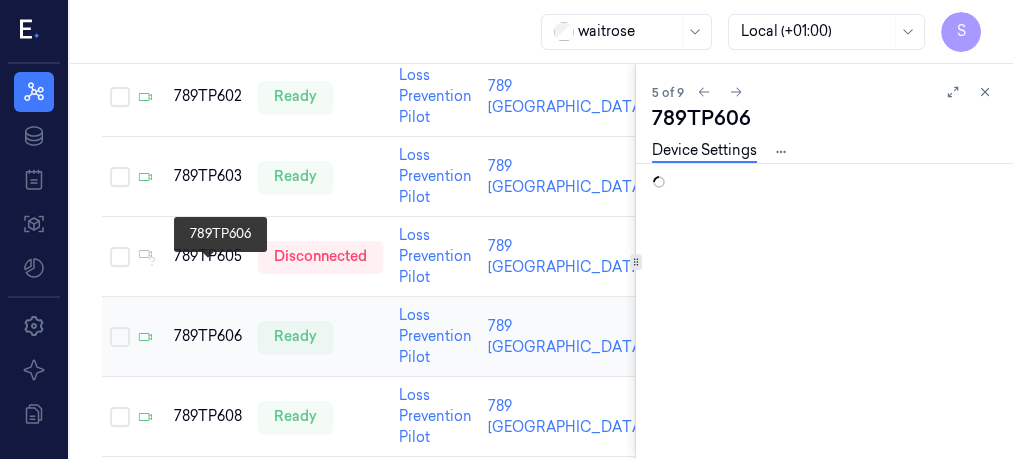 scroll, scrollTop: 0, scrollLeft: 0, axis: both 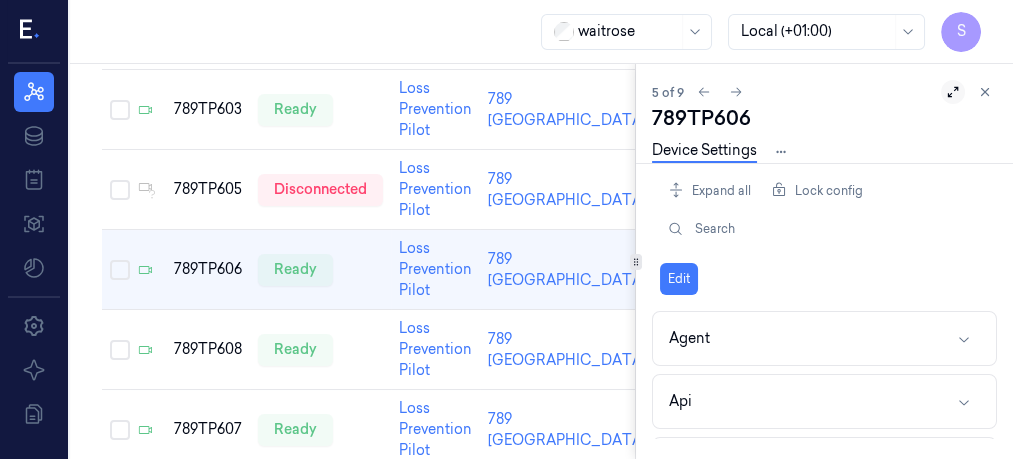 click 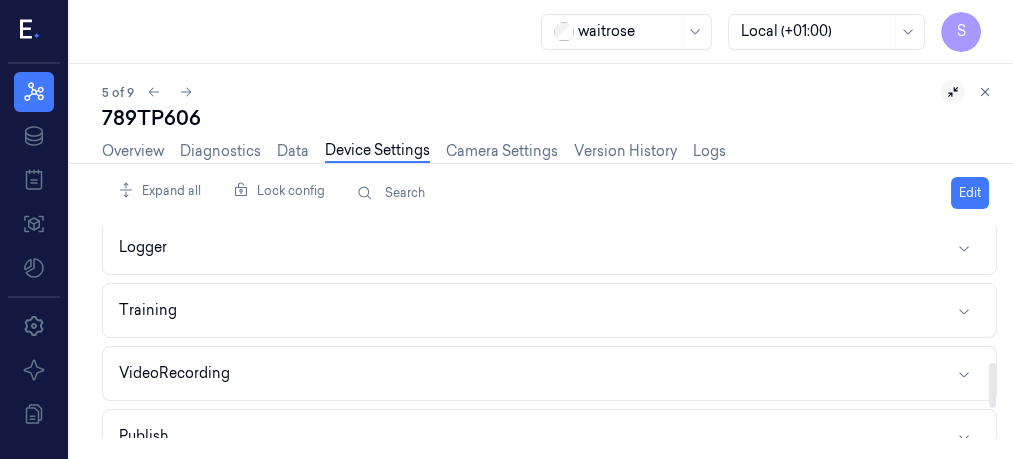 scroll, scrollTop: 781, scrollLeft: 0, axis: vertical 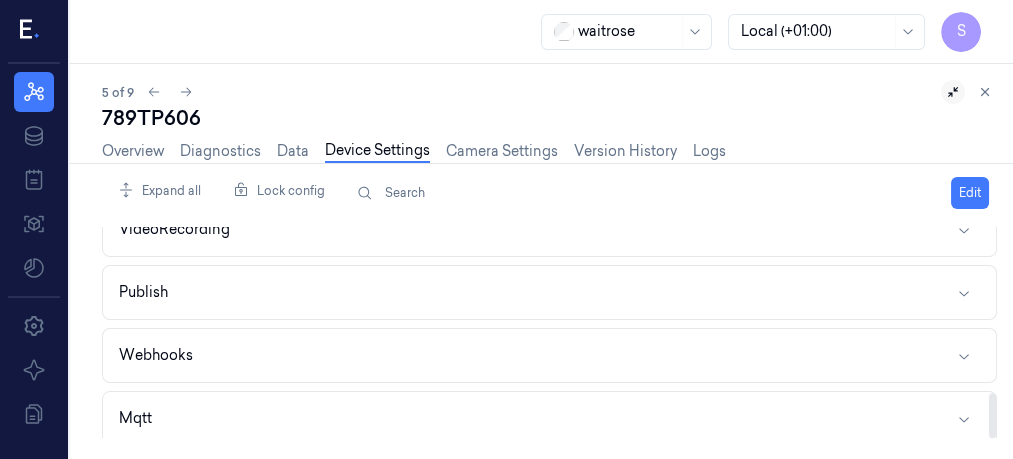 drag, startPoint x: 993, startPoint y: 256, endPoint x: 990, endPoint y: 458, distance: 202.02228 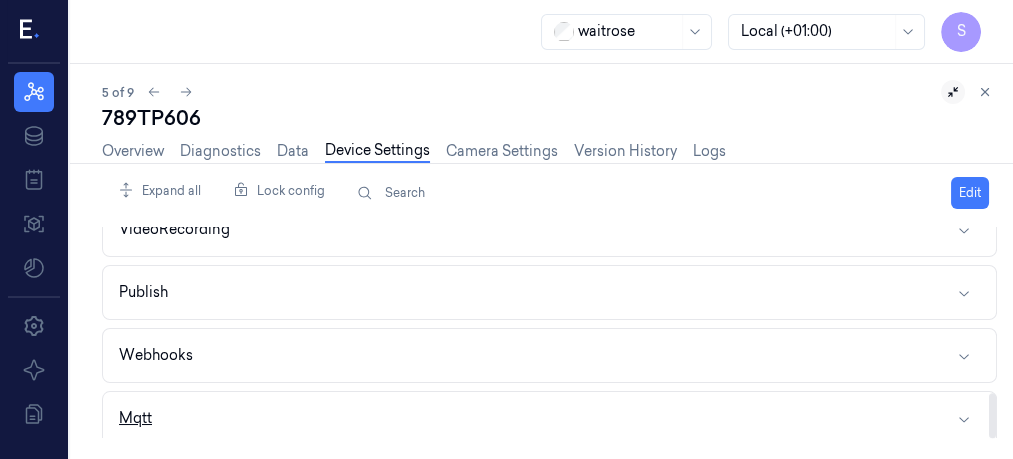 click 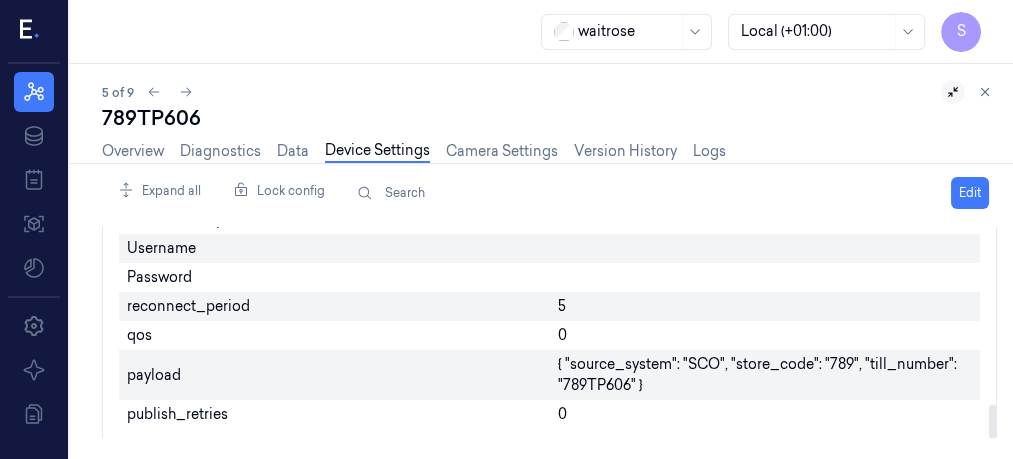 scroll, scrollTop: 0, scrollLeft: 0, axis: both 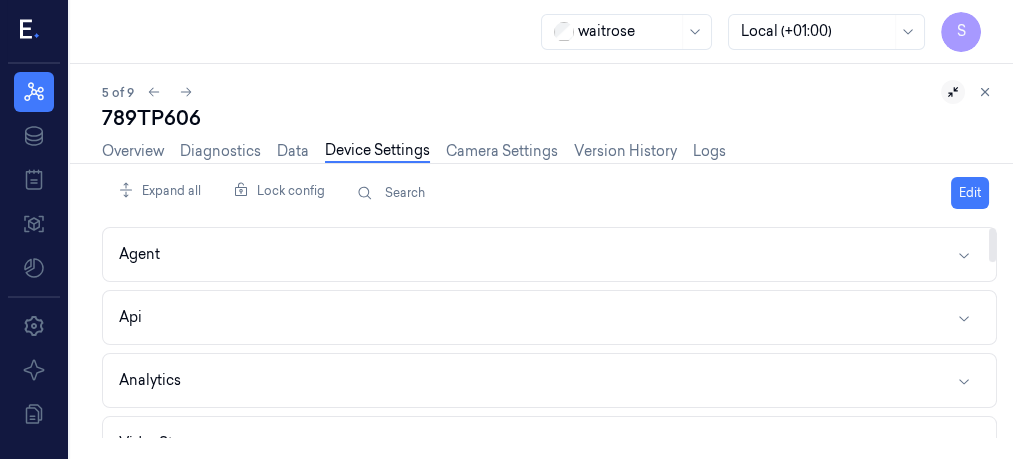 drag, startPoint x: 990, startPoint y: 365, endPoint x: 987, endPoint y: 95, distance: 270.01666 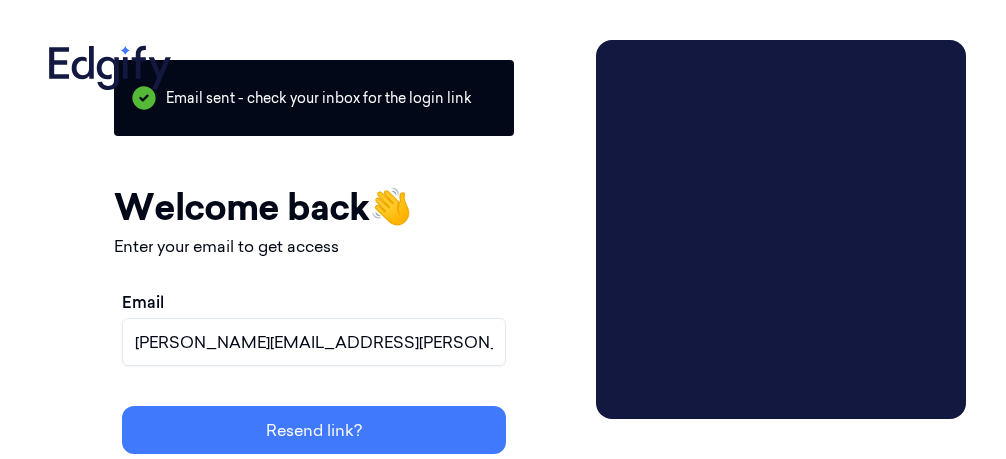 scroll, scrollTop: 0, scrollLeft: 0, axis: both 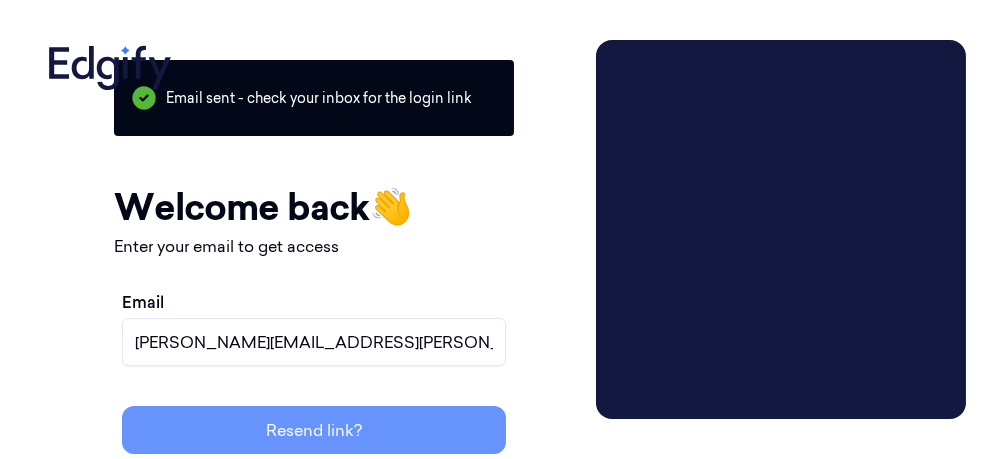 click on "Resend link?" at bounding box center (314, 430) 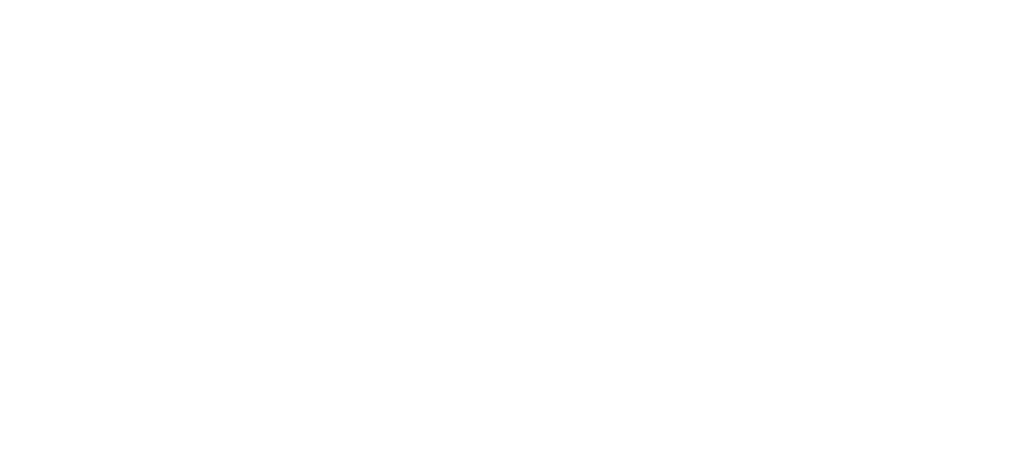 scroll, scrollTop: 0, scrollLeft: 0, axis: both 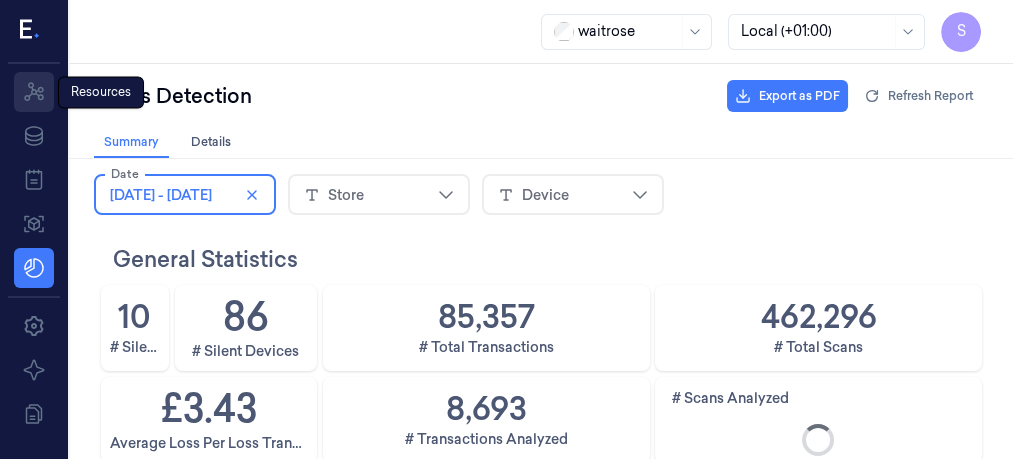 click 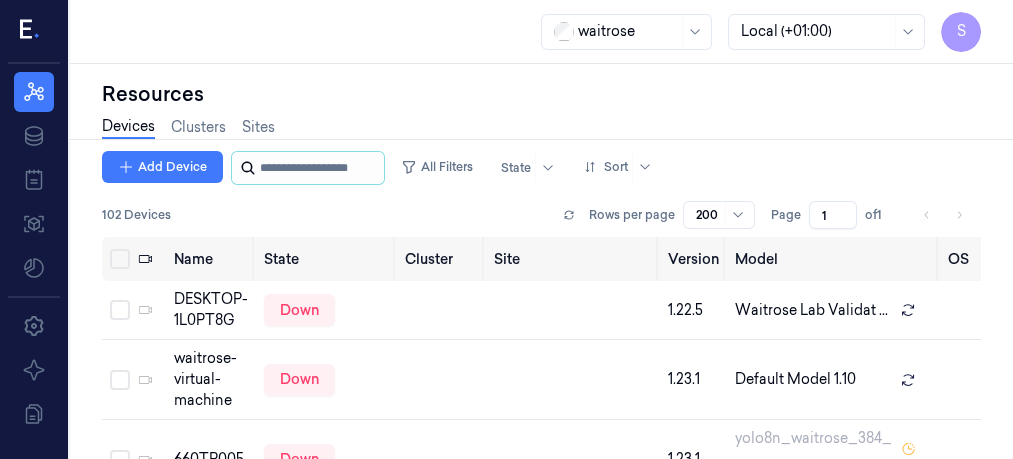 click at bounding box center (320, 168) 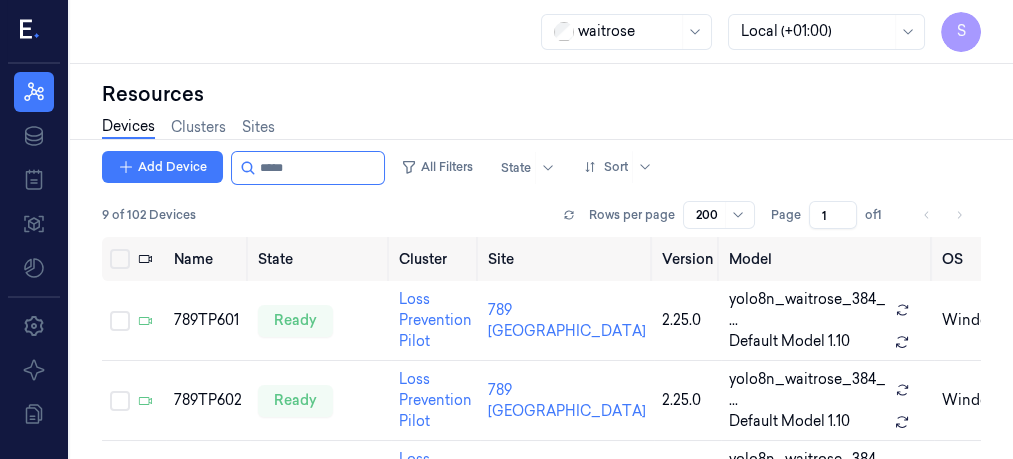 type on "*****" 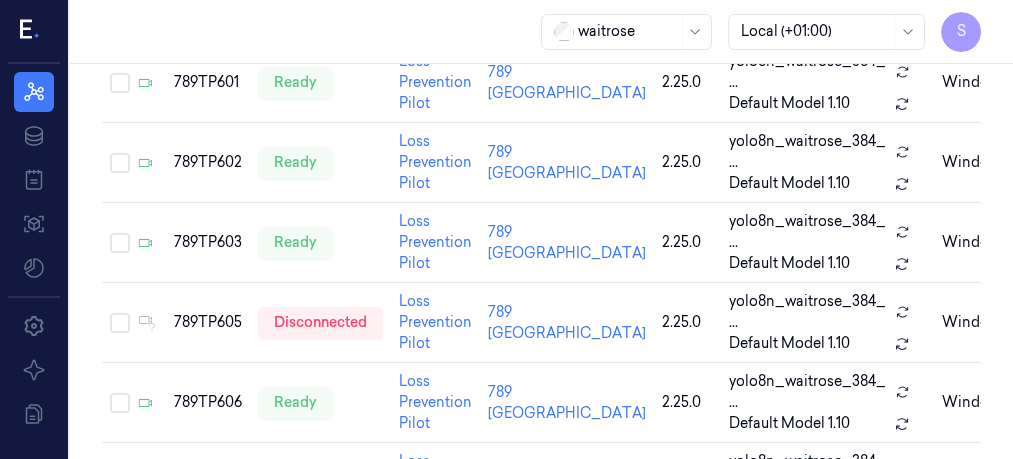 scroll, scrollTop: 240, scrollLeft: 0, axis: vertical 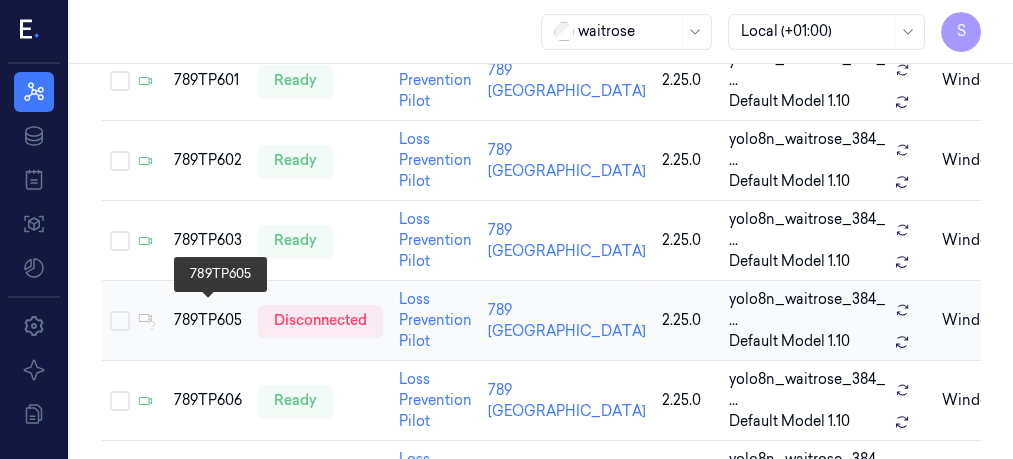 click on "789TP605" at bounding box center [208, 320] 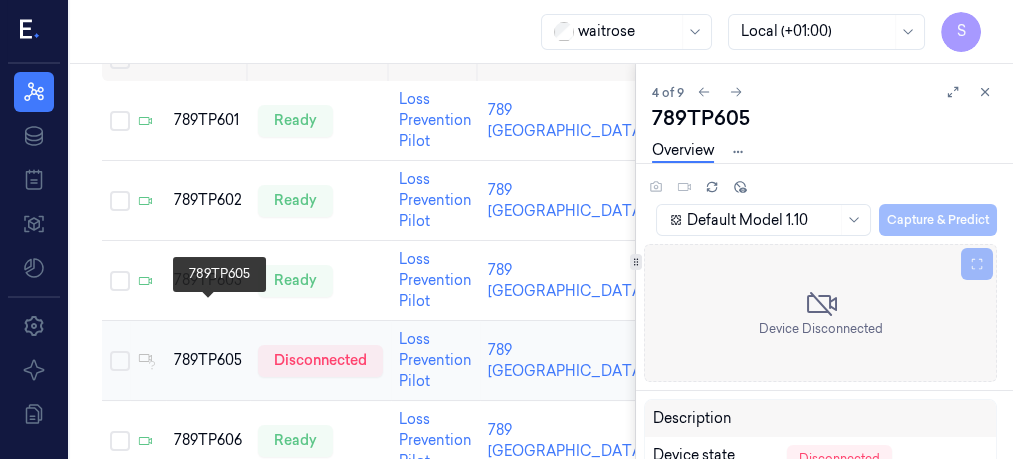 scroll, scrollTop: 0, scrollLeft: 0, axis: both 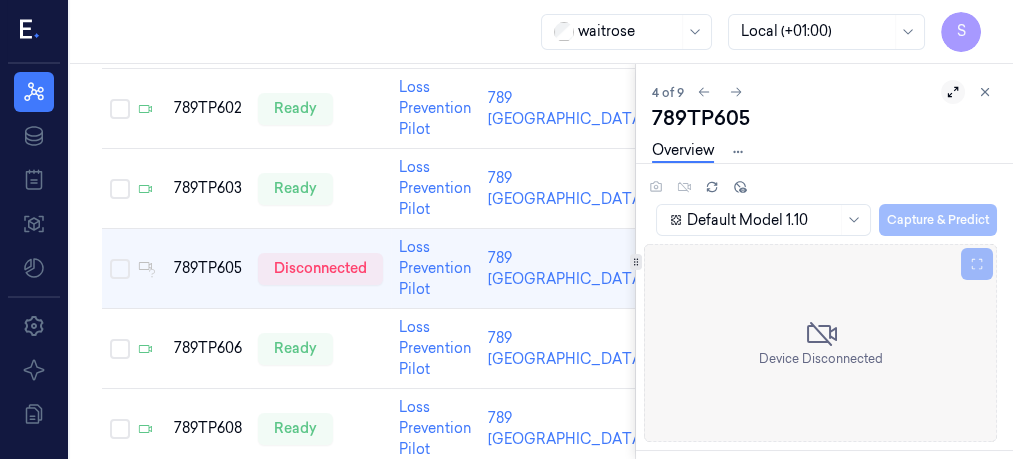 click 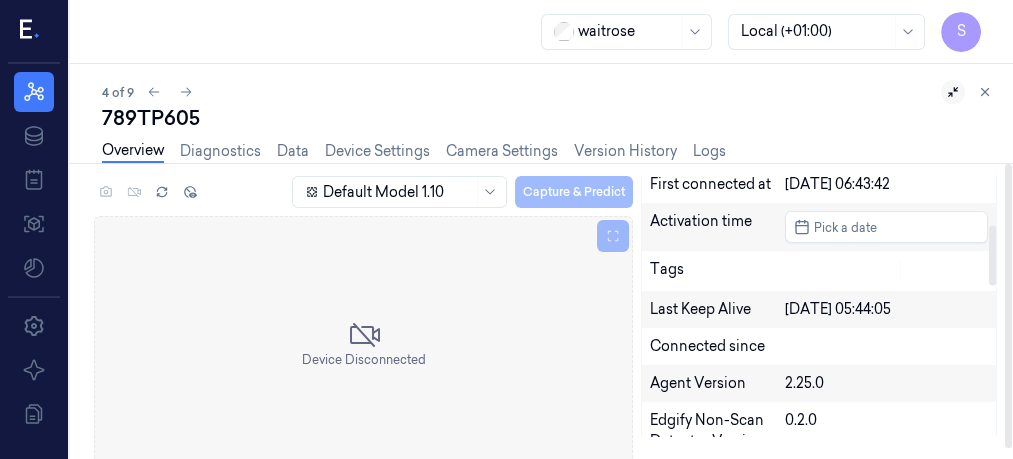 scroll, scrollTop: 0, scrollLeft: 0, axis: both 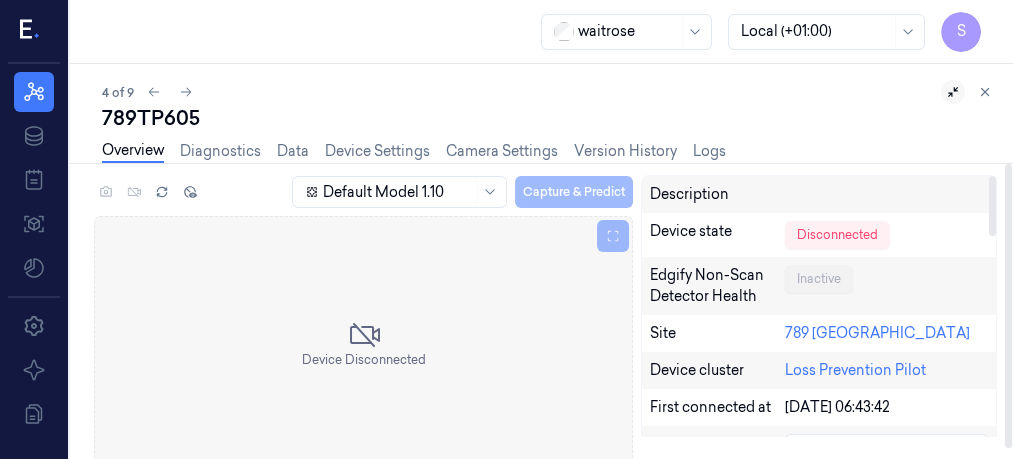 drag, startPoint x: 994, startPoint y: 189, endPoint x: 1008, endPoint y: 52, distance: 137.71347 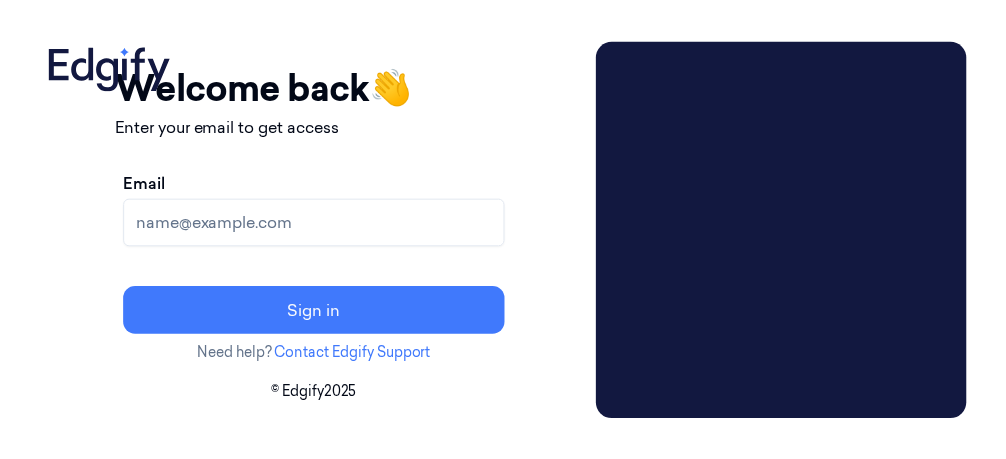 scroll, scrollTop: 0, scrollLeft: 0, axis: both 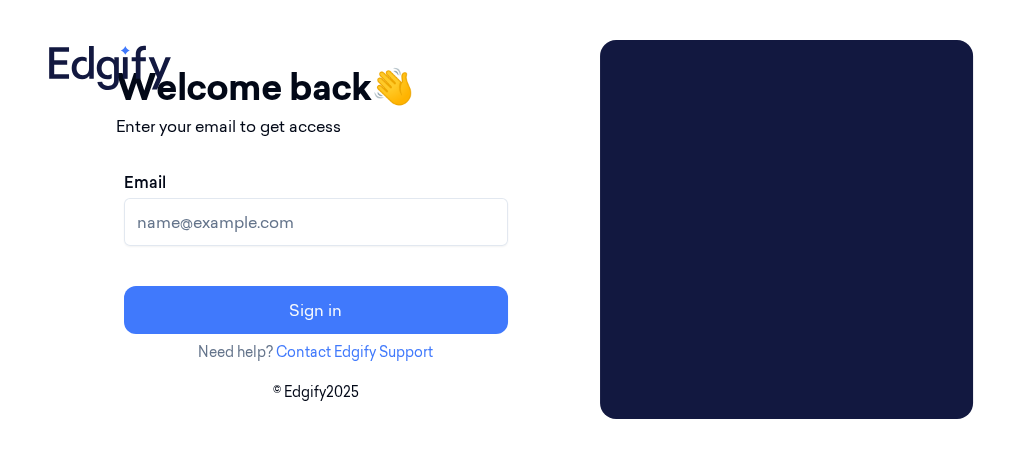 click on "Email" at bounding box center (316, 222) 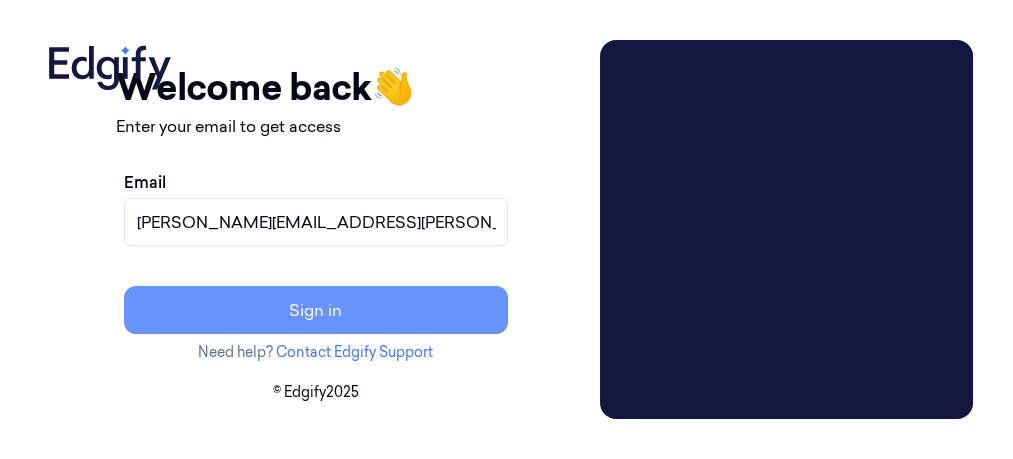 click on "Sign in" at bounding box center [316, 310] 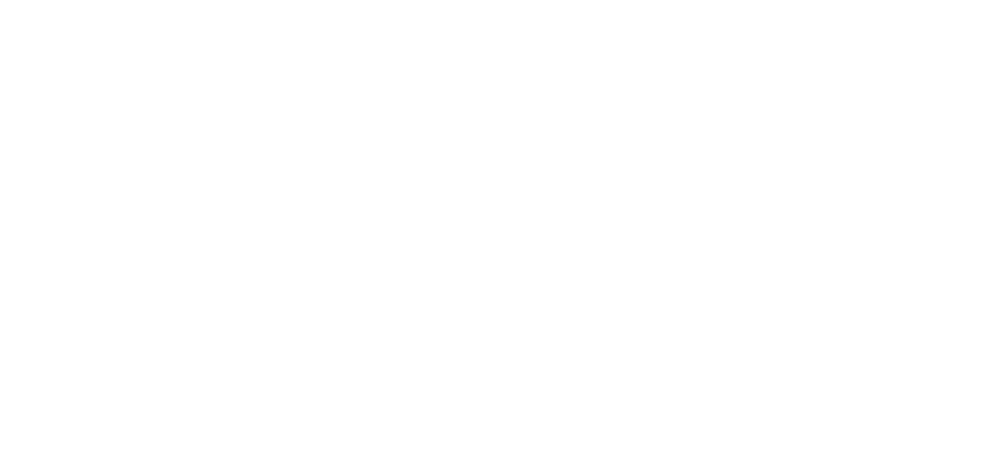 scroll, scrollTop: 0, scrollLeft: 0, axis: both 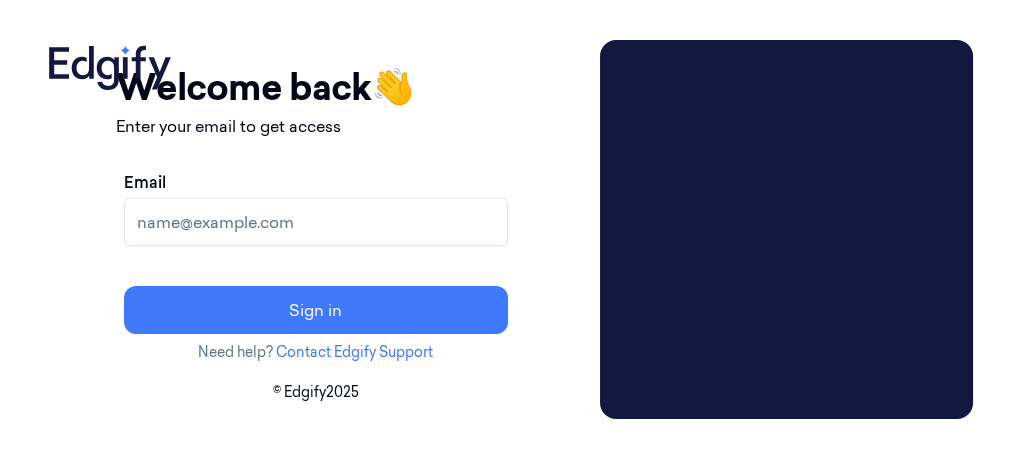 click on "Email" at bounding box center [316, 222] 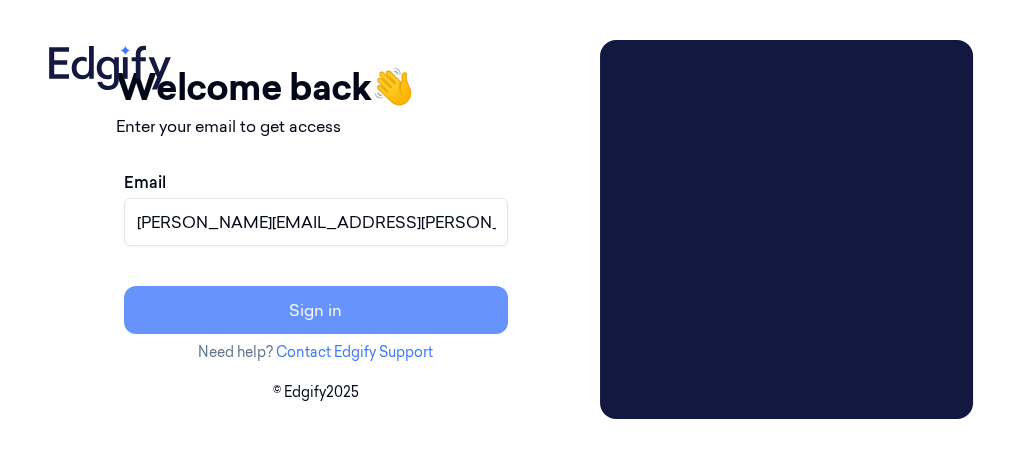 click on "Sign in" at bounding box center [316, 310] 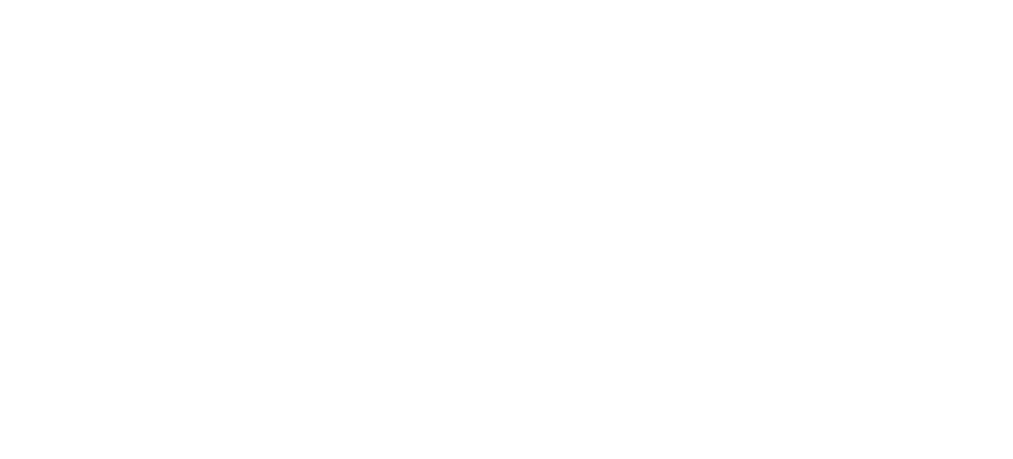scroll, scrollTop: 0, scrollLeft: 0, axis: both 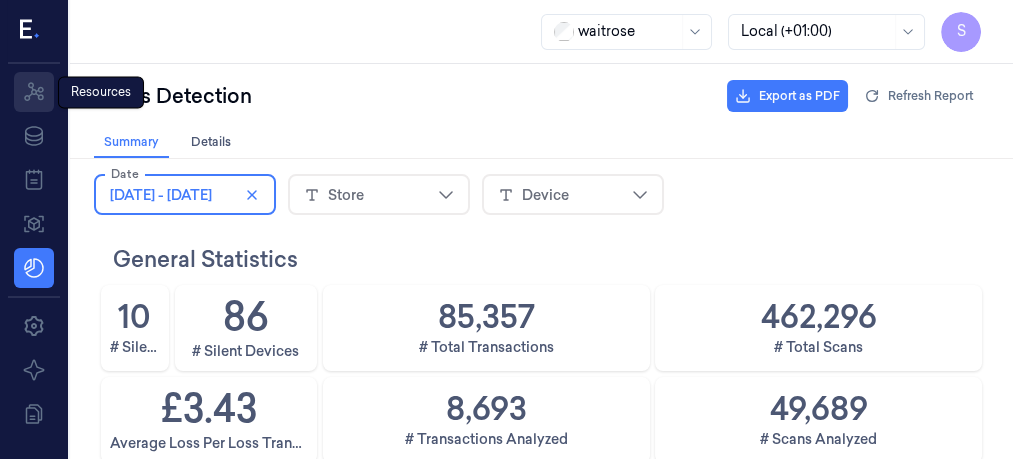 click 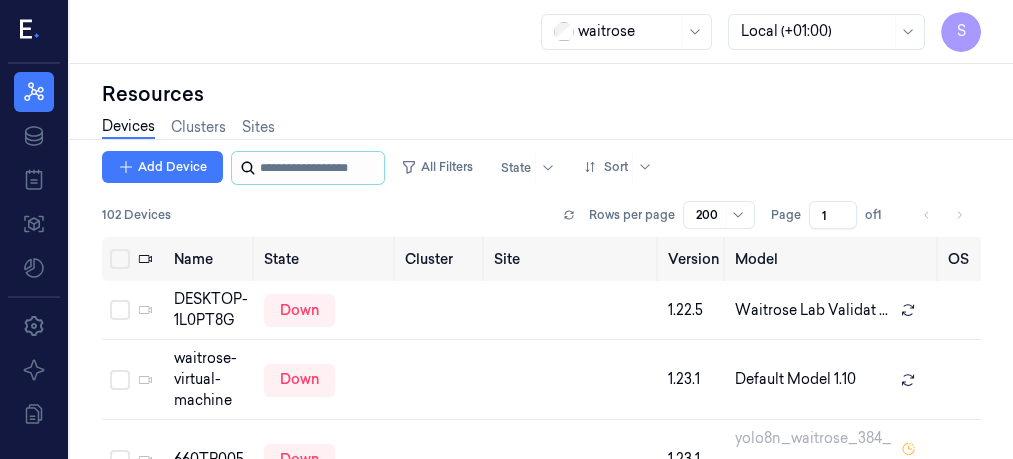 click at bounding box center (320, 168) 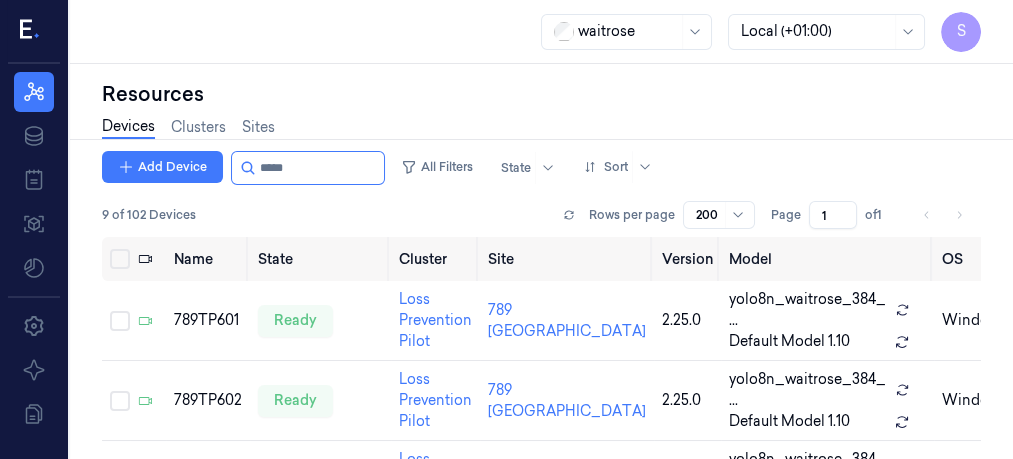 type on "*****" 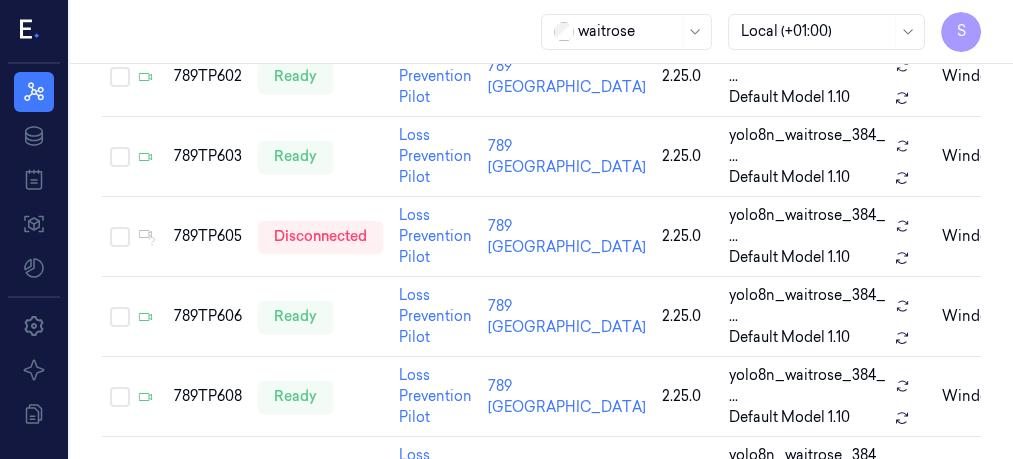scroll, scrollTop: 323, scrollLeft: 0, axis: vertical 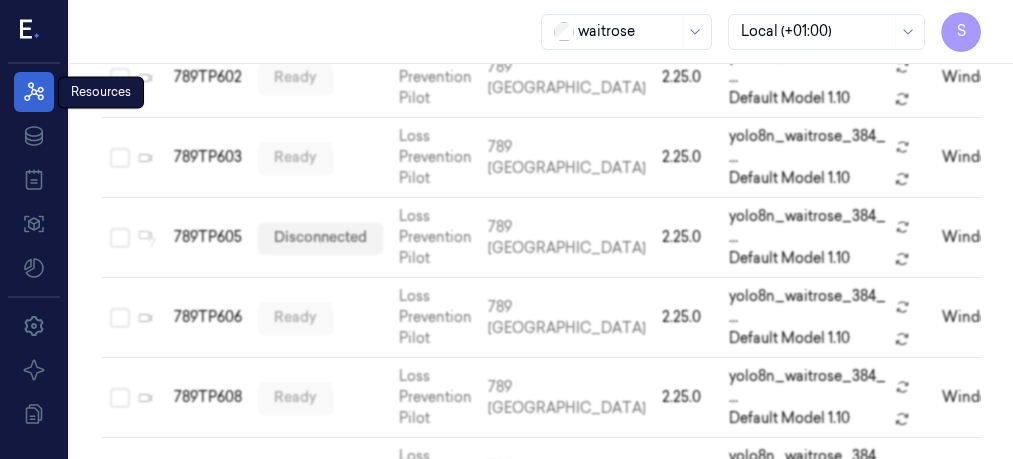 click 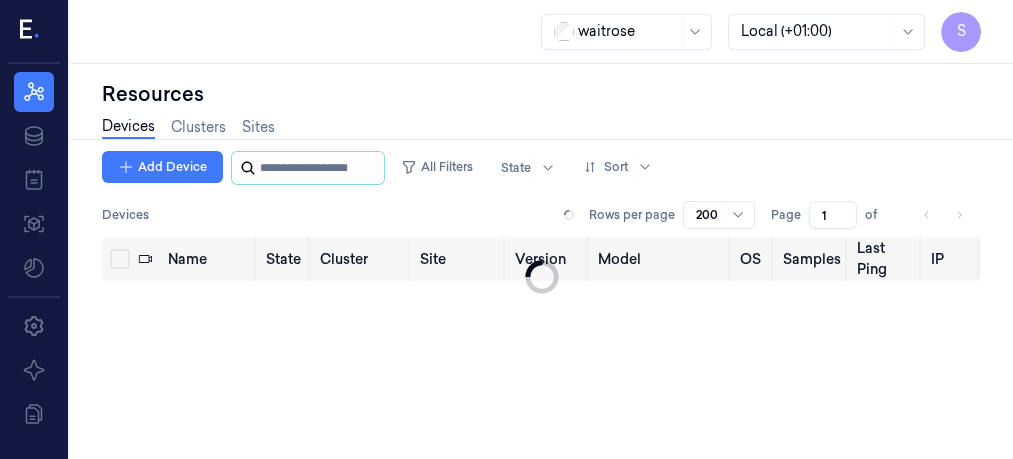 click at bounding box center (320, 168) 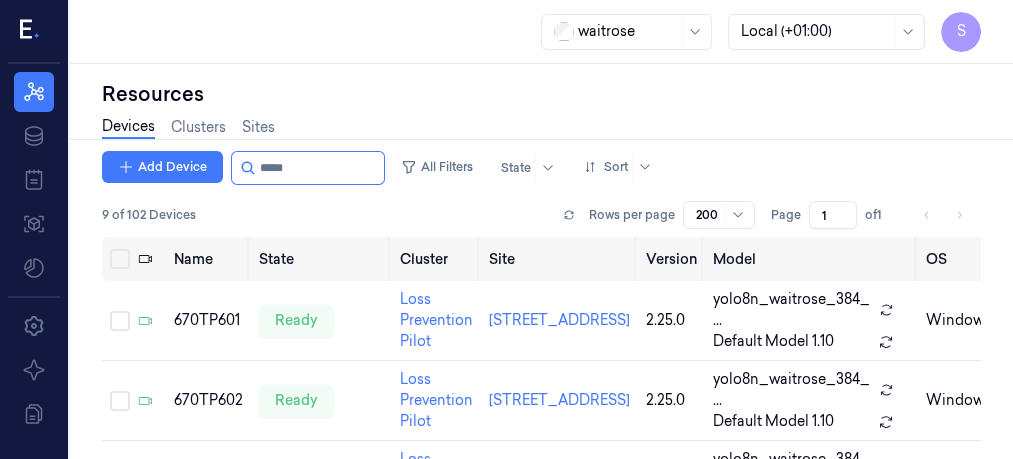type on "*****" 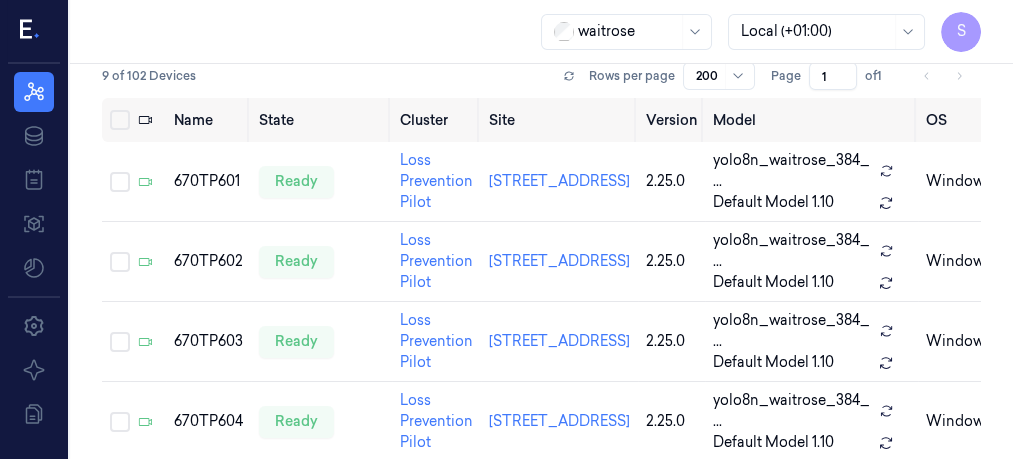scroll, scrollTop: 144, scrollLeft: 0, axis: vertical 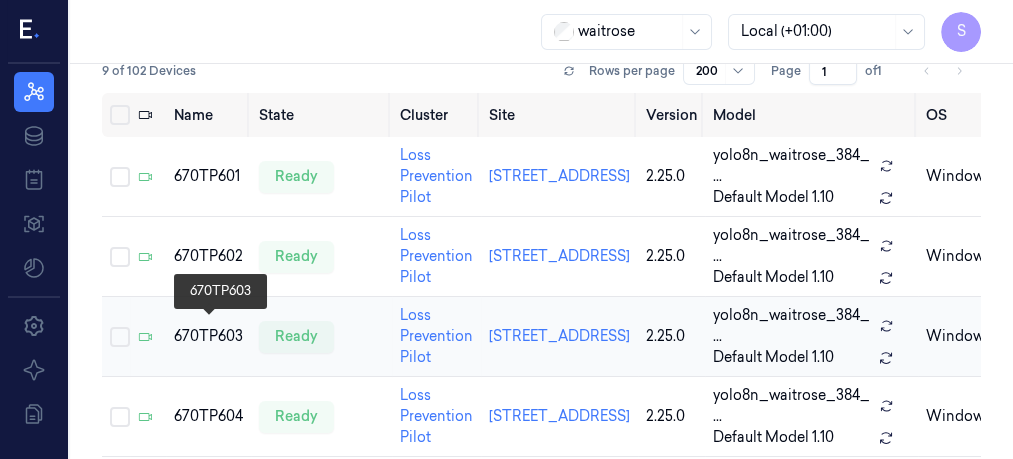 click on "670TP603" at bounding box center (208, 336) 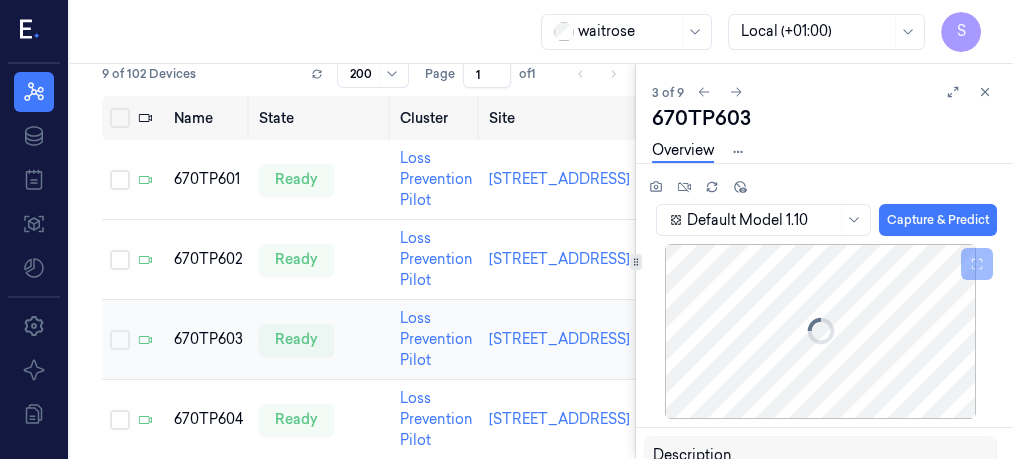 scroll, scrollTop: 212, scrollLeft: 0, axis: vertical 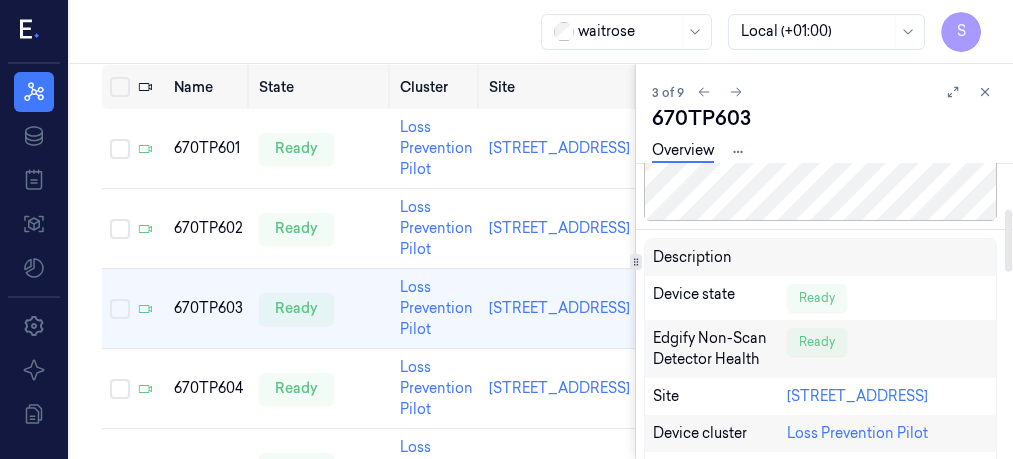 drag, startPoint x: 1008, startPoint y: 187, endPoint x: 1008, endPoint y: 232, distance: 45 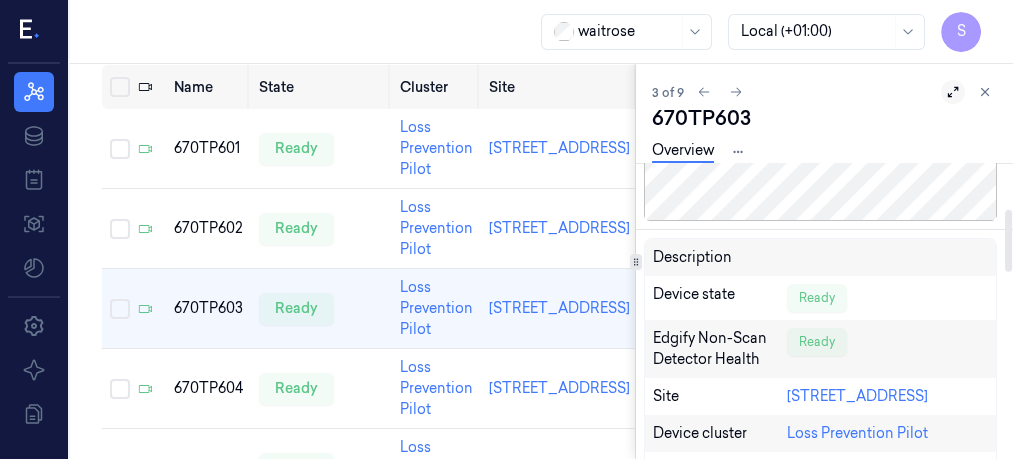 click 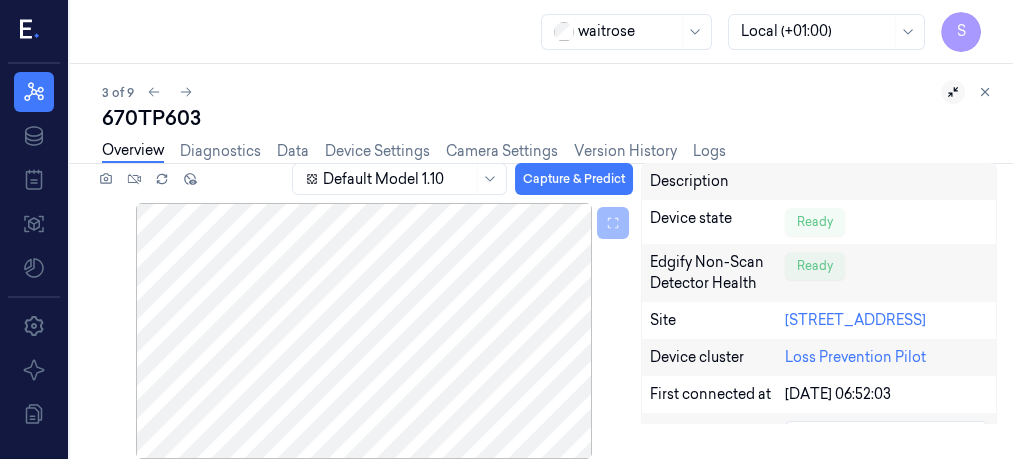scroll, scrollTop: 12, scrollLeft: 0, axis: vertical 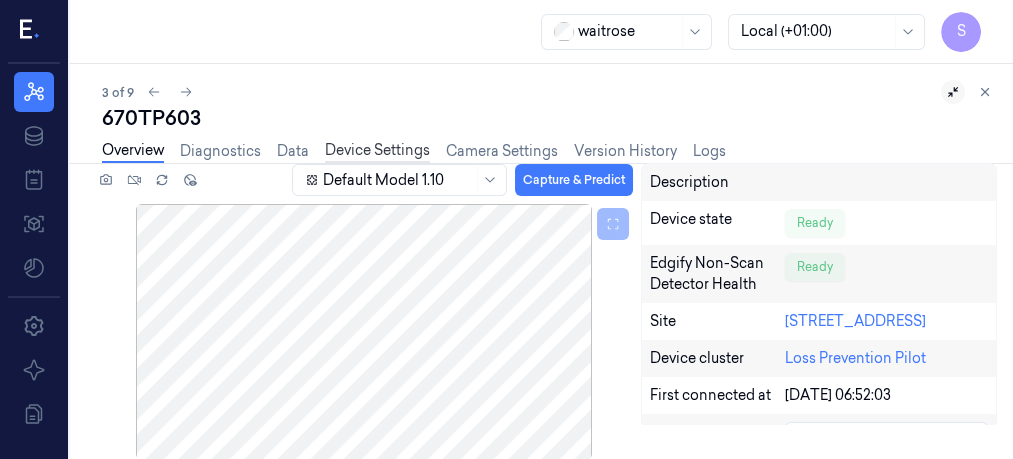 click on "Device Settings" at bounding box center (377, 151) 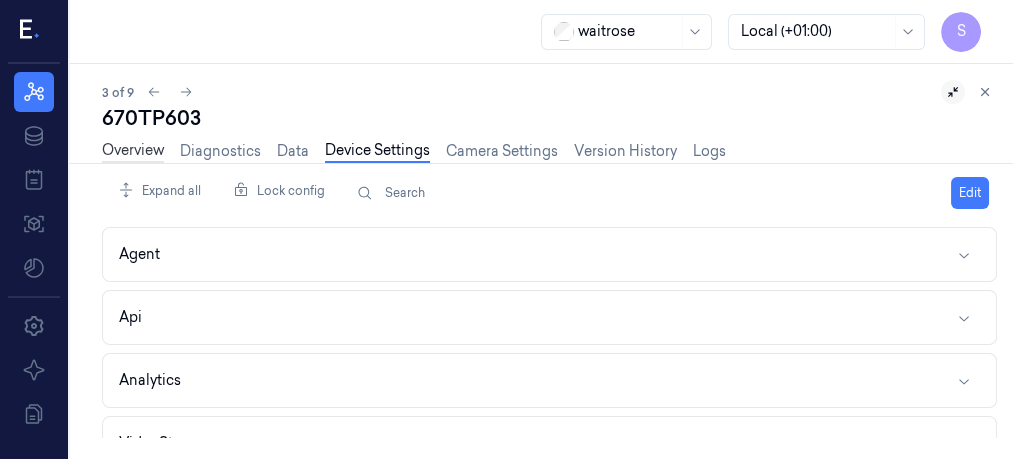 click on "Overview" at bounding box center [133, 151] 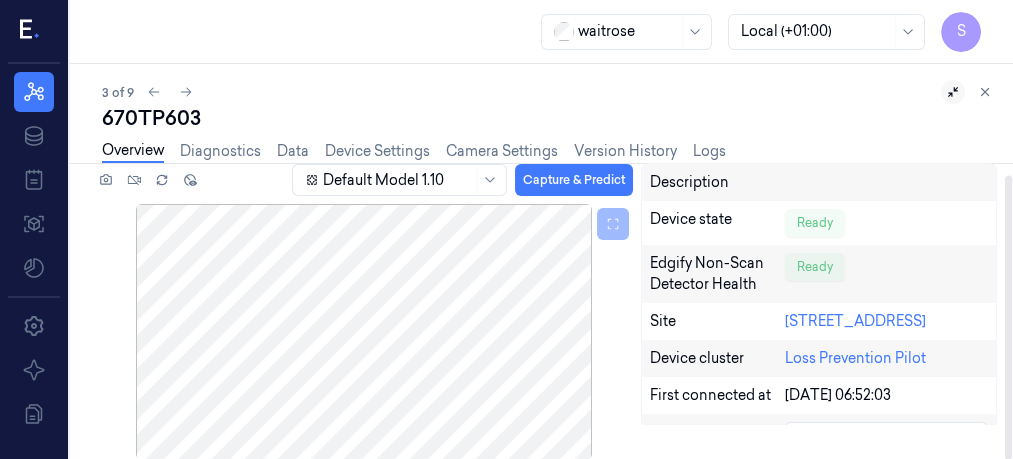 scroll, scrollTop: 0, scrollLeft: 0, axis: both 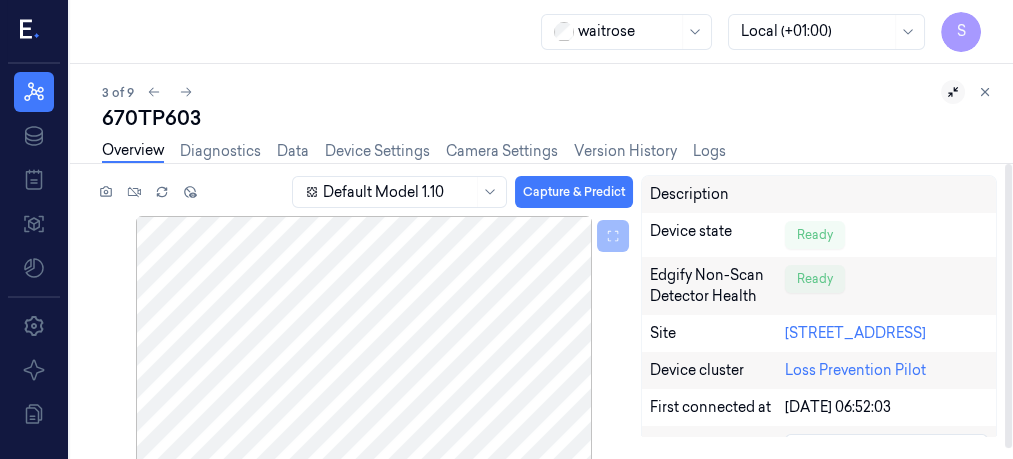 drag, startPoint x: 1010, startPoint y: 204, endPoint x: 999, endPoint y: 185, distance: 21.954498 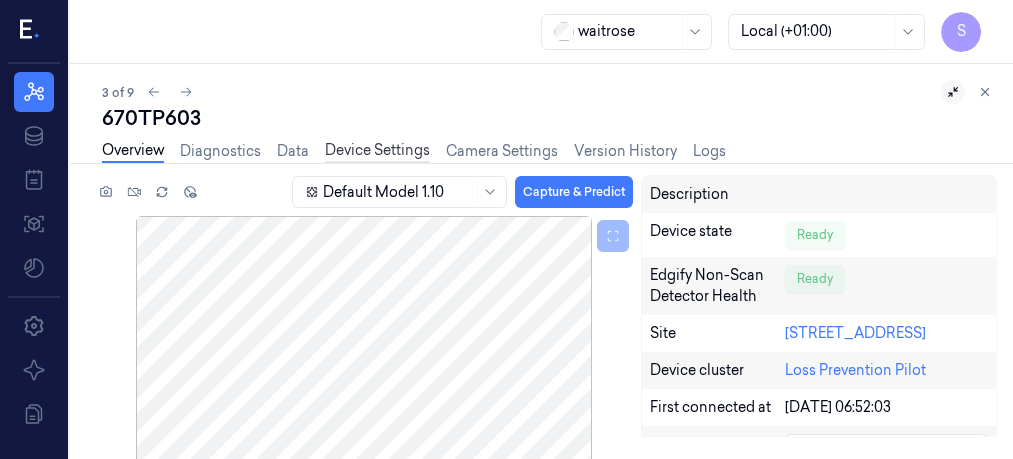 click on "Device Settings" at bounding box center [377, 151] 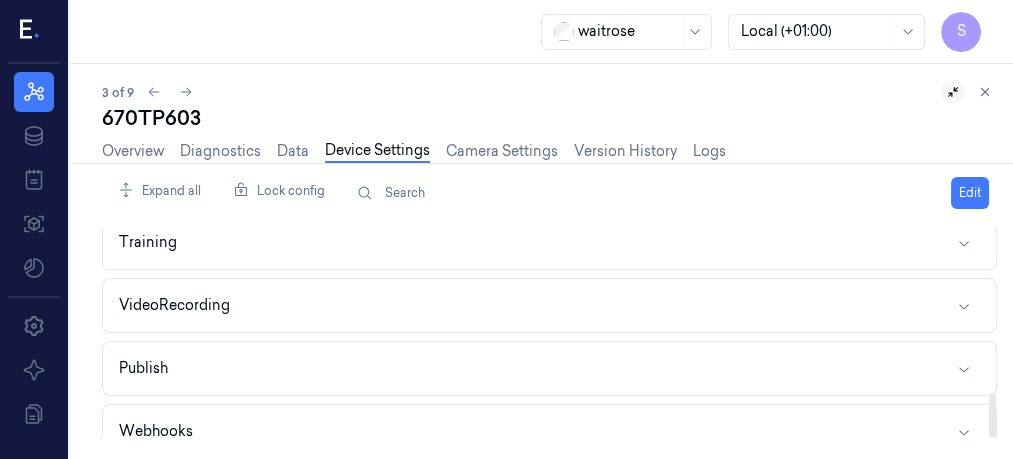 scroll, scrollTop: 781, scrollLeft: 0, axis: vertical 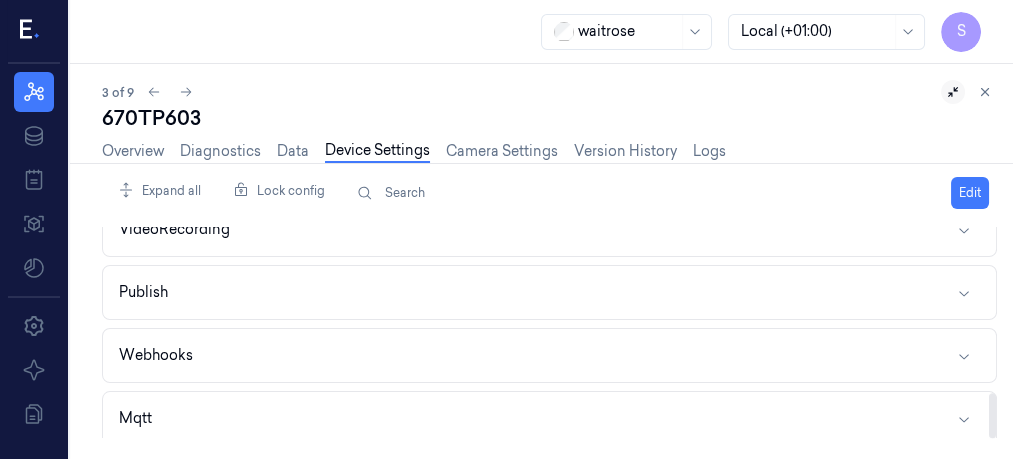 drag, startPoint x: 993, startPoint y: 254, endPoint x: 1009, endPoint y: 452, distance: 198.64542 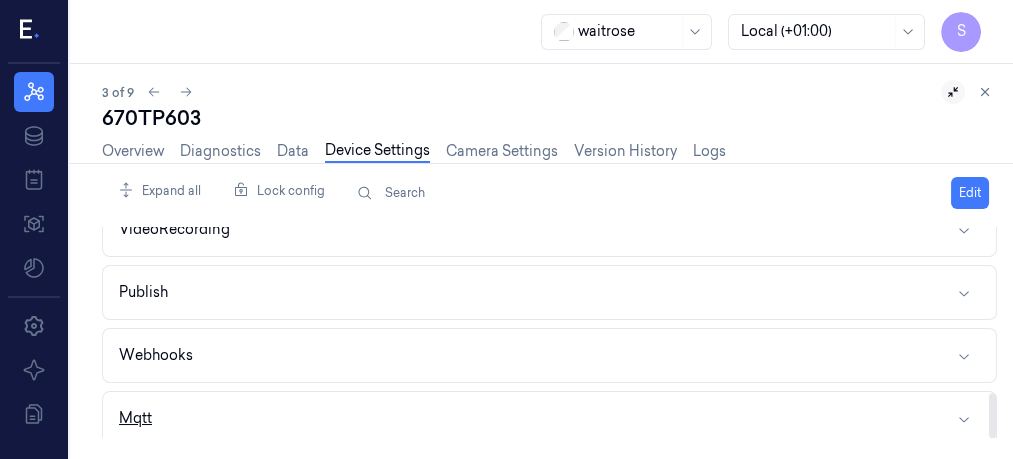 click 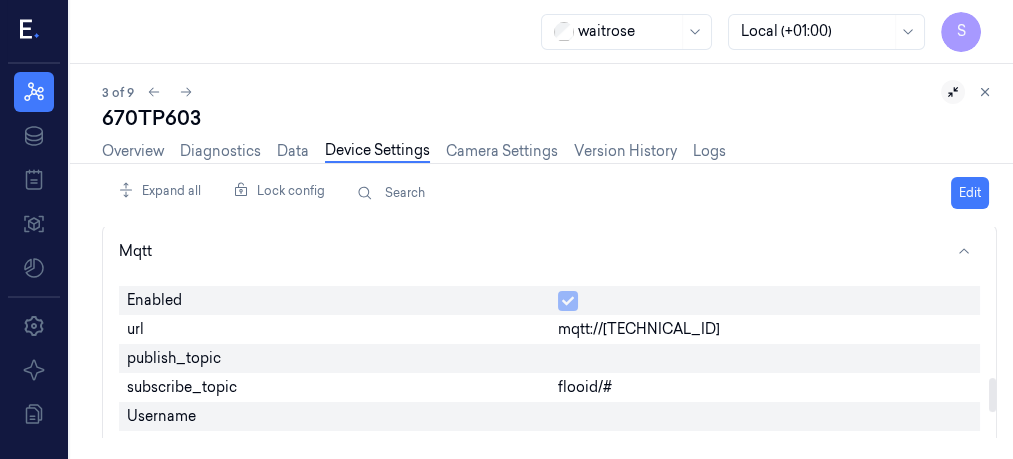 scroll, scrollTop: 961, scrollLeft: 0, axis: vertical 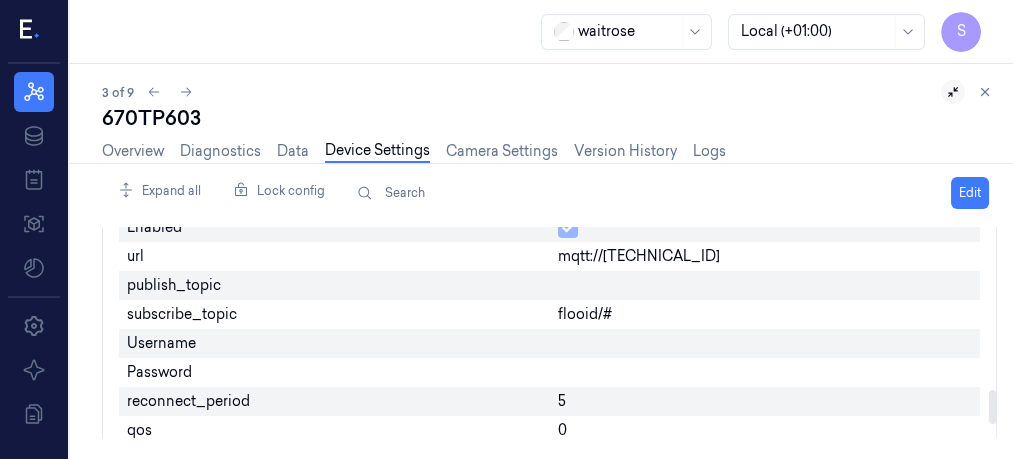 drag, startPoint x: 994, startPoint y: 362, endPoint x: 996, endPoint y: 398, distance: 36.05551 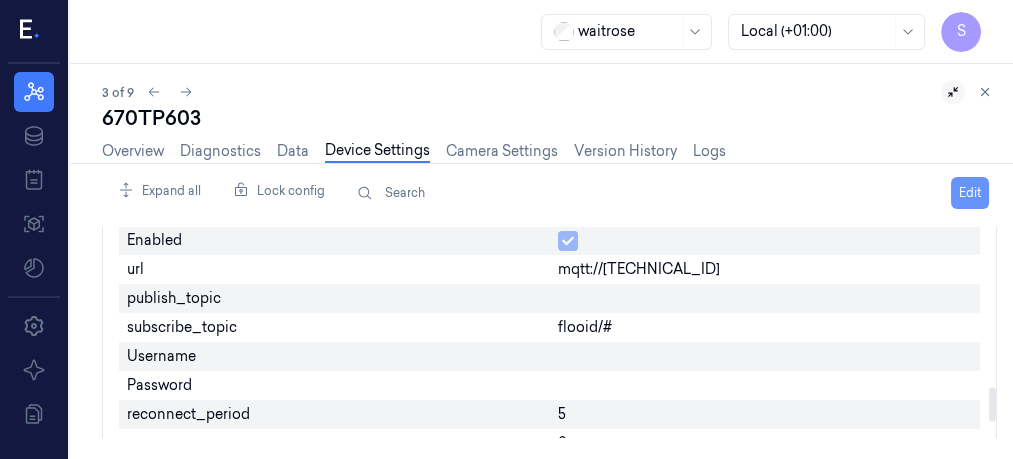 click on "Edit" at bounding box center (970, 193) 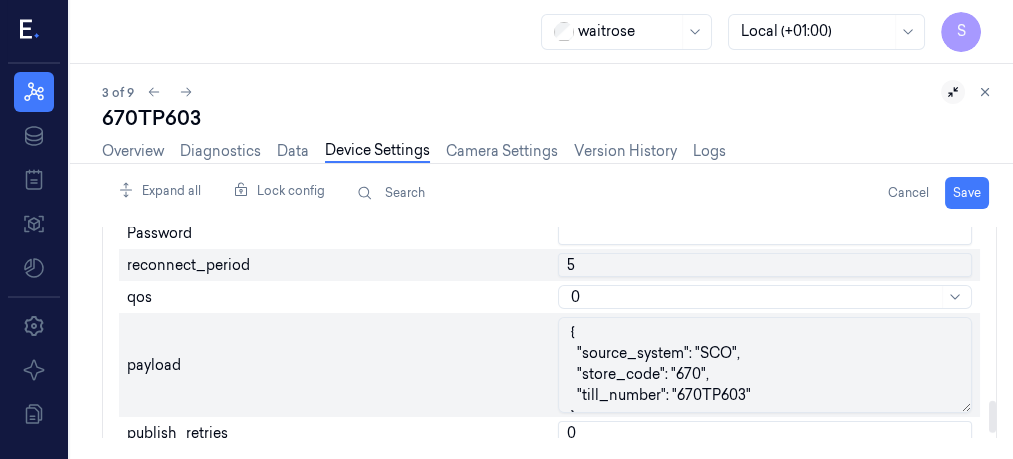 scroll, scrollTop: 1194, scrollLeft: 0, axis: vertical 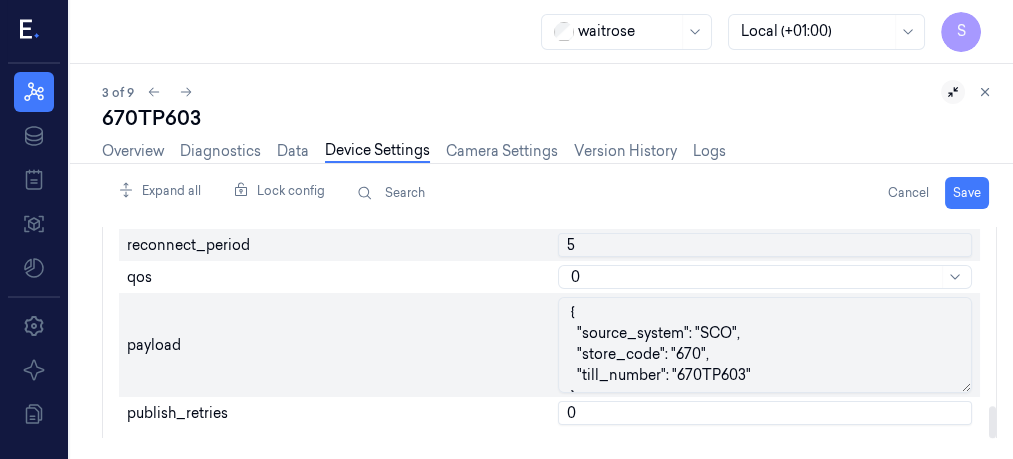 drag, startPoint x: 992, startPoint y: 383, endPoint x: 996, endPoint y: 419, distance: 36.221542 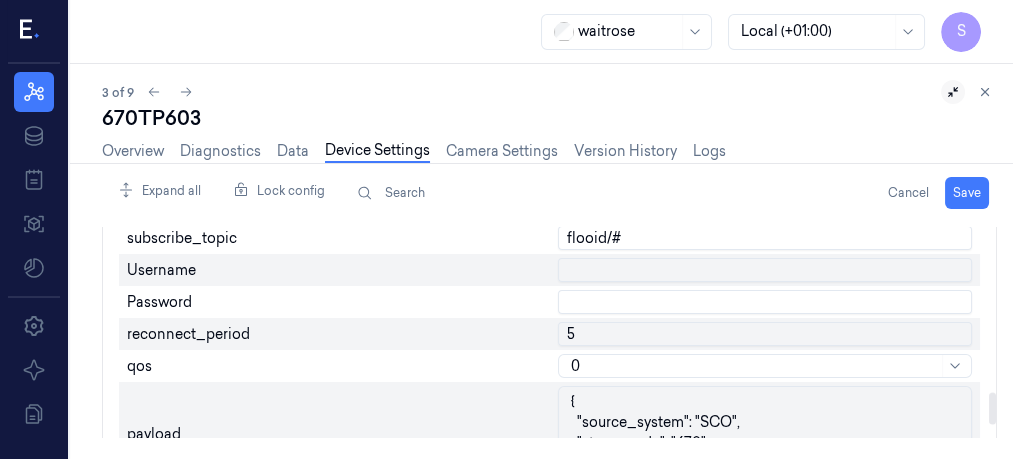 scroll, scrollTop: 1101, scrollLeft: 0, axis: vertical 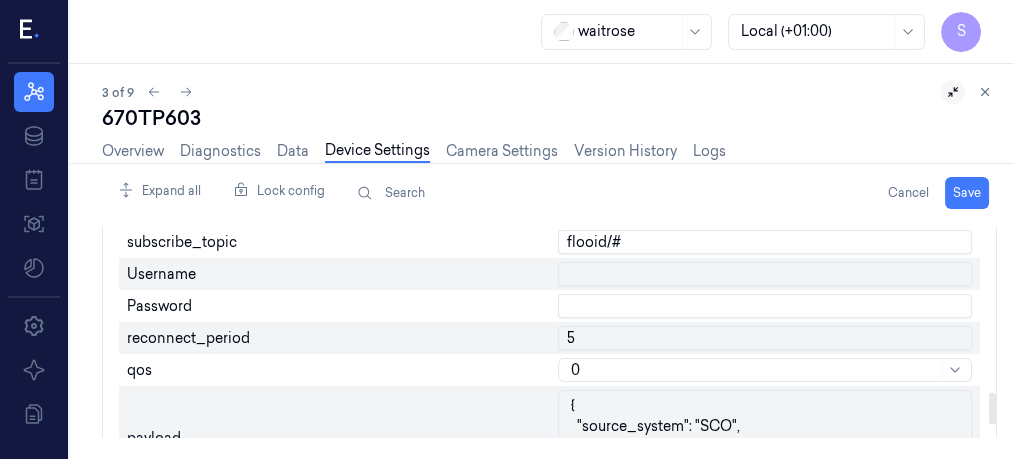 drag, startPoint x: 990, startPoint y: 414, endPoint x: 989, endPoint y: 401, distance: 13.038404 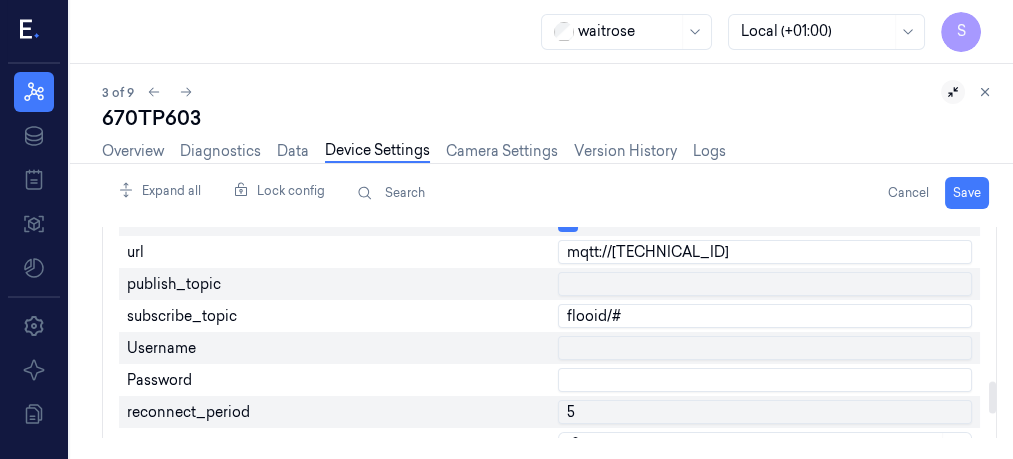 scroll, scrollTop: 1020, scrollLeft: 0, axis: vertical 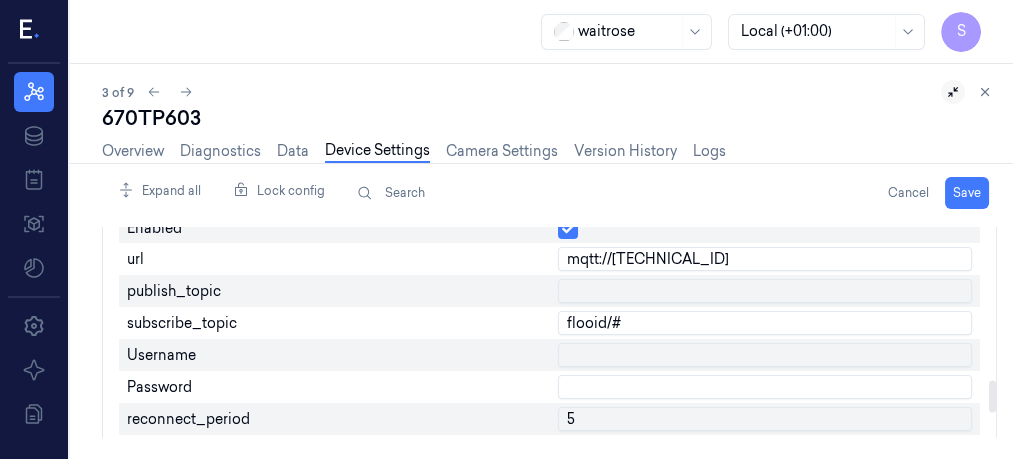 drag, startPoint x: 991, startPoint y: 403, endPoint x: 988, endPoint y: 391, distance: 12.369317 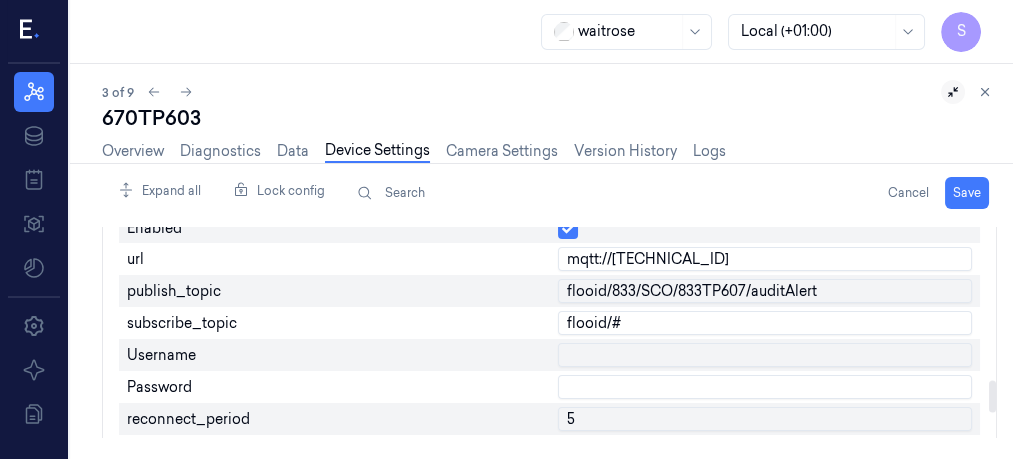 click on "flooid/833/SCO/833TP607/auditAlert" at bounding box center [765, 291] 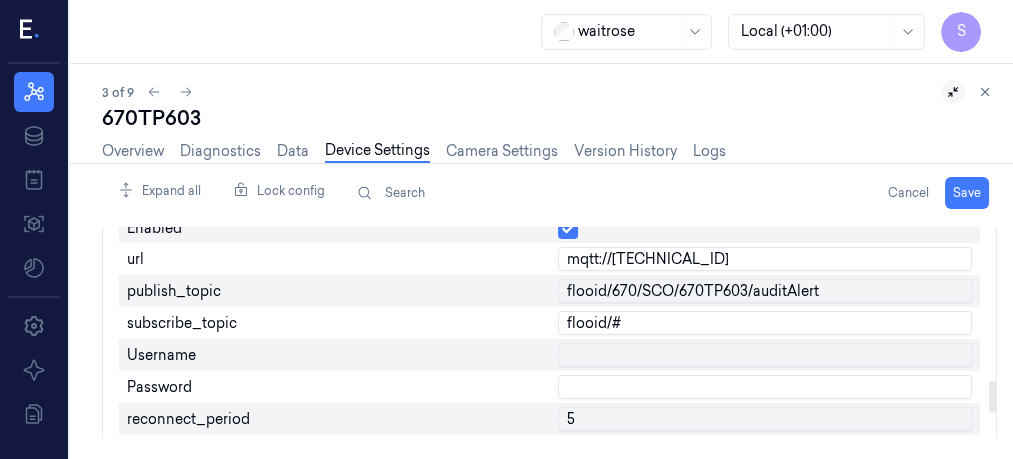 click on "flooid/670/SCO/670TP603/auditAlert" at bounding box center [765, 291] 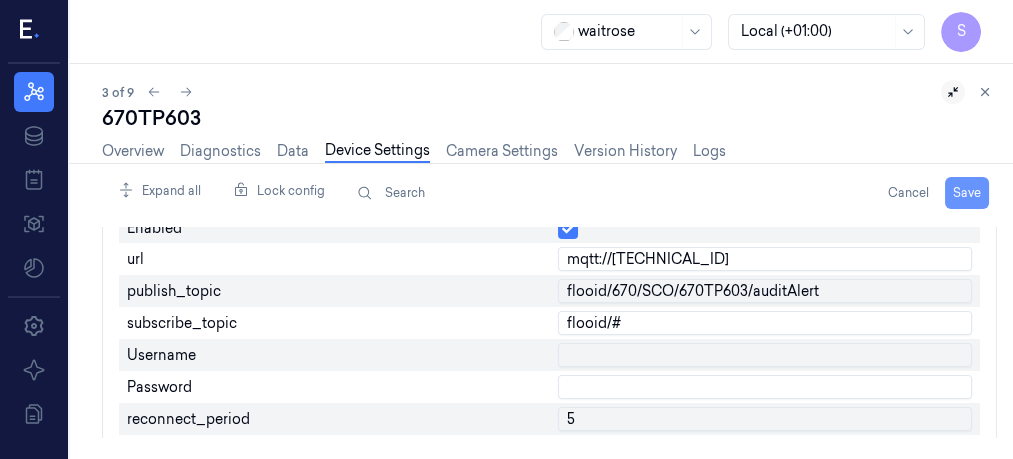 click on "Save" at bounding box center (967, 193) 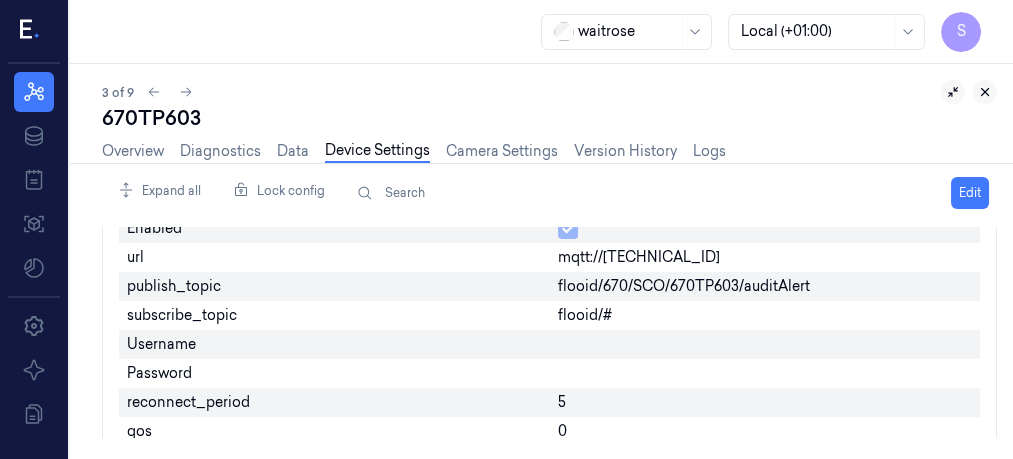 click 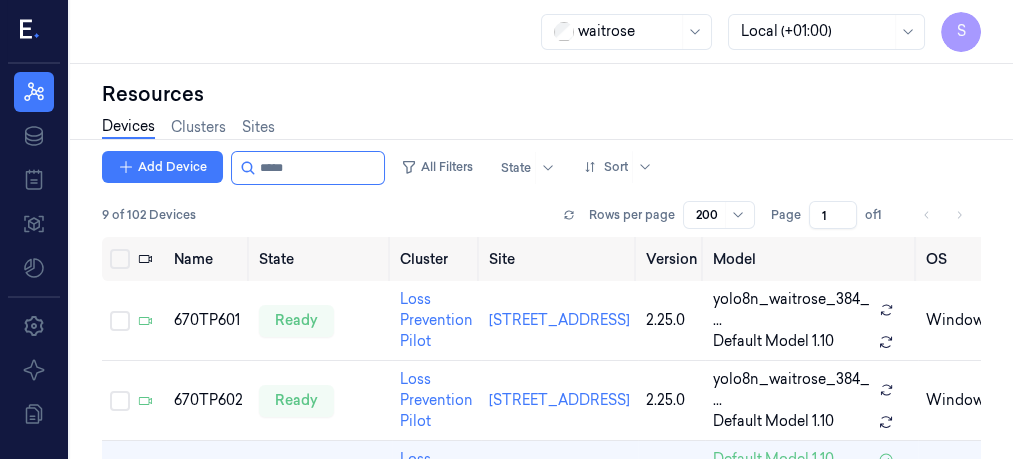 scroll, scrollTop: 0, scrollLeft: 0, axis: both 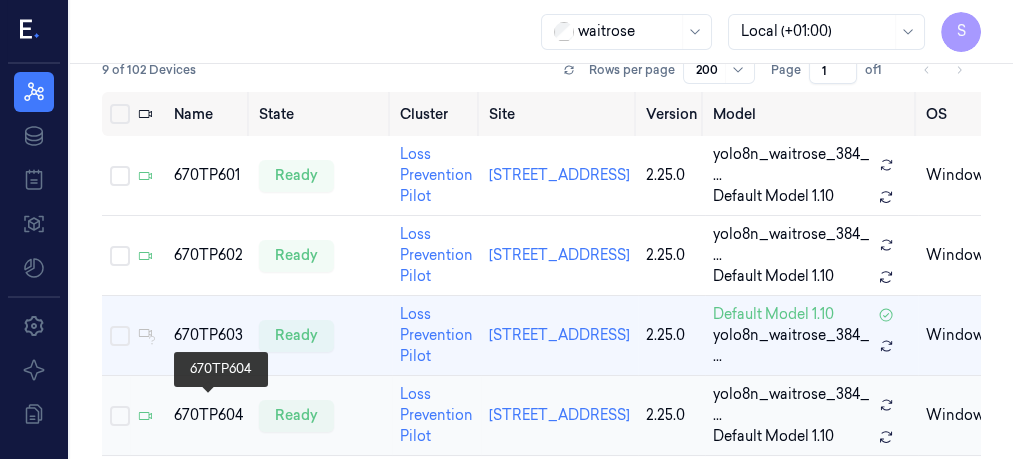 click on "670TP604" at bounding box center (208, 415) 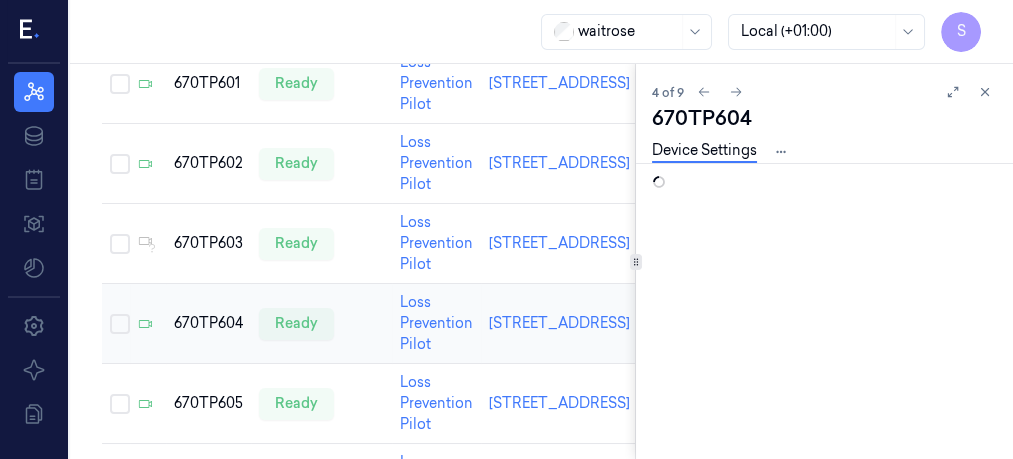 scroll, scrollTop: 291, scrollLeft: 0, axis: vertical 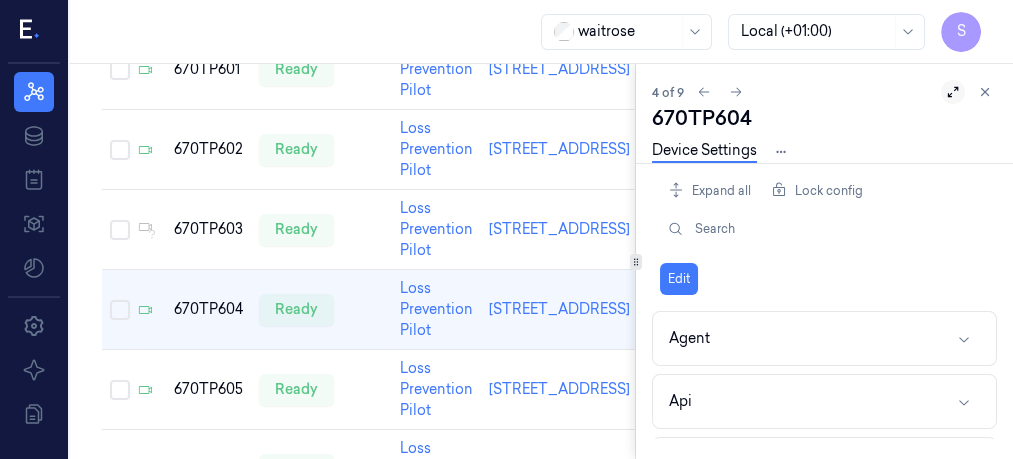 click 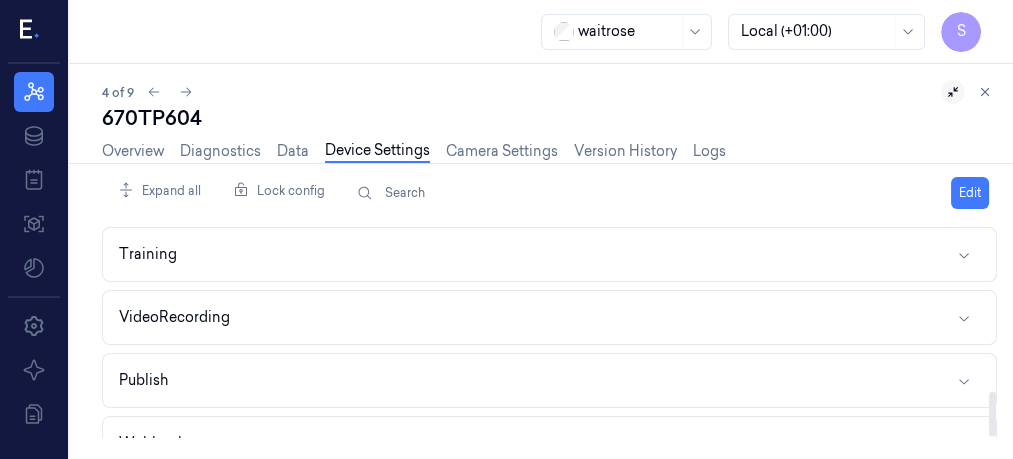 scroll, scrollTop: 781, scrollLeft: 0, axis: vertical 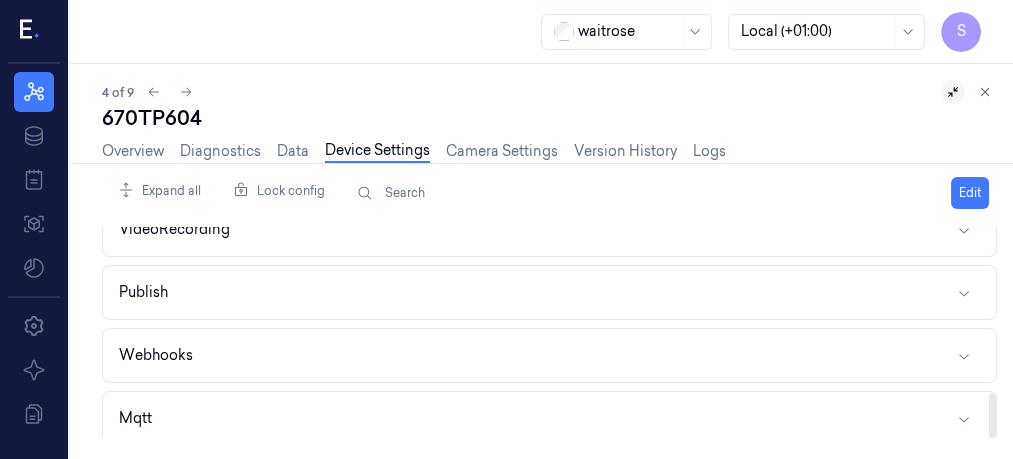 drag, startPoint x: 990, startPoint y: 264, endPoint x: 987, endPoint y: 461, distance: 197.02284 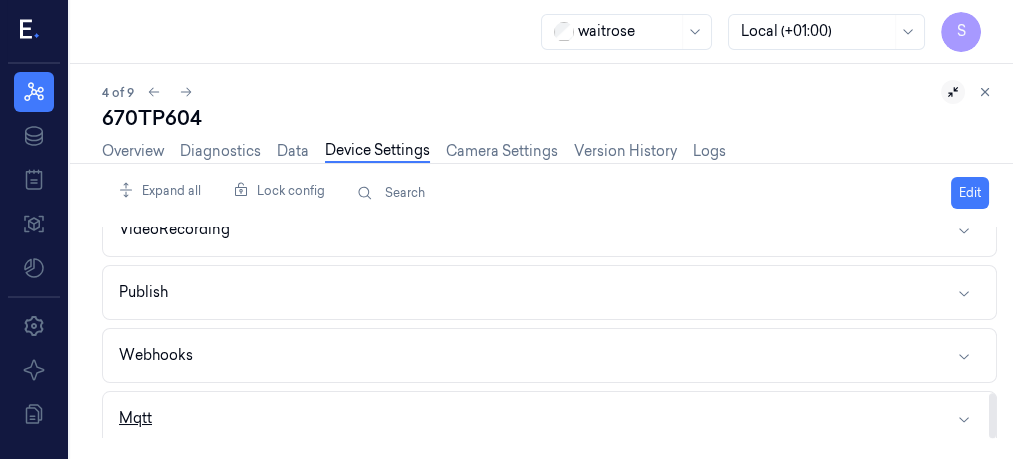 click 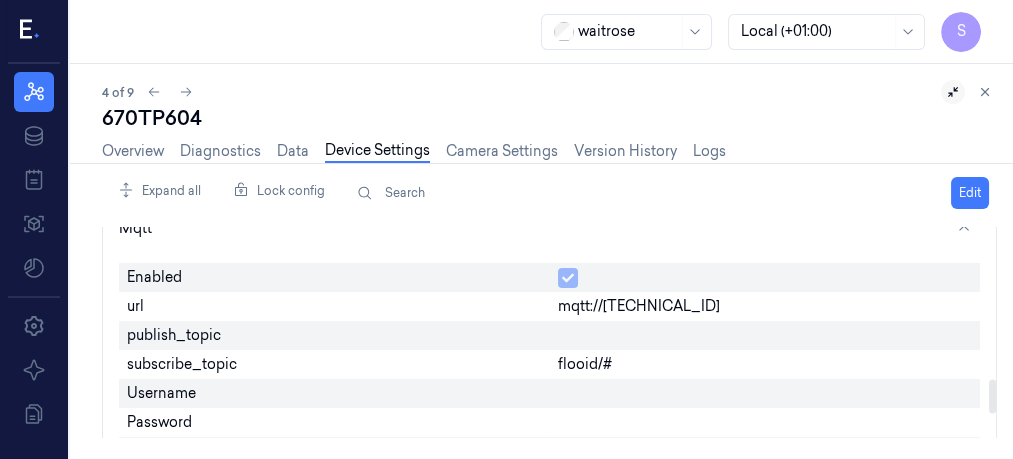 scroll, scrollTop: 988, scrollLeft: 0, axis: vertical 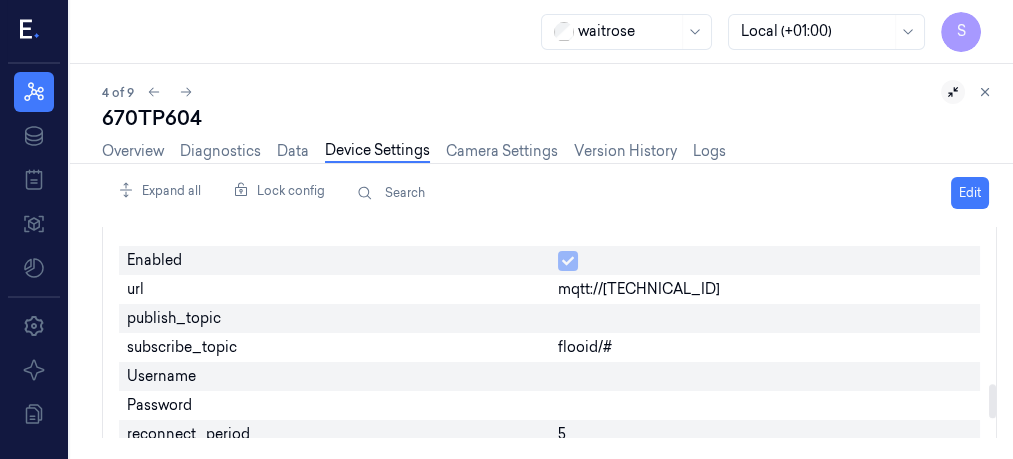 drag, startPoint x: 992, startPoint y: 367, endPoint x: 997, endPoint y: 399, distance: 32.38827 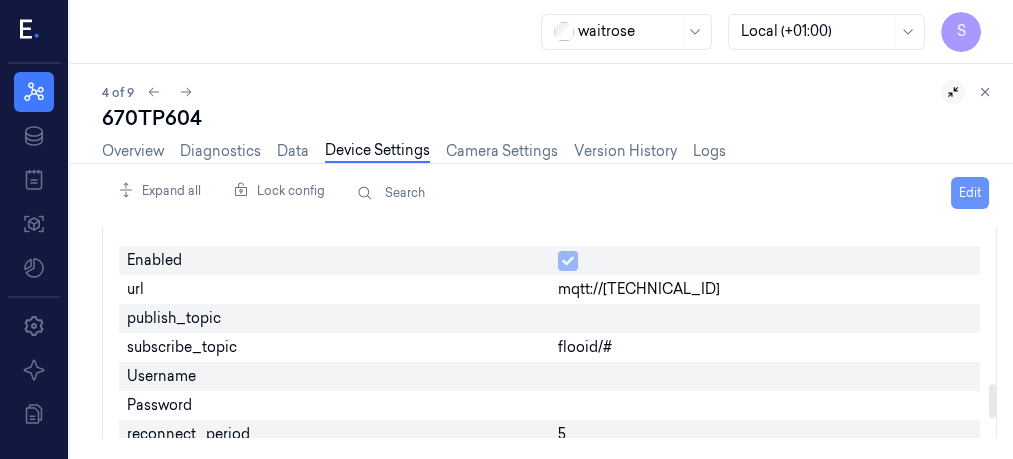 click on "Edit" at bounding box center (970, 193) 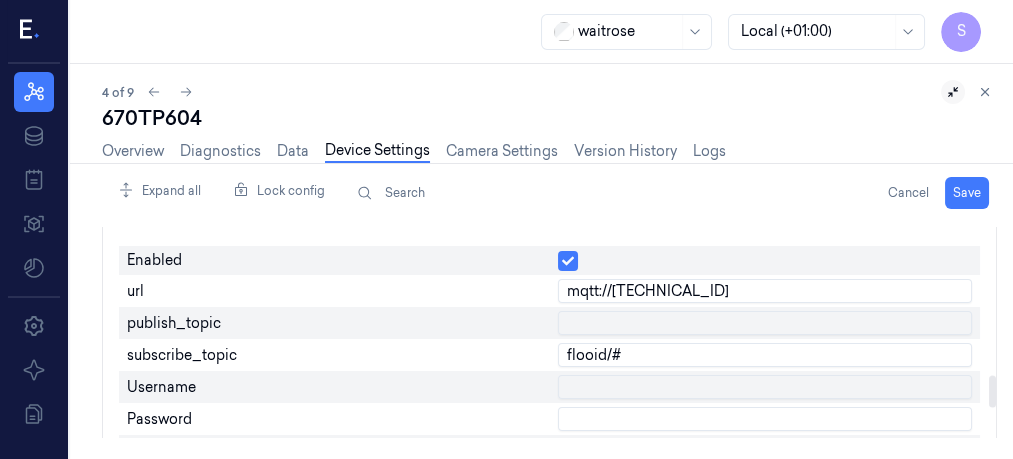 click at bounding box center (765, 323) 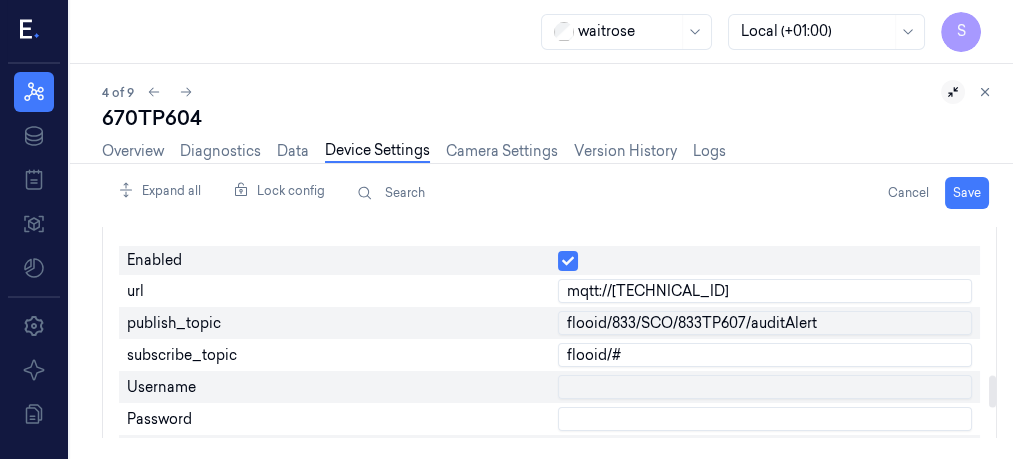 click on "flooid/833/SCO/833TP607/auditAlert" at bounding box center (765, 323) 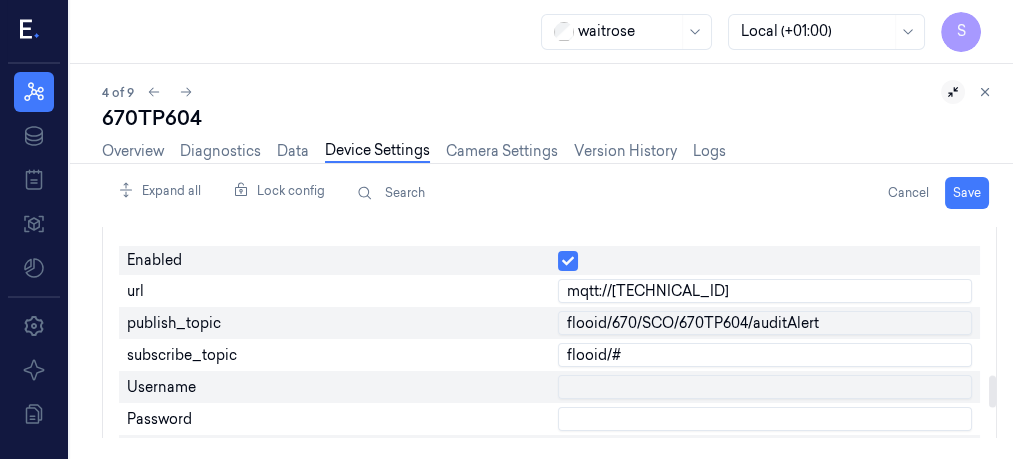type on "flooid/670/SCO/670TP604/auditAlert" 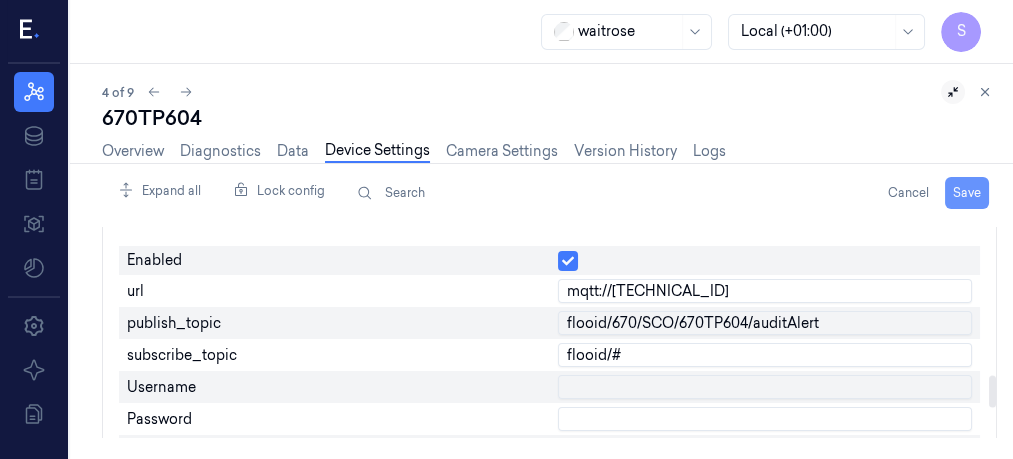 click on "Save" at bounding box center (967, 193) 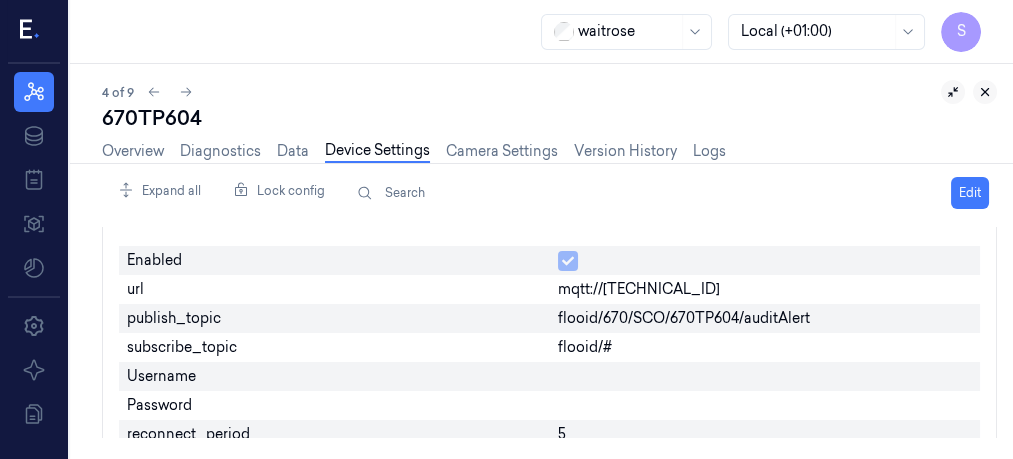 click 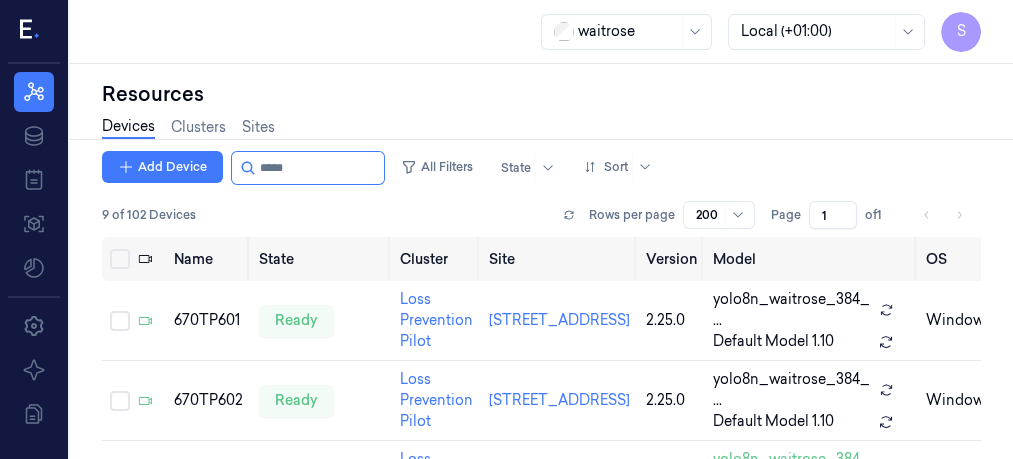scroll, scrollTop: 0, scrollLeft: 0, axis: both 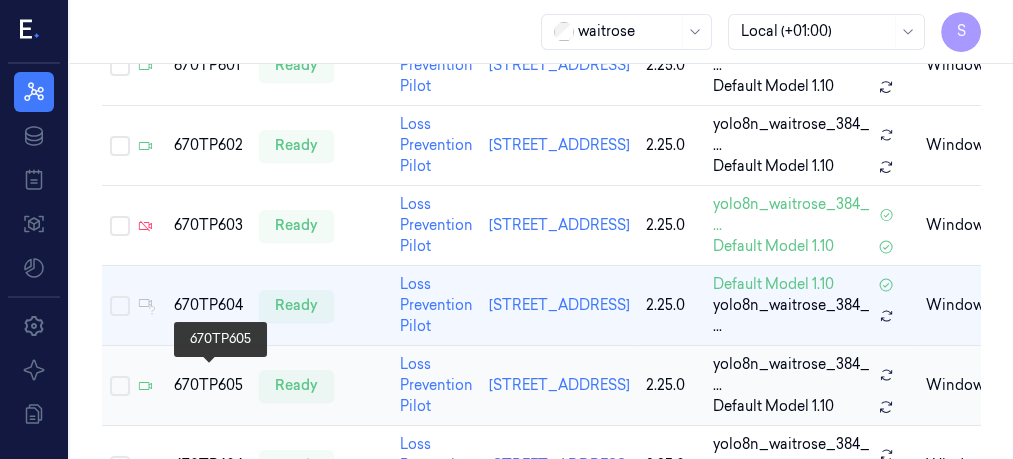 click on "670TP605" at bounding box center (208, 385) 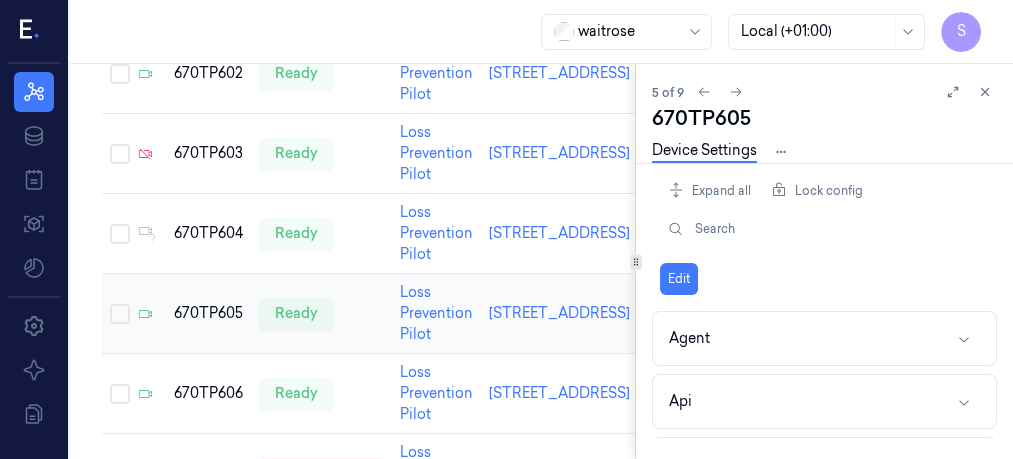 scroll, scrollTop: 371, scrollLeft: 0, axis: vertical 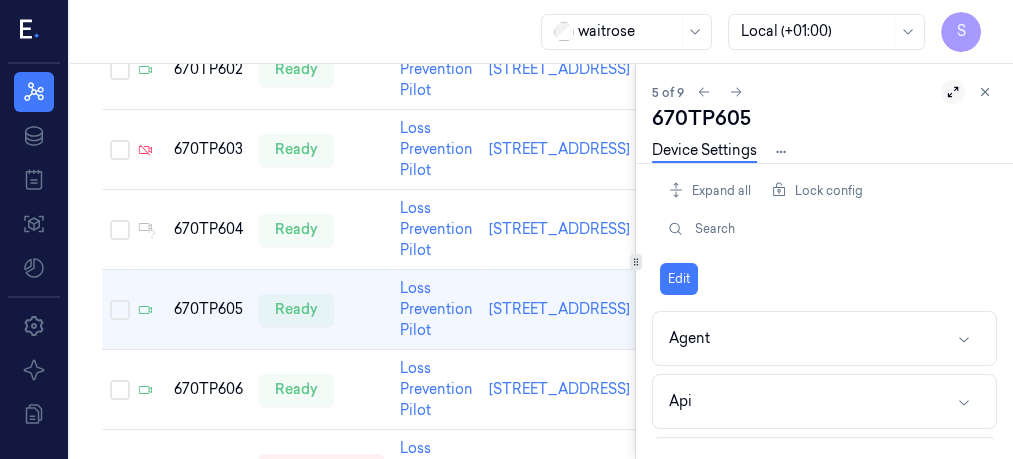 click 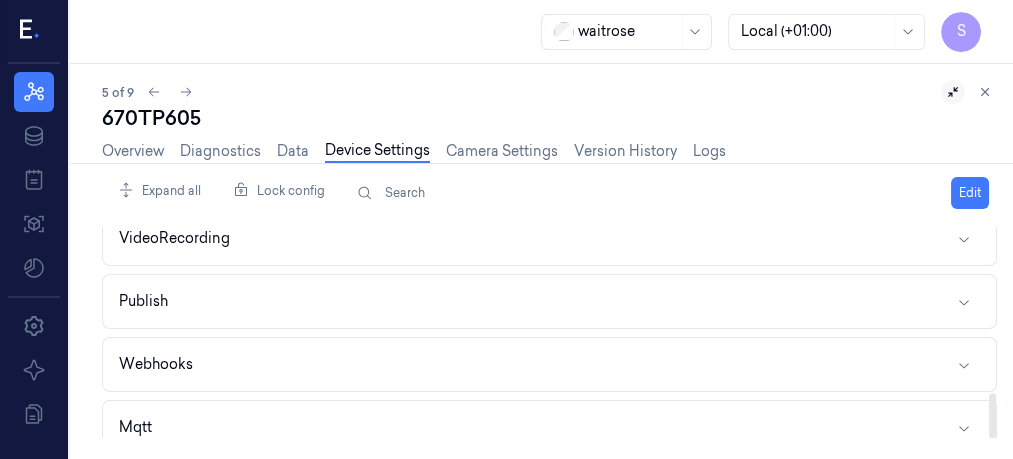 scroll, scrollTop: 781, scrollLeft: 0, axis: vertical 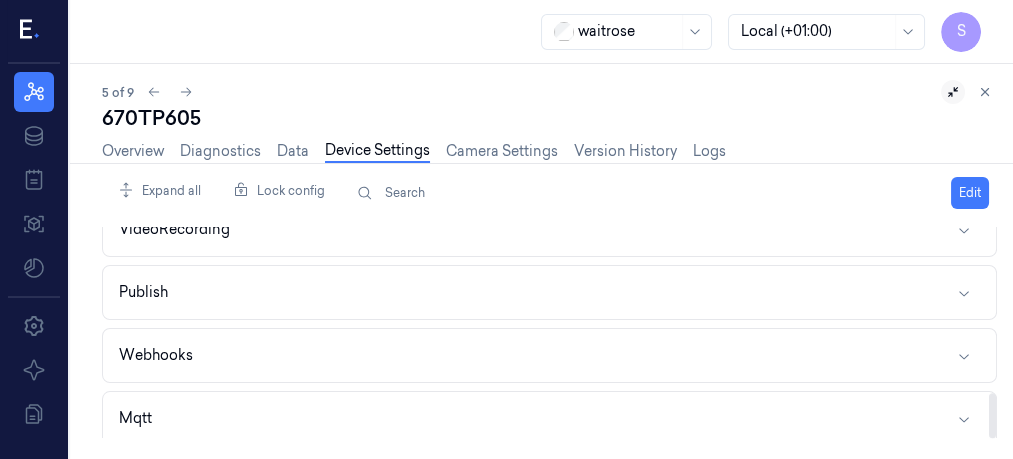 drag, startPoint x: 993, startPoint y: 259, endPoint x: 1006, endPoint y: 436, distance: 177.47676 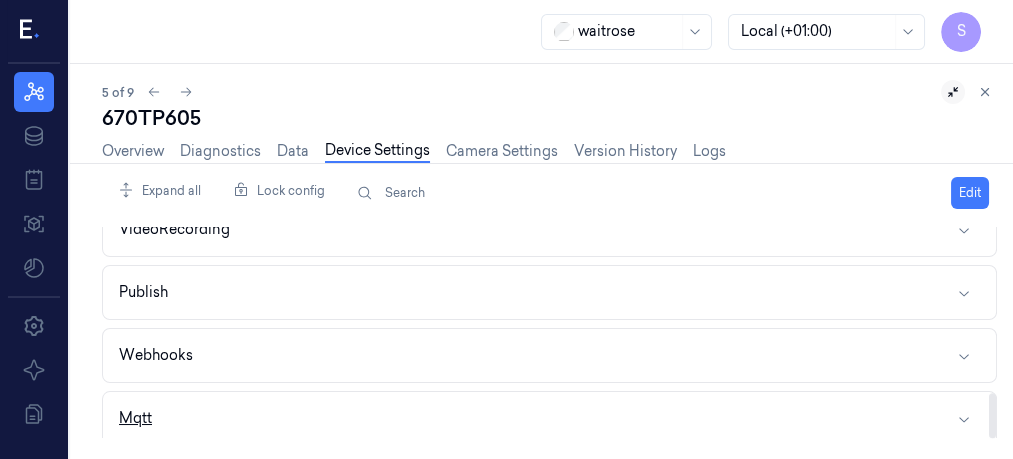 click 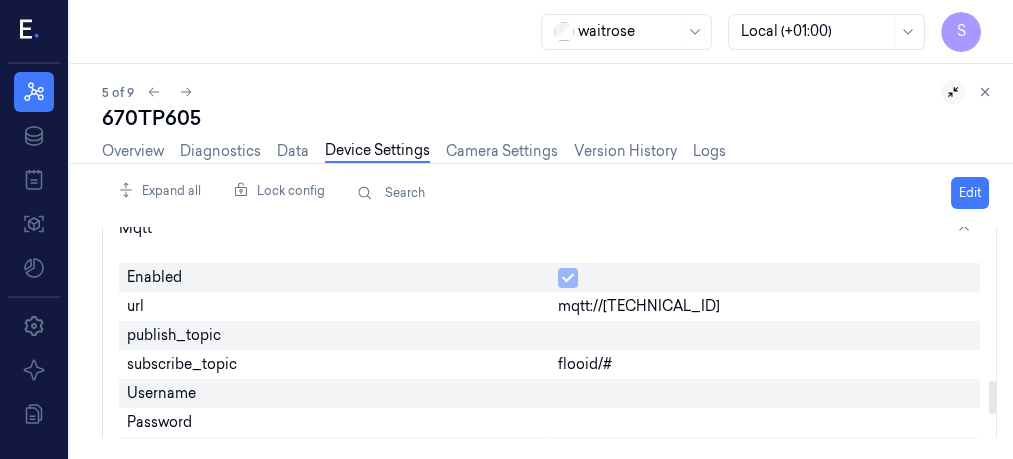 scroll, scrollTop: 988, scrollLeft: 0, axis: vertical 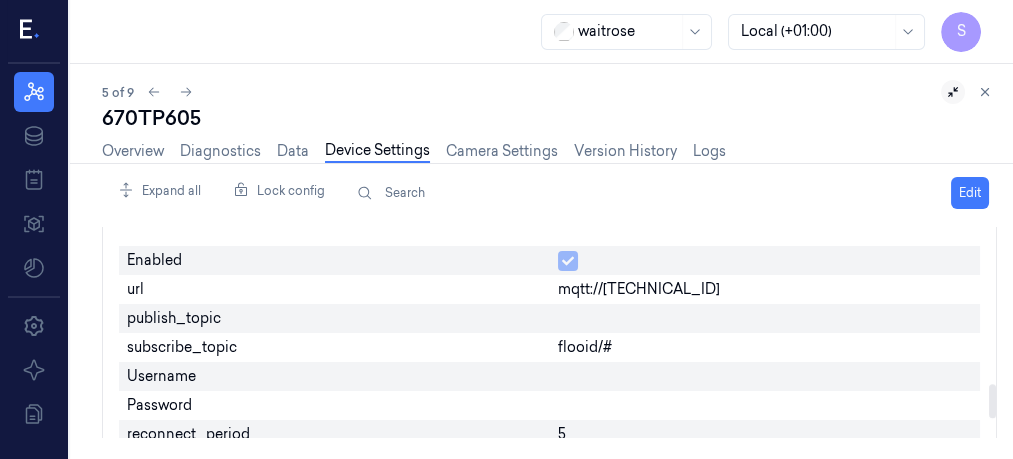 drag, startPoint x: 992, startPoint y: 361, endPoint x: 996, endPoint y: 393, distance: 32.24903 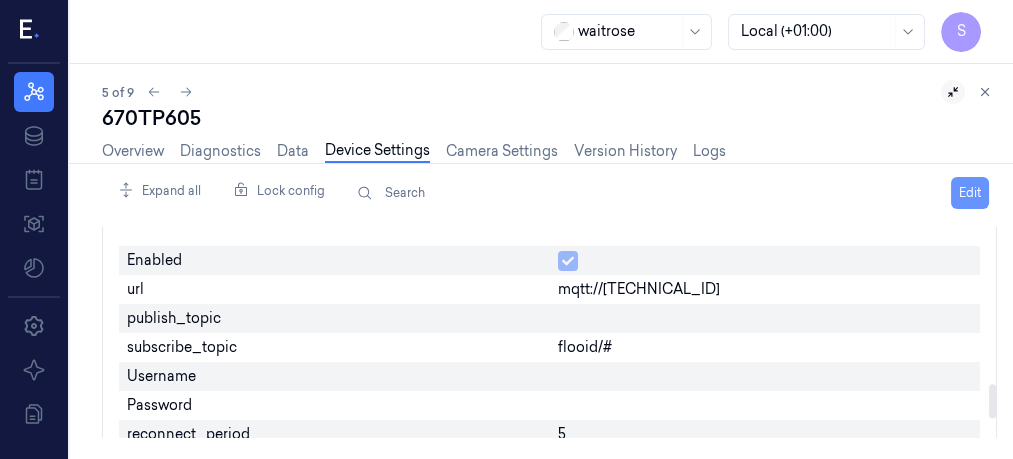 click on "Edit" at bounding box center [970, 193] 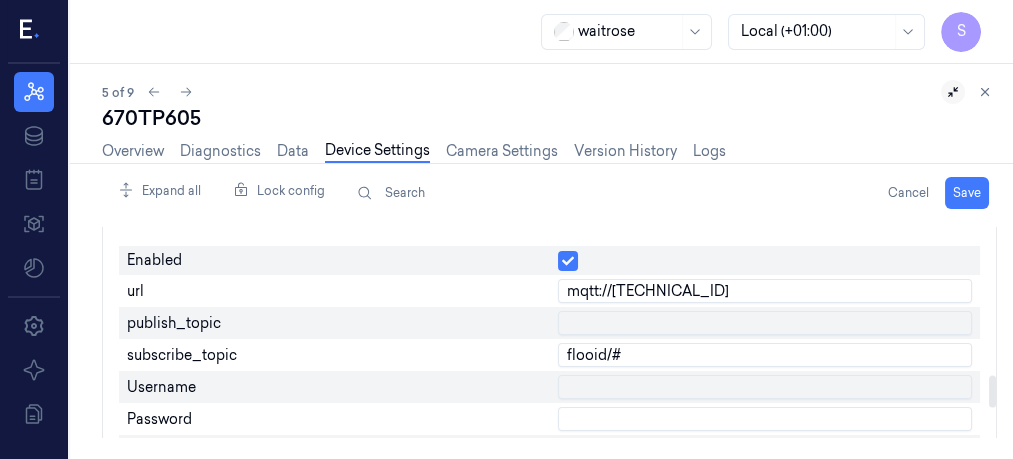click at bounding box center (765, 323) 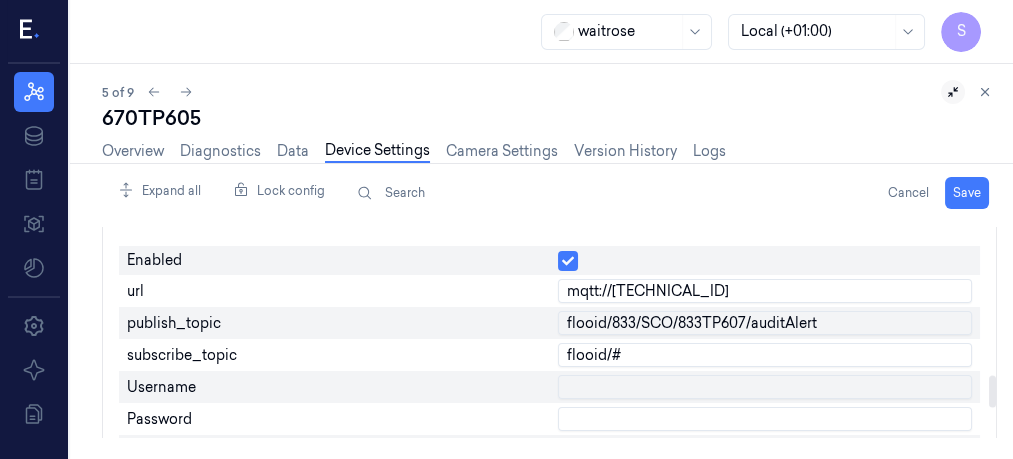 click on "flooid/833/SCO/833TP607/auditAlert" at bounding box center [765, 323] 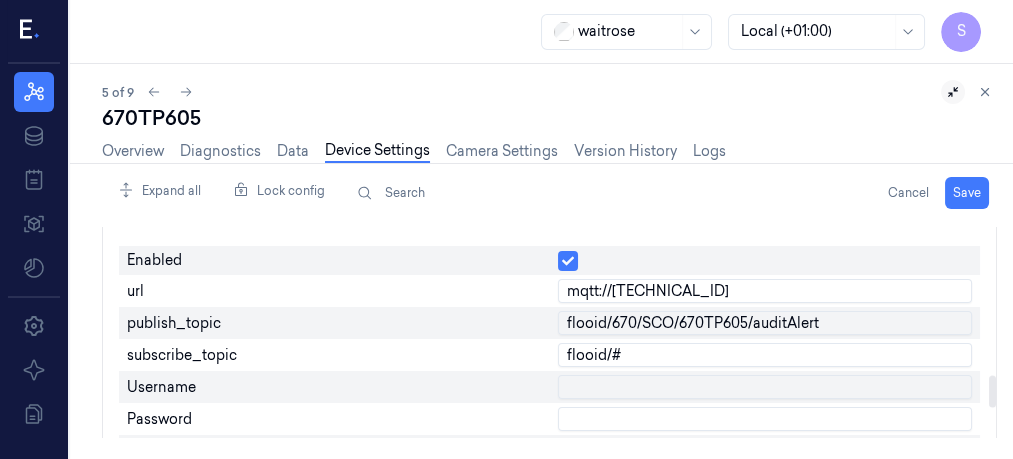 type on "flooid/670/SCO/670TP605/auditAlert" 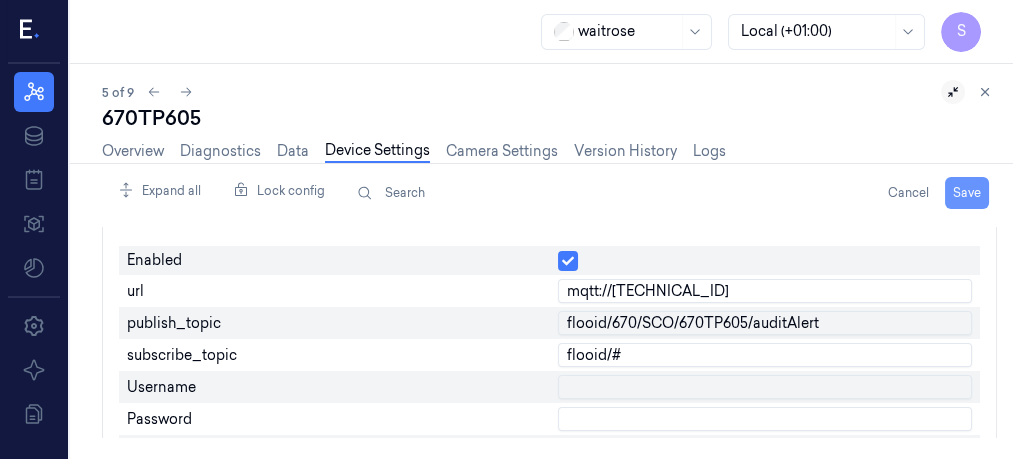 click on "Save" at bounding box center [967, 193] 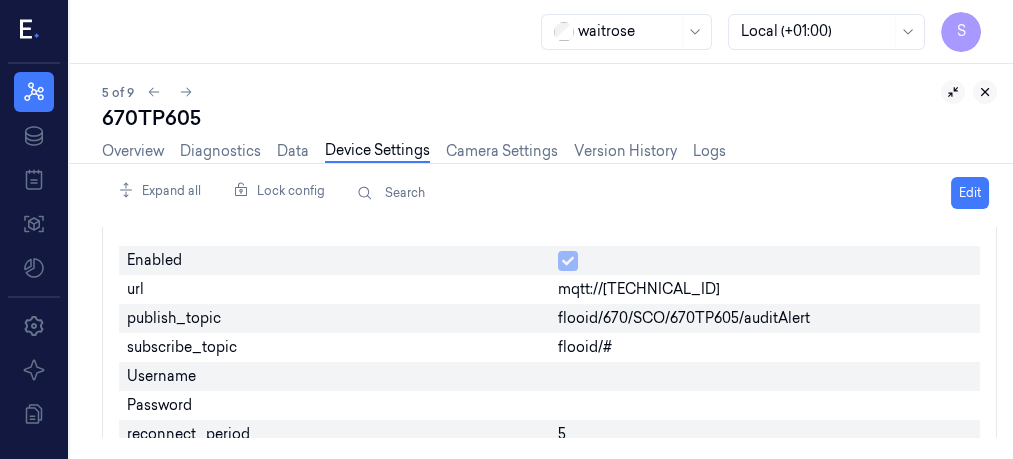 click 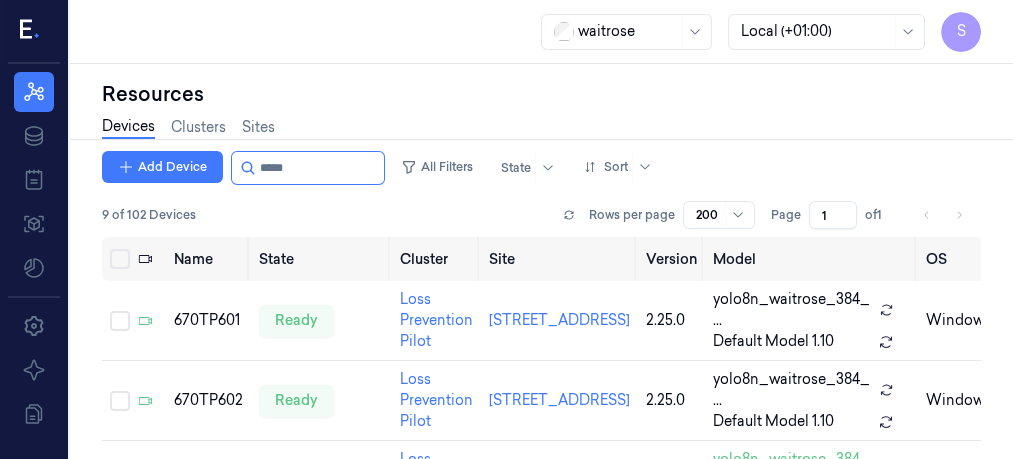 scroll, scrollTop: 0, scrollLeft: 0, axis: both 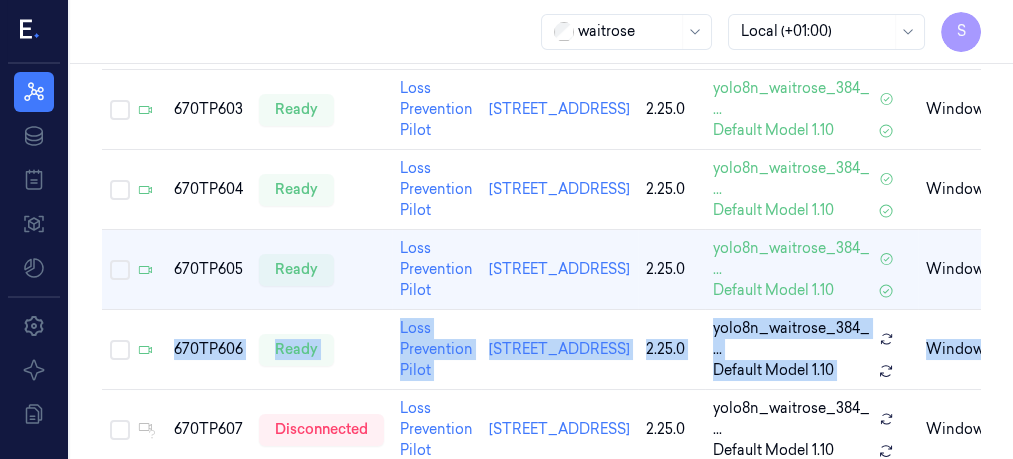drag, startPoint x: 1005, startPoint y: 233, endPoint x: 1011, endPoint y: 336, distance: 103.17461 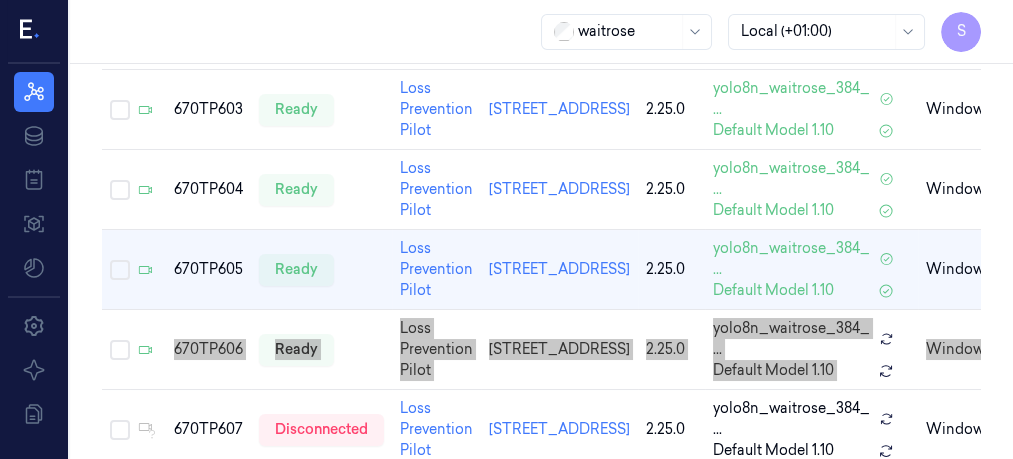 scroll, scrollTop: 52, scrollLeft: 0, axis: vertical 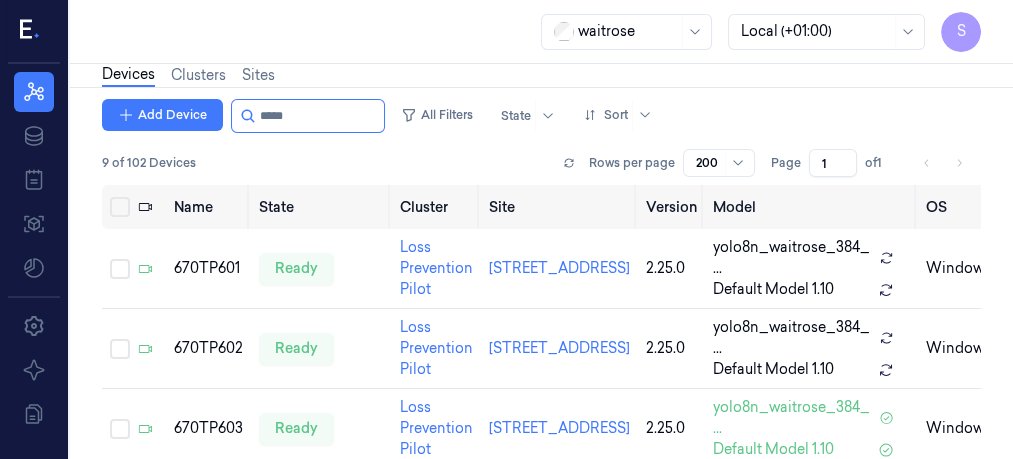 click on "Add Device All Filters State Sort" at bounding box center [541, 116] 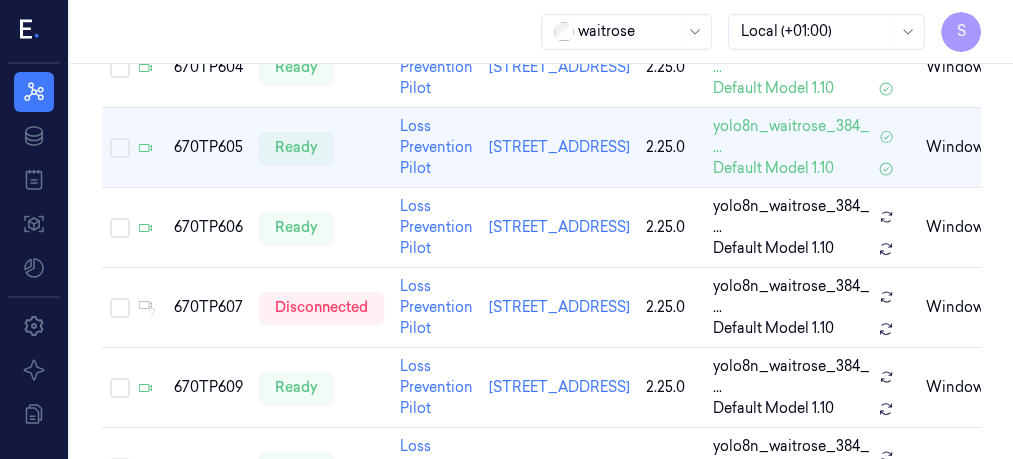 scroll, scrollTop: 496, scrollLeft: 0, axis: vertical 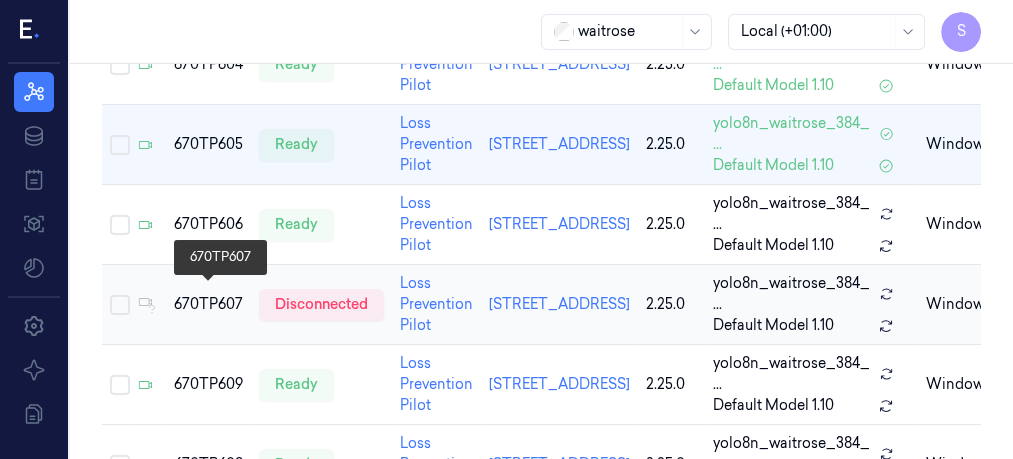 click on "670TP607" at bounding box center [208, 304] 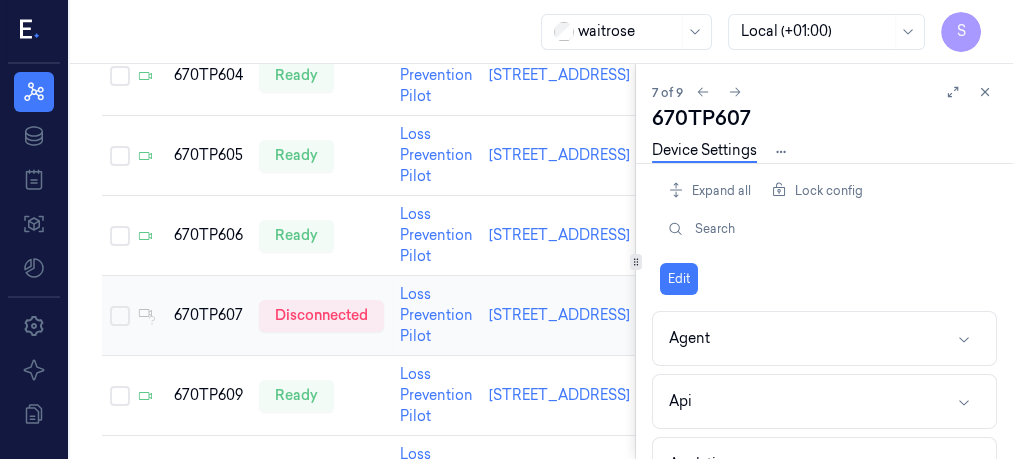 scroll, scrollTop: 570, scrollLeft: 0, axis: vertical 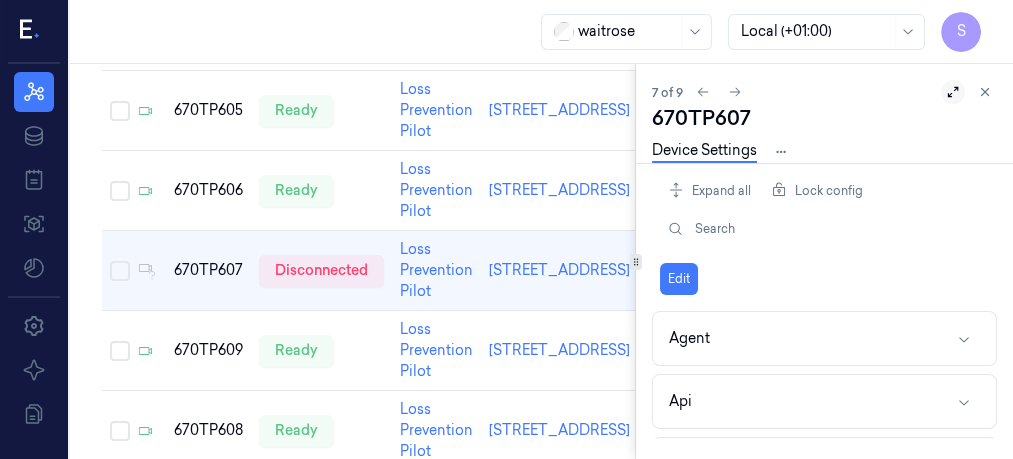 click 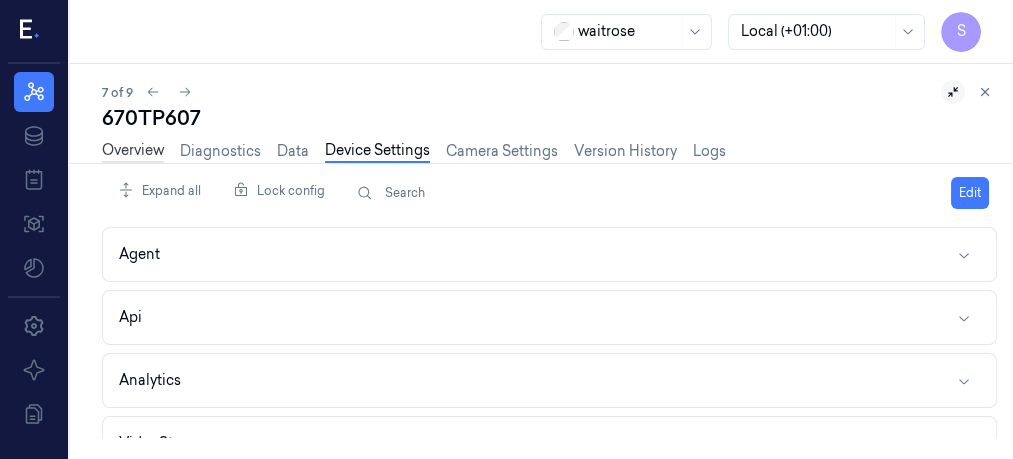 click on "Overview" at bounding box center (133, 151) 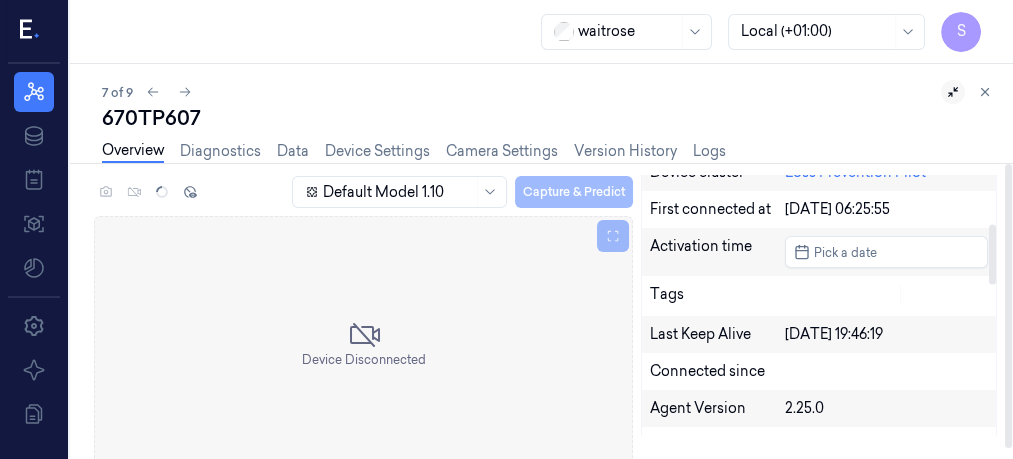 scroll, scrollTop: 212, scrollLeft: 0, axis: vertical 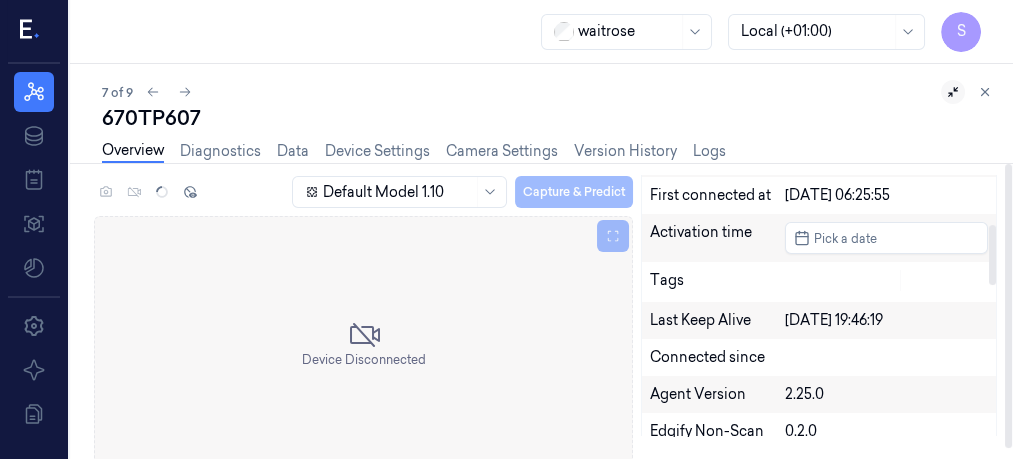 drag, startPoint x: 995, startPoint y: 193, endPoint x: 987, endPoint y: 242, distance: 49.648766 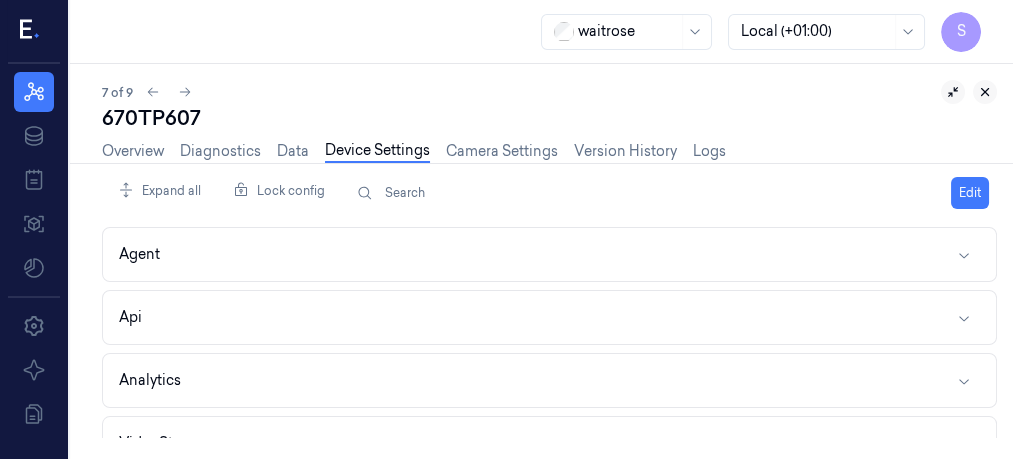 click 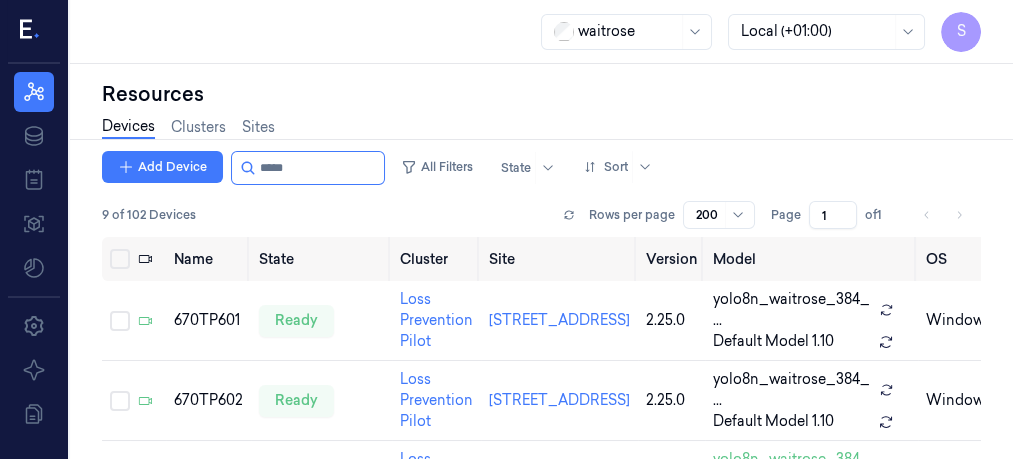 scroll, scrollTop: 0, scrollLeft: 0, axis: both 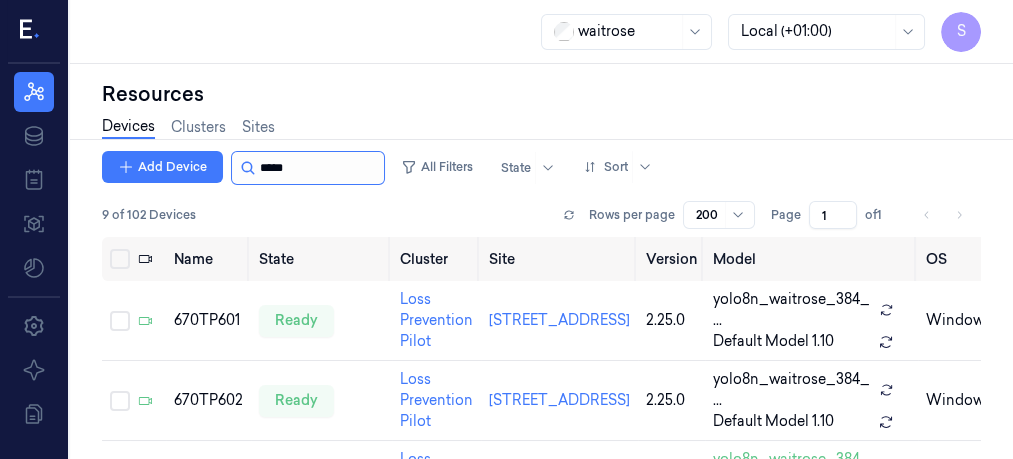 click at bounding box center [320, 168] 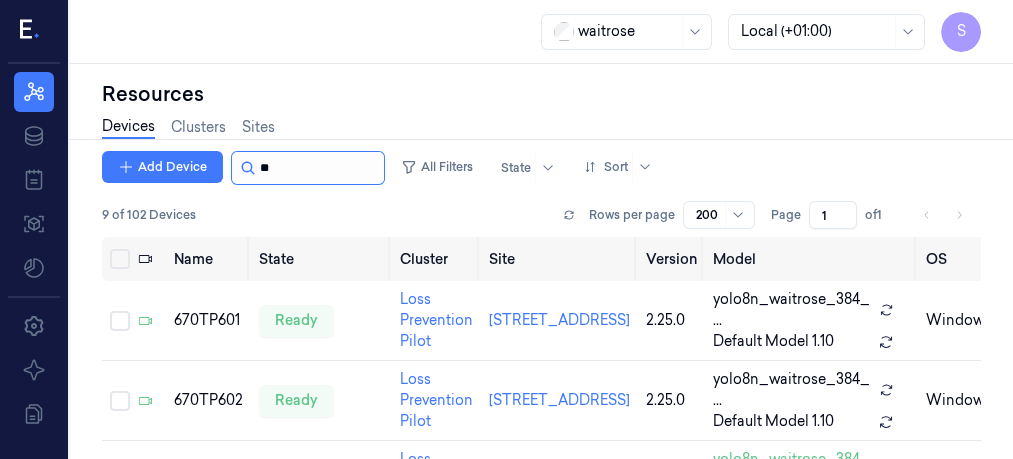 type on "*" 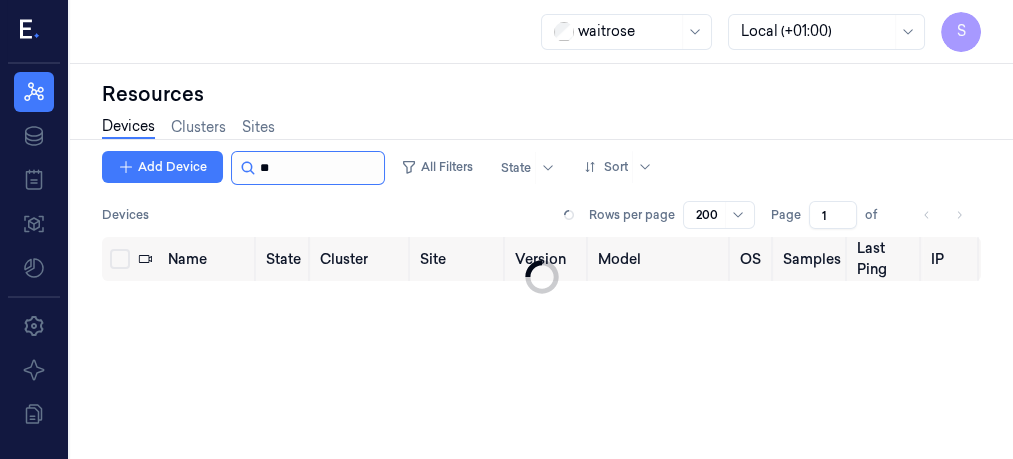 scroll, scrollTop: 0, scrollLeft: 0, axis: both 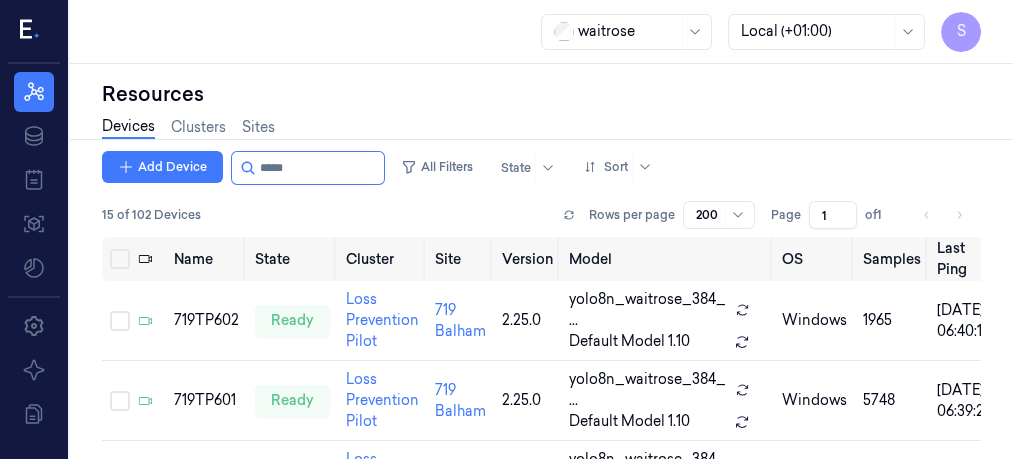 type on "*****" 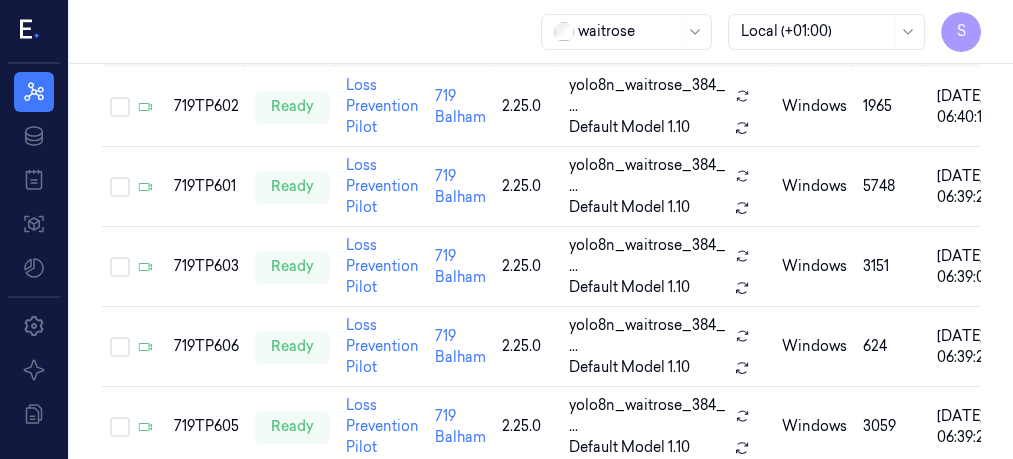 scroll, scrollTop: 174, scrollLeft: 0, axis: vertical 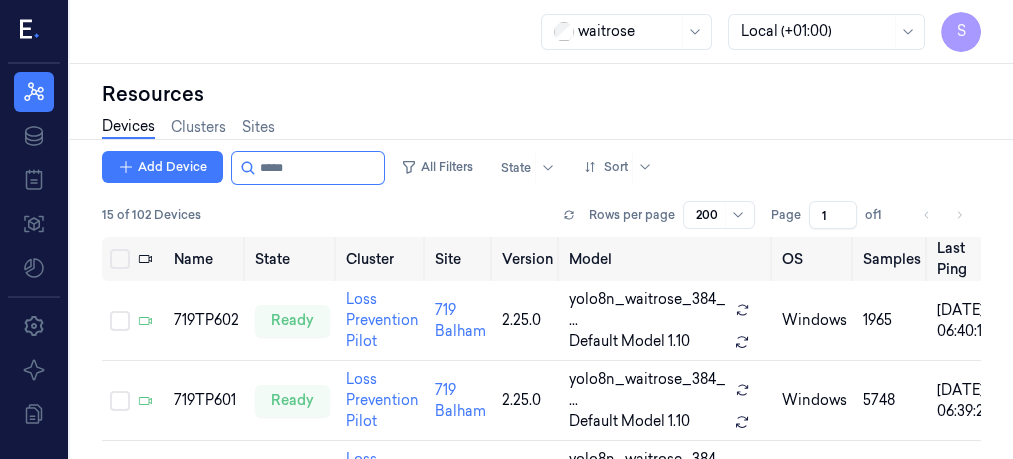click on "Add Device All Filters State Sort" at bounding box center [541, 168] 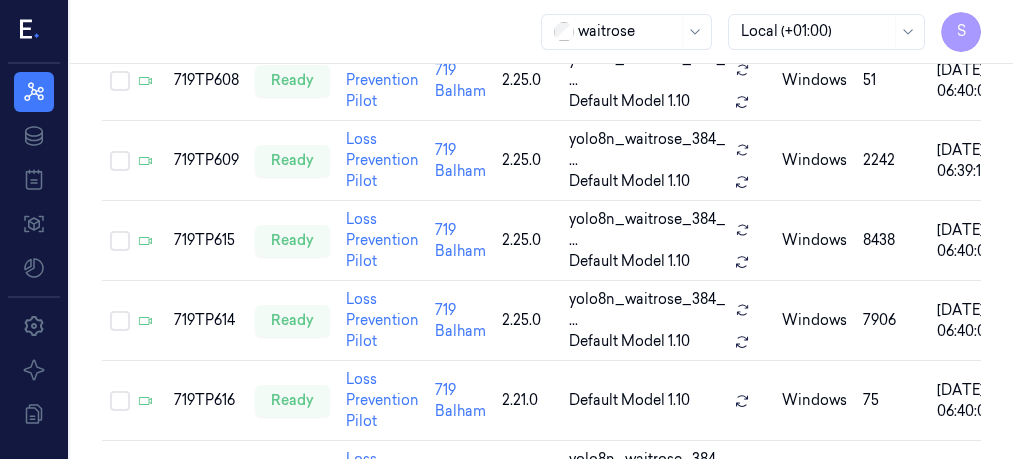 scroll, scrollTop: 877, scrollLeft: 0, axis: vertical 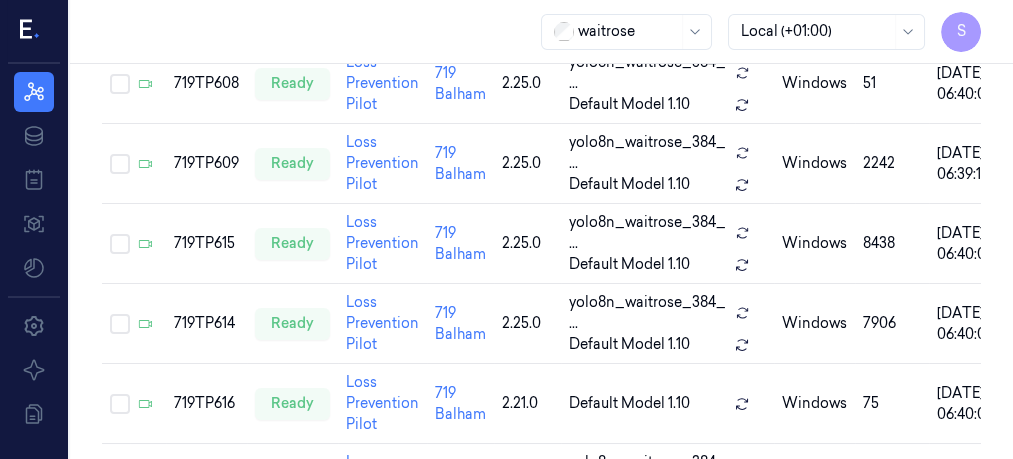 click at bounding box center [816, 31] 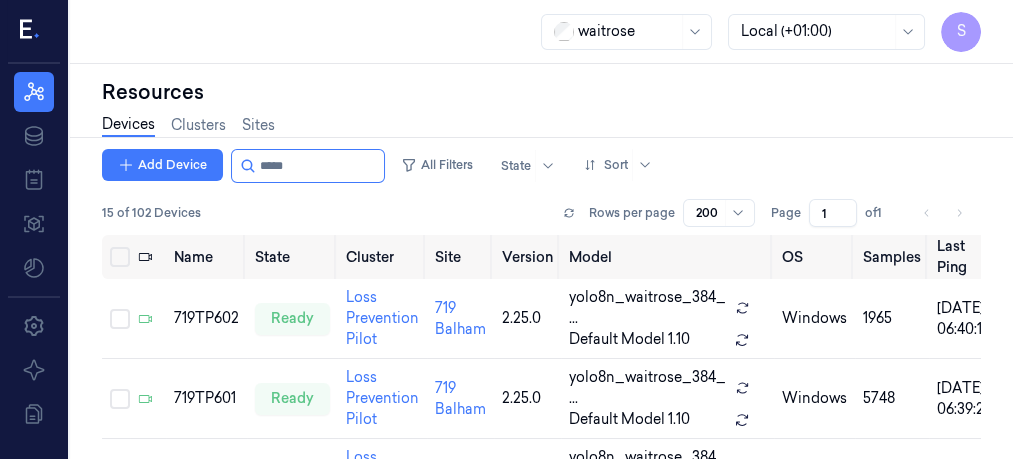 scroll, scrollTop: 0, scrollLeft: 0, axis: both 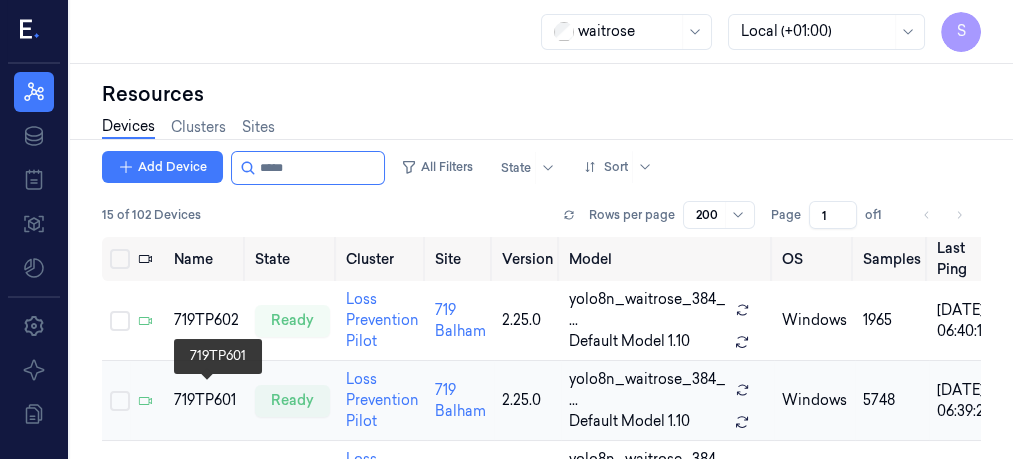 click on "719TP601" at bounding box center [206, 400] 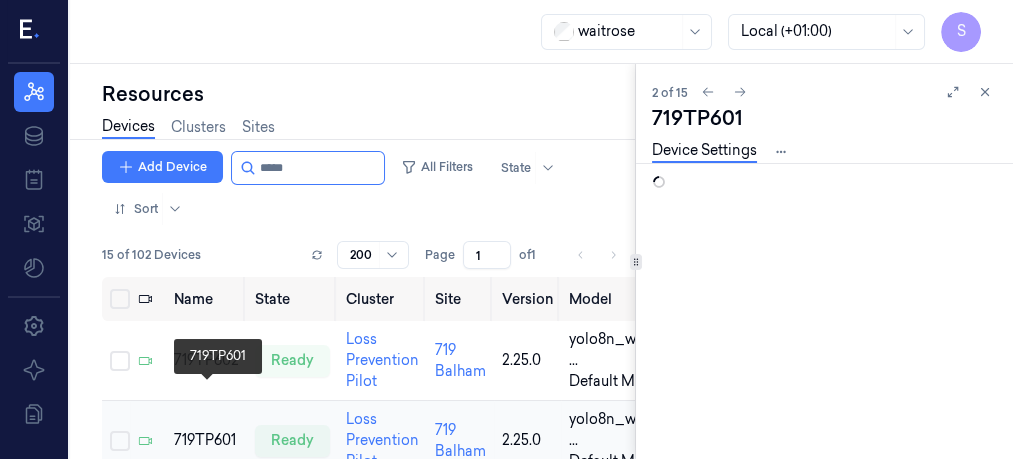 scroll, scrollTop: 0, scrollLeft: 0, axis: both 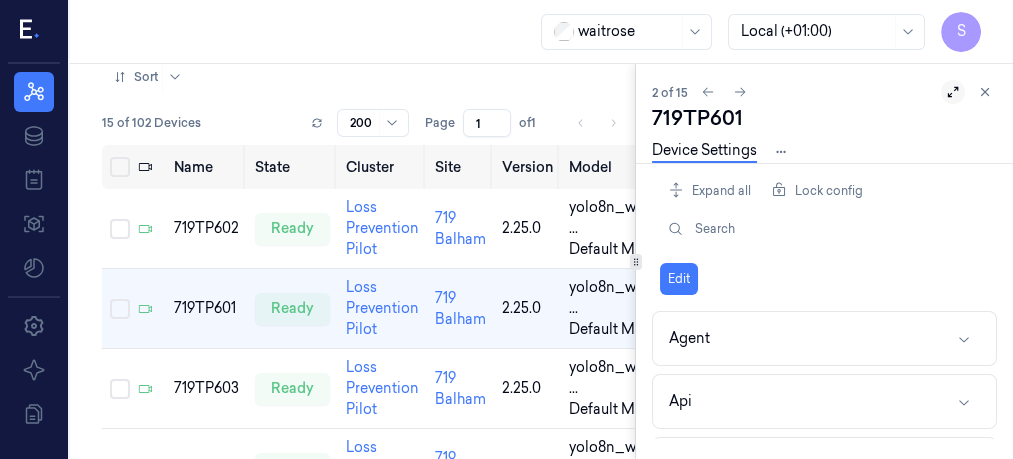 click 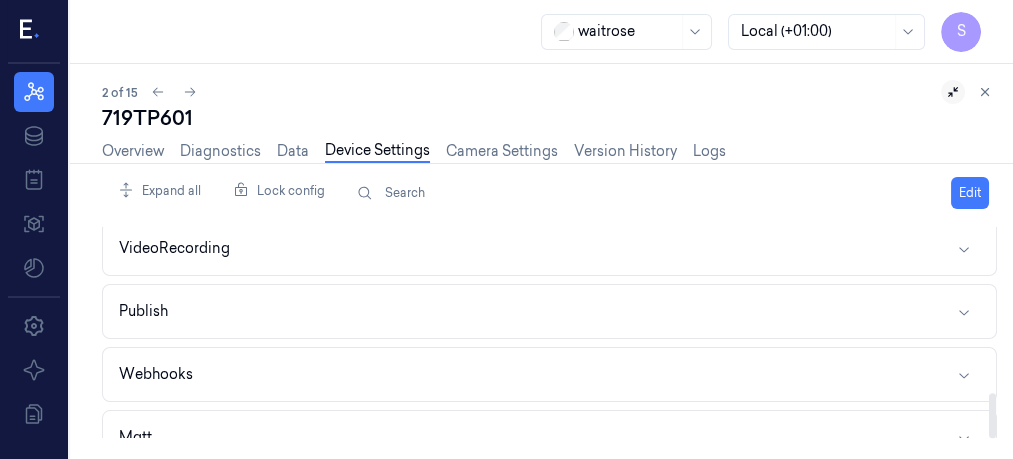 scroll, scrollTop: 781, scrollLeft: 0, axis: vertical 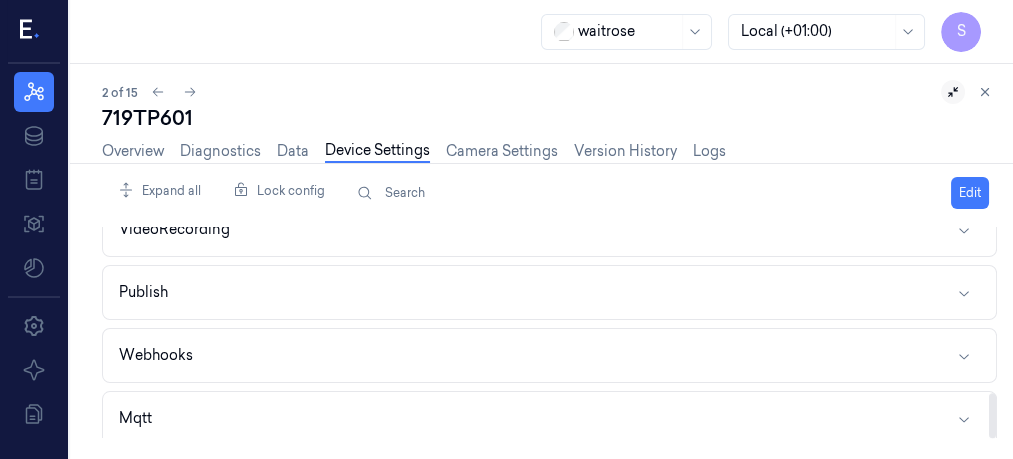 drag, startPoint x: 991, startPoint y: 249, endPoint x: 1002, endPoint y: 428, distance: 179.33768 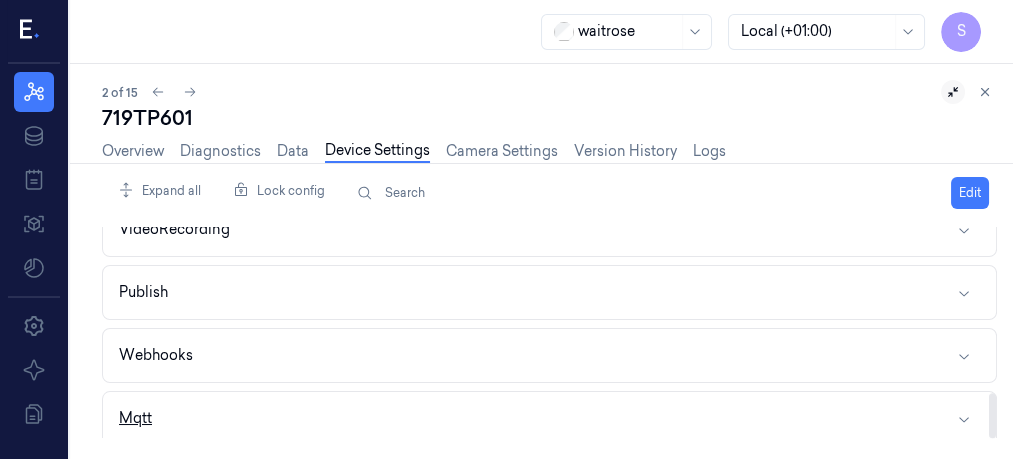 click on "Mqtt" at bounding box center (549, 418) 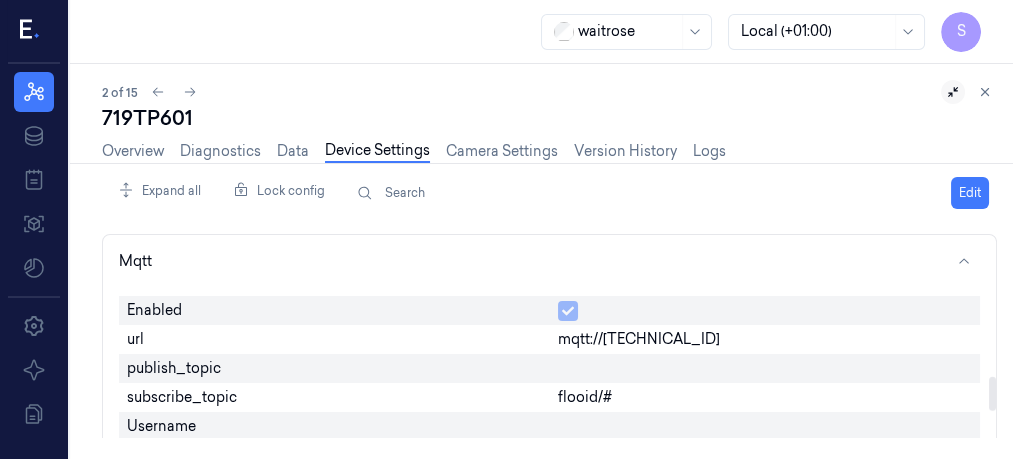scroll, scrollTop: 948, scrollLeft: 0, axis: vertical 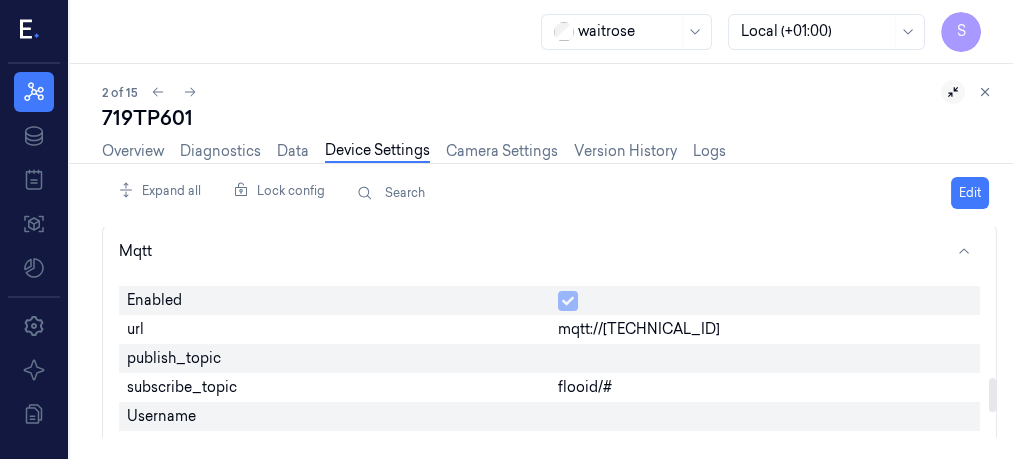 drag, startPoint x: 989, startPoint y: 360, endPoint x: 997, endPoint y: 386, distance: 27.202942 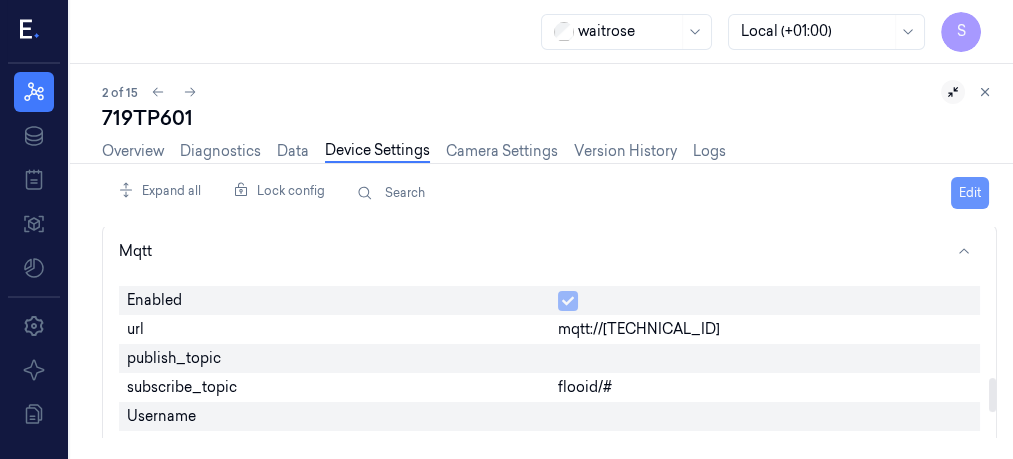 click on "Edit" at bounding box center [970, 193] 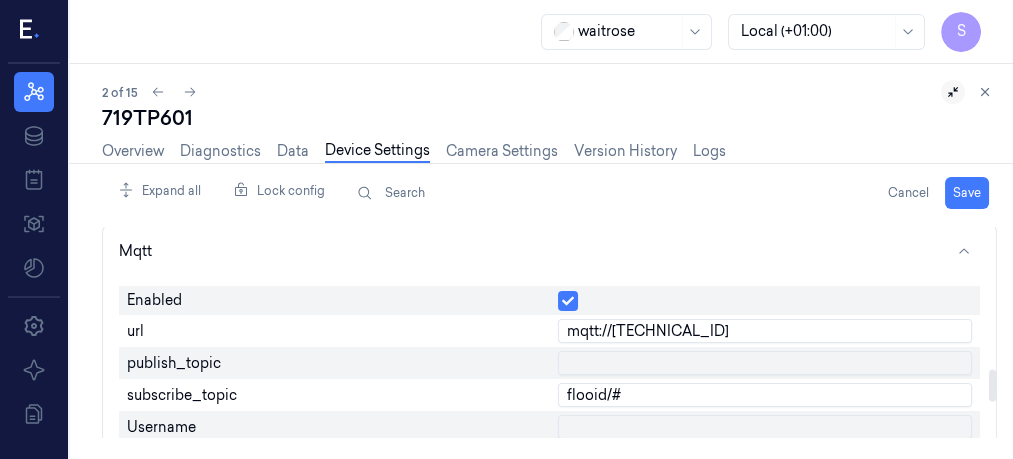 click at bounding box center (765, 363) 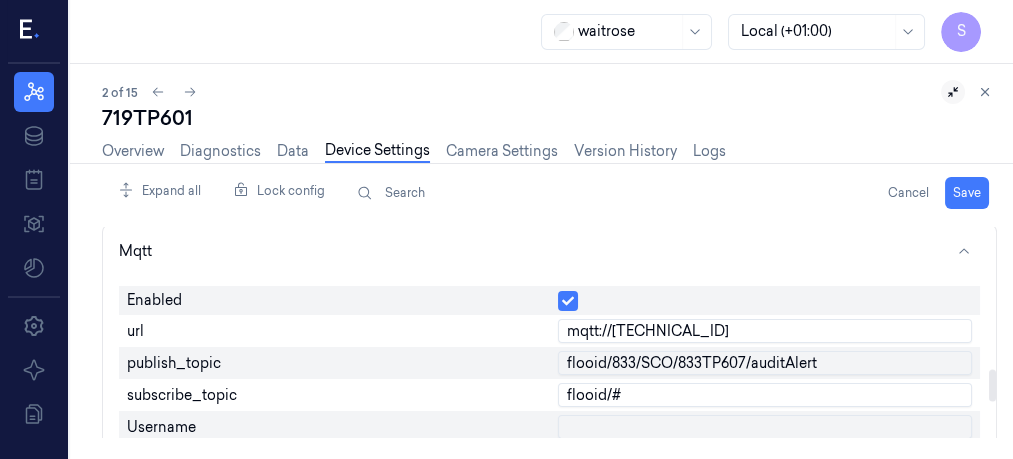 click on "flooid/833/SCO/833TP607/auditAlert" at bounding box center (765, 363) 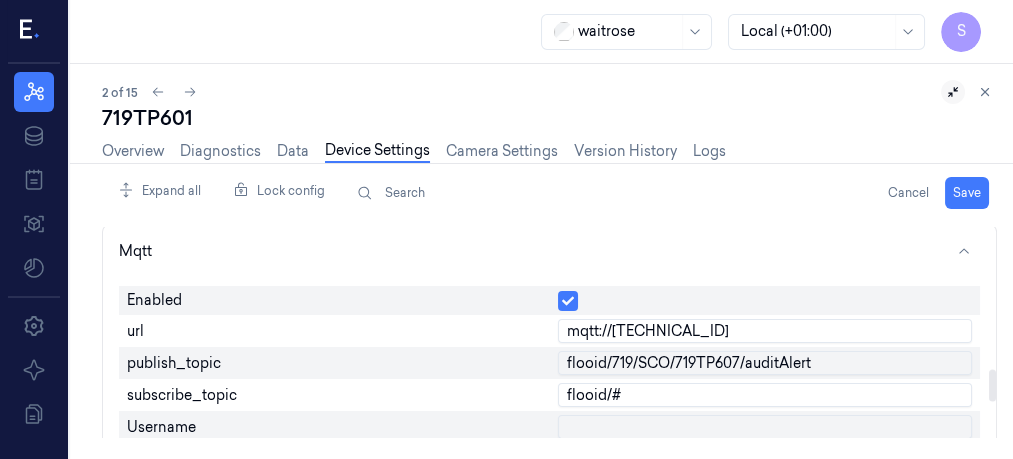 click on "flooid/719/SCO/719TP607/auditAlert" at bounding box center [765, 363] 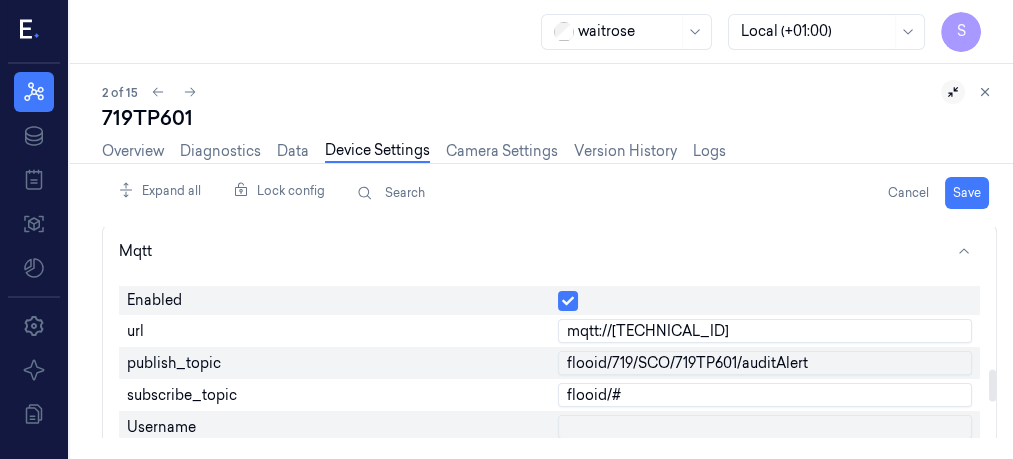 type on "flooid/719/SCO/719TP601/auditAlert" 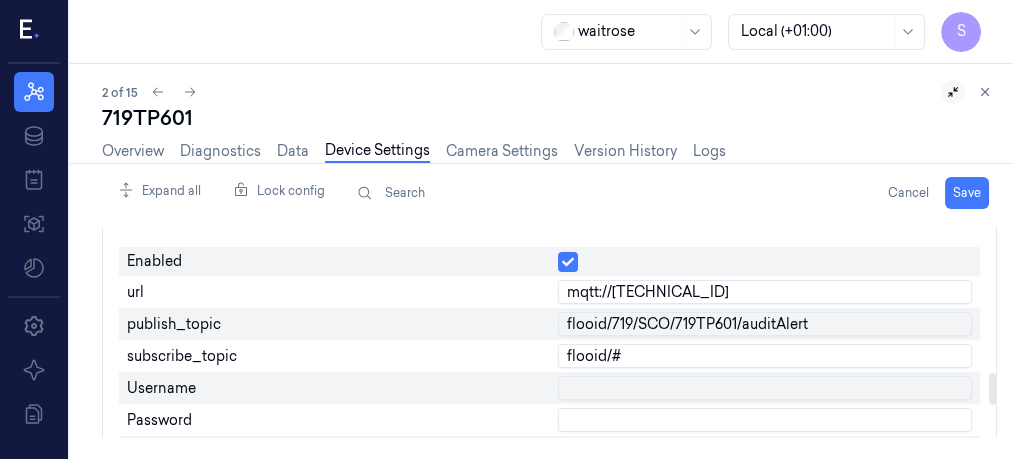 scroll, scrollTop: 969, scrollLeft: 0, axis: vertical 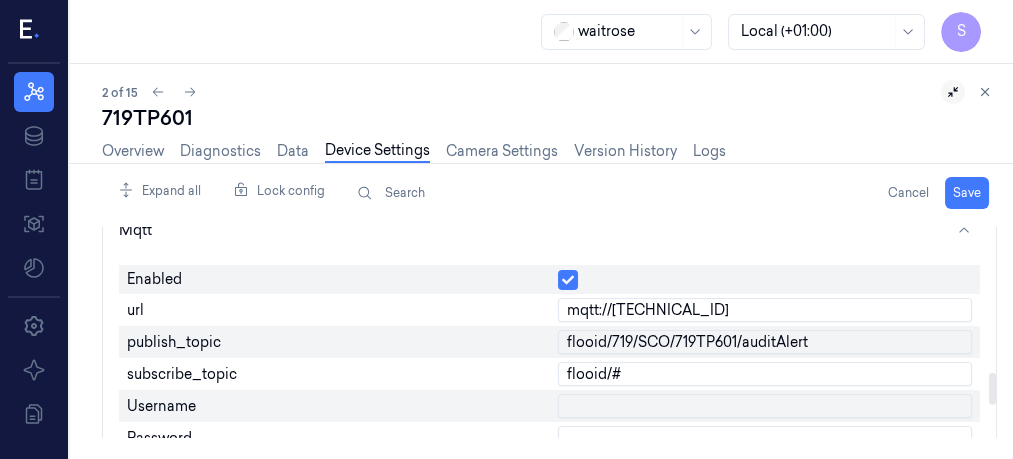 click at bounding box center (992, 389) 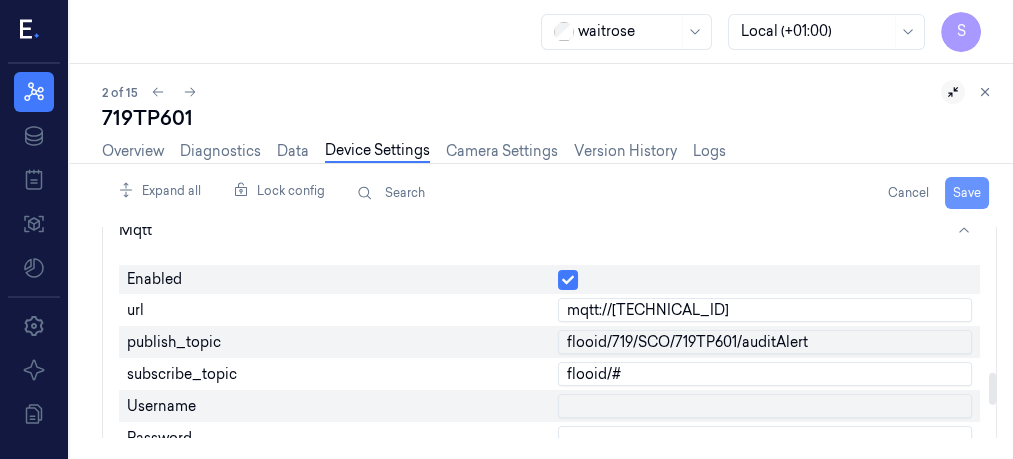 click on "Save" at bounding box center (967, 193) 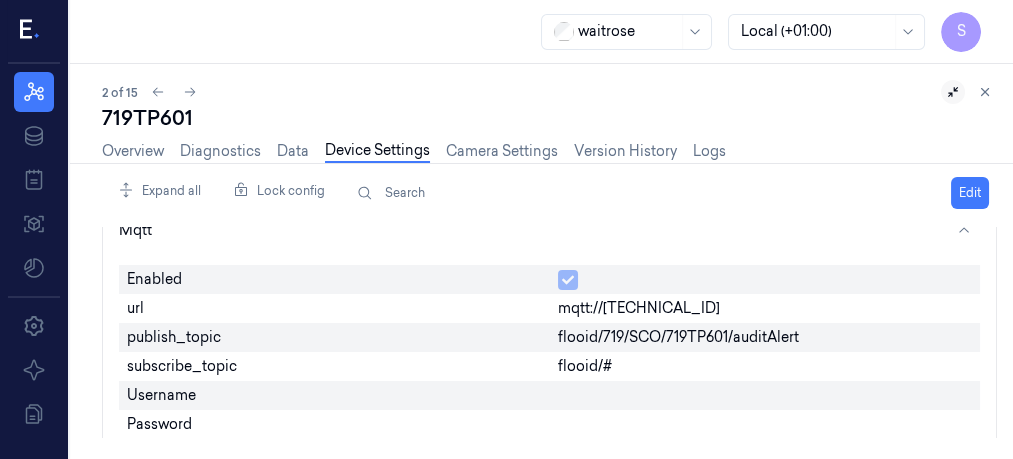 click on "S Resources Data Jobs Models Settings About Documentation waitrose Local (+01:00) S 2
of 15 719TP601 Overview Diagnostics Data Device Settings Camera Settings Version History Logs Expand all Lock config Search Edit Agent Api Analytics VideoStream Database DataManager Predictor NonScanDetector OnScreenApp DeviceManager Logger Training VideoRecording Publish Webhooks Mqtt Enabled url mqtt://127.0.0.1:1883 publish_topic flooid/719/SCO/719TP601/auditAlert subscribe_topic flooid/# Username Password reconnect_period 5 qos 0 payload {
"source_system": "SCO",
"store_code": "719",
"till_number": "719TP601"
} publish_retries 0" at bounding box center (506, 229) 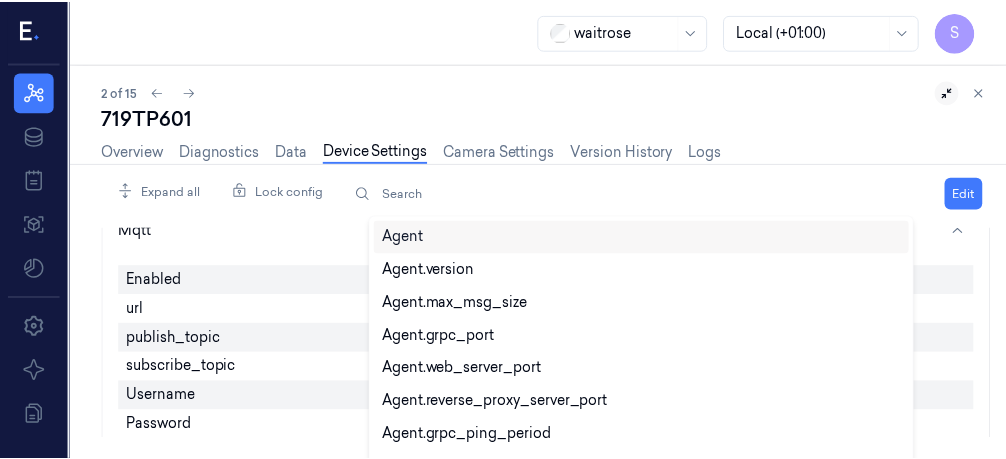 scroll, scrollTop: 8, scrollLeft: 0, axis: vertical 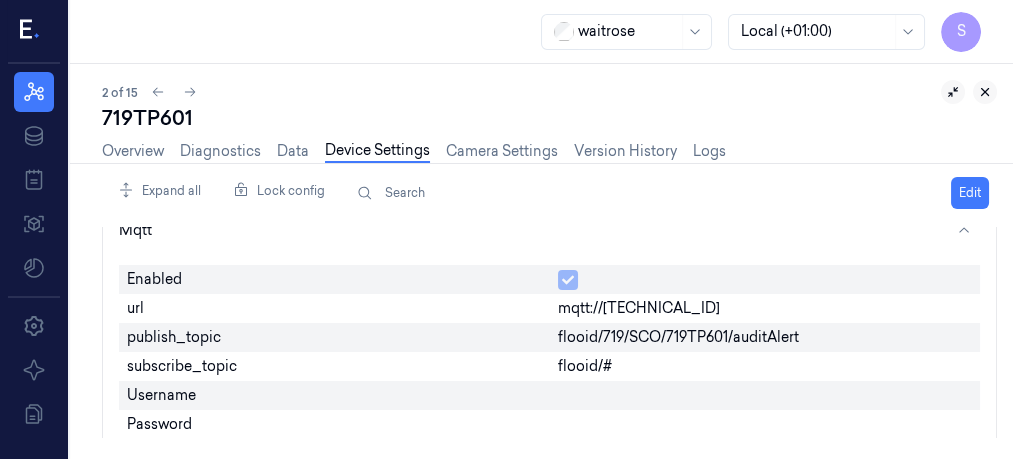 click at bounding box center (985, 92) 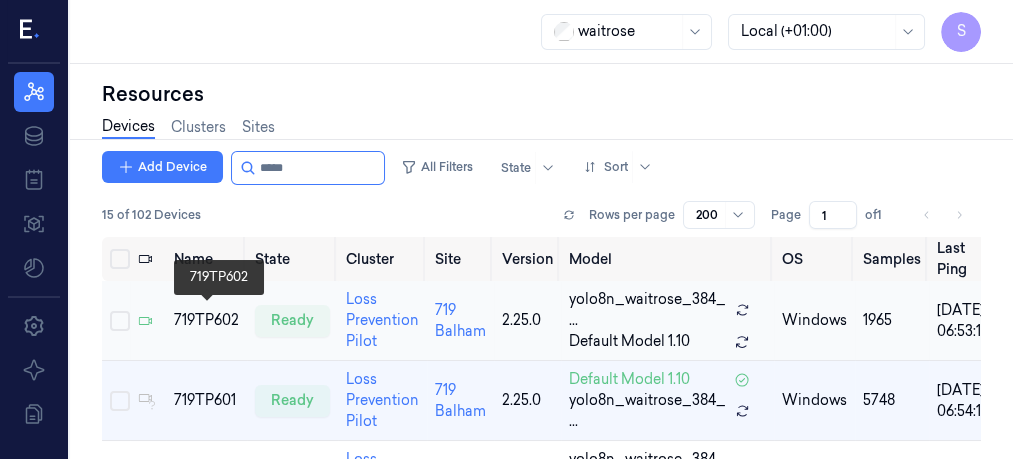 click on "719TP602" at bounding box center (206, 320) 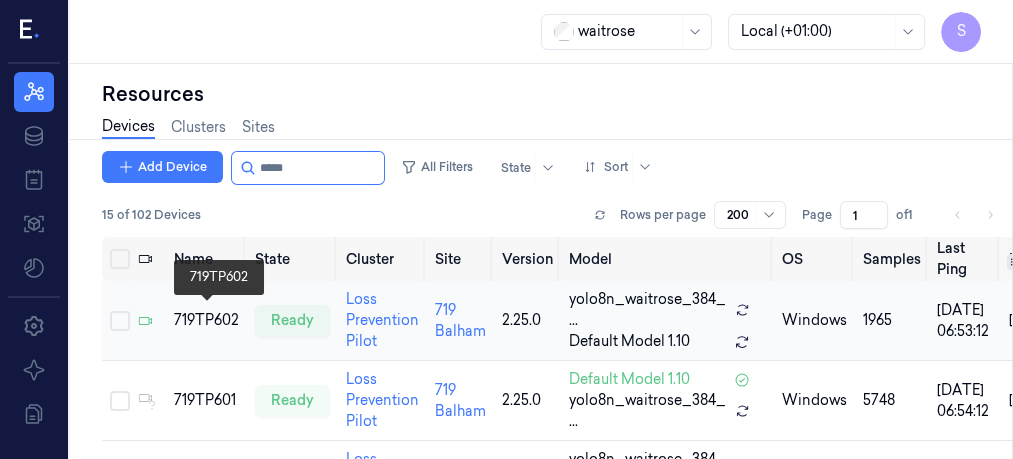 scroll, scrollTop: 0, scrollLeft: 0, axis: both 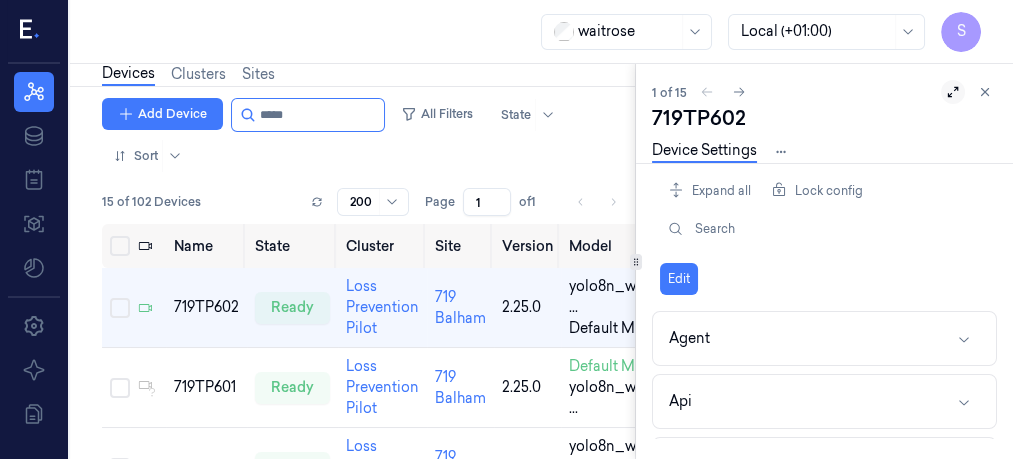 click 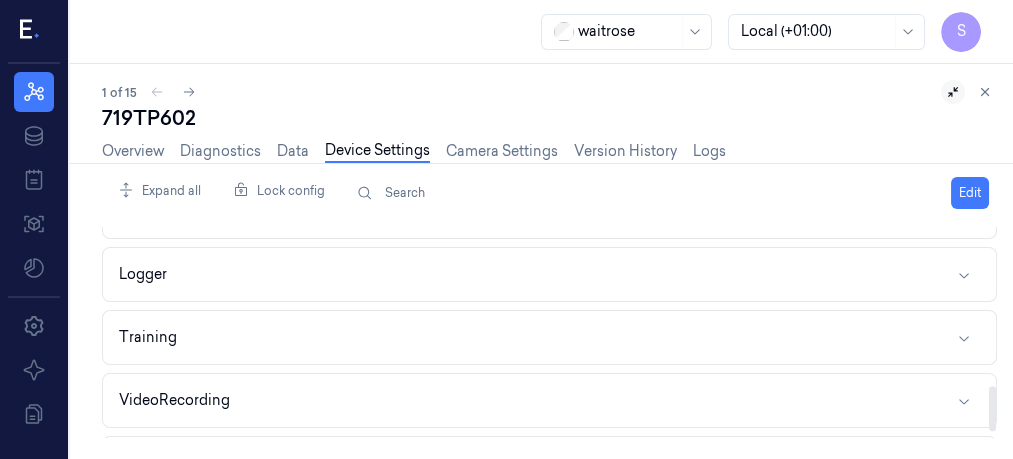 scroll, scrollTop: 781, scrollLeft: 0, axis: vertical 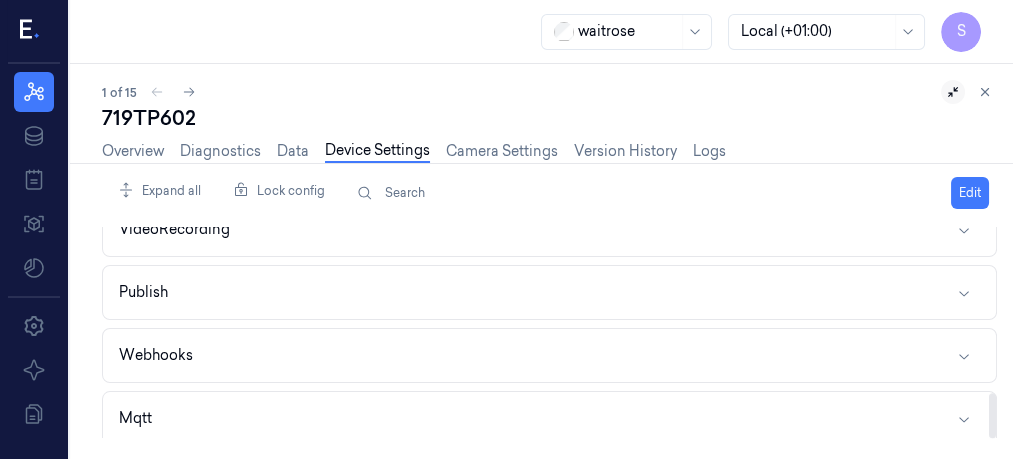 drag, startPoint x: 991, startPoint y: 237, endPoint x: 1006, endPoint y: 458, distance: 221.50847 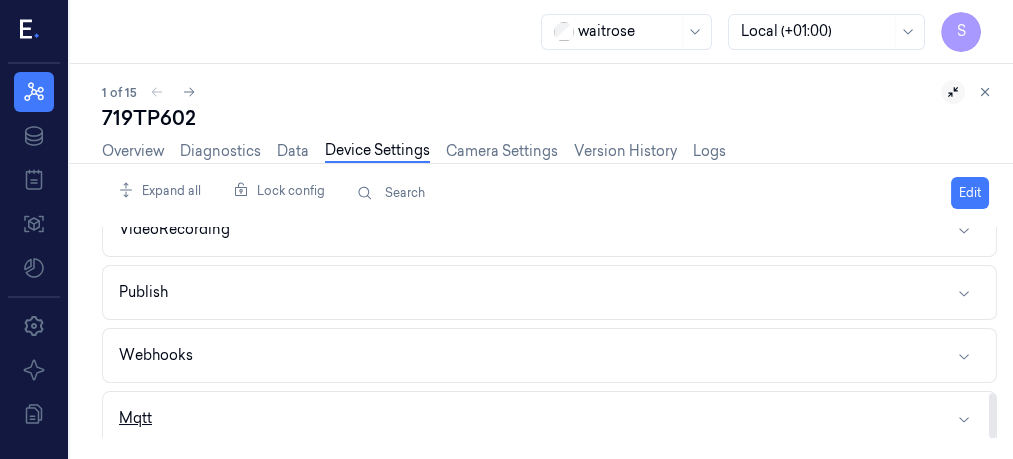 click 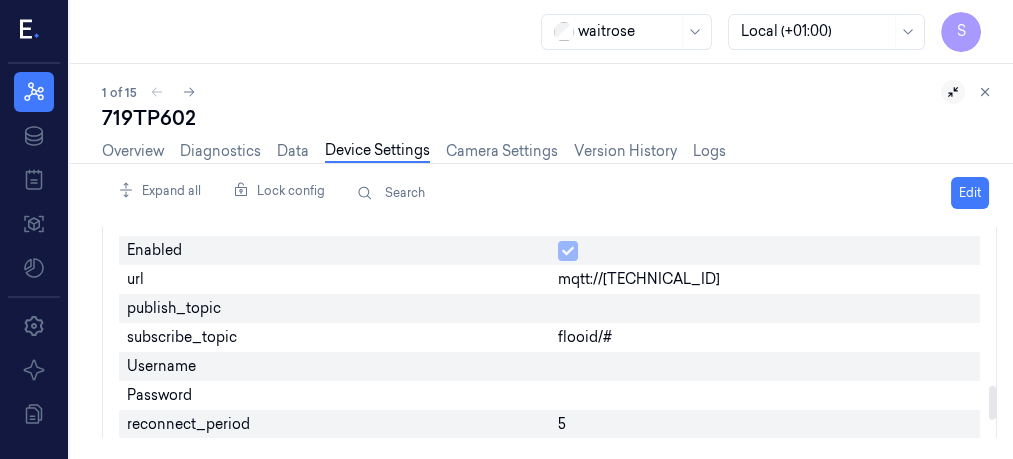 scroll, scrollTop: 994, scrollLeft: 0, axis: vertical 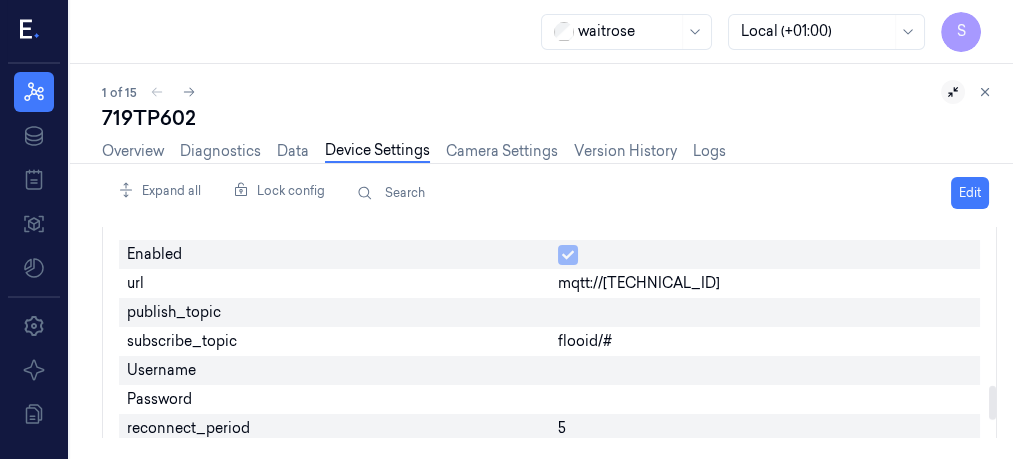 drag, startPoint x: 990, startPoint y: 366, endPoint x: 998, endPoint y: 399, distance: 33.955853 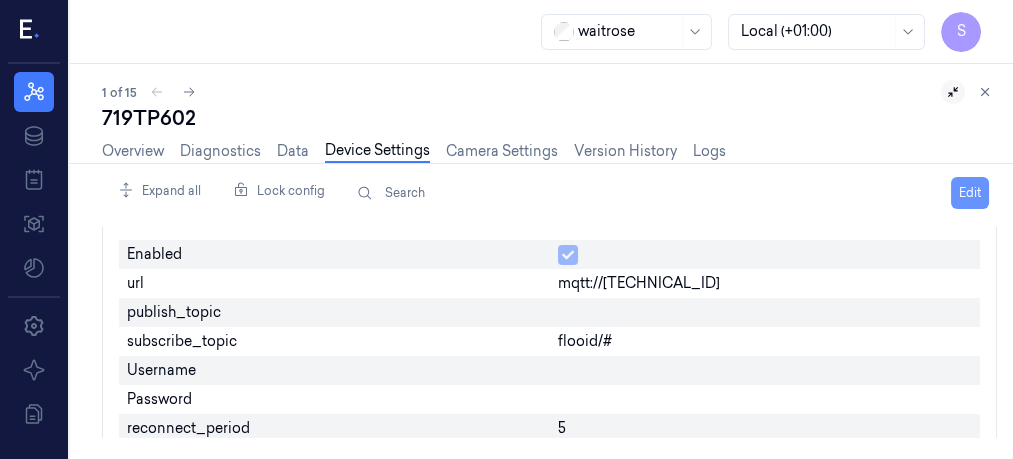 click on "Edit" at bounding box center [970, 193] 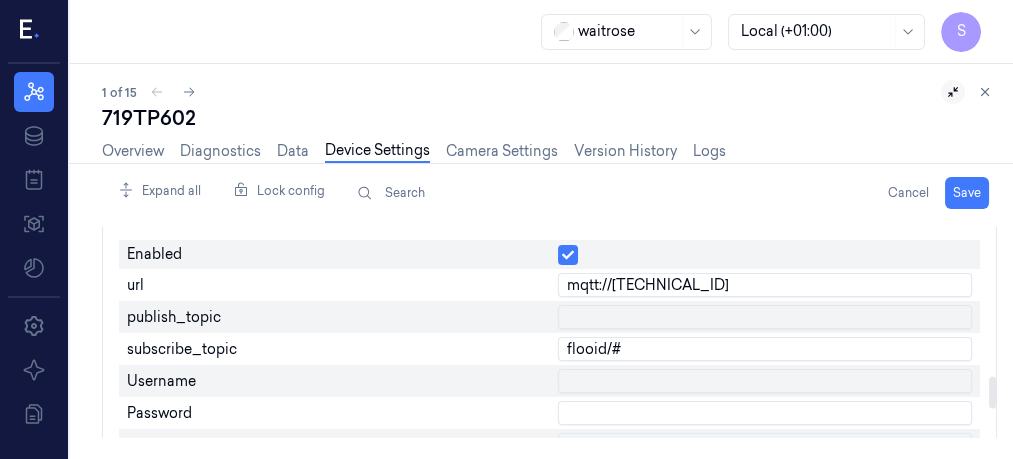 click at bounding box center [765, 317] 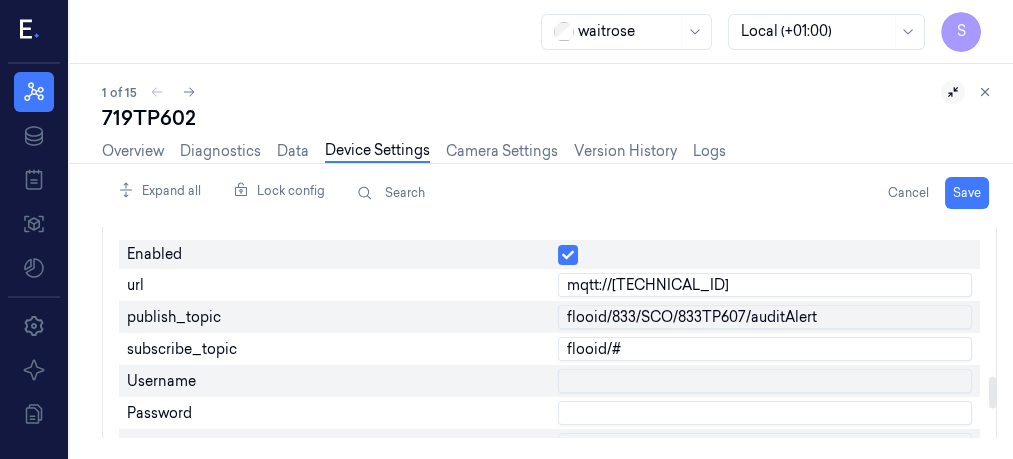 click on "flooid/833/SCO/833TP607/auditAlert" at bounding box center (765, 317) 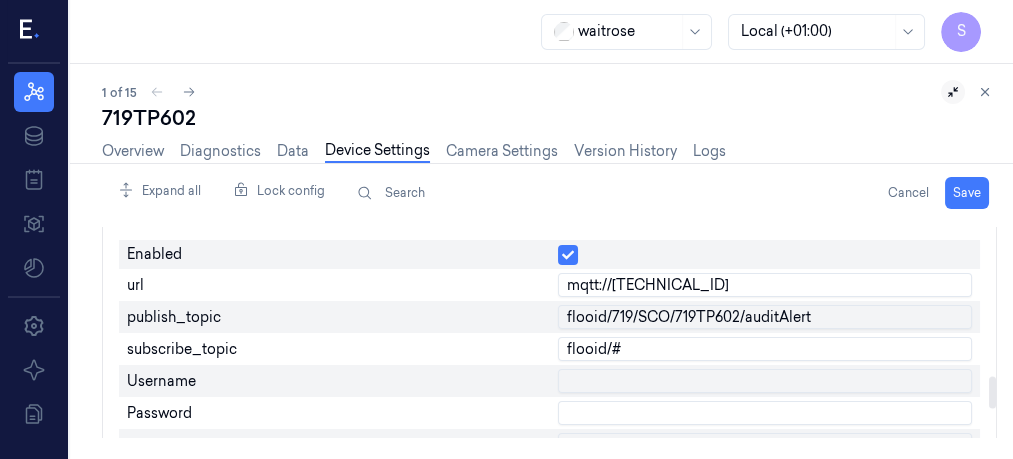 type on "flooid/719/SCO/719TP602/auditAlert" 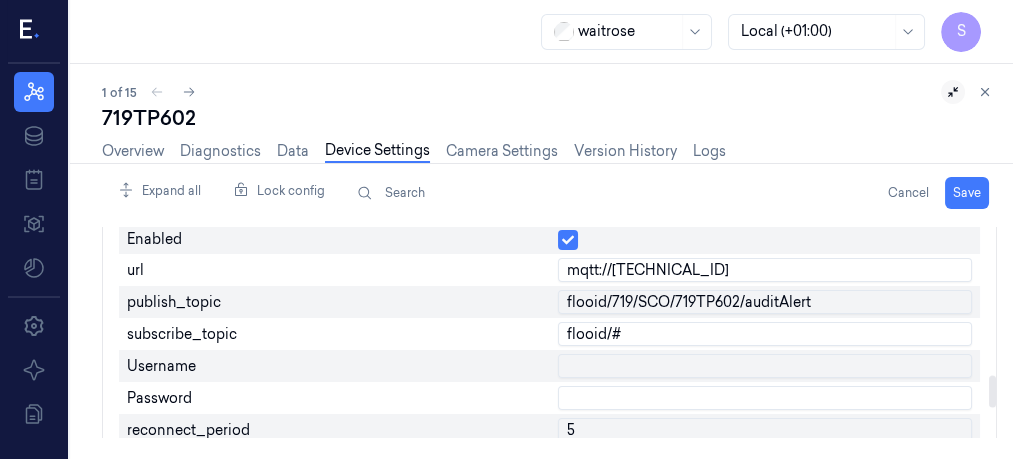 scroll, scrollTop: 984, scrollLeft: 0, axis: vertical 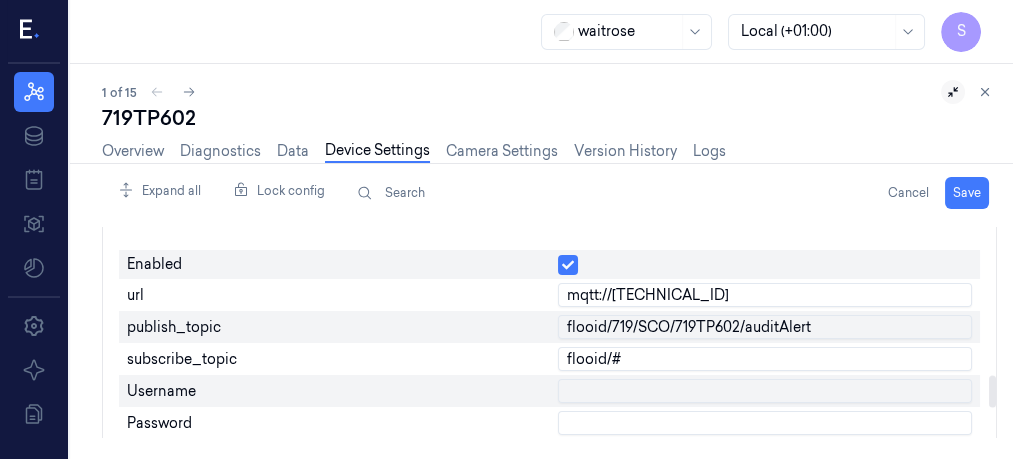 click at bounding box center [992, 392] 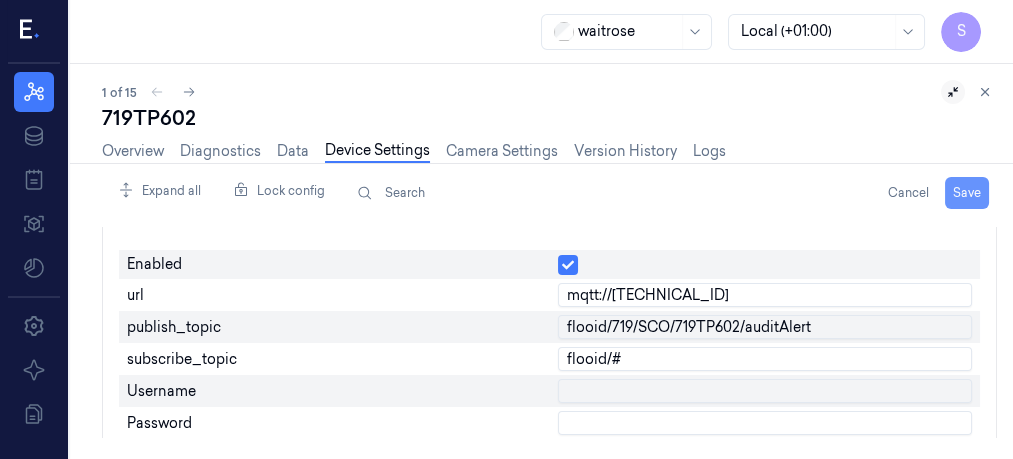 click on "Save" at bounding box center [967, 193] 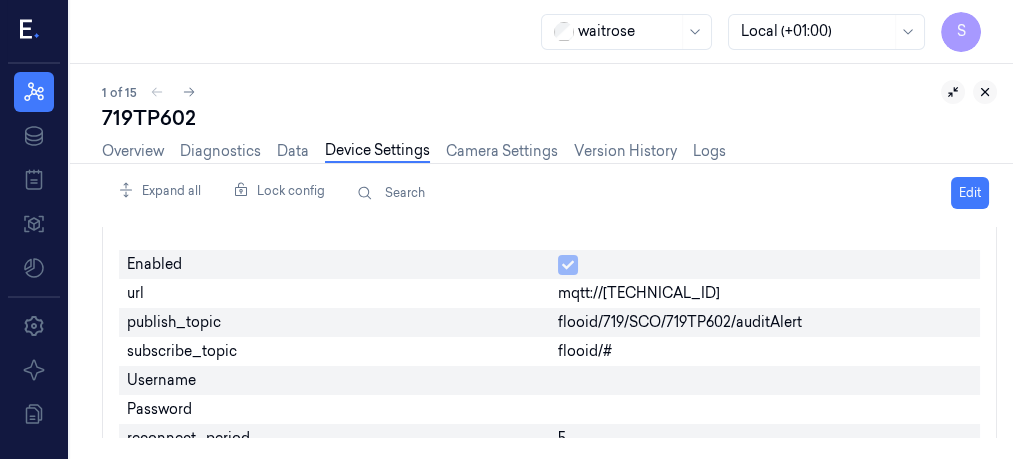 click 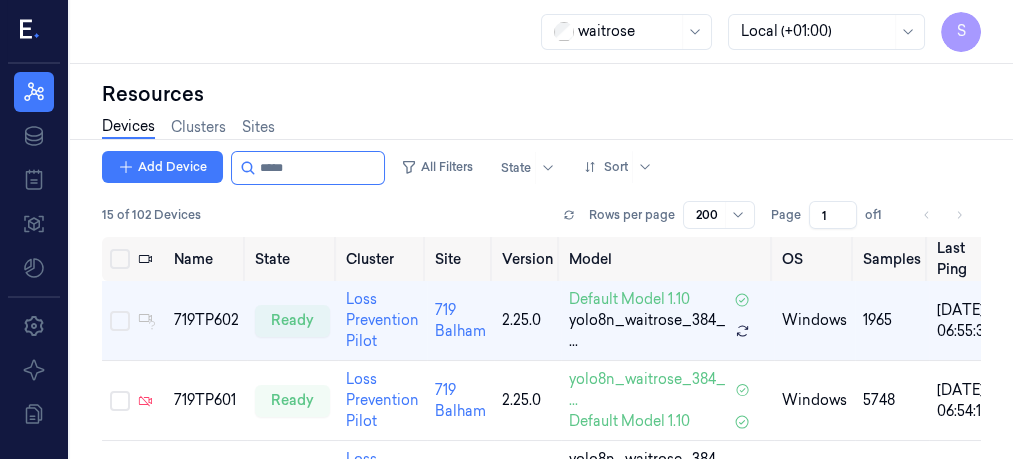 scroll, scrollTop: 0, scrollLeft: 0, axis: both 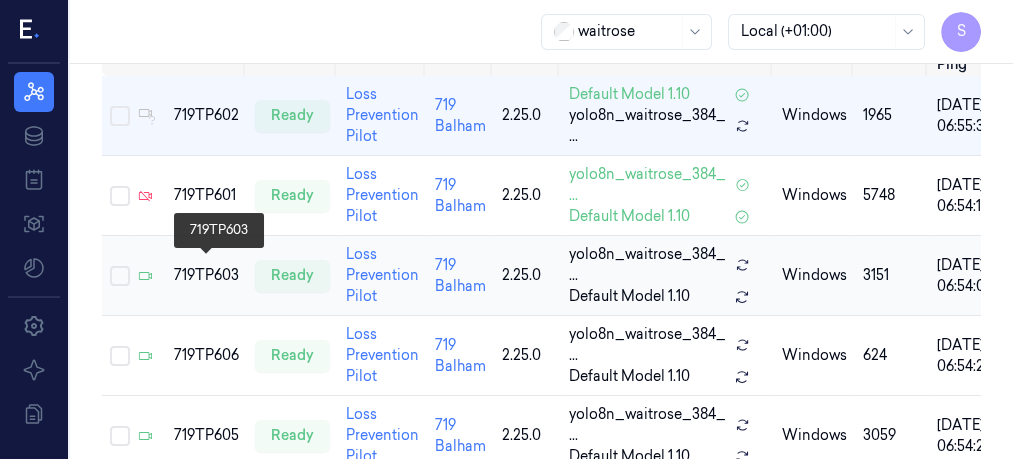 click on "719TP603" at bounding box center (206, 275) 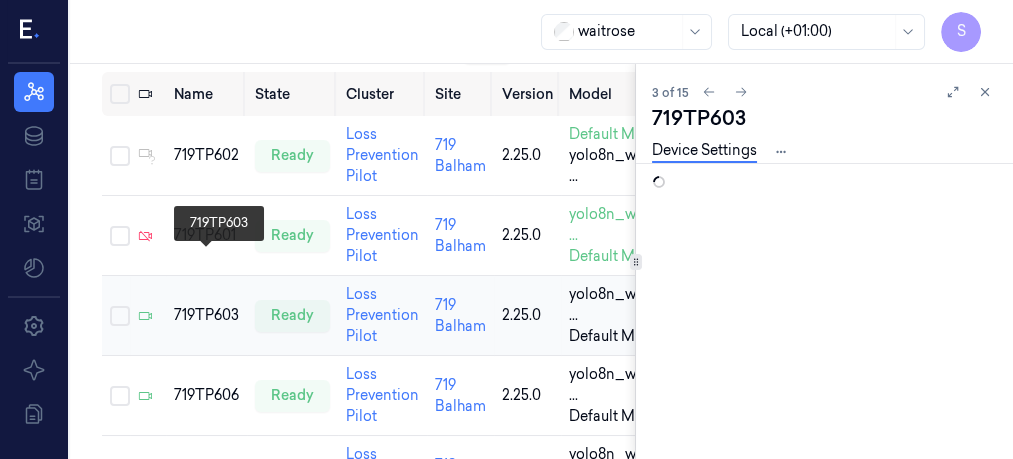 scroll, scrollTop: 0, scrollLeft: 0, axis: both 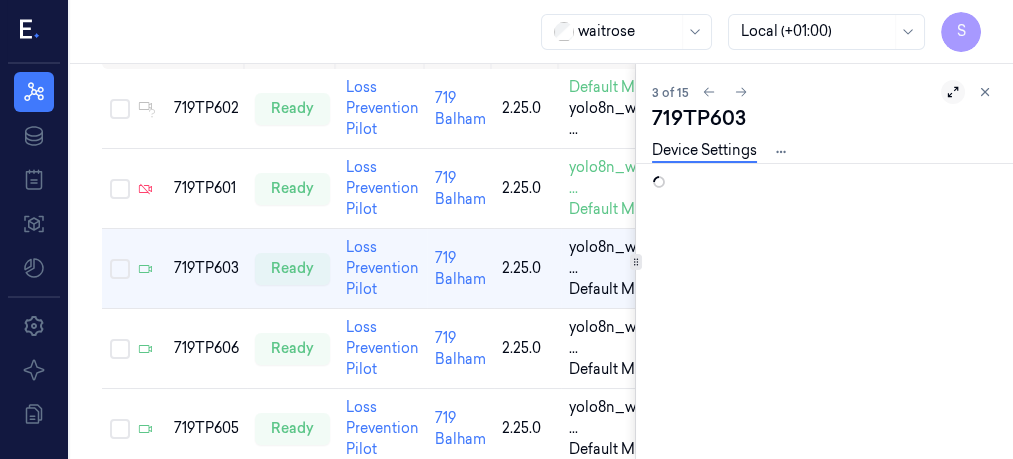 click 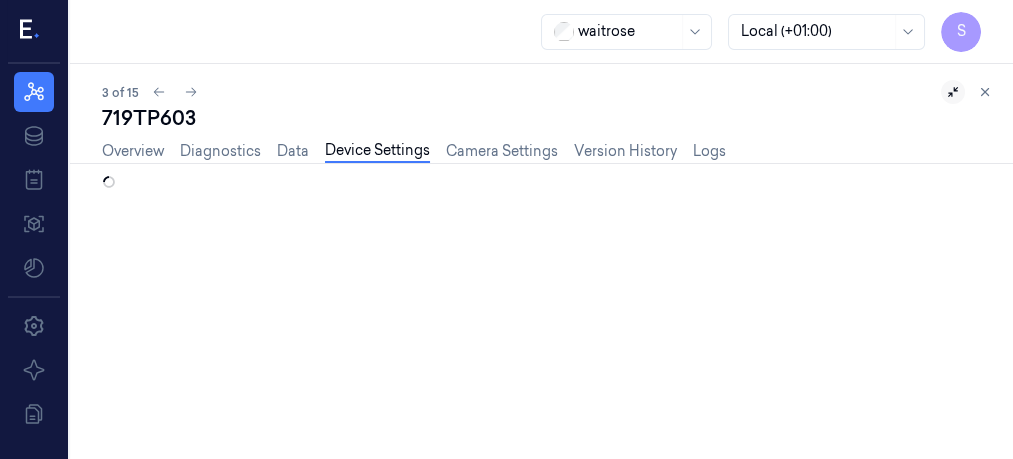 click on "Device Settings" at bounding box center (377, 151) 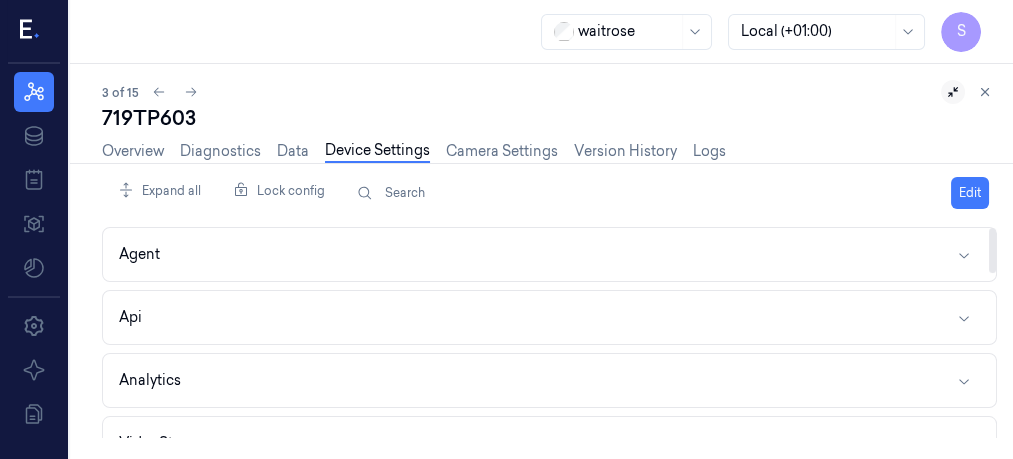 click on "Expand all Lock config Search Edit" at bounding box center [549, 193] 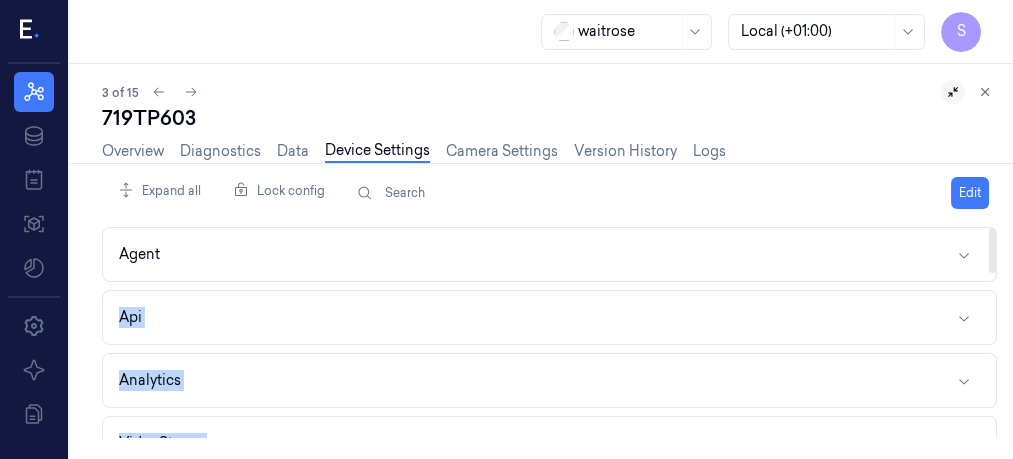 drag, startPoint x: 996, startPoint y: 241, endPoint x: 973, endPoint y: 441, distance: 201.31816 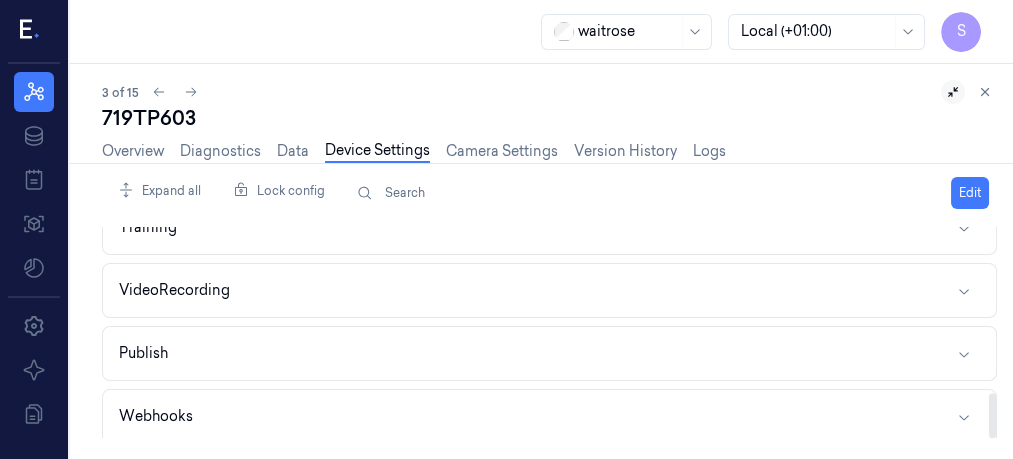 scroll, scrollTop: 781, scrollLeft: 0, axis: vertical 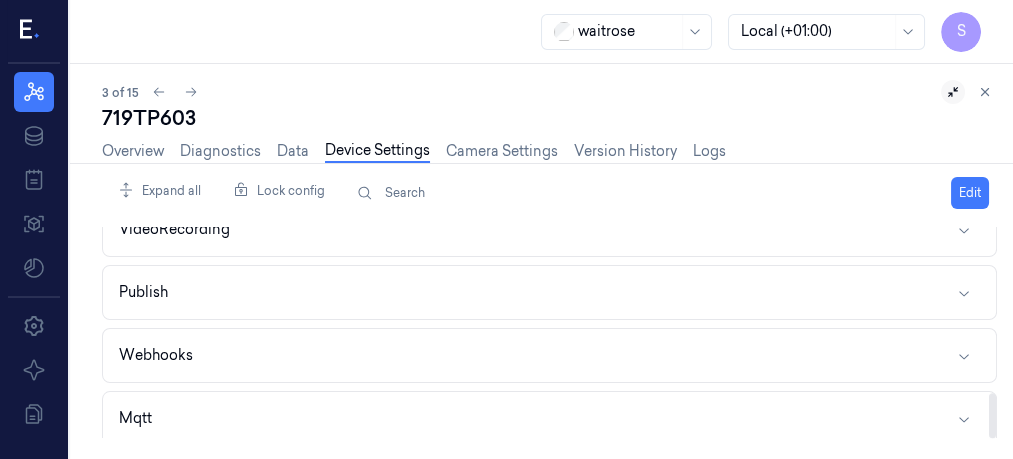 drag, startPoint x: 992, startPoint y: 257, endPoint x: 987, endPoint y: 474, distance: 217.0576 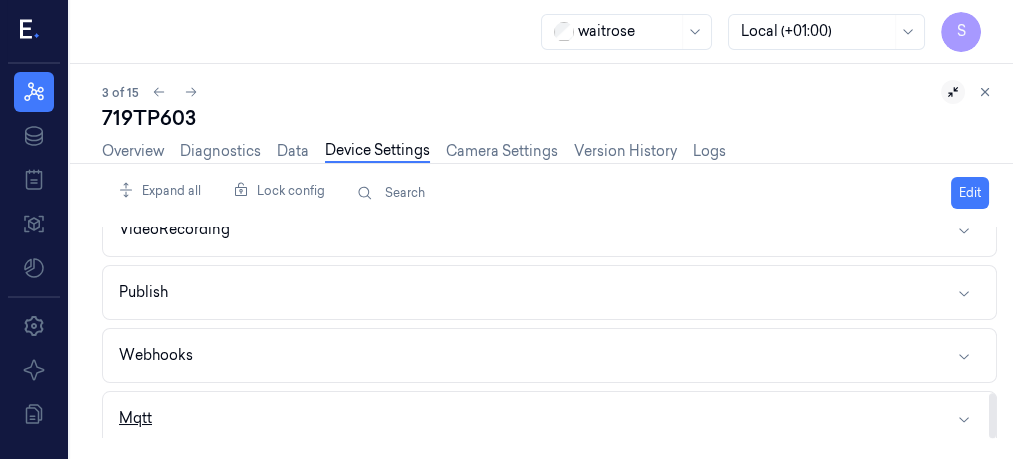 click 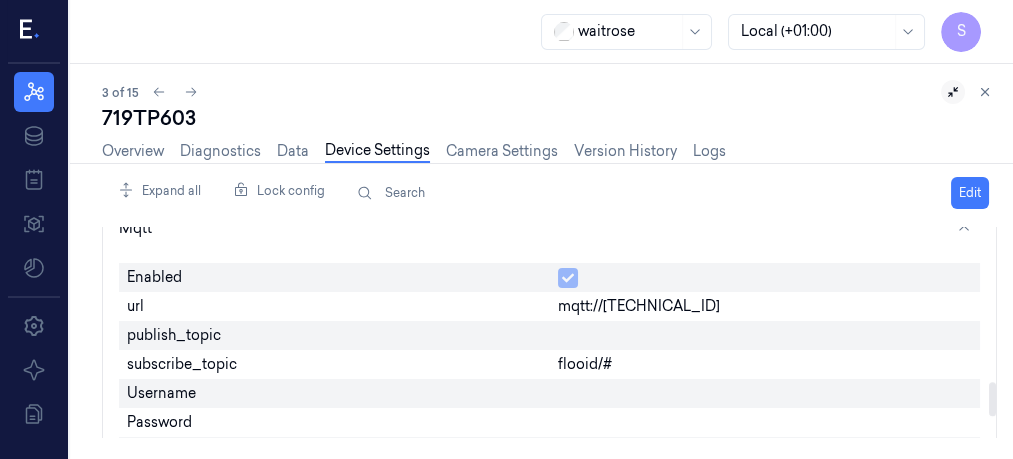 scroll, scrollTop: 974, scrollLeft: 0, axis: vertical 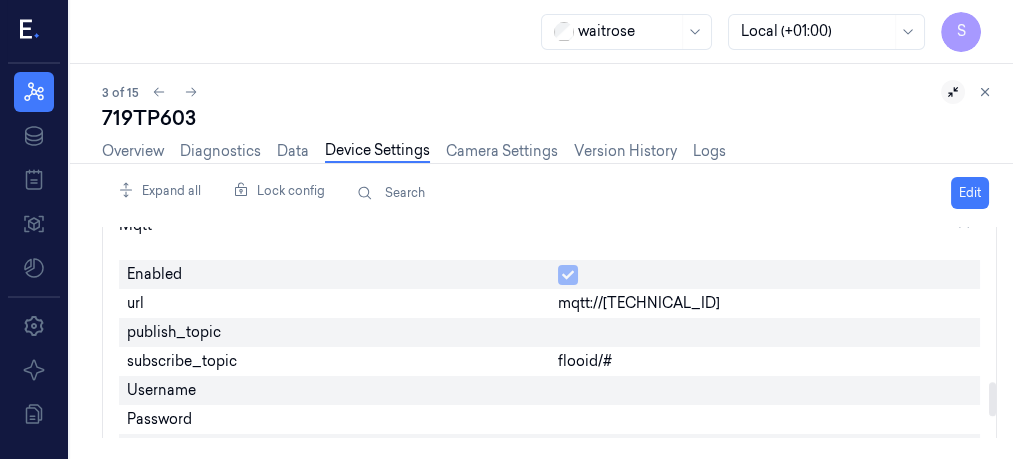 drag, startPoint x: 989, startPoint y: 360, endPoint x: 999, endPoint y: 391, distance: 32.572994 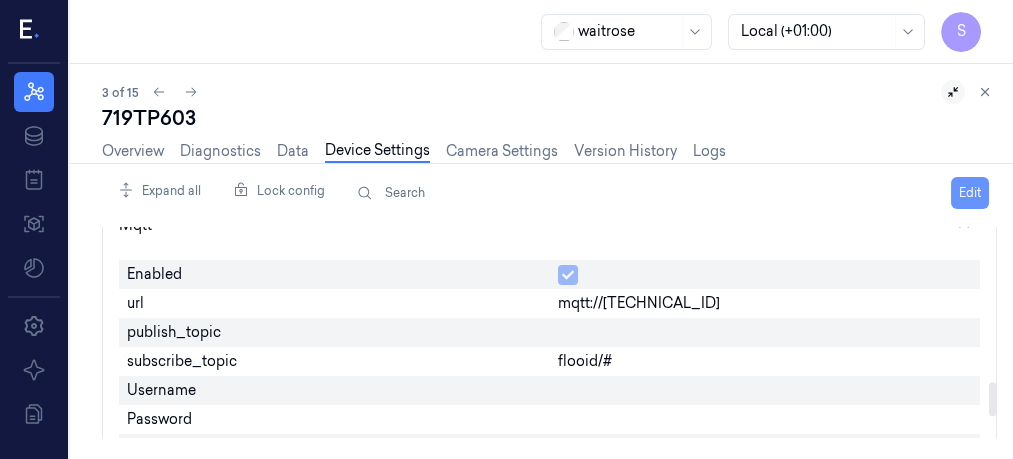 click on "Edit" at bounding box center [970, 193] 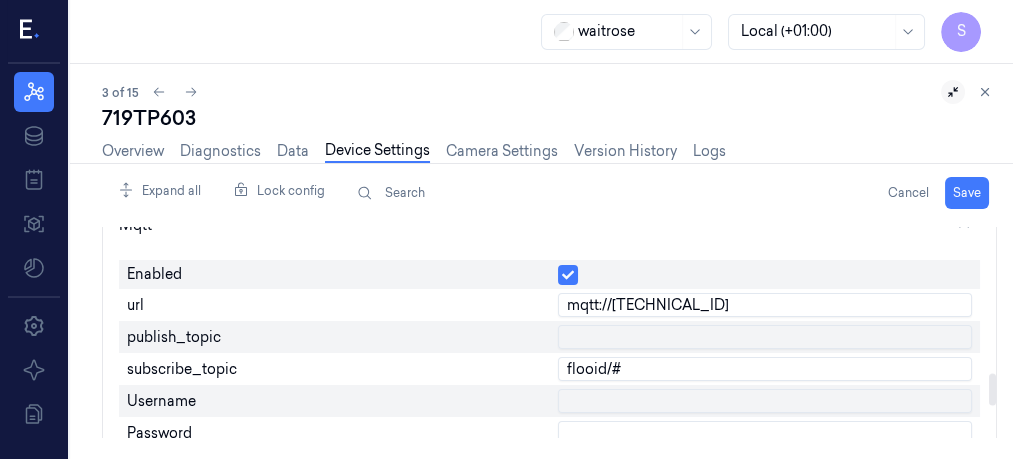 click at bounding box center [765, 337] 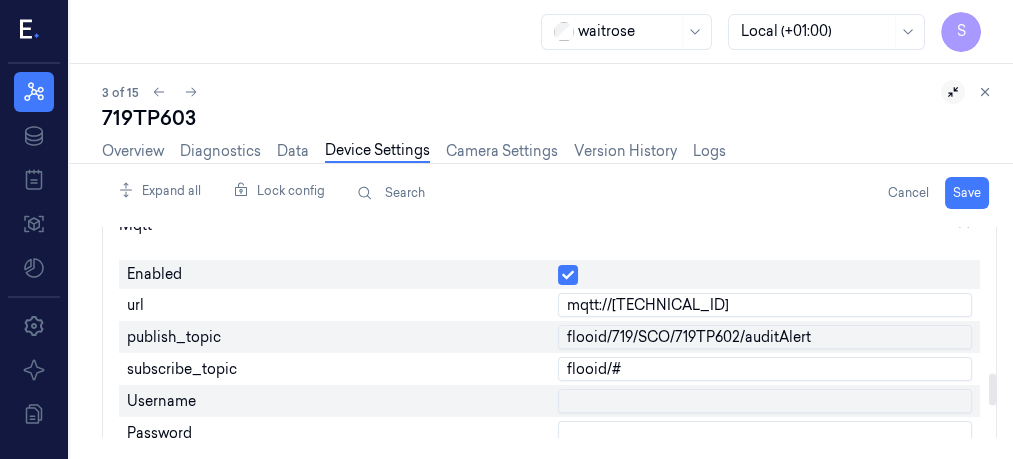 click on "flooid/719/SCO/719TP602/auditAlert" at bounding box center (765, 337) 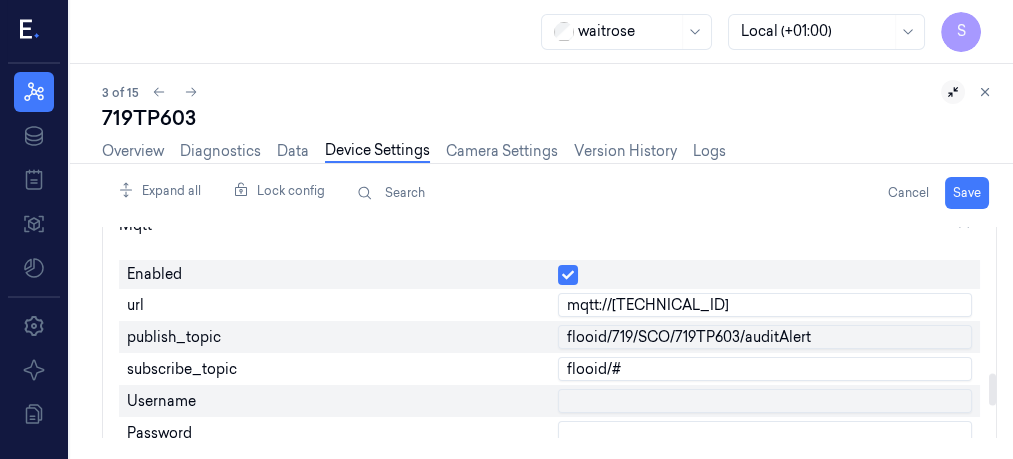 type on "flooid/719/SCO/719TP603/auditAlert" 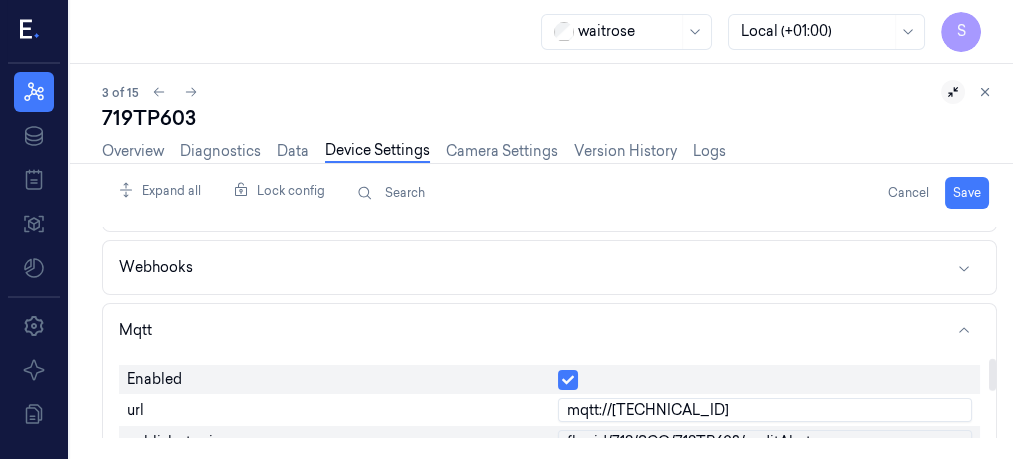 drag, startPoint x: 992, startPoint y: 389, endPoint x: 989, endPoint y: 372, distance: 17.262676 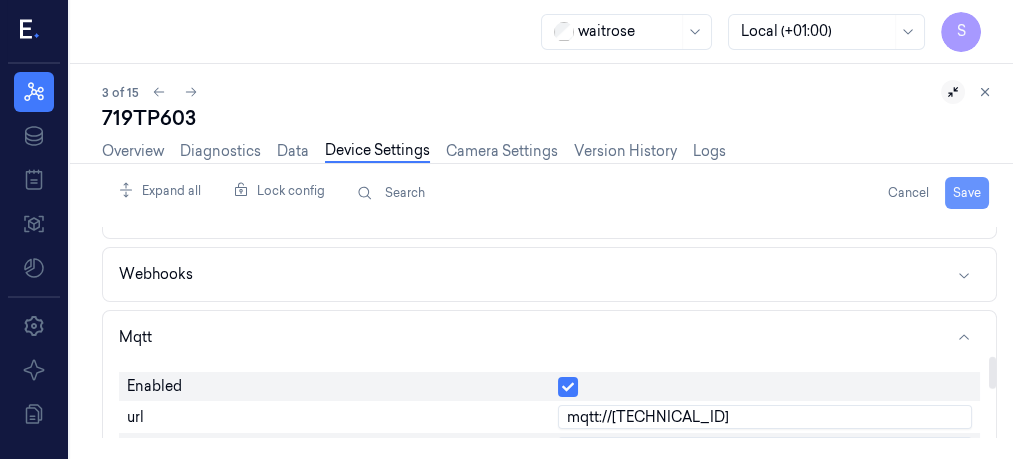 click on "Save" at bounding box center [967, 193] 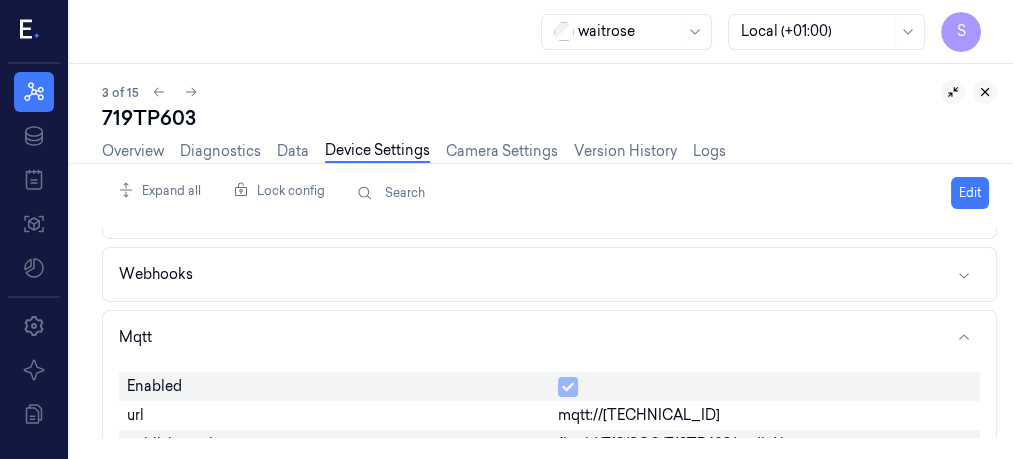 click 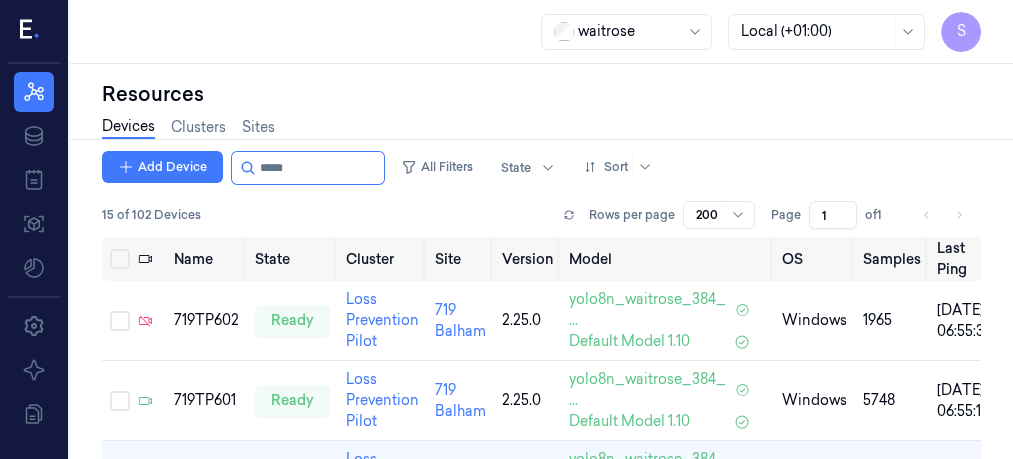scroll, scrollTop: 0, scrollLeft: 0, axis: both 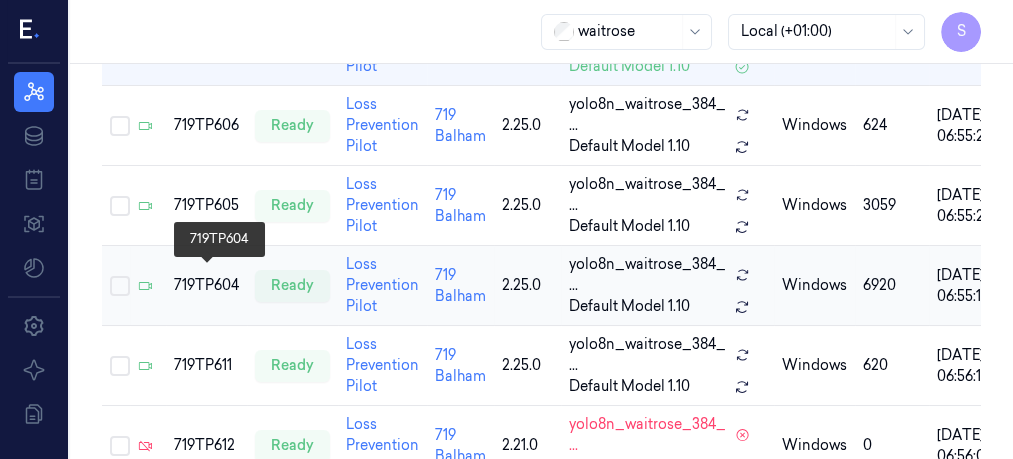 click on "719TP604" at bounding box center [206, 285] 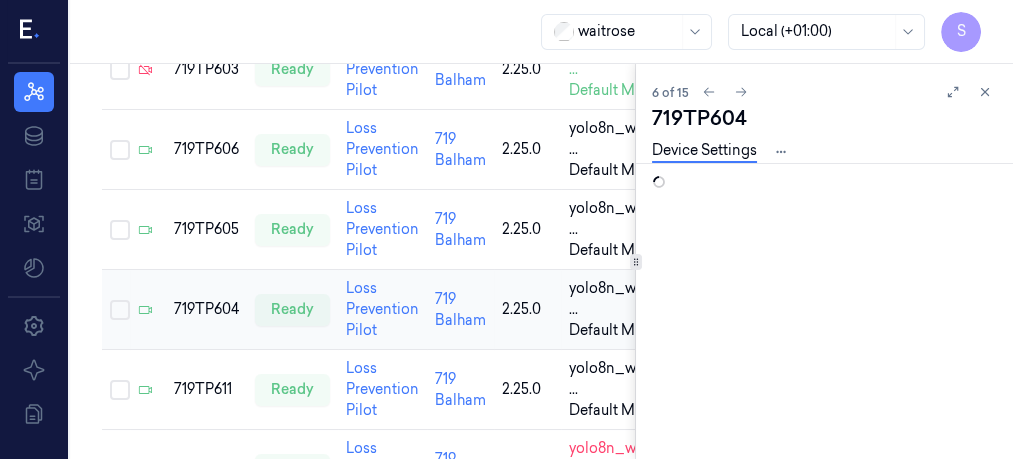 scroll, scrollTop: 491, scrollLeft: 0, axis: vertical 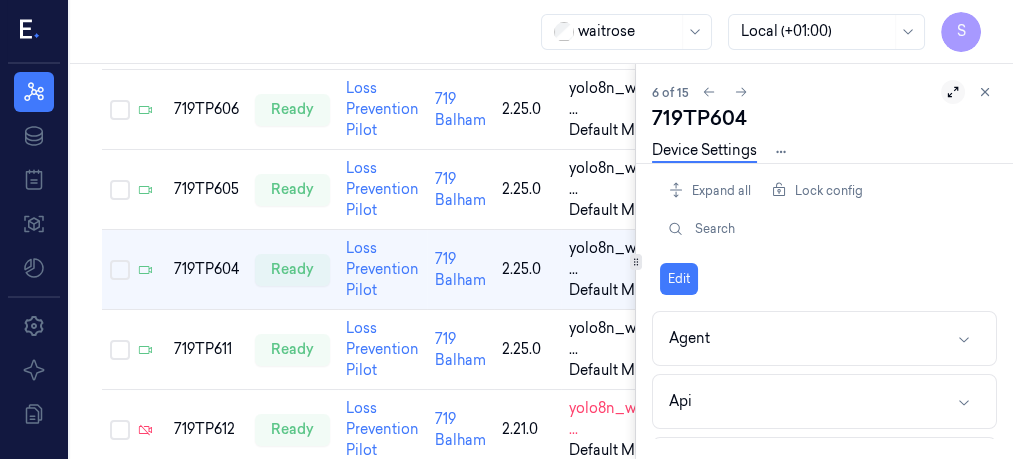click 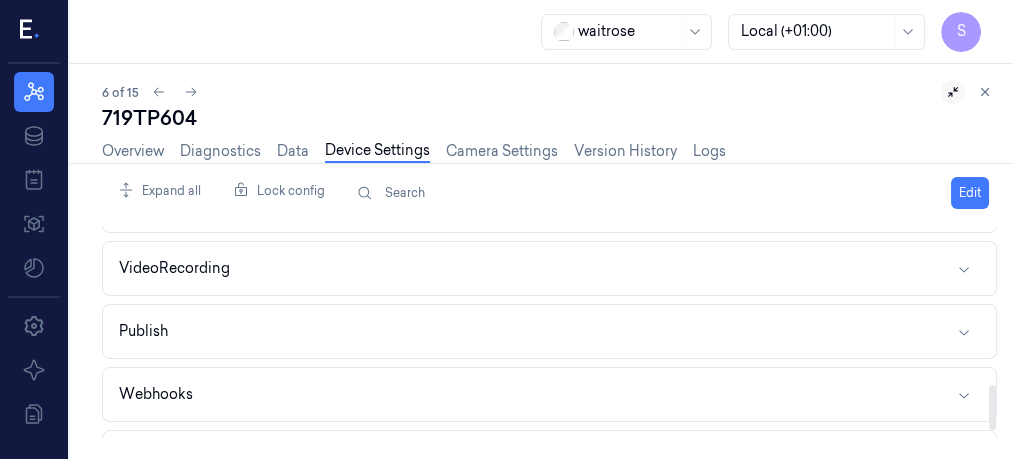 scroll, scrollTop: 781, scrollLeft: 0, axis: vertical 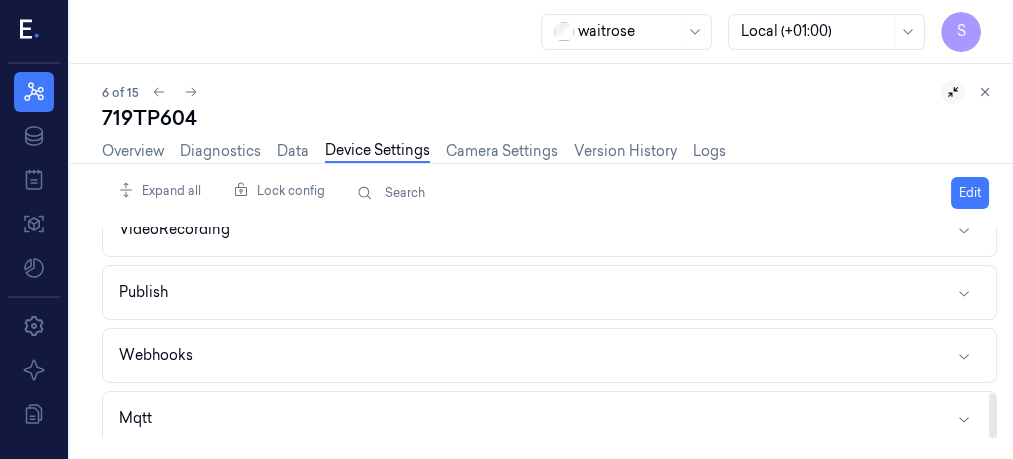 drag, startPoint x: 989, startPoint y: 259, endPoint x: 1008, endPoint y: 465, distance: 206.87436 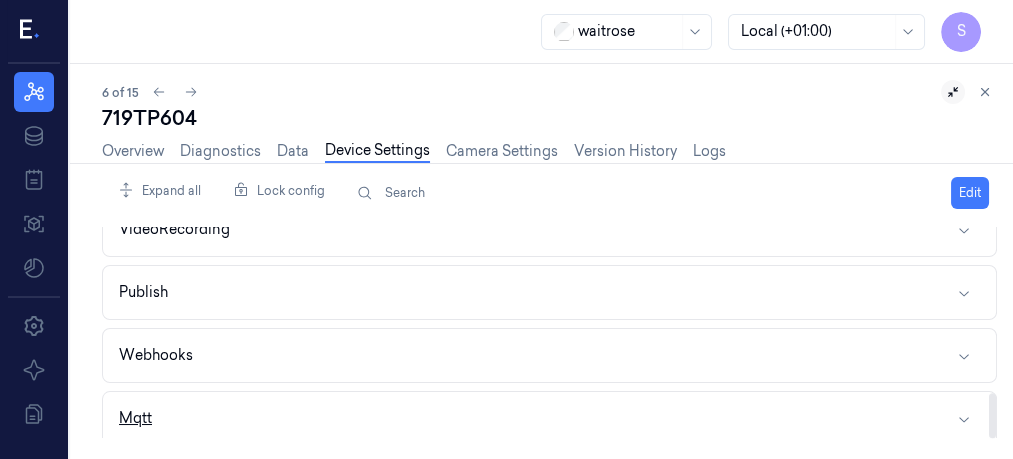 click 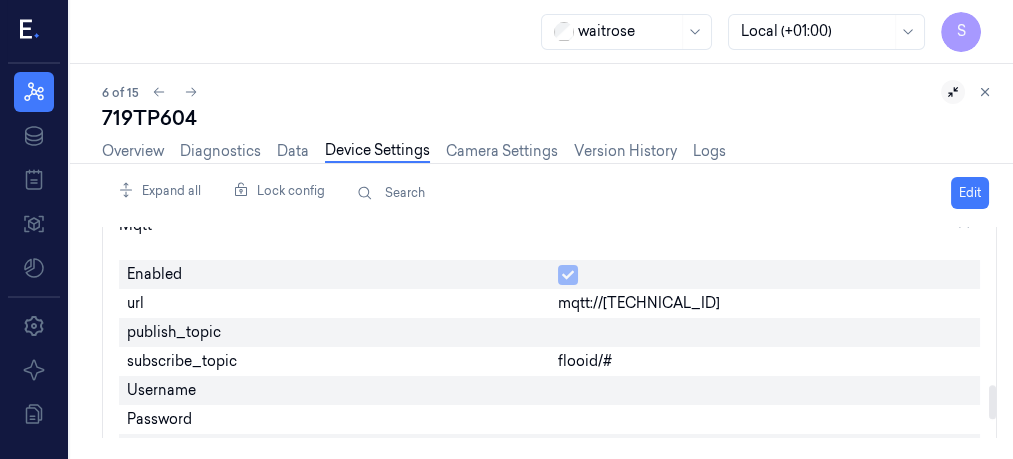 scroll, scrollTop: 998, scrollLeft: 0, axis: vertical 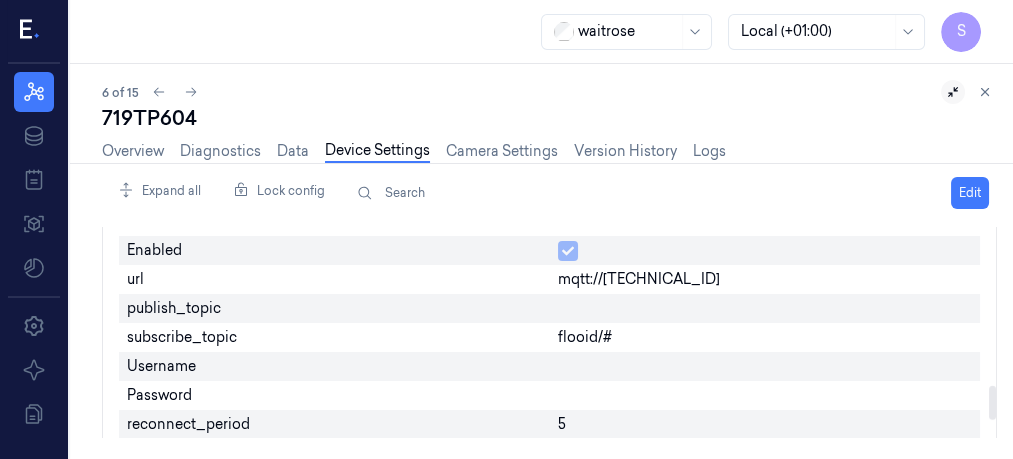 drag, startPoint x: 994, startPoint y: 369, endPoint x: 997, endPoint y: 404, distance: 35.128338 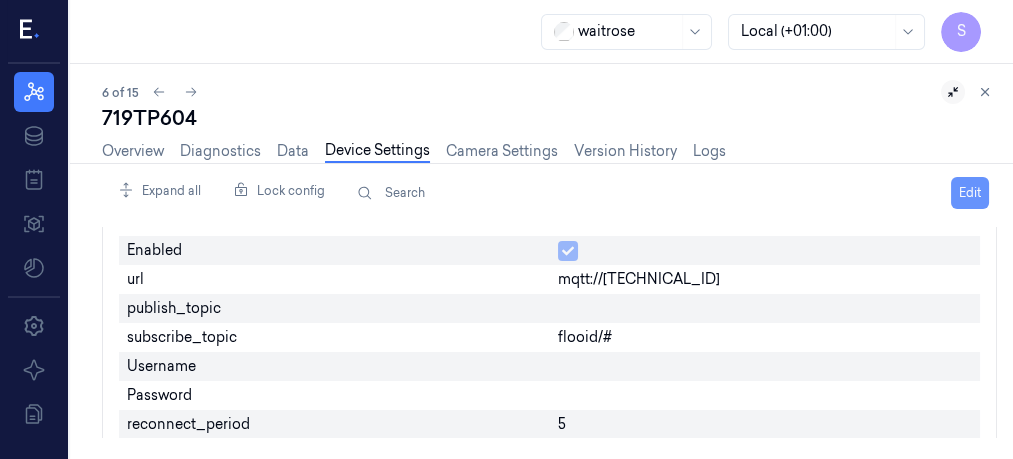 click on "Edit" at bounding box center (970, 193) 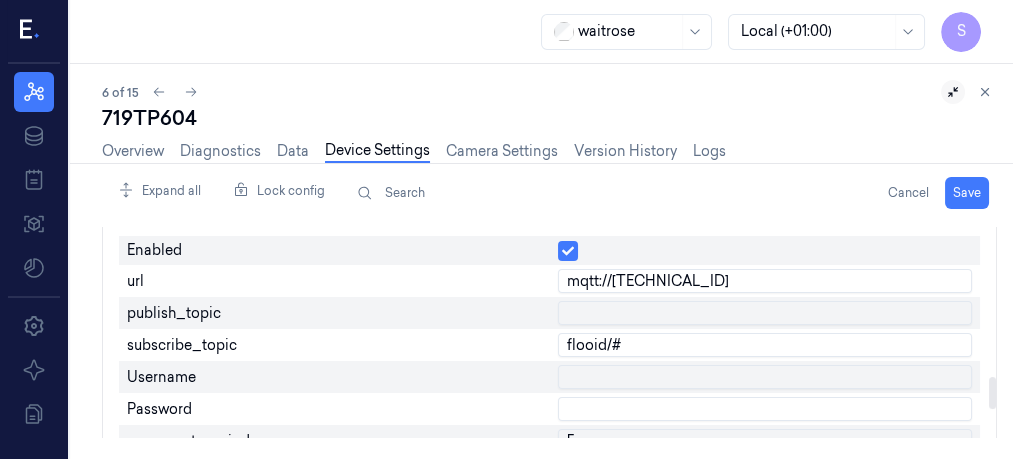 click at bounding box center (765, 313) 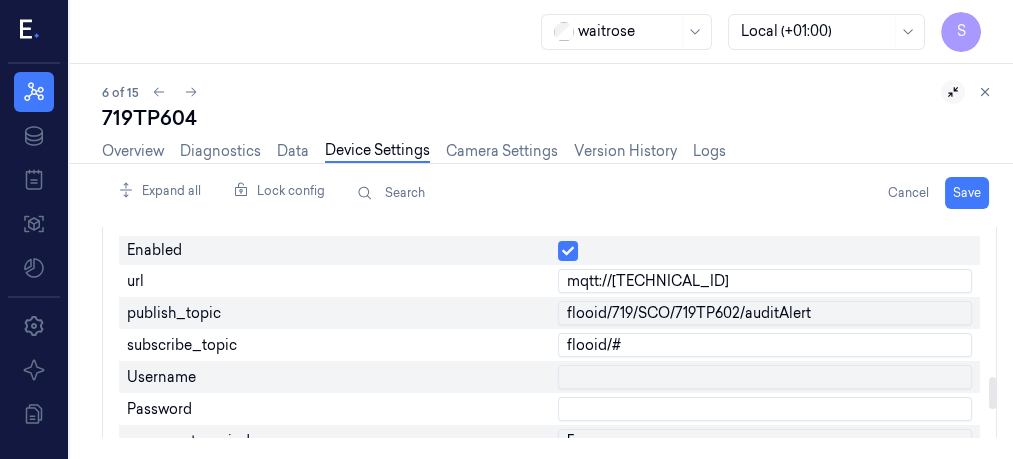 click on "flooid/719/SCO/719TP602/auditAlert" at bounding box center (765, 313) 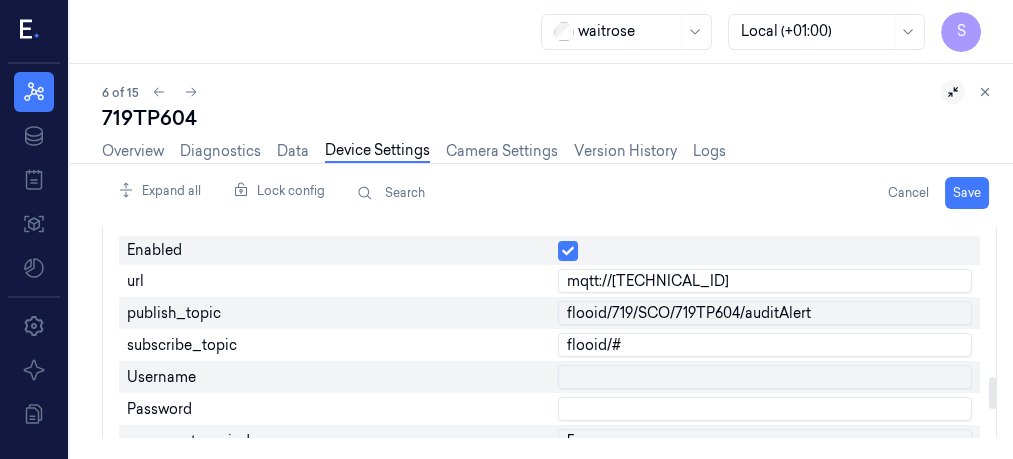 type on "flooid/719/SCO/719TP604/auditAlert" 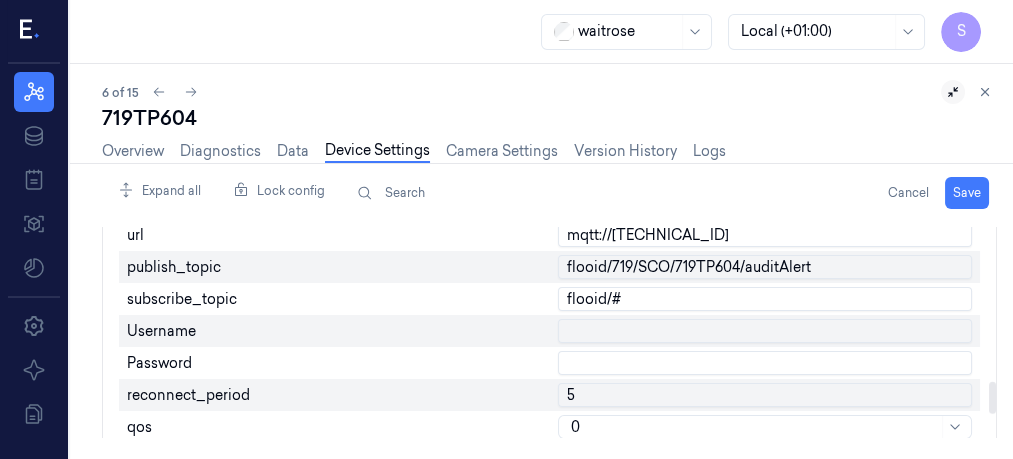 drag, startPoint x: 993, startPoint y: 382, endPoint x: 984, endPoint y: 387, distance: 10.29563 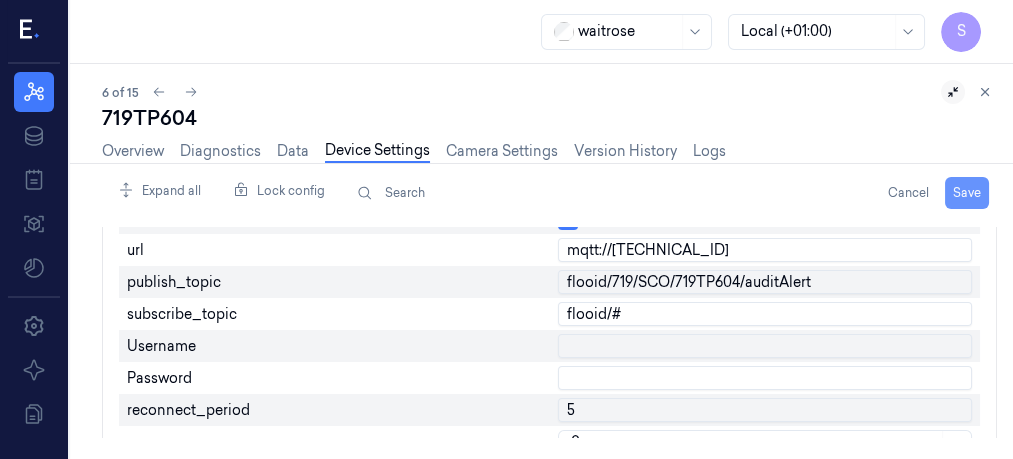 click on "Save" at bounding box center [967, 193] 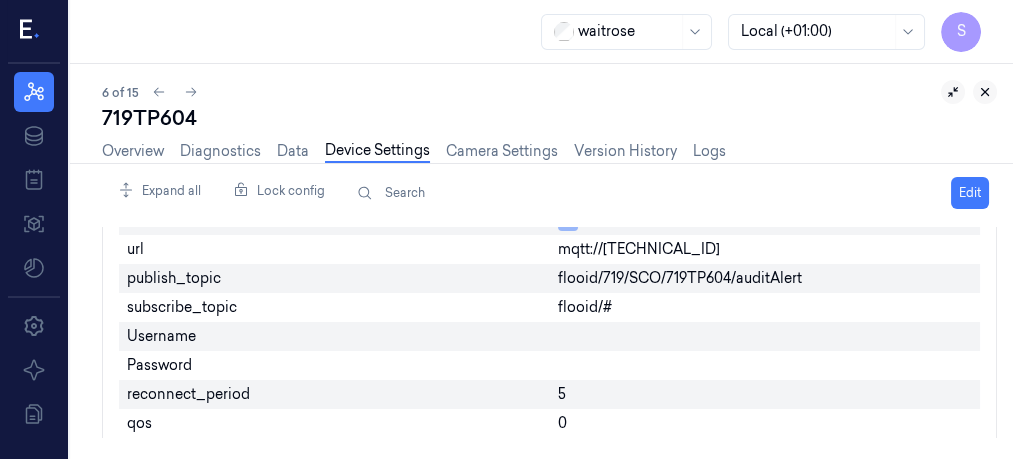 click 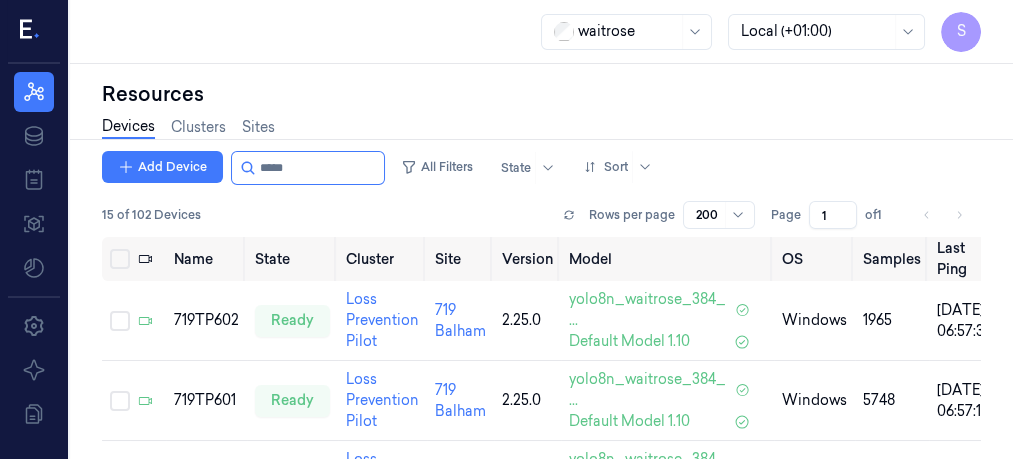 scroll, scrollTop: 163, scrollLeft: 0, axis: vertical 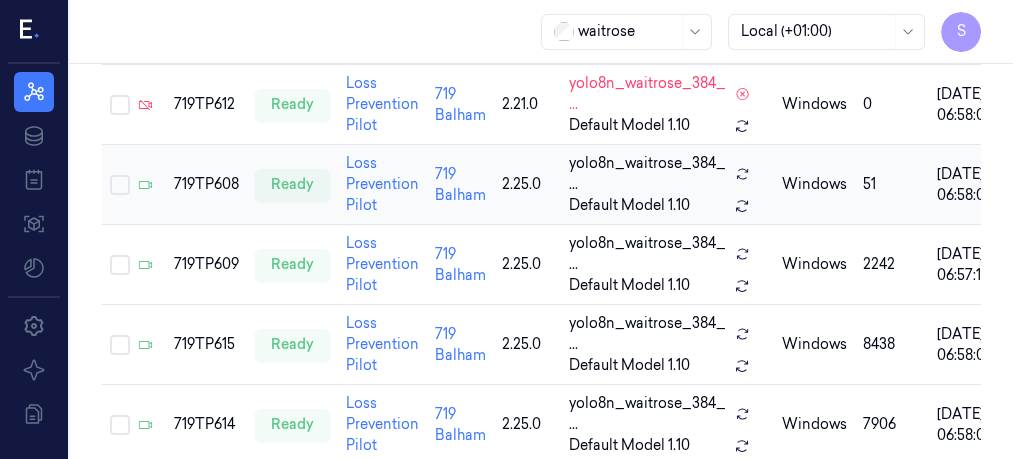 click on "719TP608" at bounding box center (206, 184) 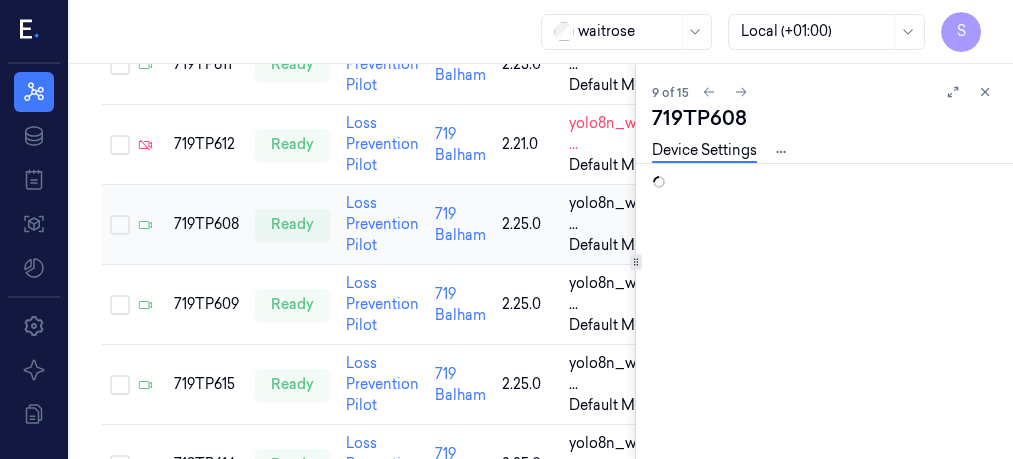 scroll, scrollTop: 0, scrollLeft: 0, axis: both 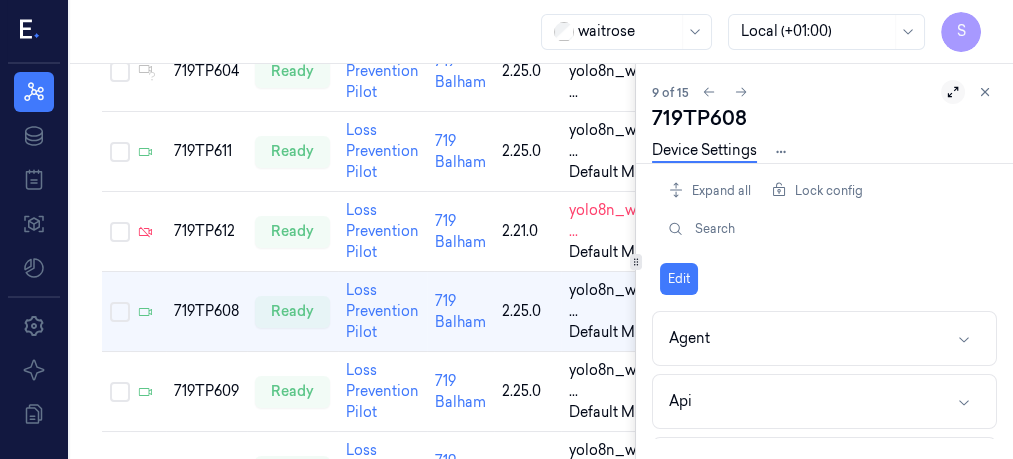 click 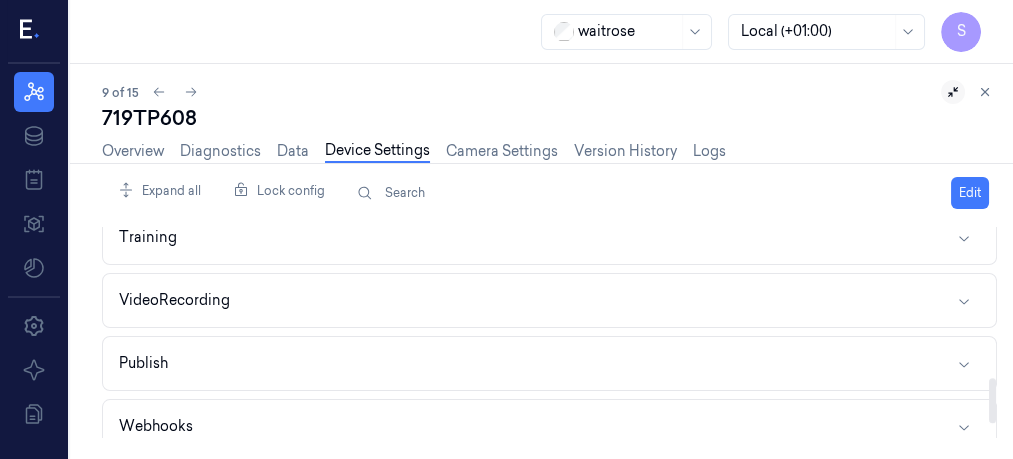 scroll, scrollTop: 781, scrollLeft: 0, axis: vertical 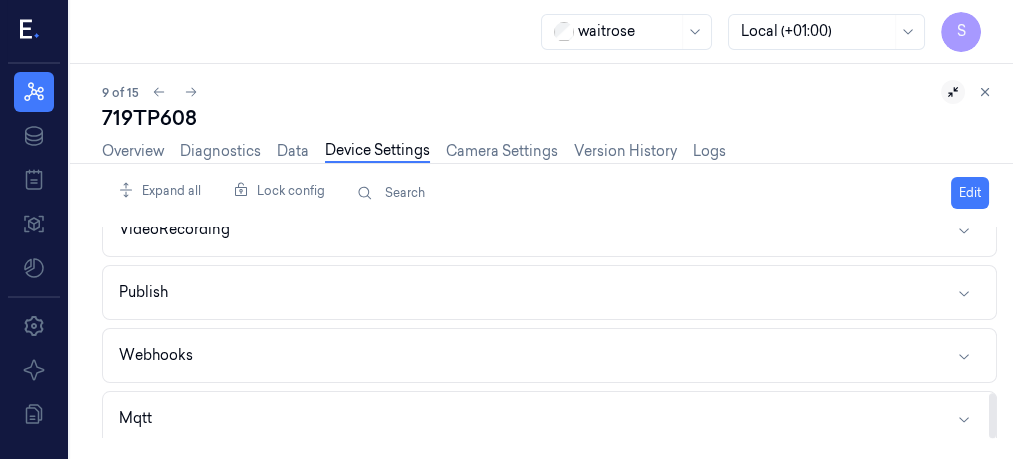 drag, startPoint x: 990, startPoint y: 250, endPoint x: 1007, endPoint y: 446, distance: 196.73587 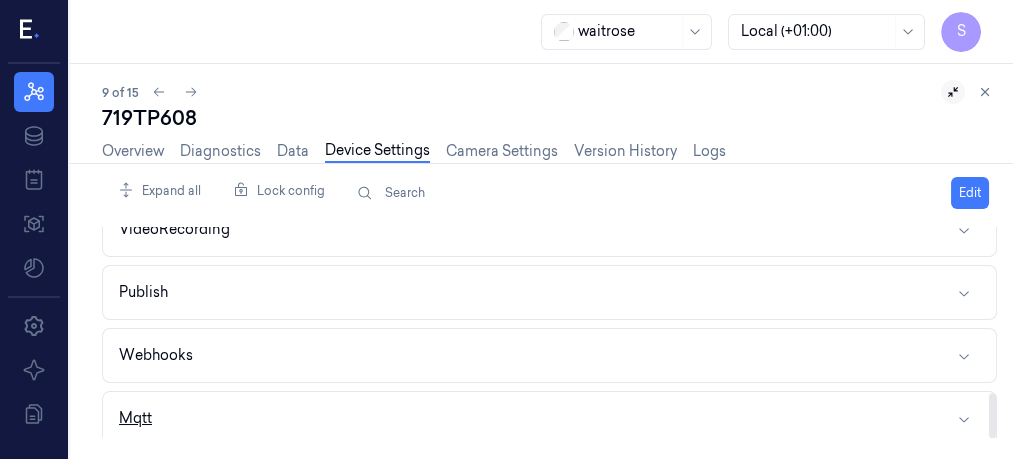 click 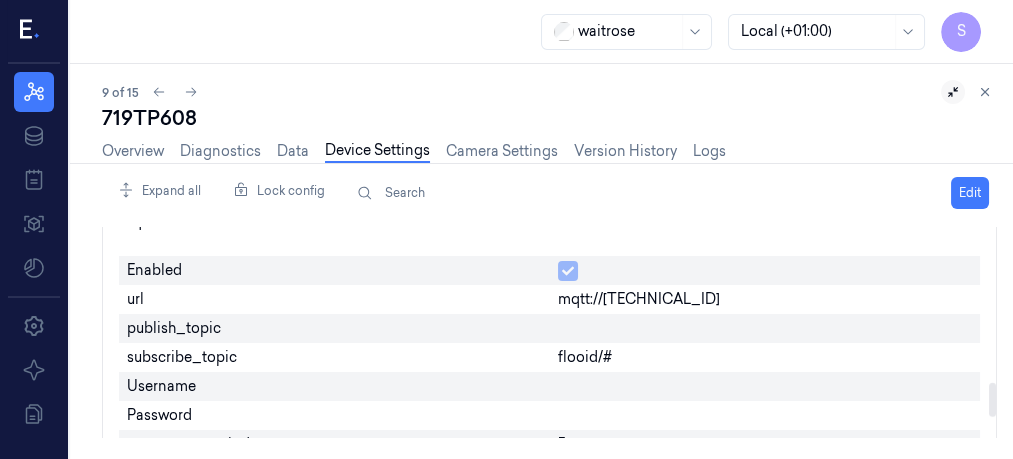 scroll, scrollTop: 988, scrollLeft: 0, axis: vertical 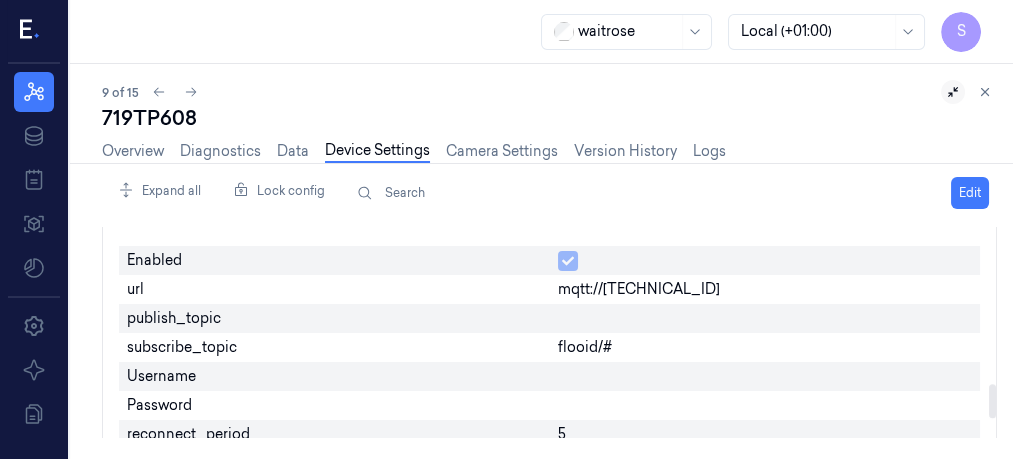 drag, startPoint x: 992, startPoint y: 361, endPoint x: 991, endPoint y: 394, distance: 33.01515 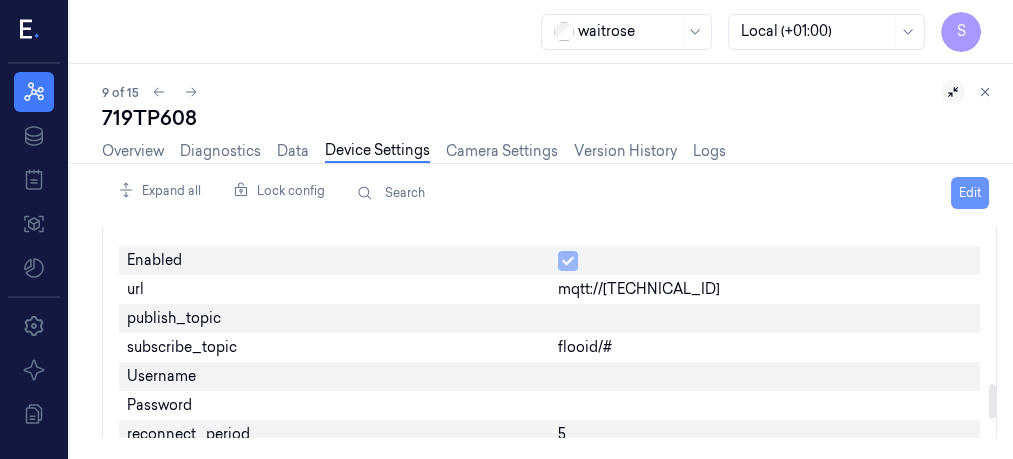 click on "Edit" at bounding box center [970, 193] 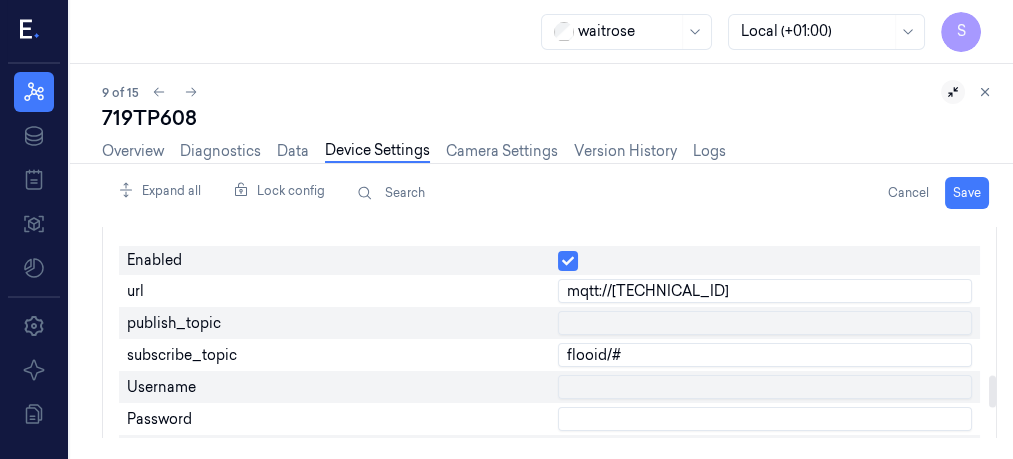 click at bounding box center [765, 323] 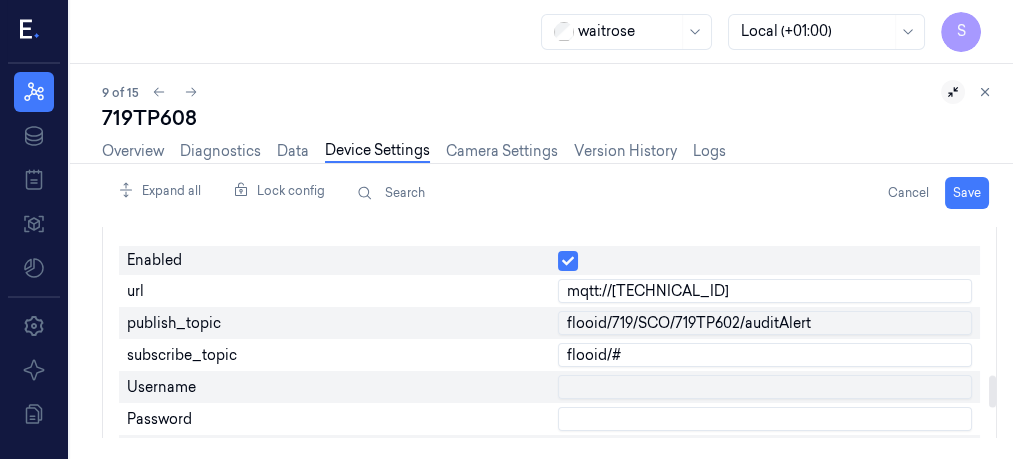 click on "flooid/719/SCO/719TP602/auditAlert" at bounding box center (765, 323) 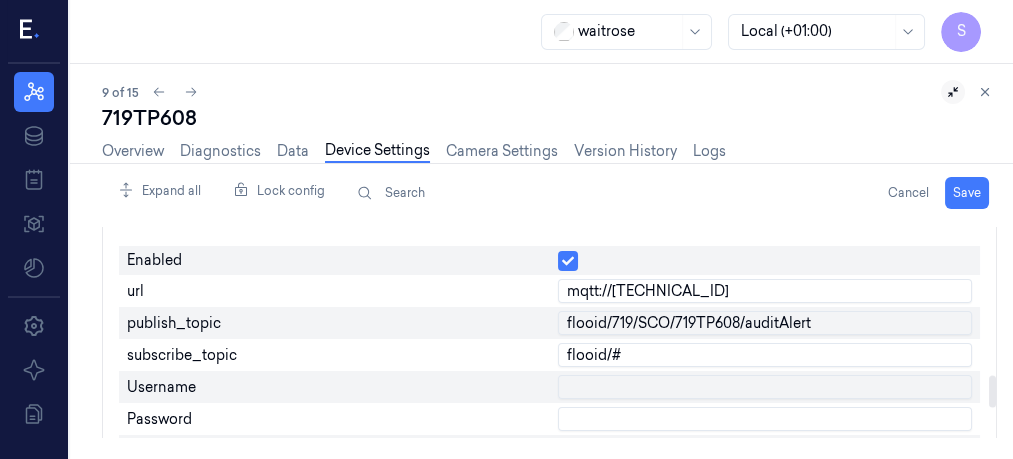 type on "flooid/719/SCO/719TP608/auditAlert" 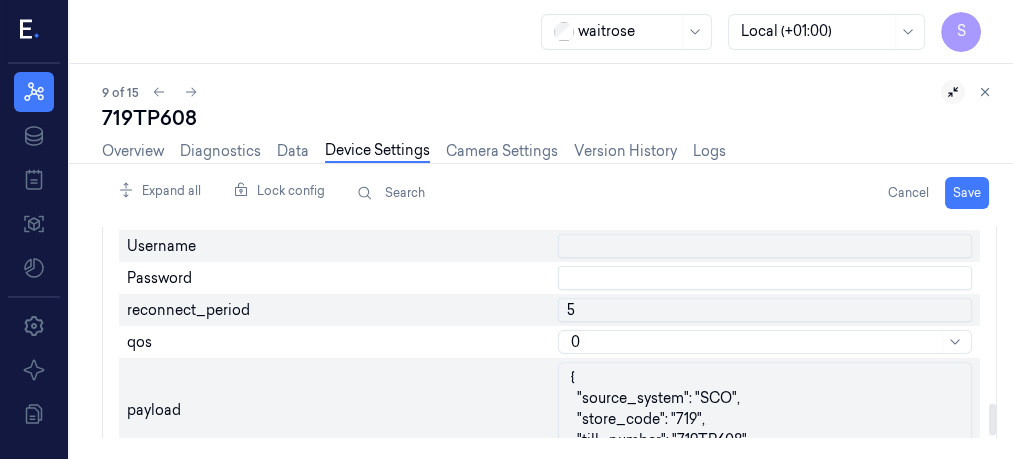 scroll, scrollTop: 1194, scrollLeft: 0, axis: vertical 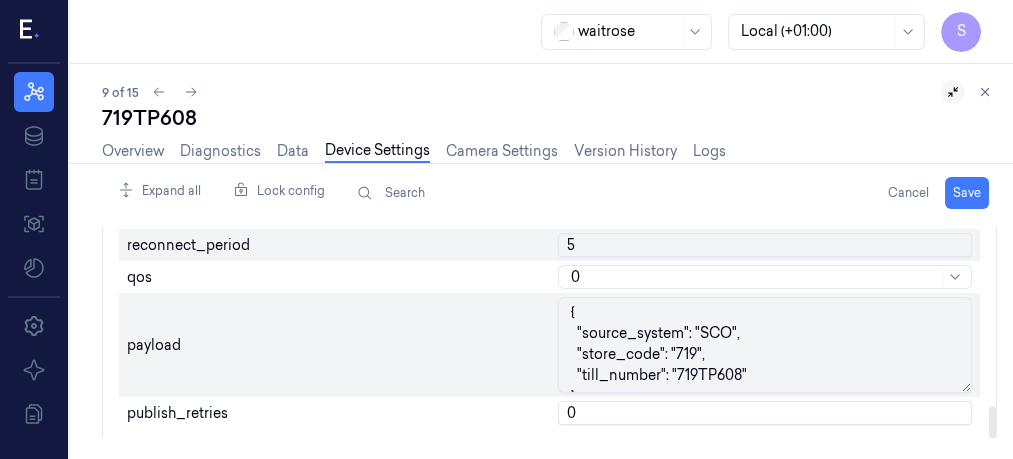 drag, startPoint x: 992, startPoint y: 394, endPoint x: 992, endPoint y: 438, distance: 44 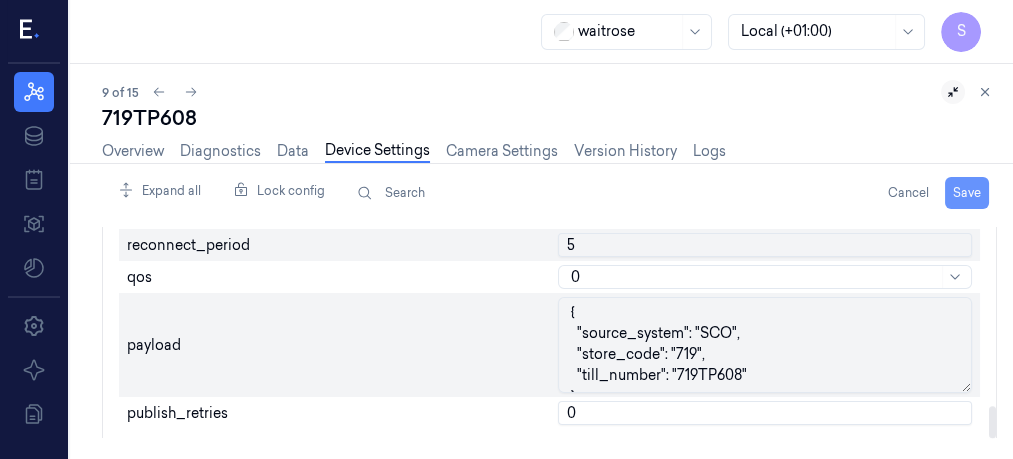 click on "Save" at bounding box center (967, 193) 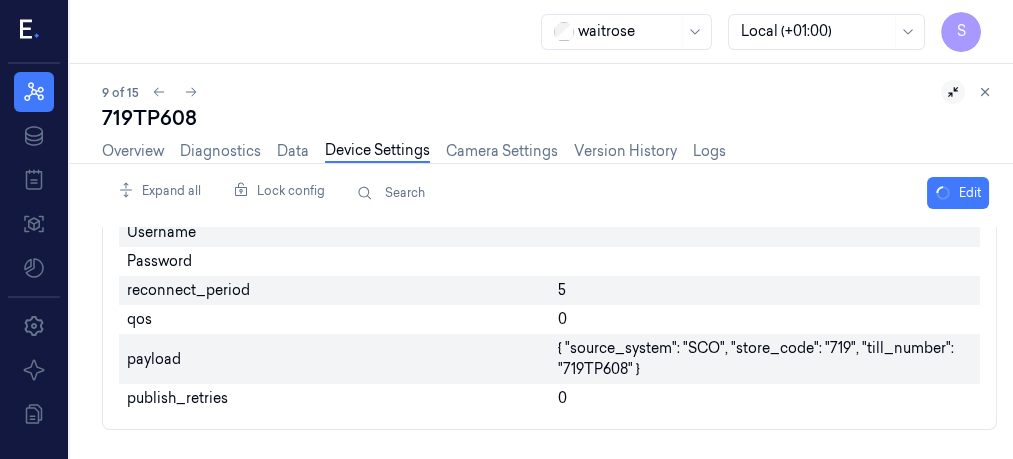 scroll, scrollTop: 1116, scrollLeft: 0, axis: vertical 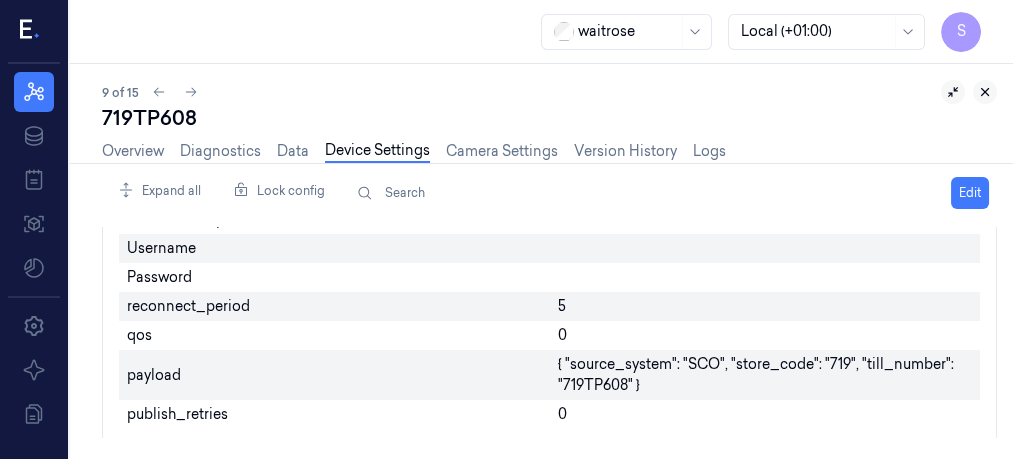 click 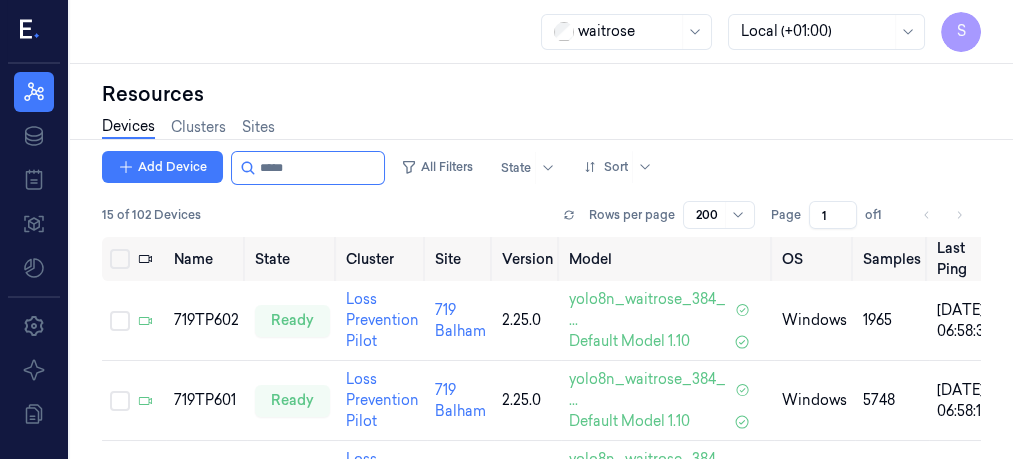 scroll, scrollTop: 0, scrollLeft: 0, axis: both 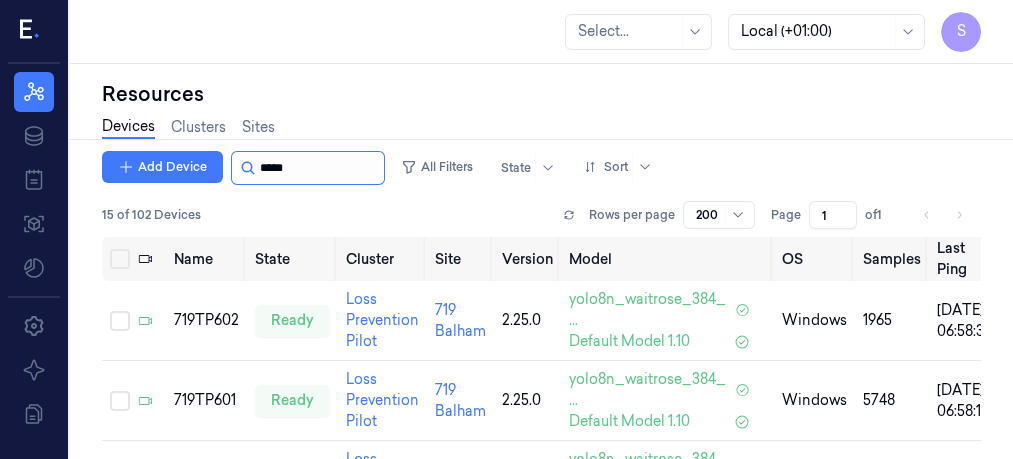 click at bounding box center [320, 168] 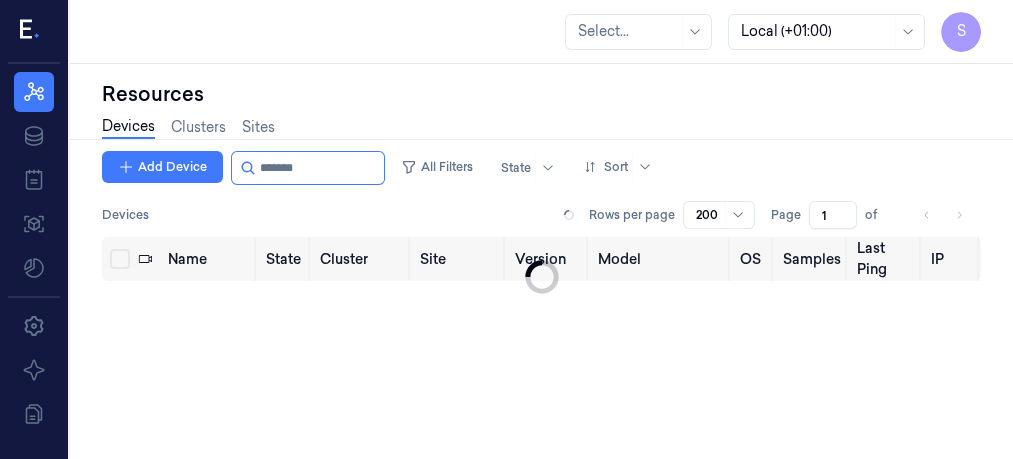 type on "*******" 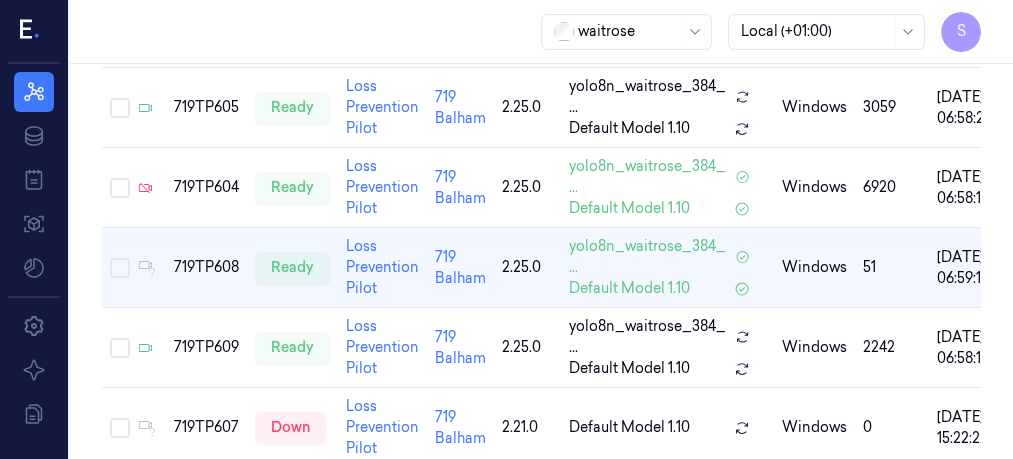 scroll, scrollTop: 554, scrollLeft: 0, axis: vertical 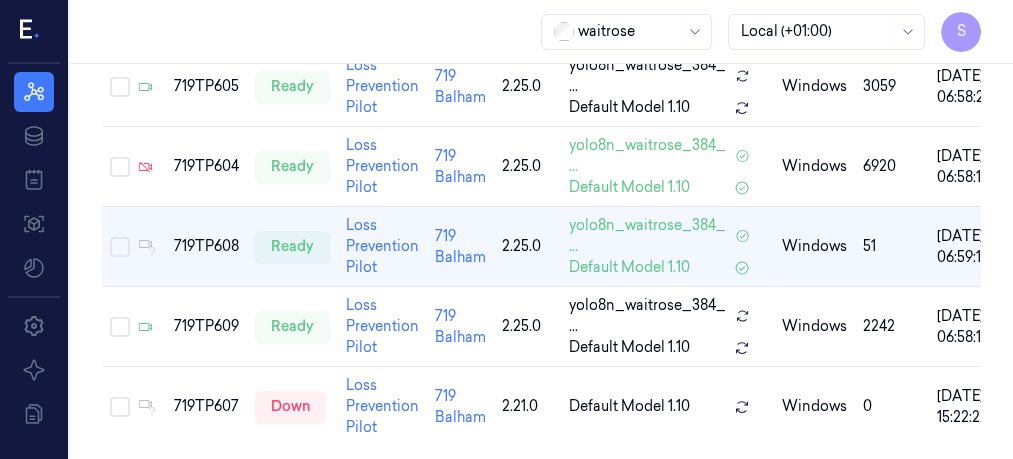 click on "waitrose Local (+01:00) S" at bounding box center [541, 32] 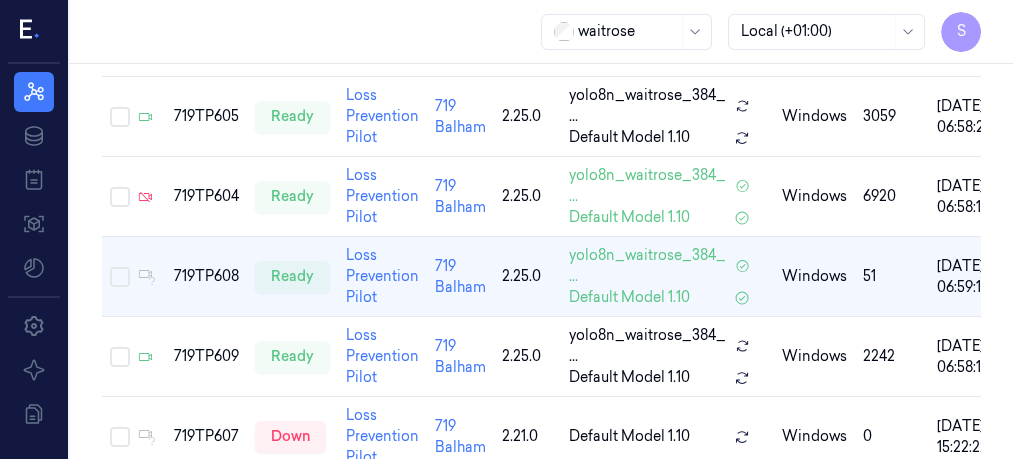 scroll, scrollTop: 528, scrollLeft: 0, axis: vertical 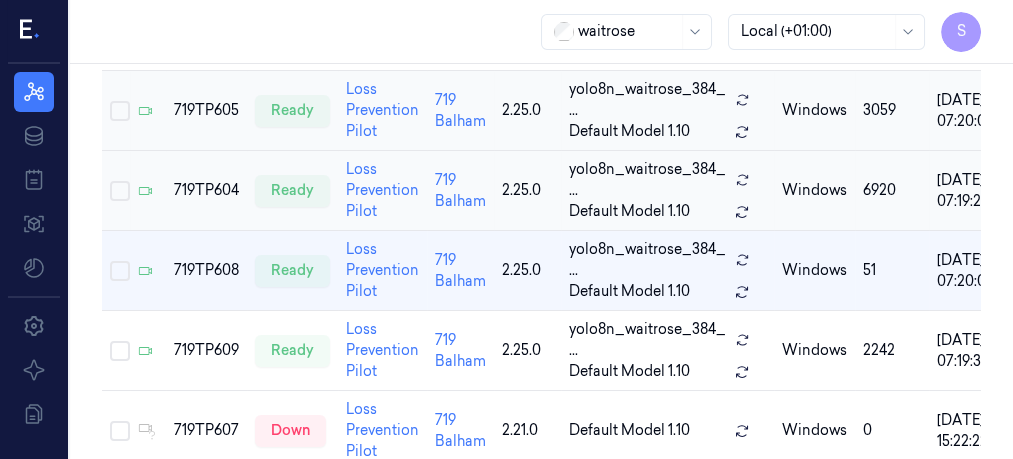 click on "windows" at bounding box center (814, 111) 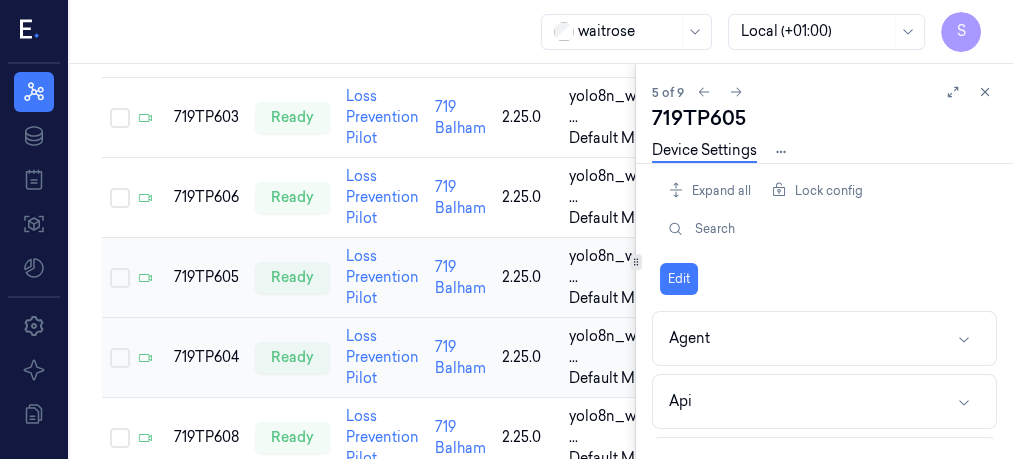 scroll, scrollTop: 371, scrollLeft: 0, axis: vertical 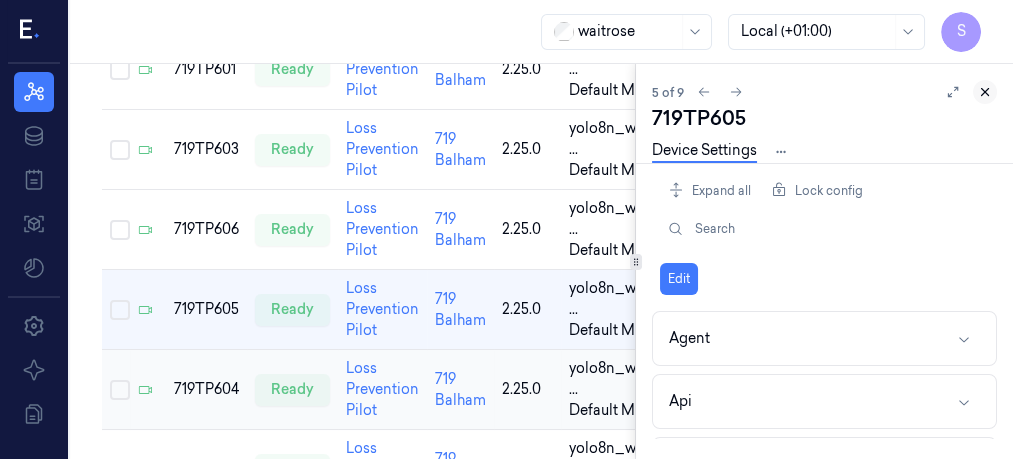 click 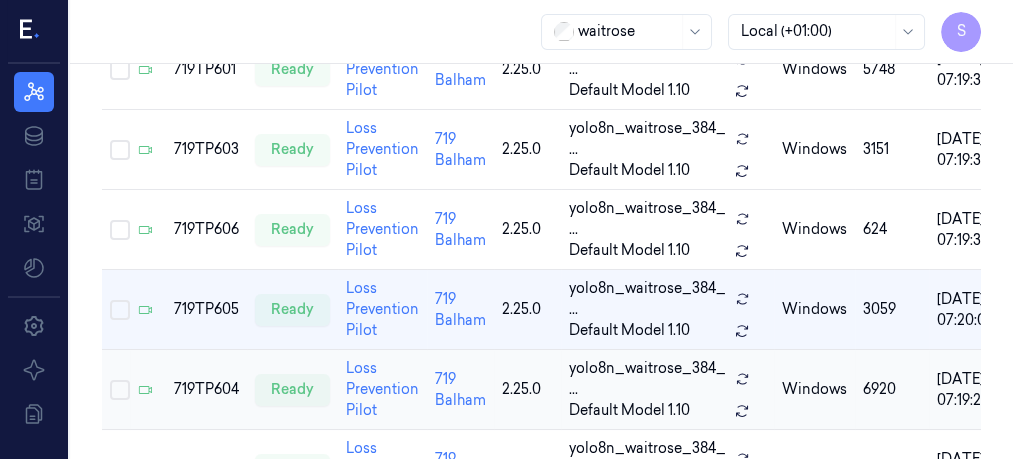 click at bounding box center [816, 31] 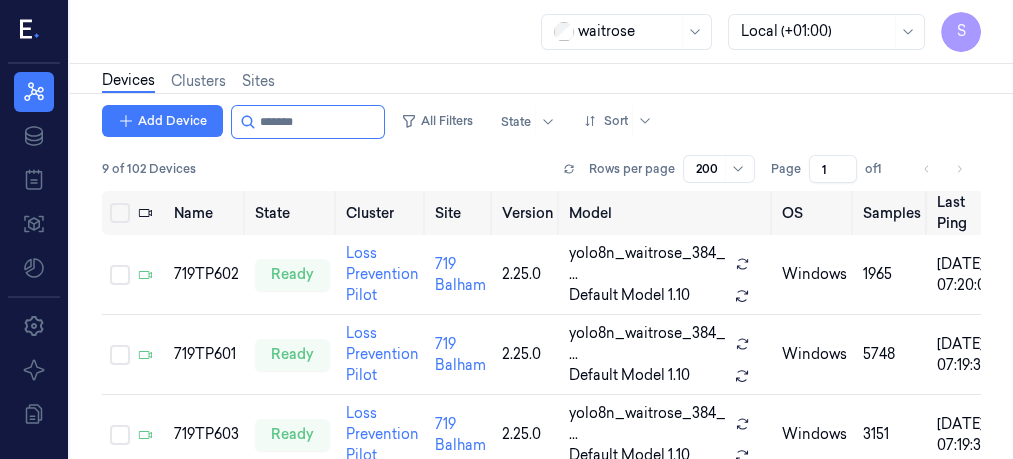 scroll, scrollTop: 0, scrollLeft: 0, axis: both 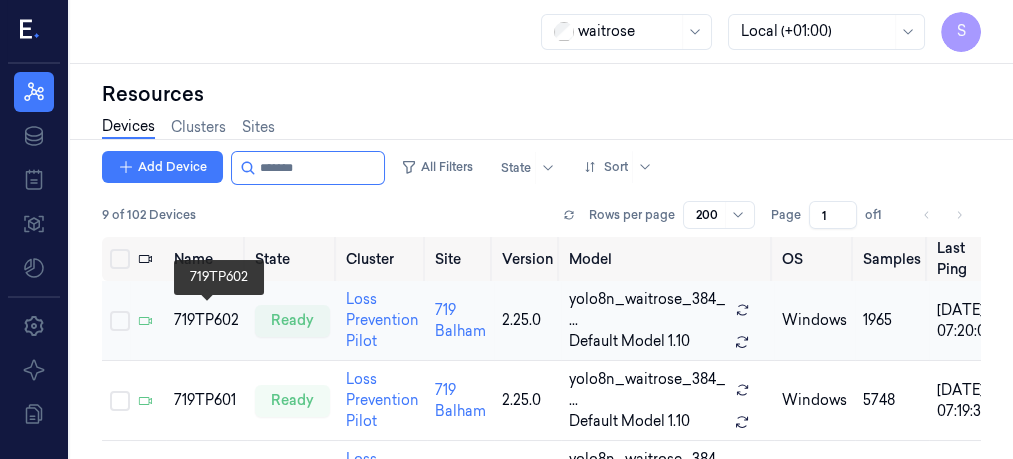 click on "719TP602" at bounding box center [206, 320] 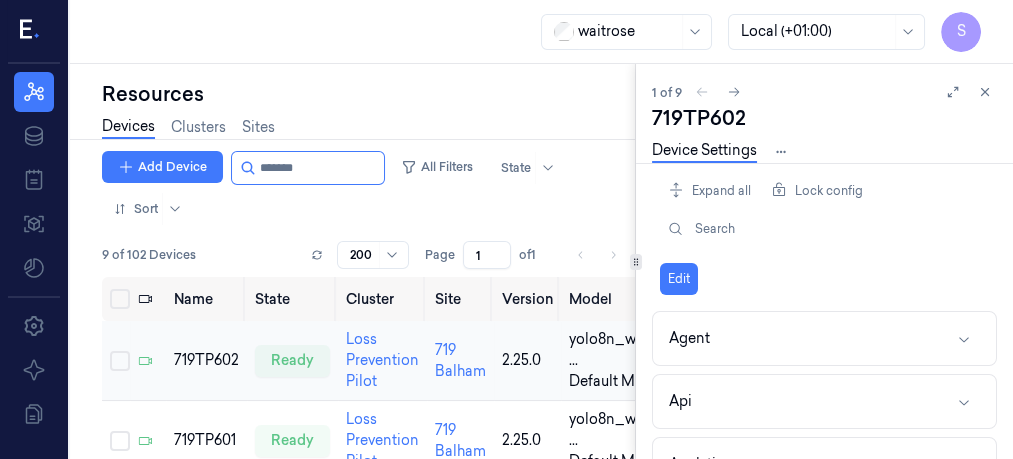 scroll, scrollTop: 0, scrollLeft: 0, axis: both 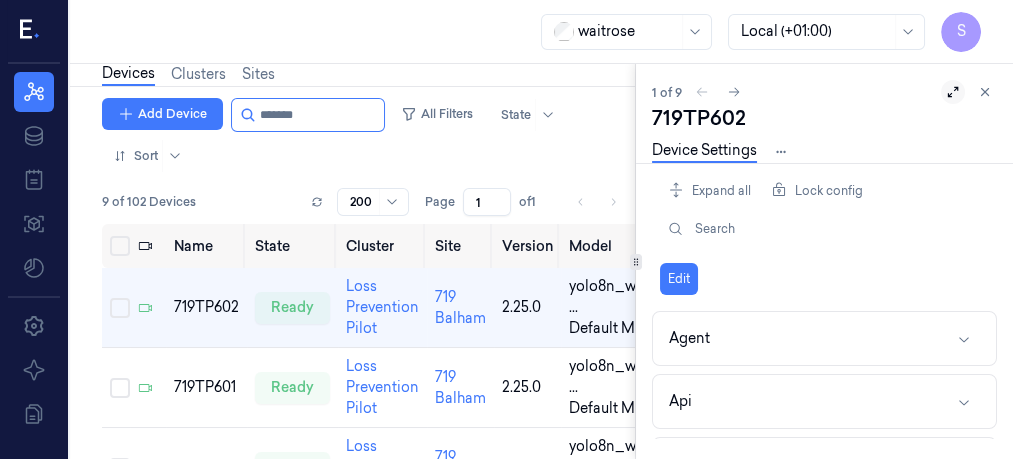 click 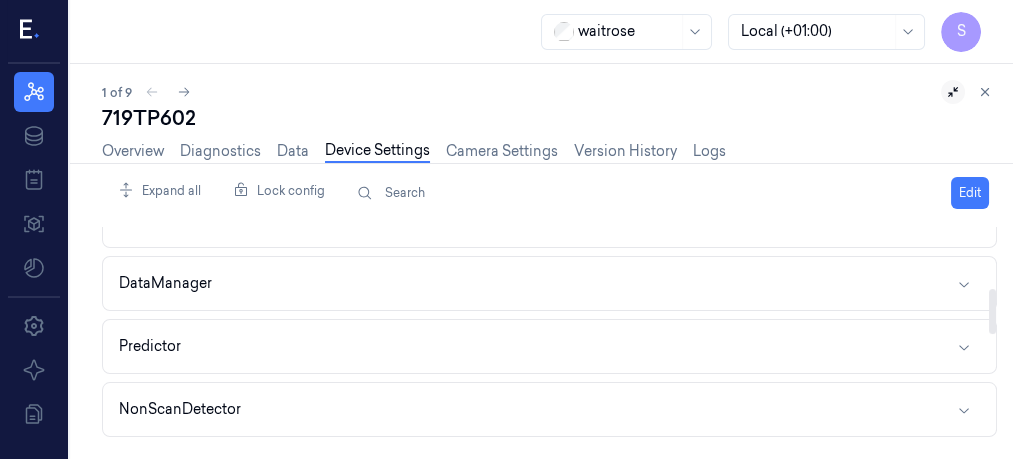 drag, startPoint x: 992, startPoint y: 258, endPoint x: 998, endPoint y: 318, distance: 60.299255 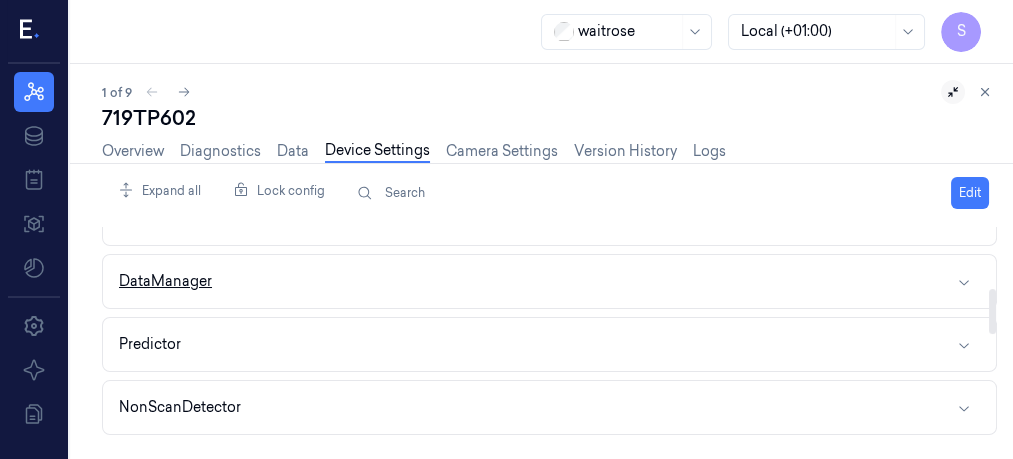 click 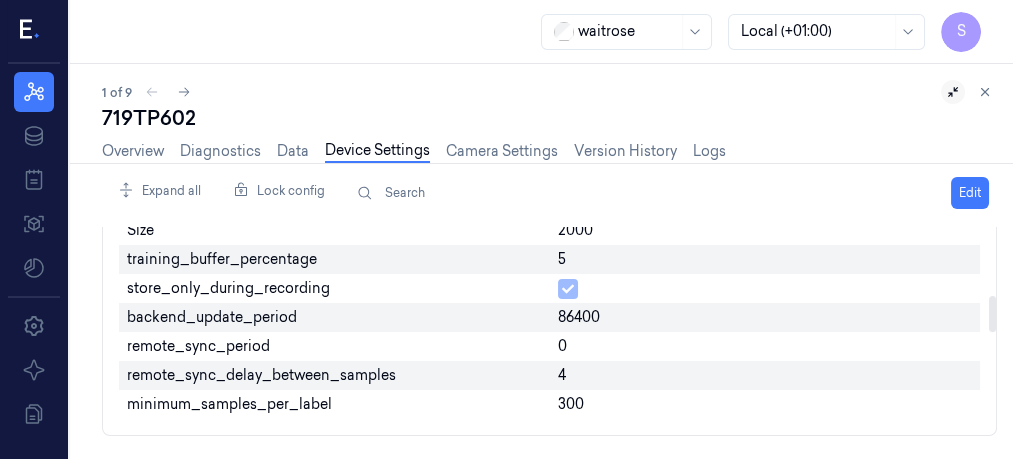 scroll, scrollTop: 430, scrollLeft: 0, axis: vertical 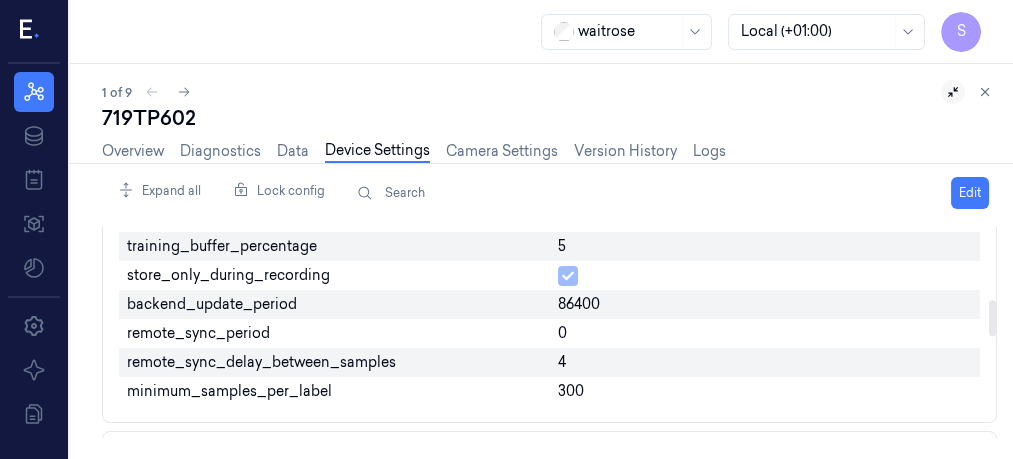 drag, startPoint x: 992, startPoint y: 296, endPoint x: 990, endPoint y: 319, distance: 23.086792 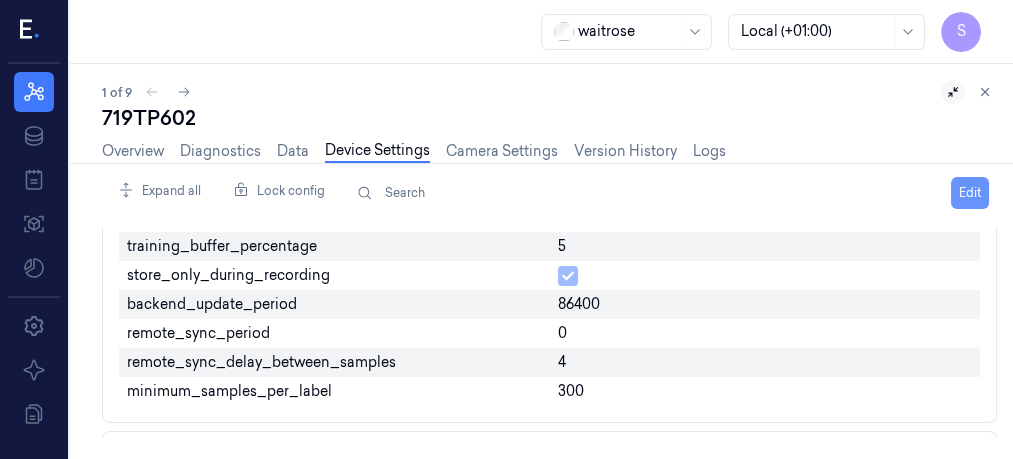 click on "Edit" at bounding box center [970, 193] 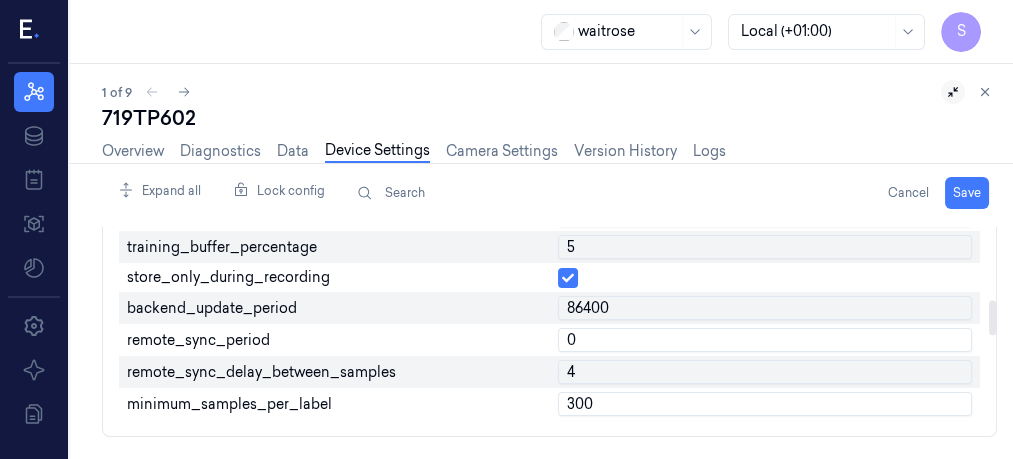 click on "0" at bounding box center [765, 340] 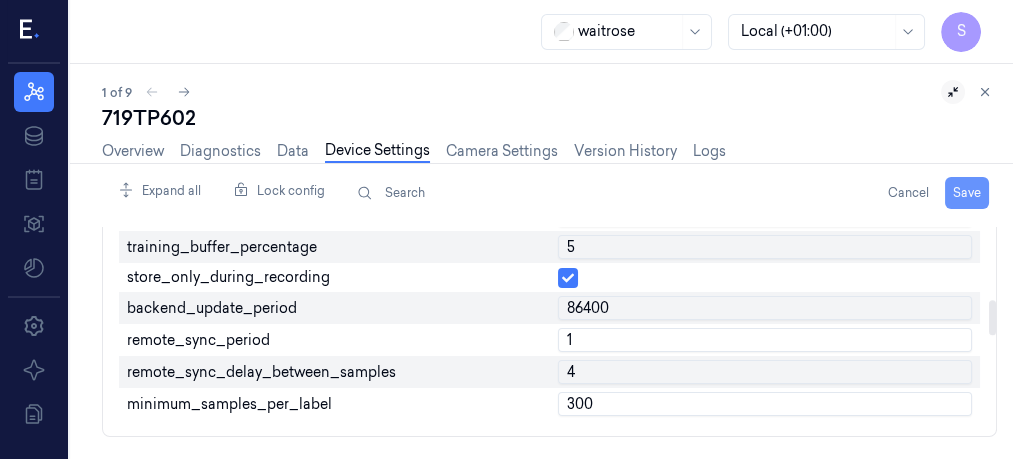 type on "1" 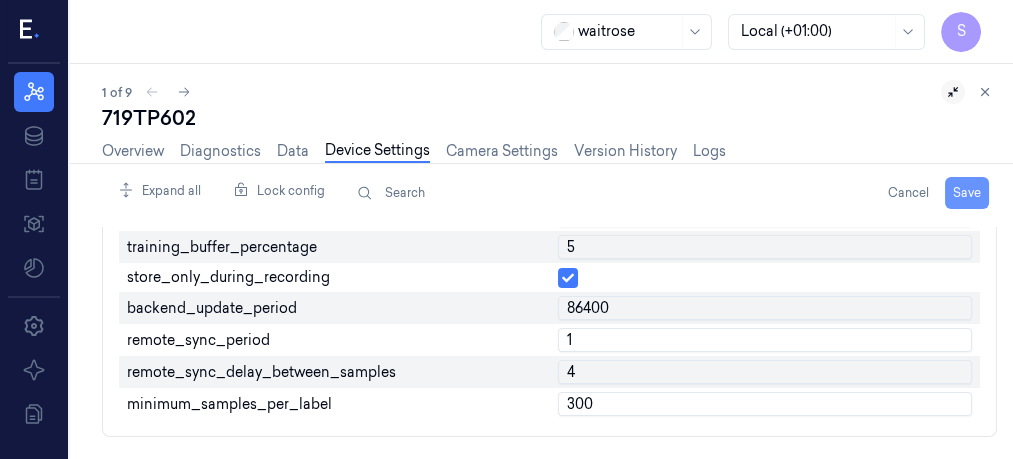 click on "Save" at bounding box center [967, 193] 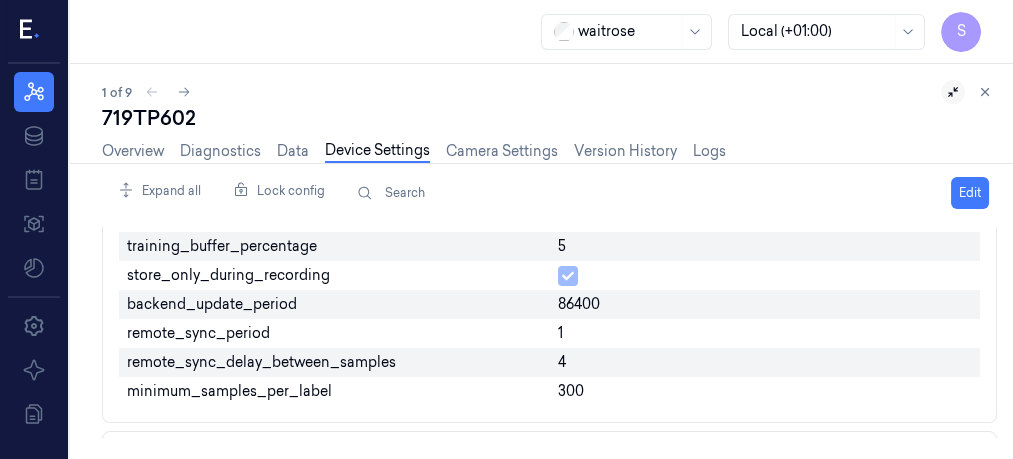 click on "waitrose Local (+01:00) S" at bounding box center (541, 32) 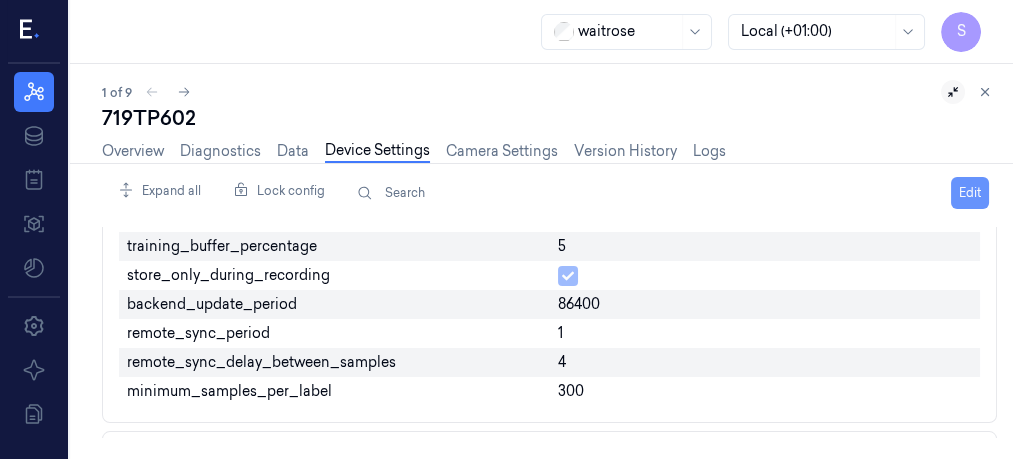 click on "Edit" at bounding box center [970, 193] 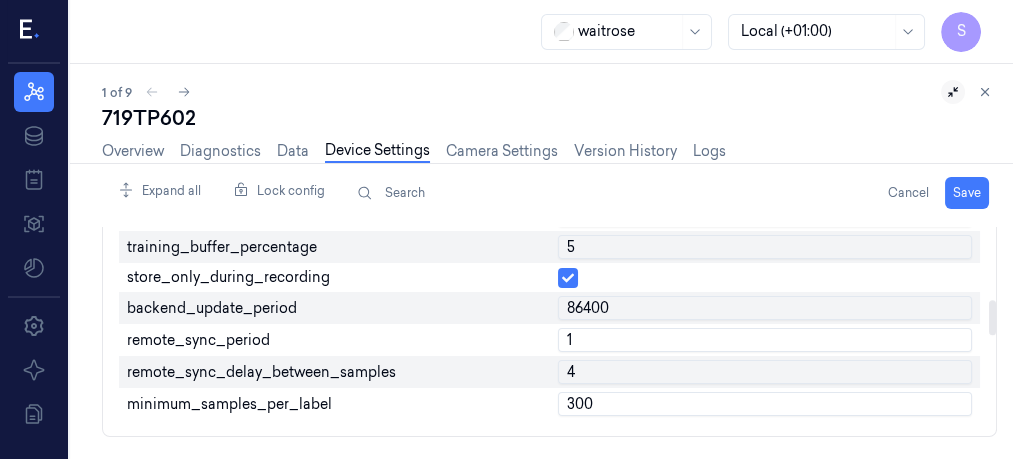 click on "1" at bounding box center (765, 340) 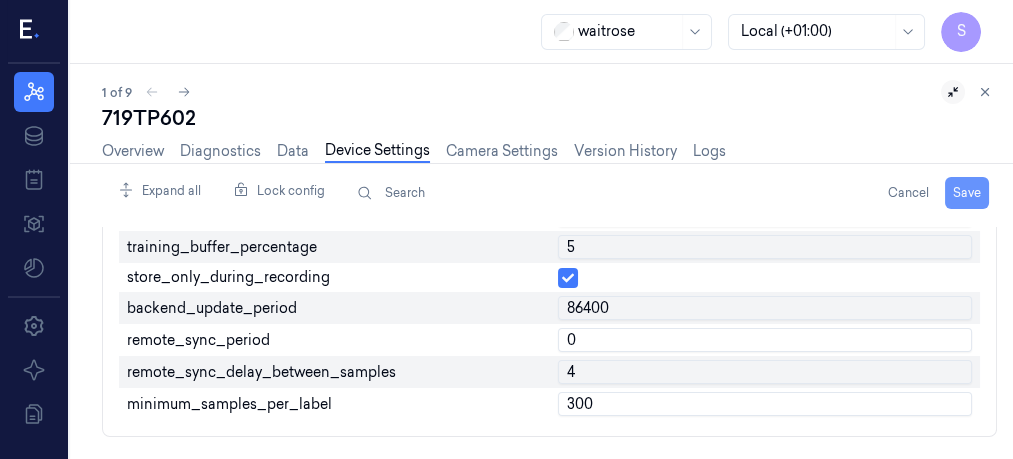 type on "0" 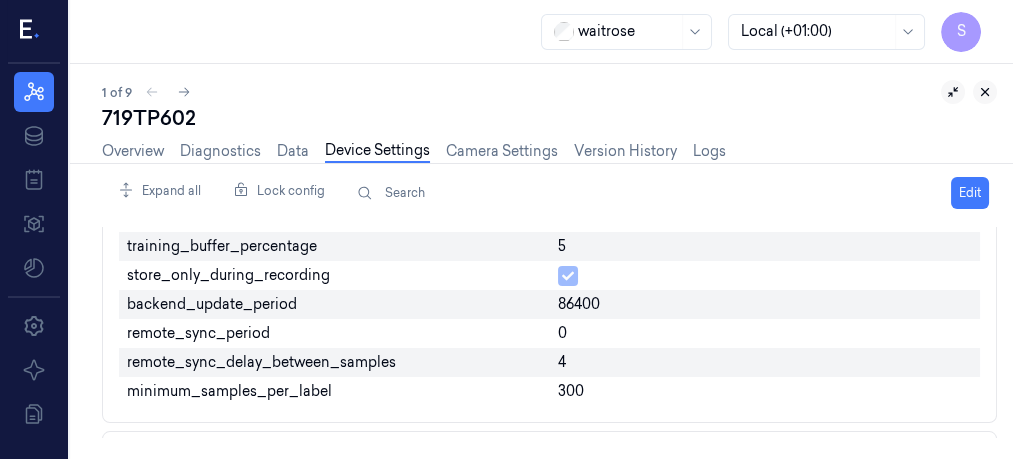 click at bounding box center (985, 92) 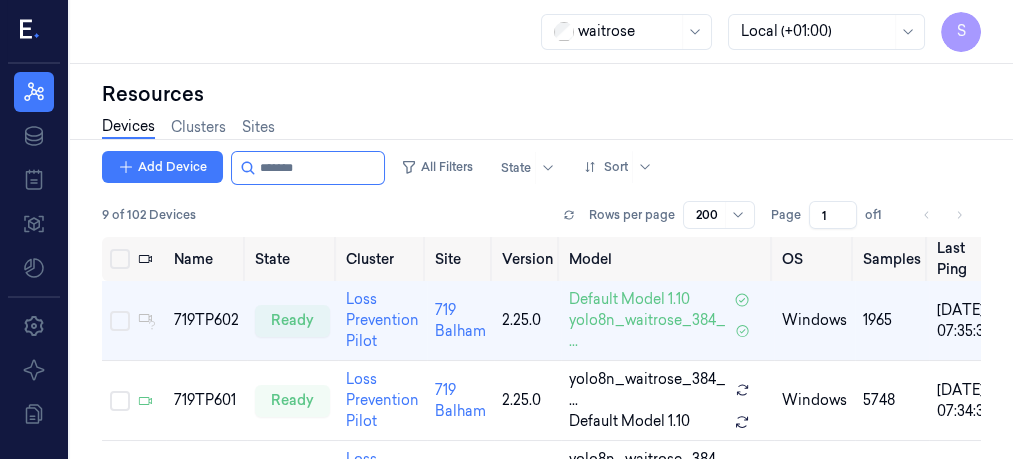 scroll, scrollTop: 145, scrollLeft: 0, axis: vertical 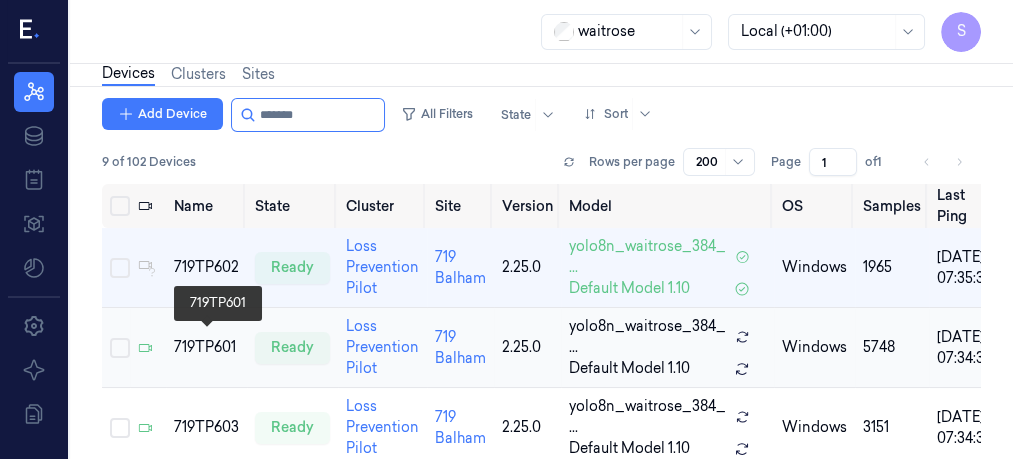 click on "719TP601" at bounding box center [206, 347] 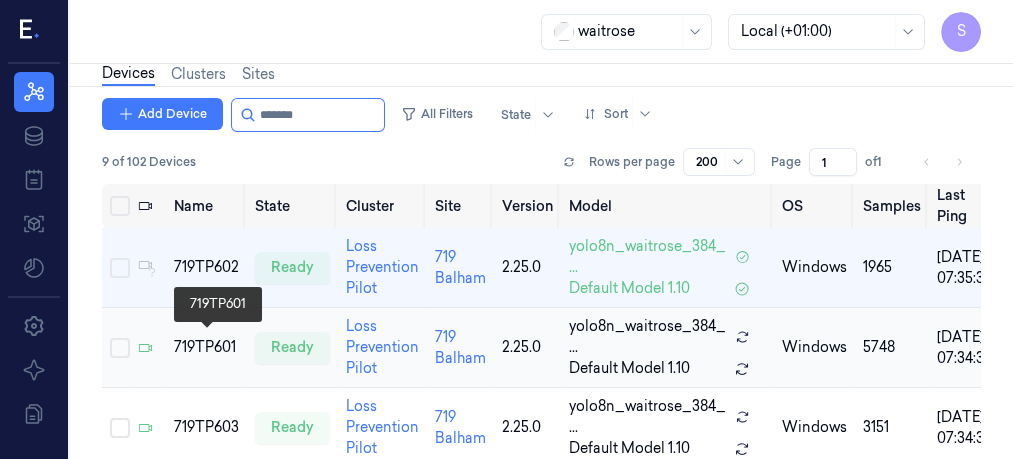 scroll, scrollTop: 52, scrollLeft: 0, axis: vertical 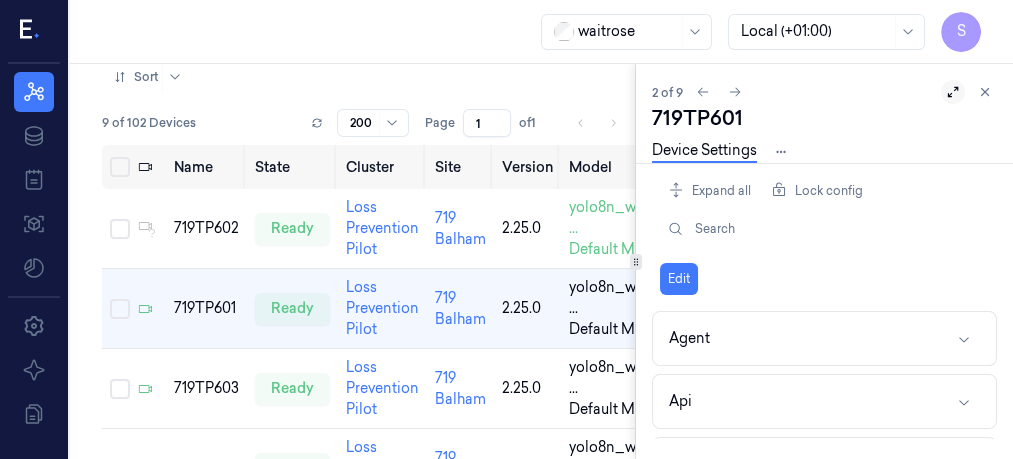 click 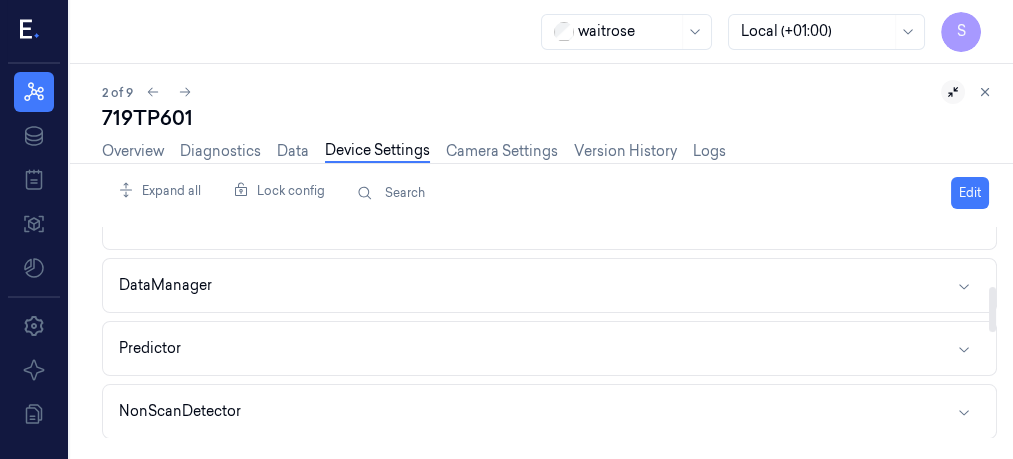 scroll, scrollTop: 279, scrollLeft: 0, axis: vertical 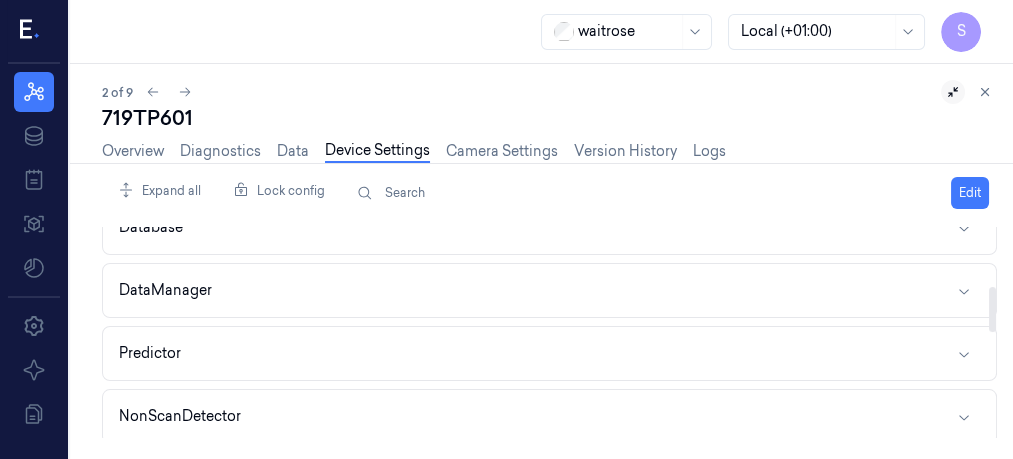 drag, startPoint x: 994, startPoint y: 256, endPoint x: 1002, endPoint y: 315, distance: 59.5399 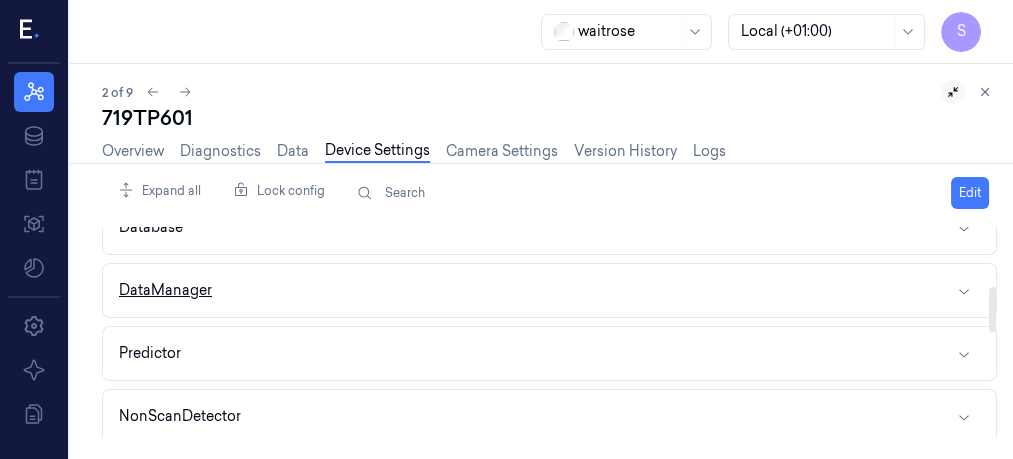 click 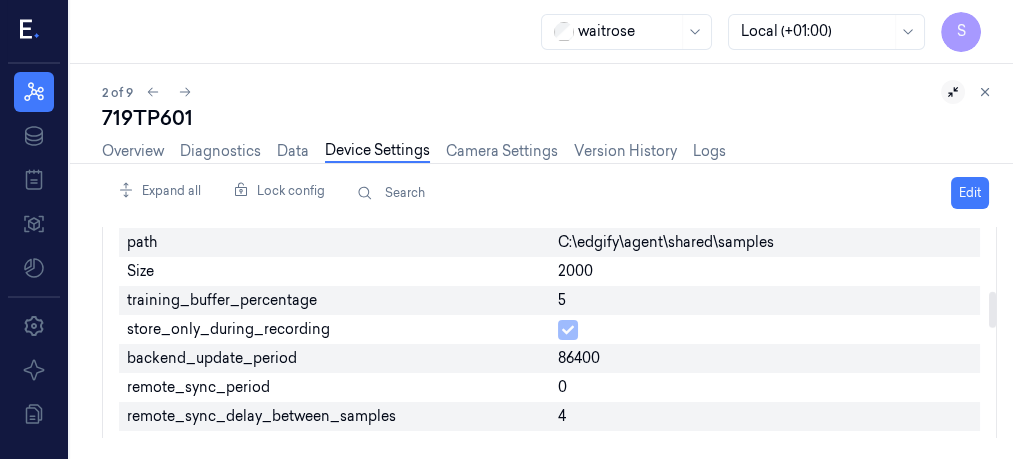 scroll, scrollTop: 379, scrollLeft: 0, axis: vertical 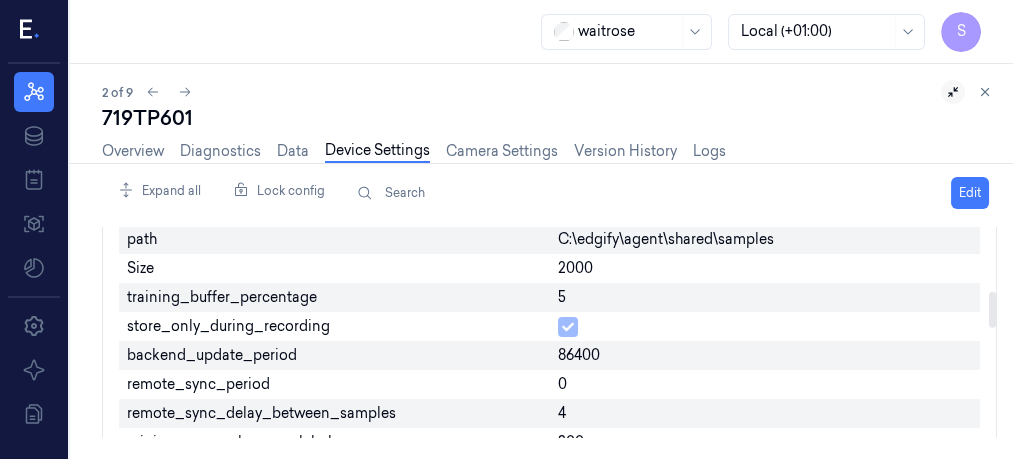 drag, startPoint x: 991, startPoint y: 286, endPoint x: 992, endPoint y: 303, distance: 17.029387 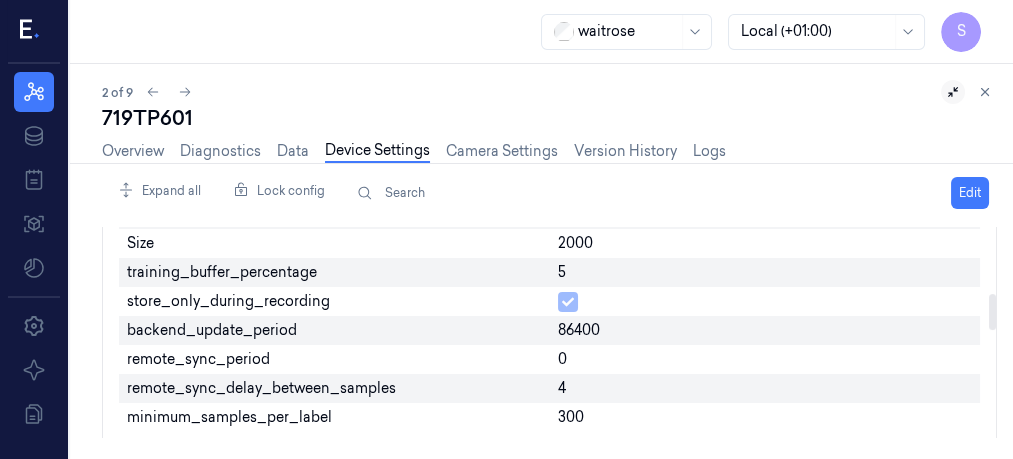 scroll, scrollTop: 420, scrollLeft: 0, axis: vertical 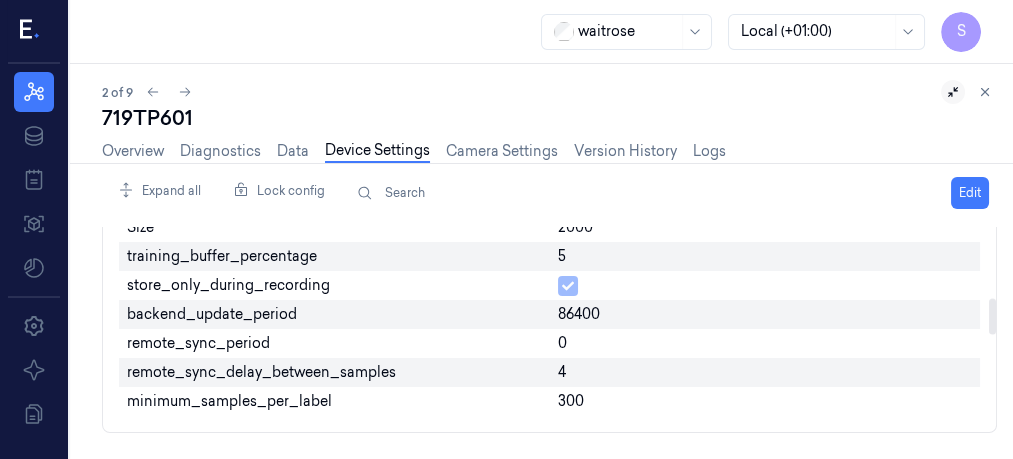 click at bounding box center (992, 317) 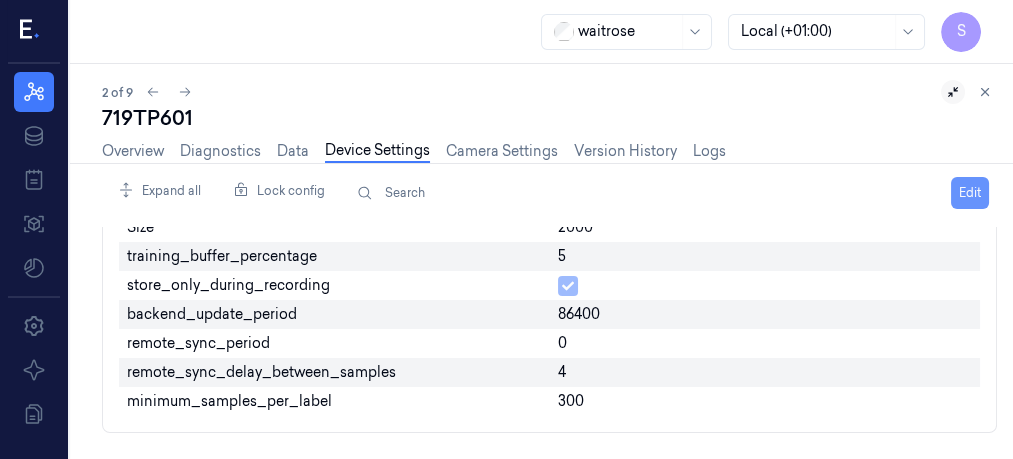 click on "Edit" at bounding box center [970, 193] 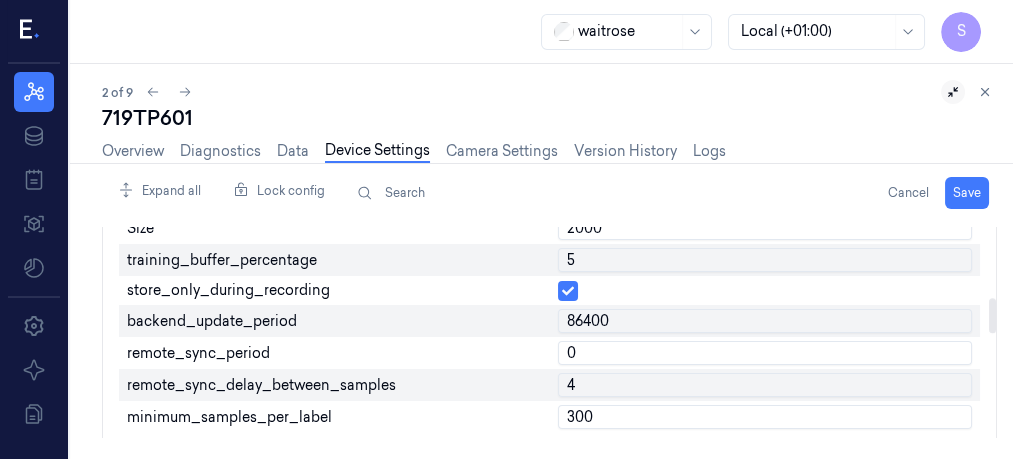 click on "0" at bounding box center [765, 353] 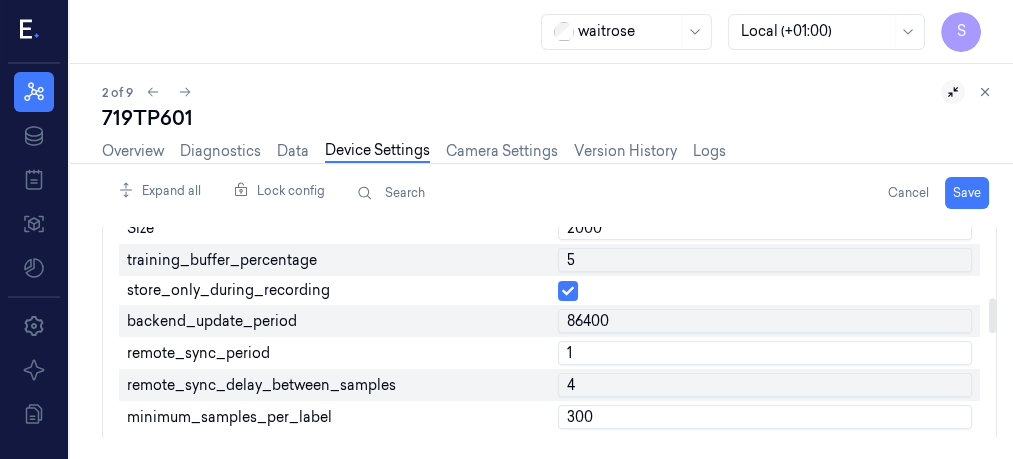 type on "1" 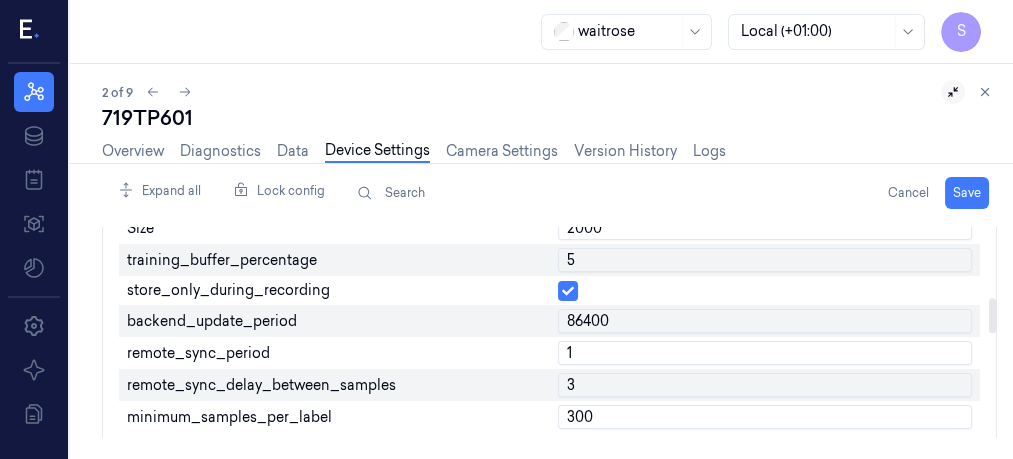 click on "3" at bounding box center [765, 385] 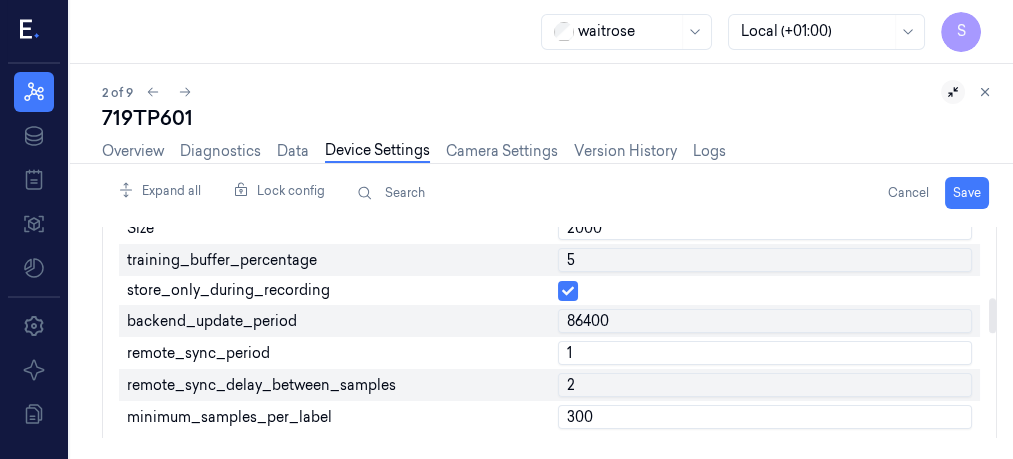 type on "2" 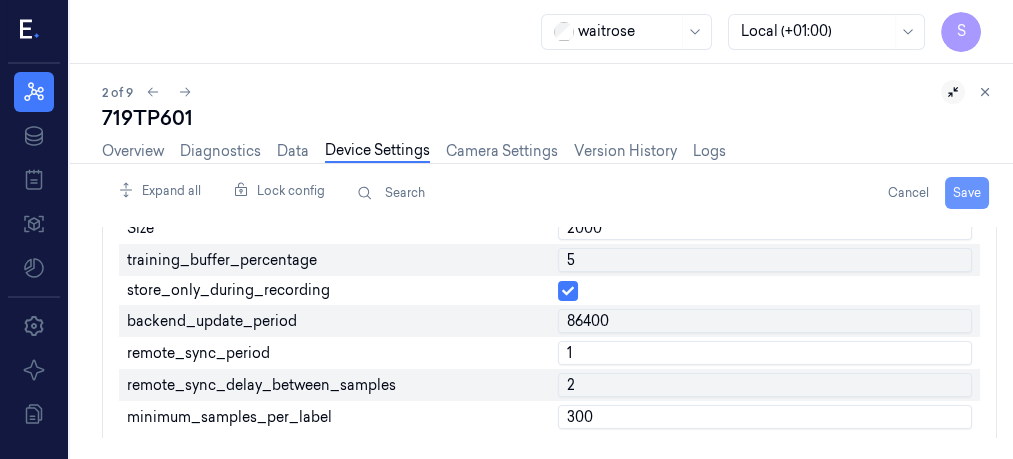 click on "Save" at bounding box center [967, 193] 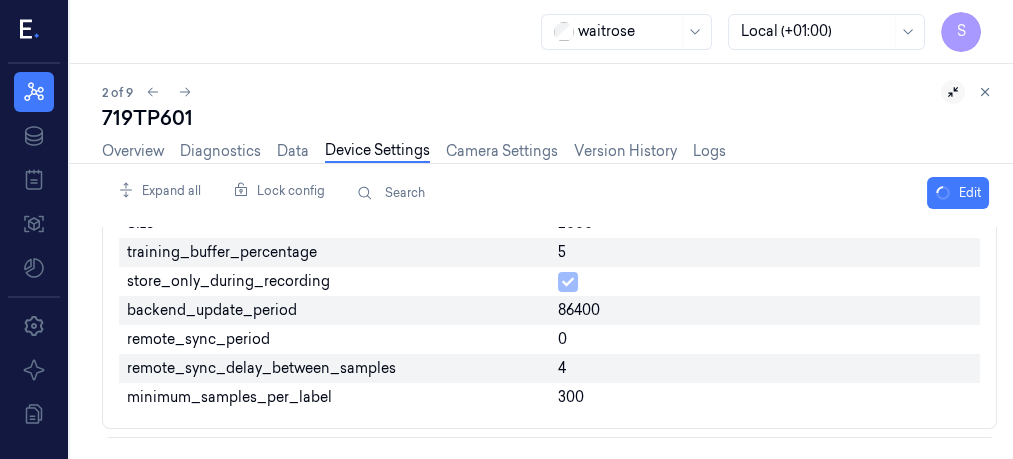 scroll, scrollTop: 420, scrollLeft: 0, axis: vertical 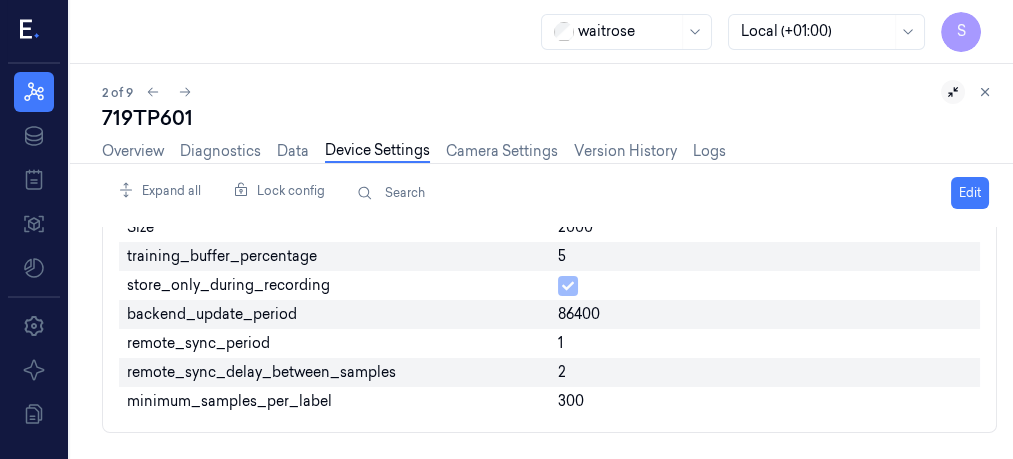 click on "Overview Diagnostics Data Device Settings Camera Settings Version History Logs" at bounding box center (549, 153) 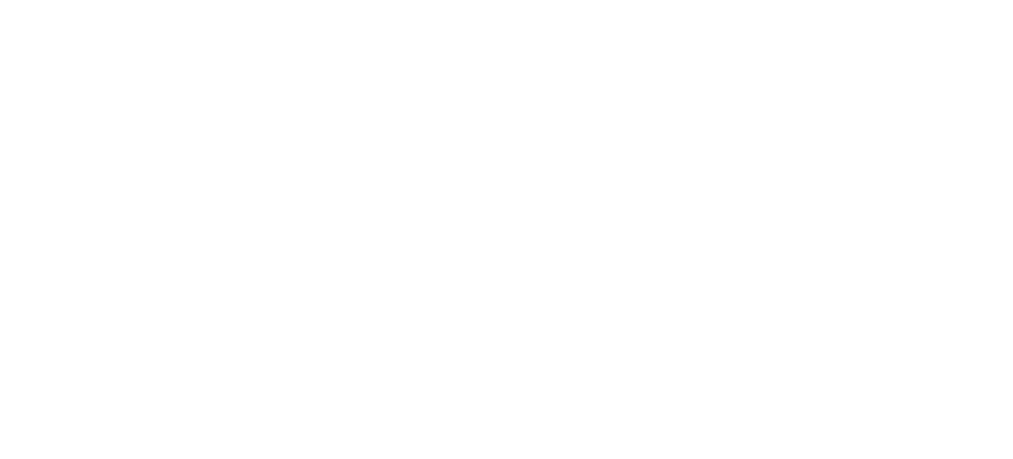 scroll, scrollTop: 0, scrollLeft: 0, axis: both 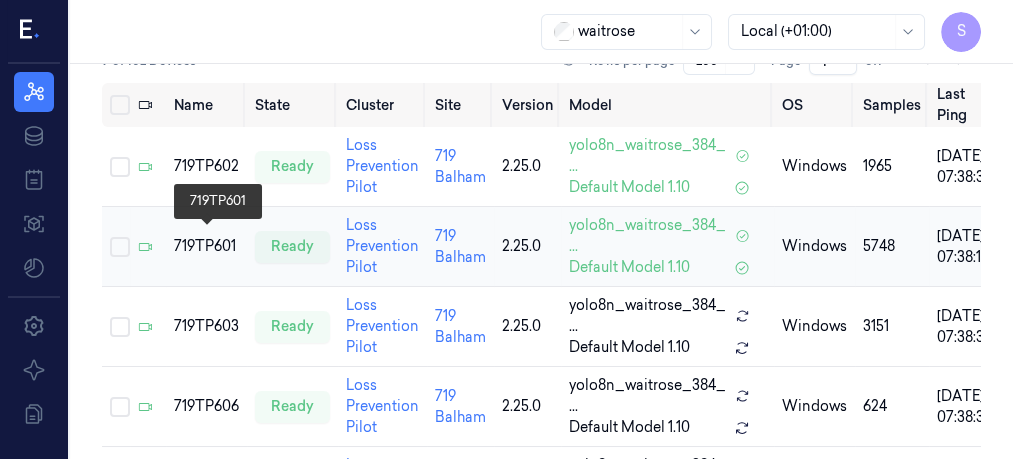 click on "719TP601" at bounding box center (206, 246) 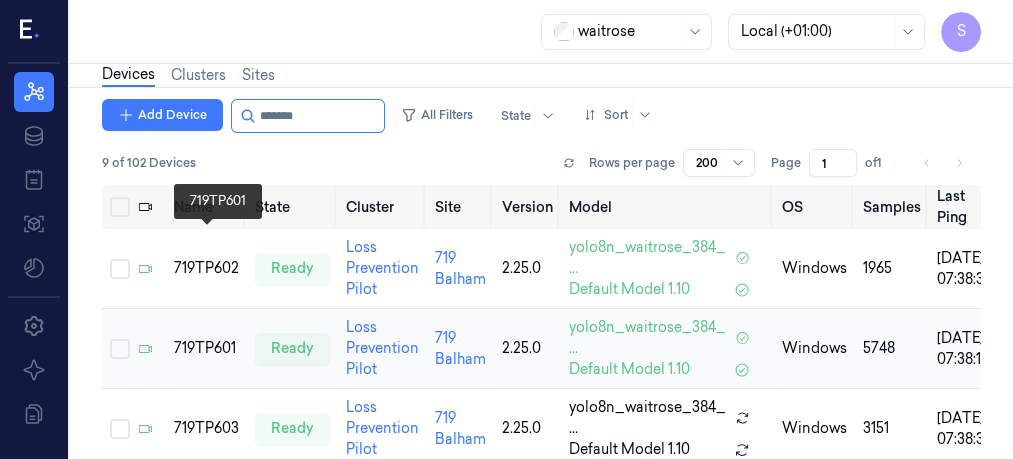 scroll, scrollTop: 0, scrollLeft: 0, axis: both 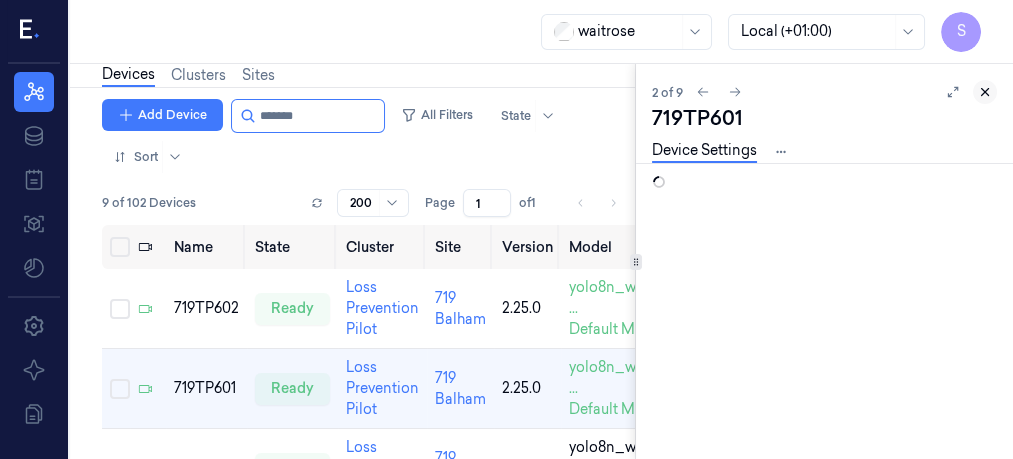 click 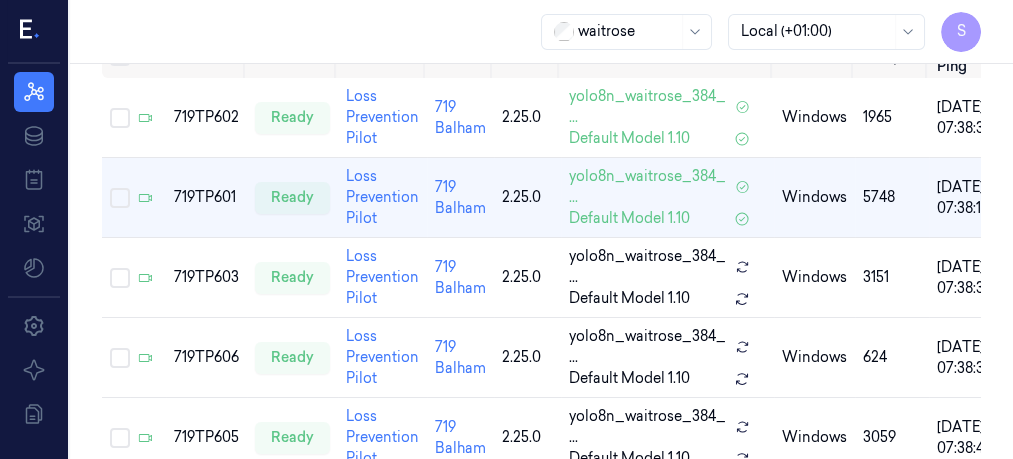 scroll, scrollTop: 0, scrollLeft: 0, axis: both 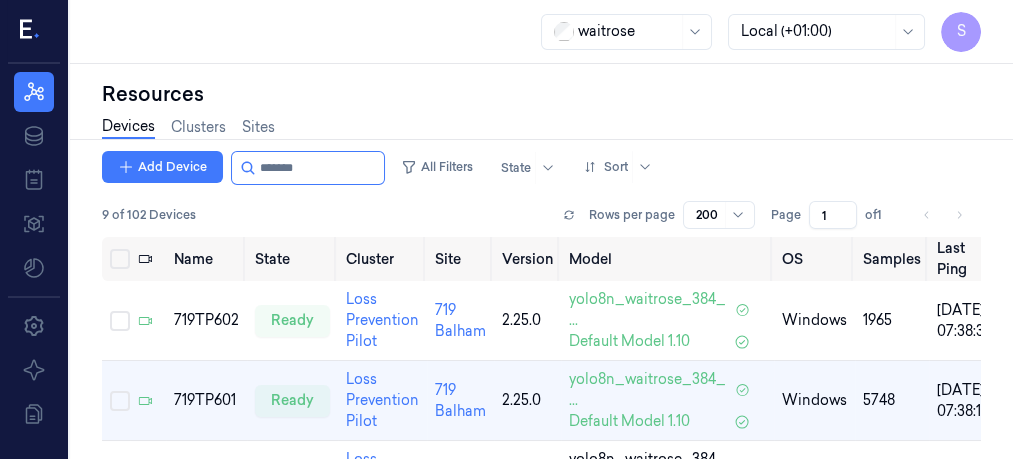 click on "Devices Clusters Sites" at bounding box center (541, 129) 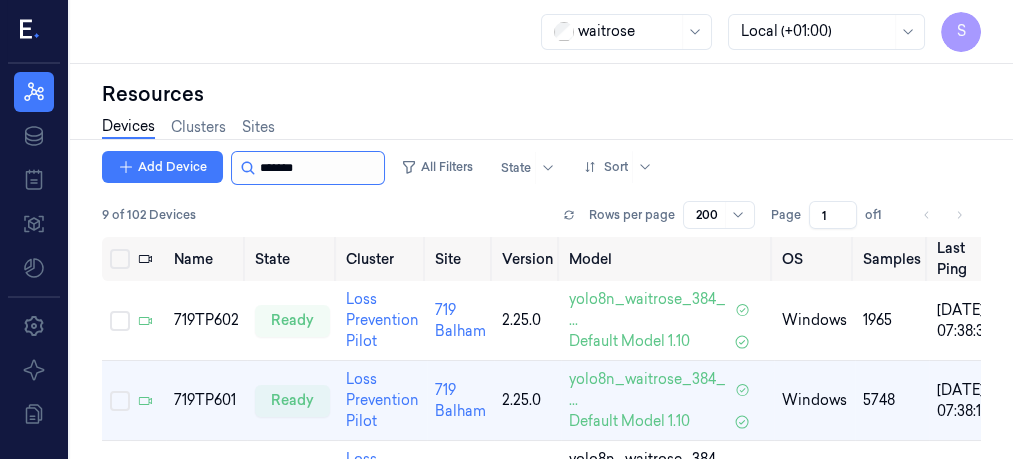 click at bounding box center [320, 168] 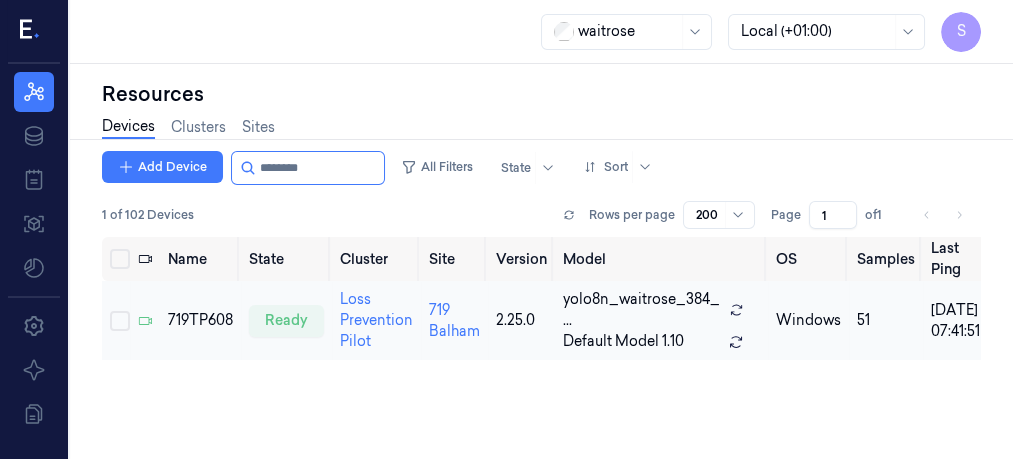 type on "********" 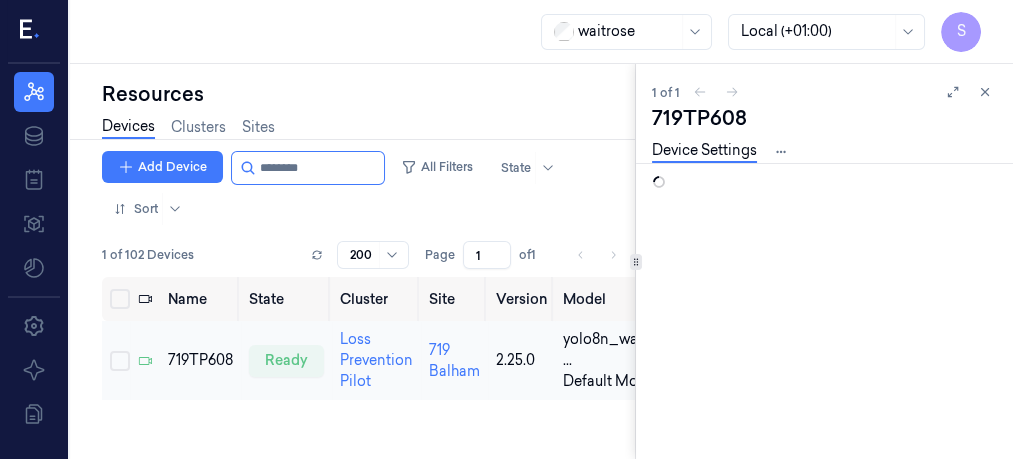 scroll, scrollTop: 0, scrollLeft: 0, axis: both 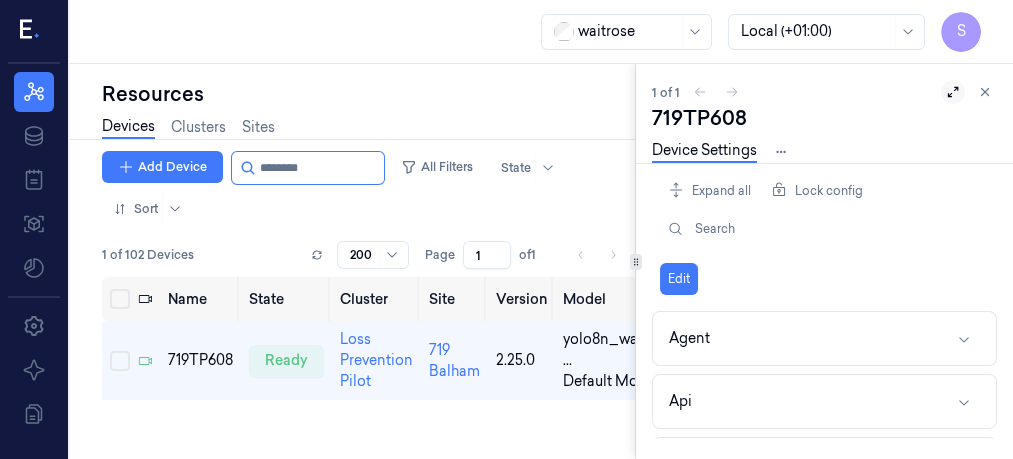 click 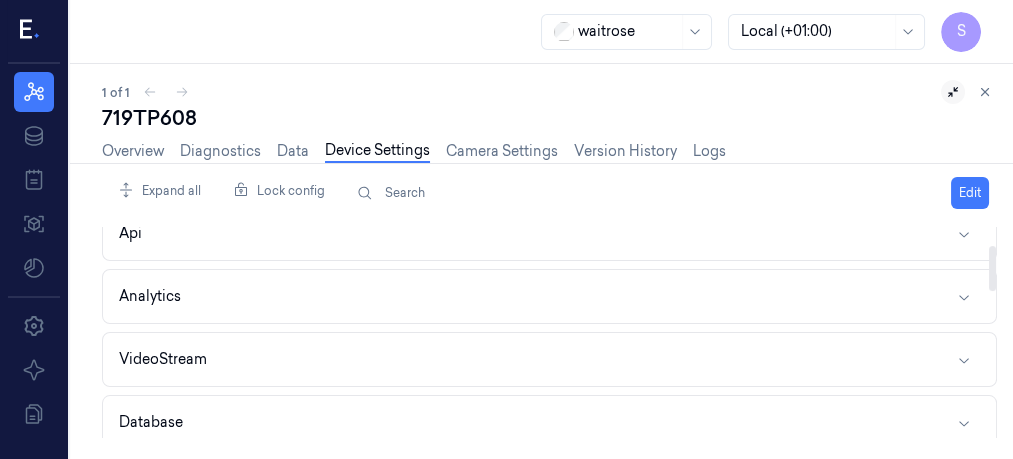 scroll, scrollTop: 0, scrollLeft: 0, axis: both 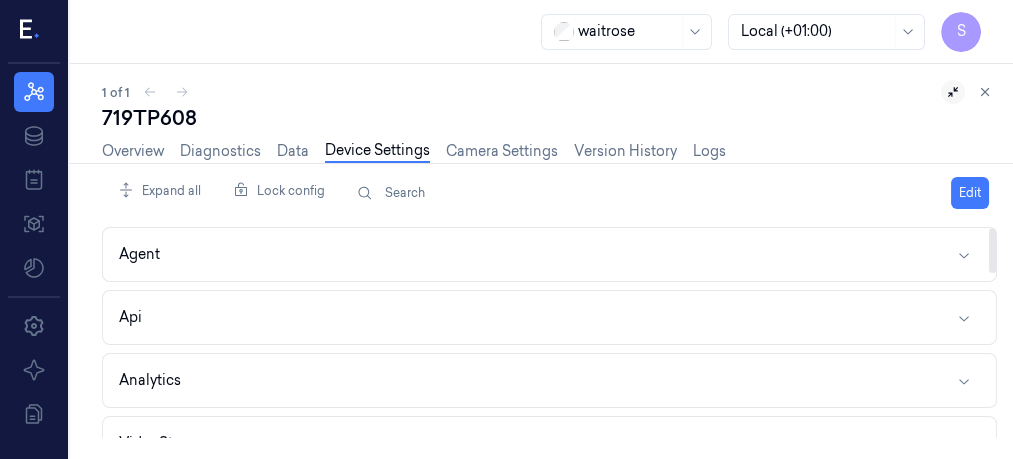 drag, startPoint x: 991, startPoint y: 237, endPoint x: 1007, endPoint y: 153, distance: 85.51023 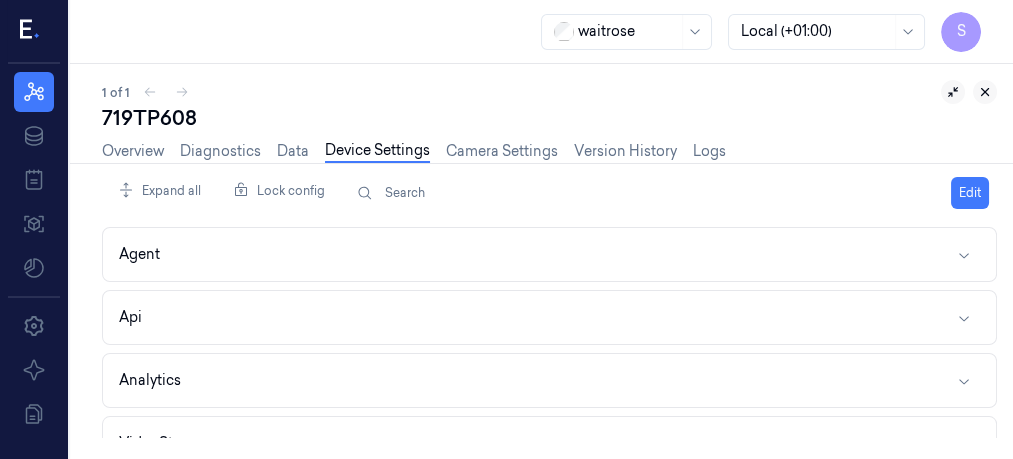 click 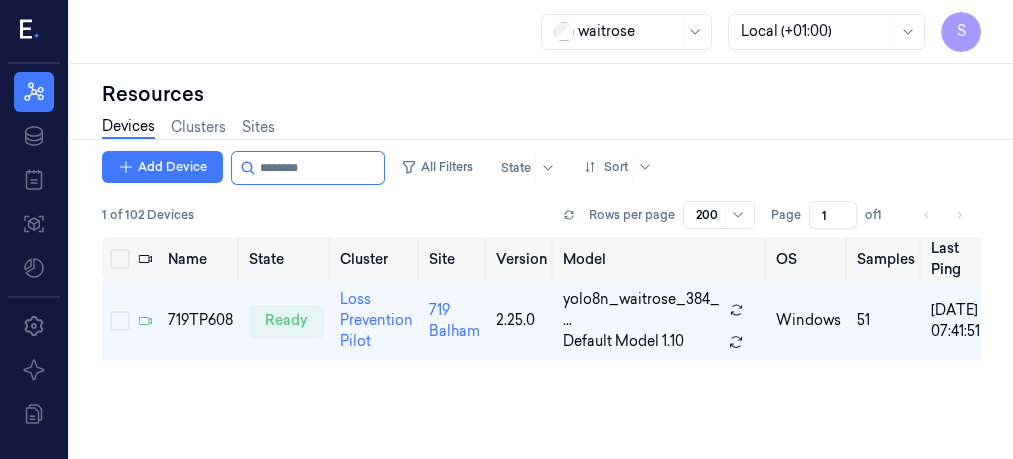 scroll, scrollTop: 0, scrollLeft: 0, axis: both 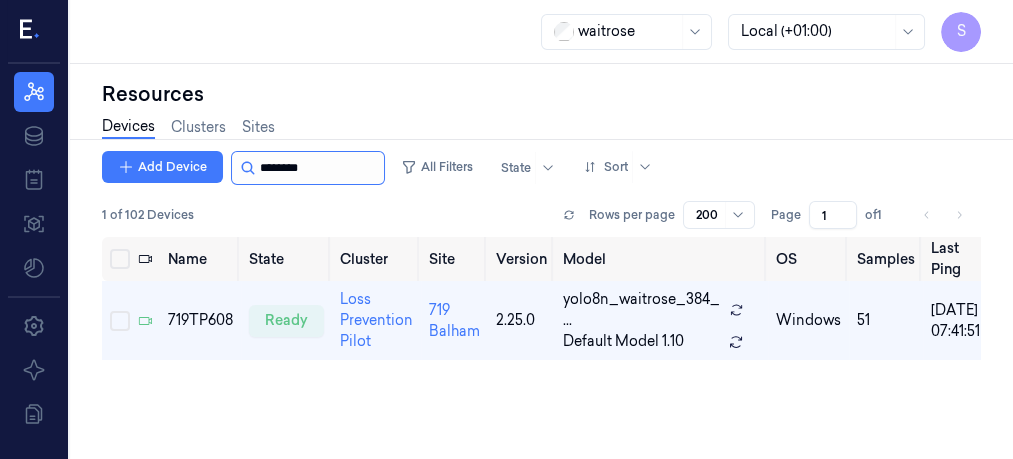 click at bounding box center [320, 168] 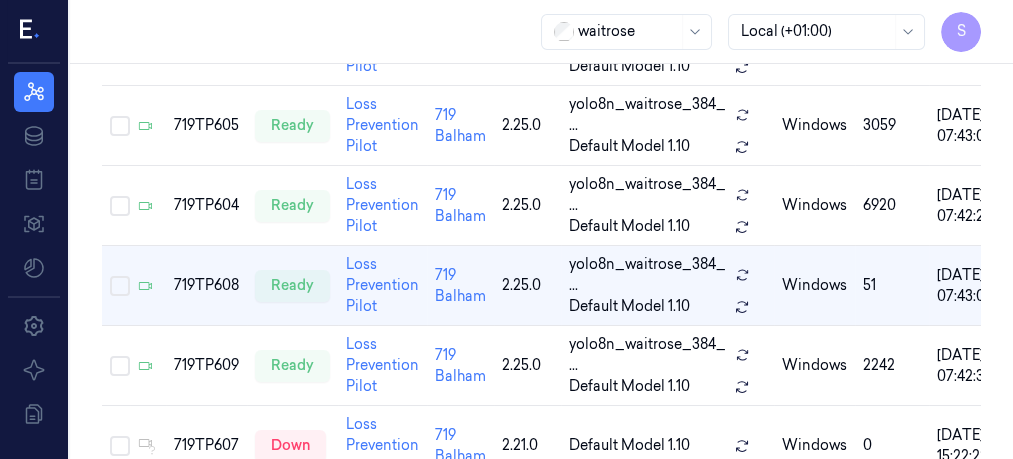 scroll, scrollTop: 530, scrollLeft: 0, axis: vertical 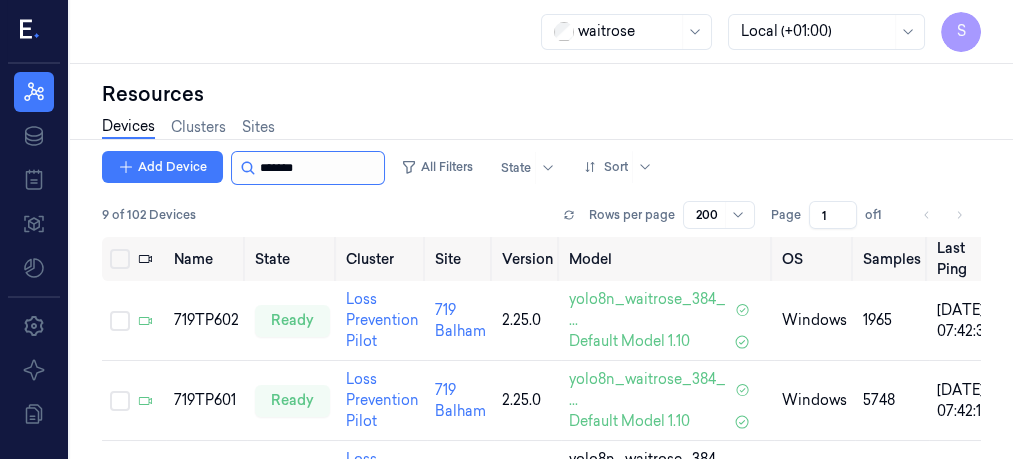 click at bounding box center [320, 168] 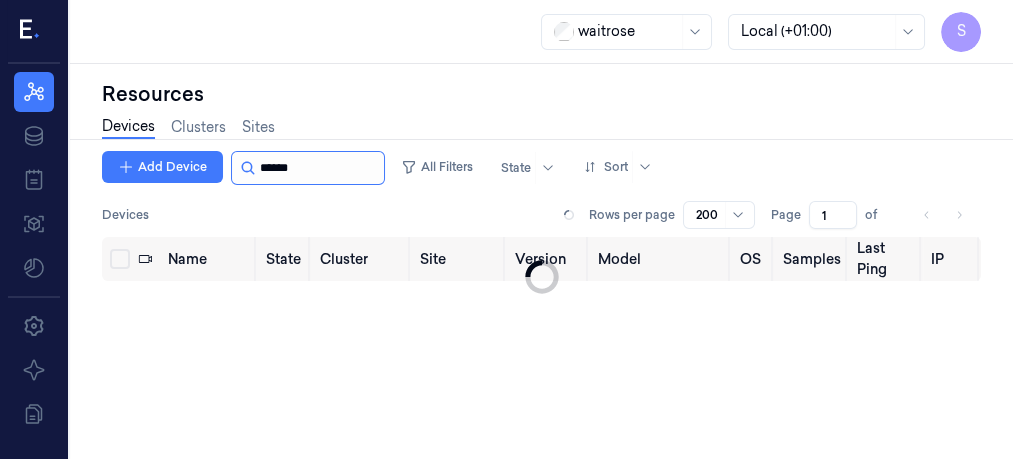 type on "******" 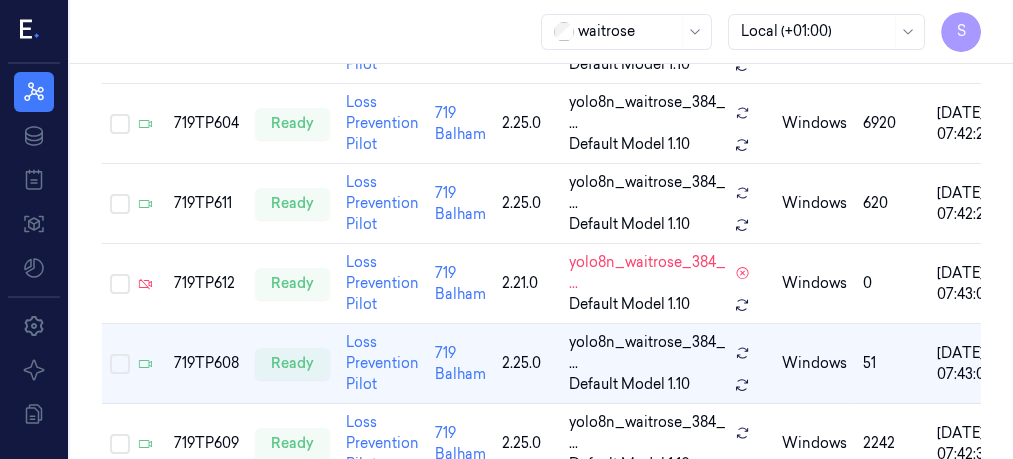 scroll, scrollTop: 689, scrollLeft: 0, axis: vertical 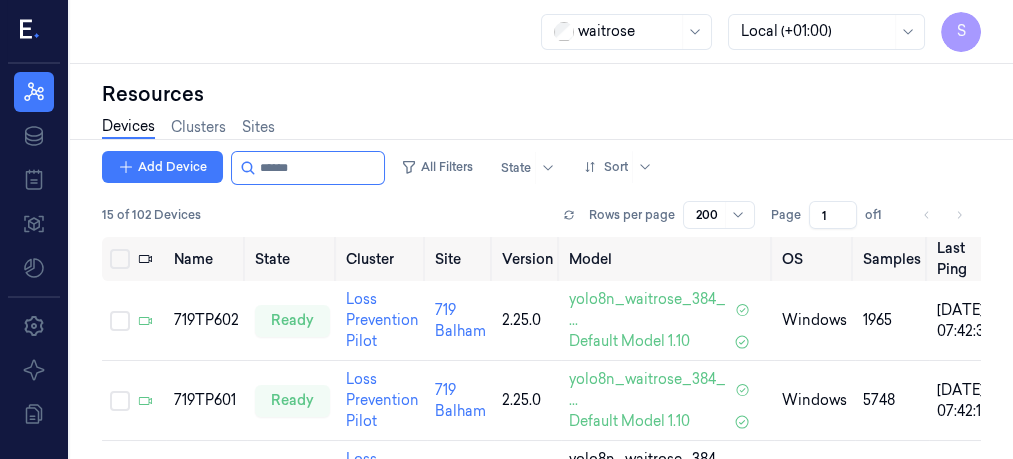 click on "Devices Clusters Sites" at bounding box center [541, 129] 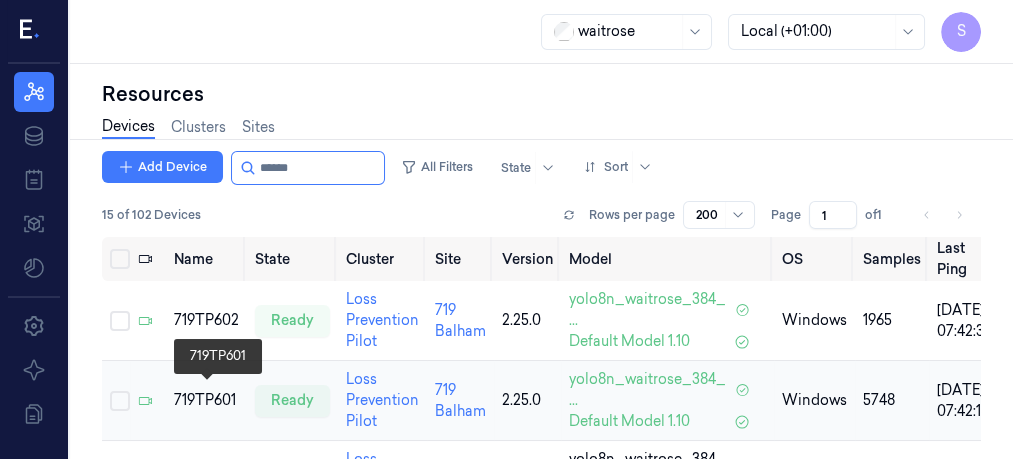 click on "719TP601" at bounding box center [206, 400] 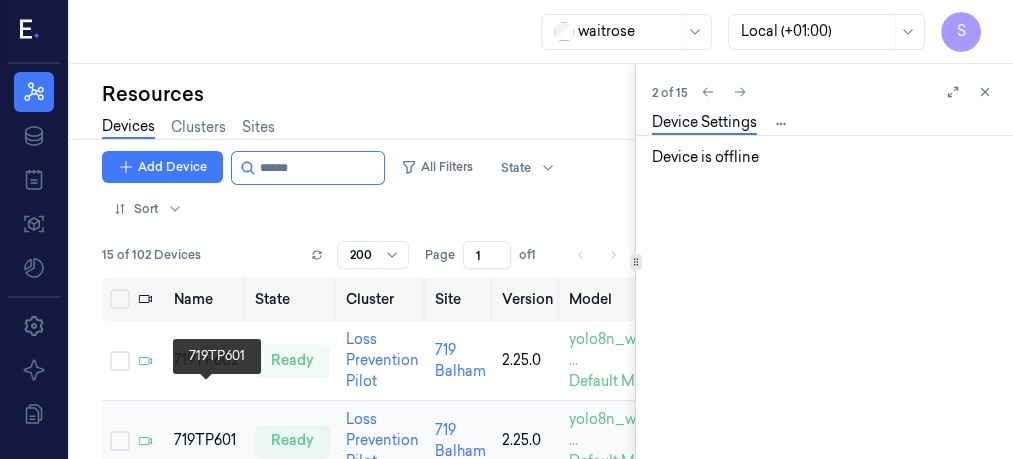 scroll, scrollTop: 0, scrollLeft: 0, axis: both 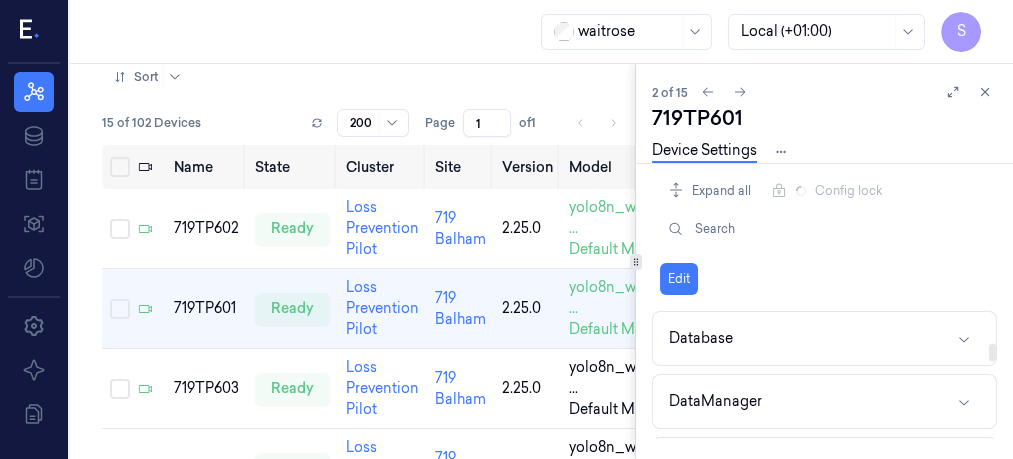 drag, startPoint x: 993, startPoint y: 315, endPoint x: 983, endPoint y: 347, distance: 33.526108 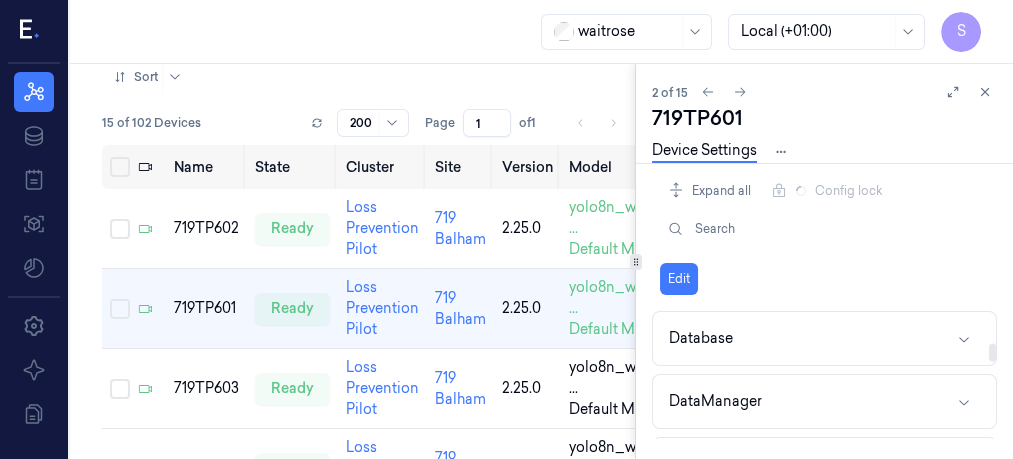 click at bounding box center (992, 353) 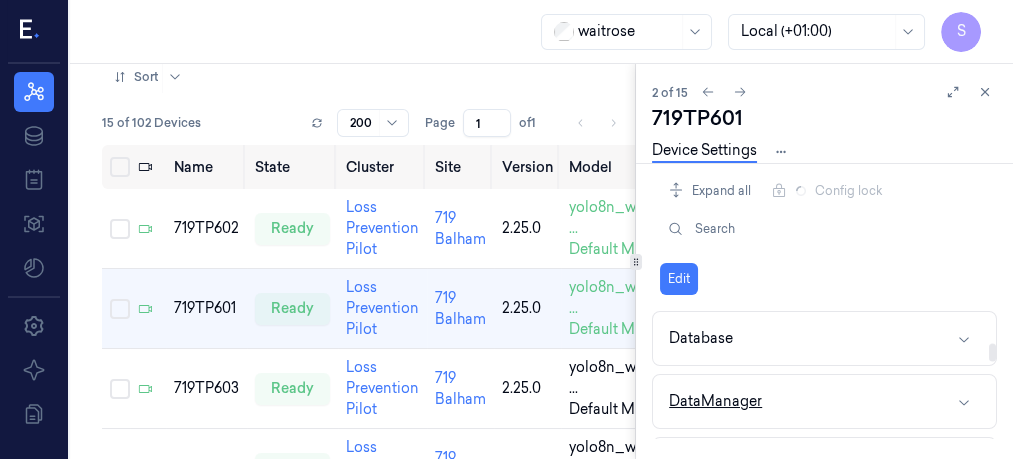 click 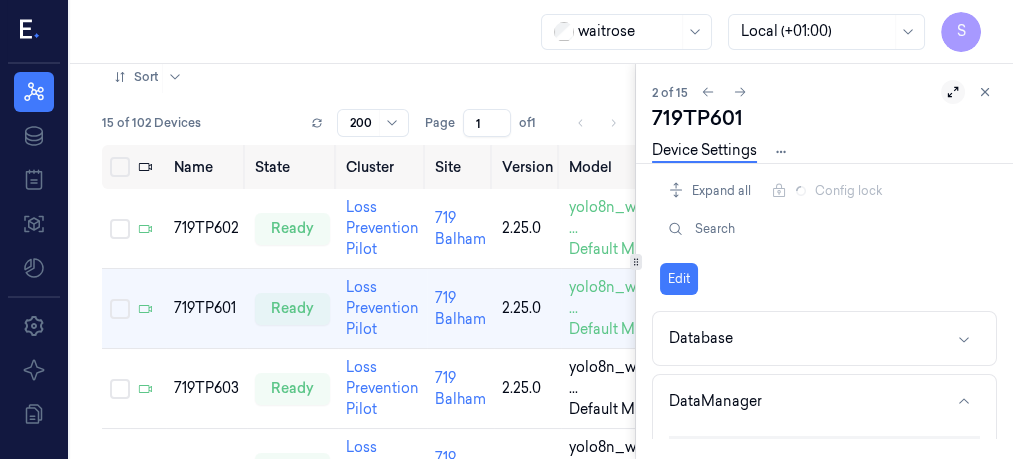 click 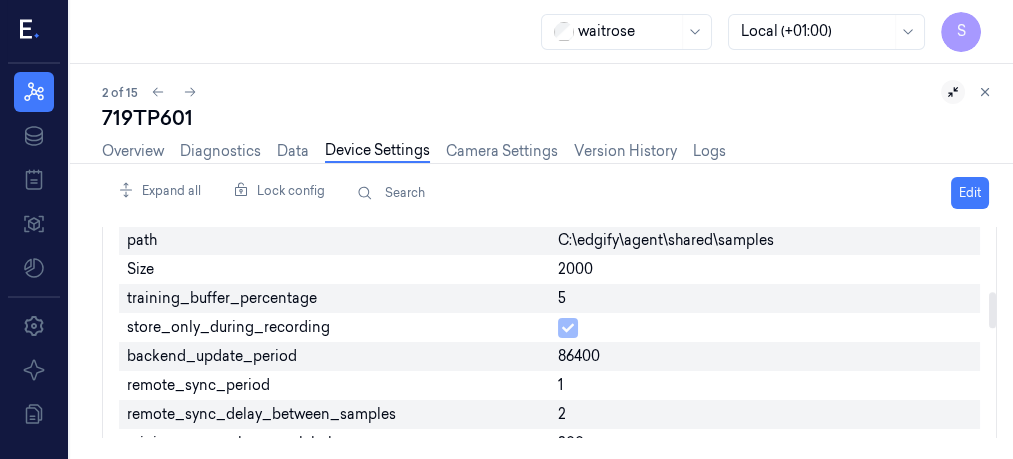 scroll, scrollTop: 381, scrollLeft: 0, axis: vertical 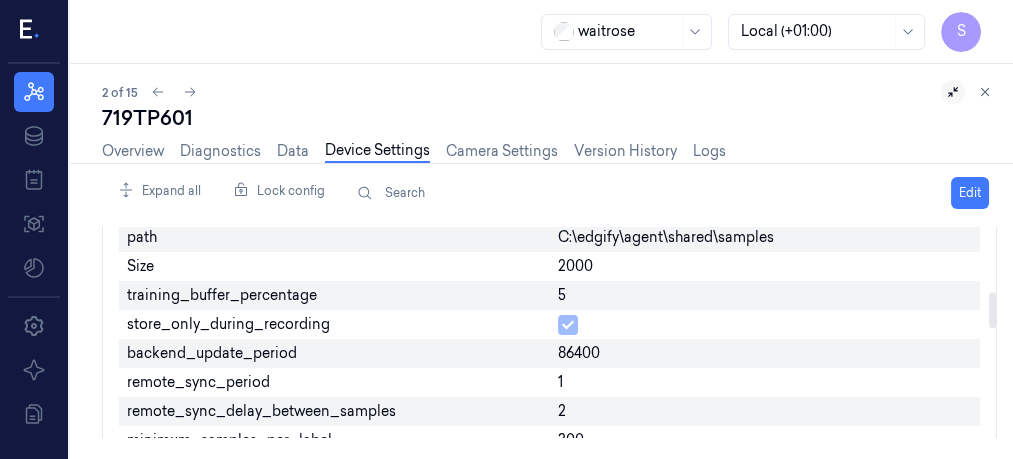 drag, startPoint x: 989, startPoint y: 280, endPoint x: 996, endPoint y: 301, distance: 22.135944 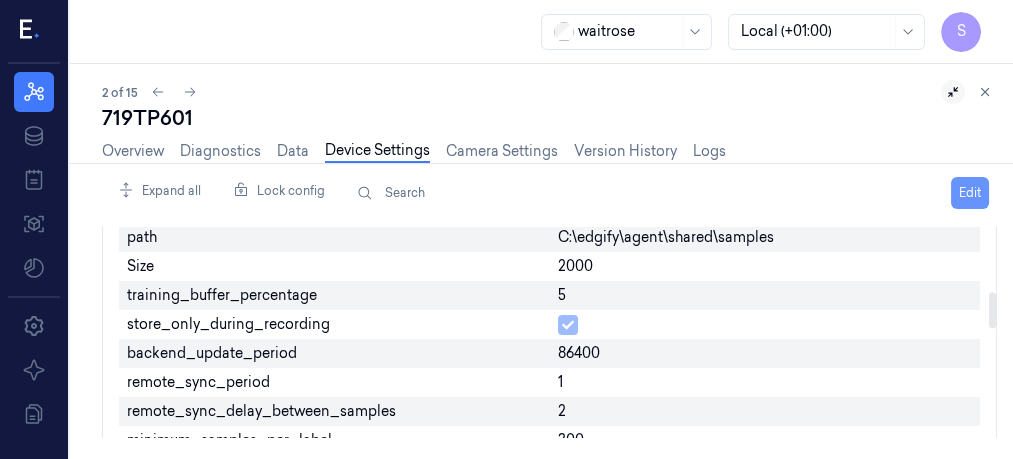 click on "Edit" at bounding box center (970, 193) 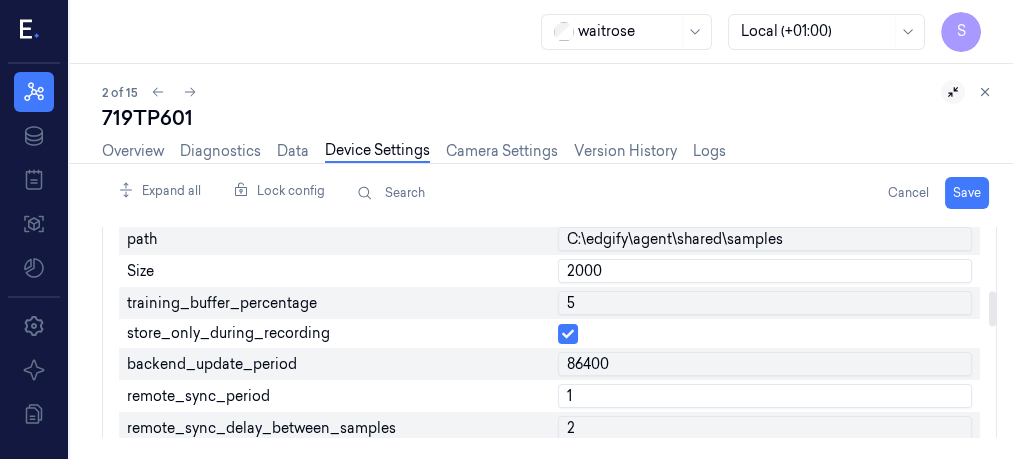 scroll, scrollTop: 383, scrollLeft: 0, axis: vertical 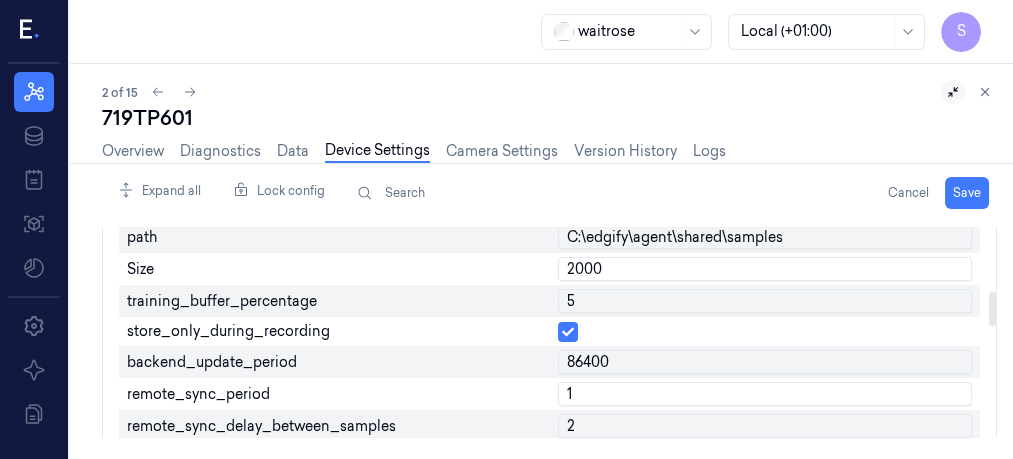 click on "1" at bounding box center [765, 394] 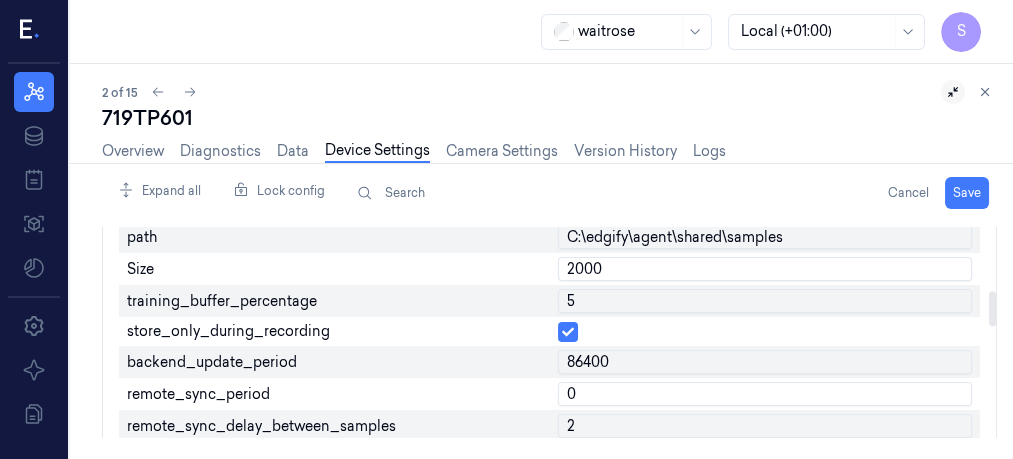 type on "0" 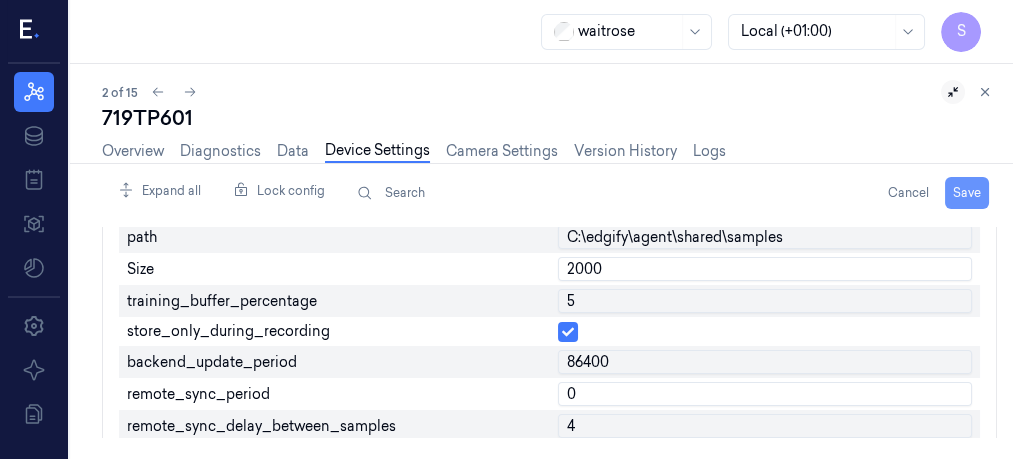 type on "4" 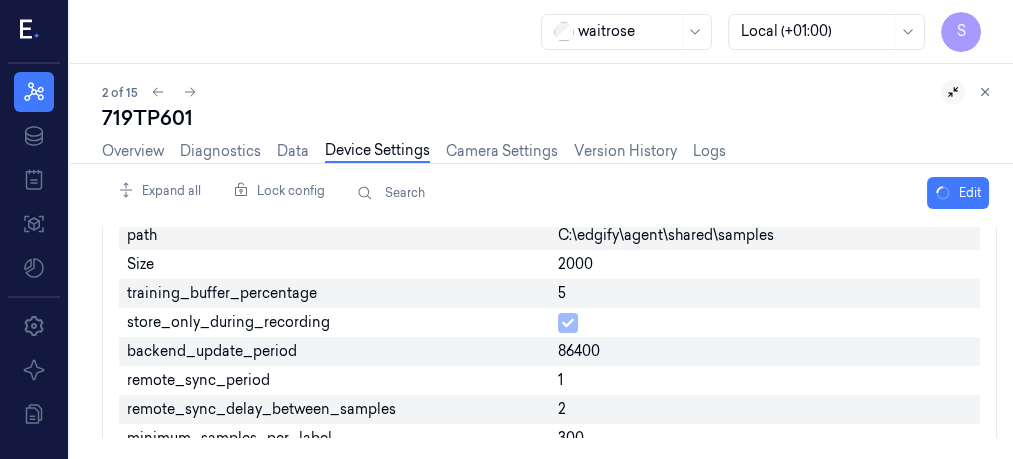 scroll, scrollTop: 381, scrollLeft: 0, axis: vertical 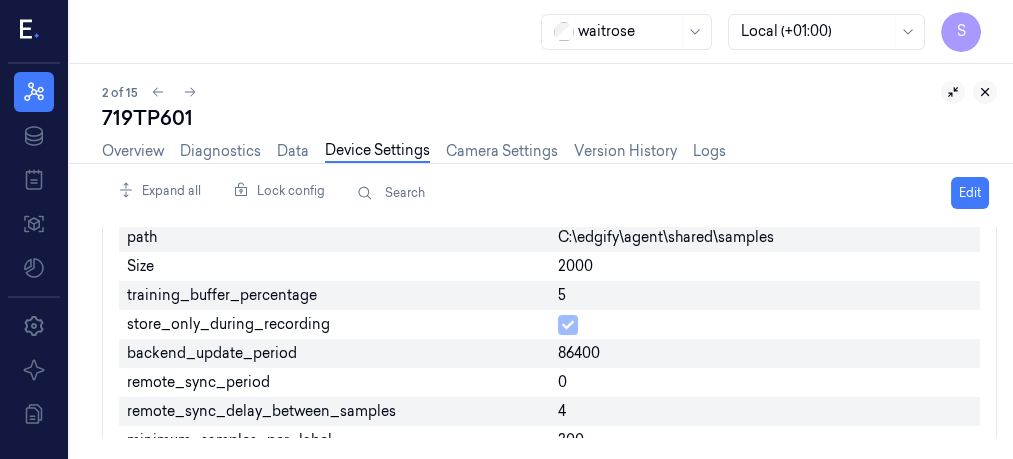 click 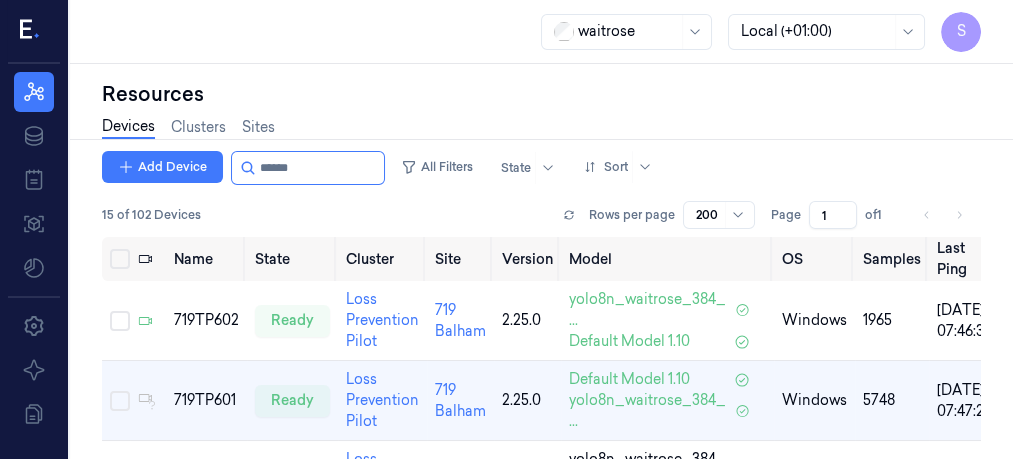 scroll, scrollTop: 0, scrollLeft: 0, axis: both 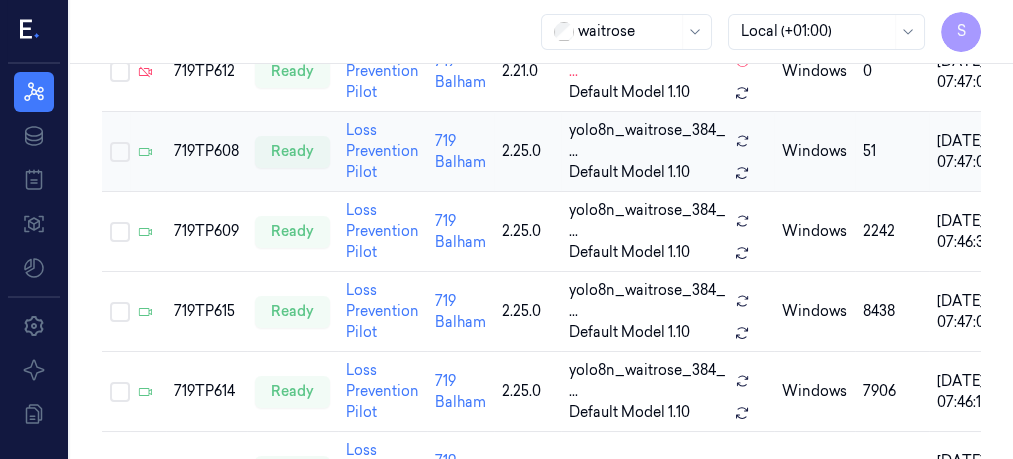 click on "windows" at bounding box center (814, 152) 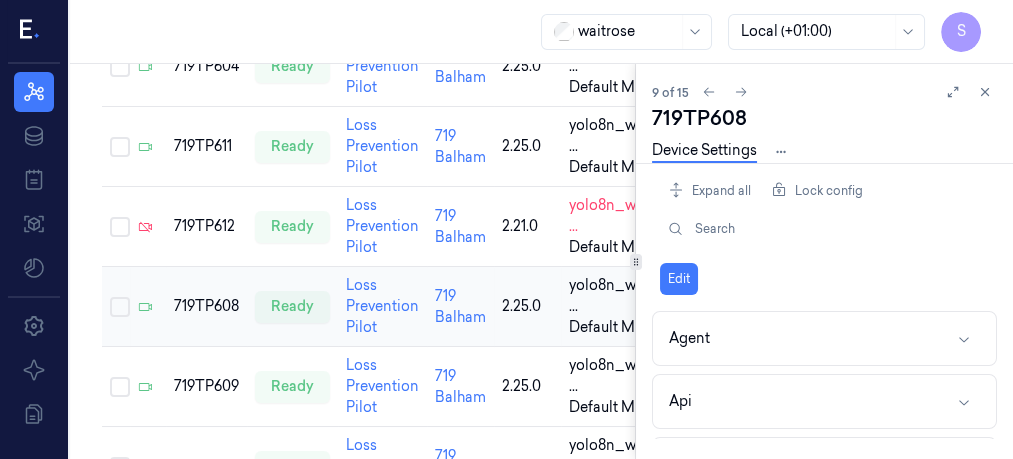 scroll, scrollTop: 689, scrollLeft: 0, axis: vertical 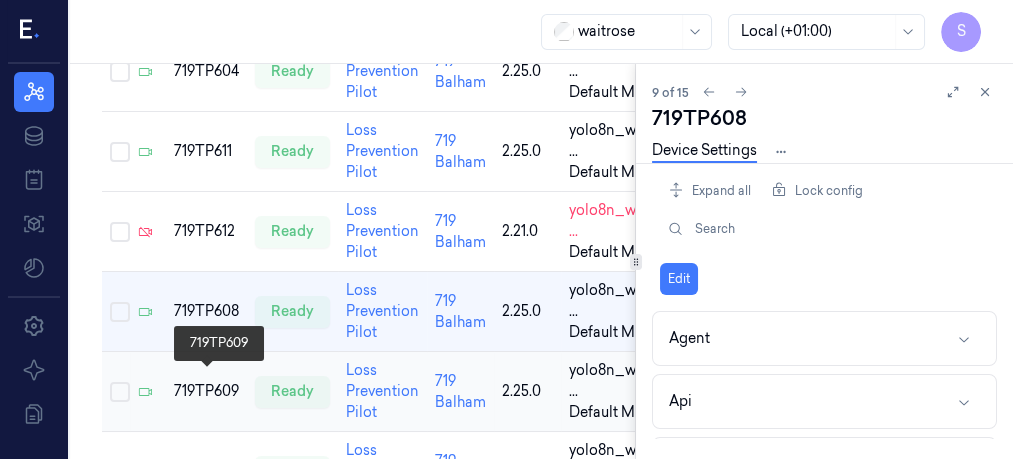 click on "719TP609" at bounding box center (206, 391) 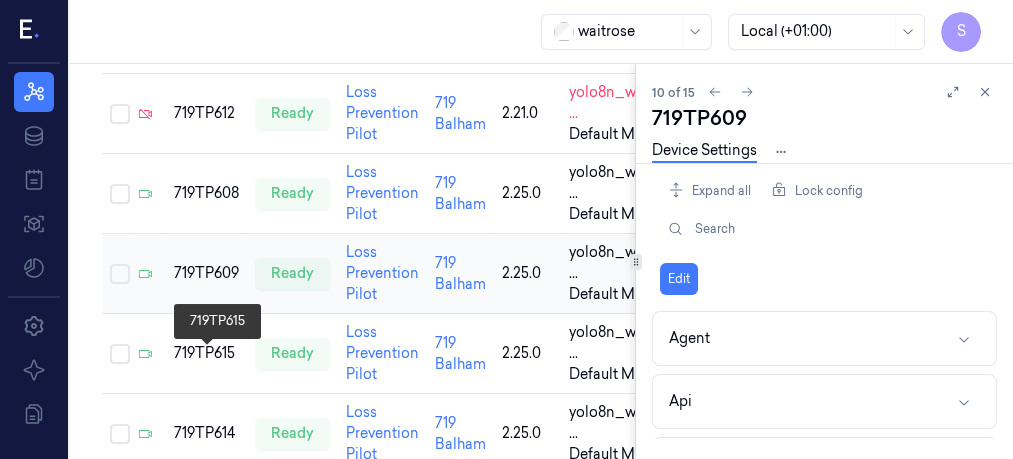 scroll, scrollTop: 808, scrollLeft: 0, axis: vertical 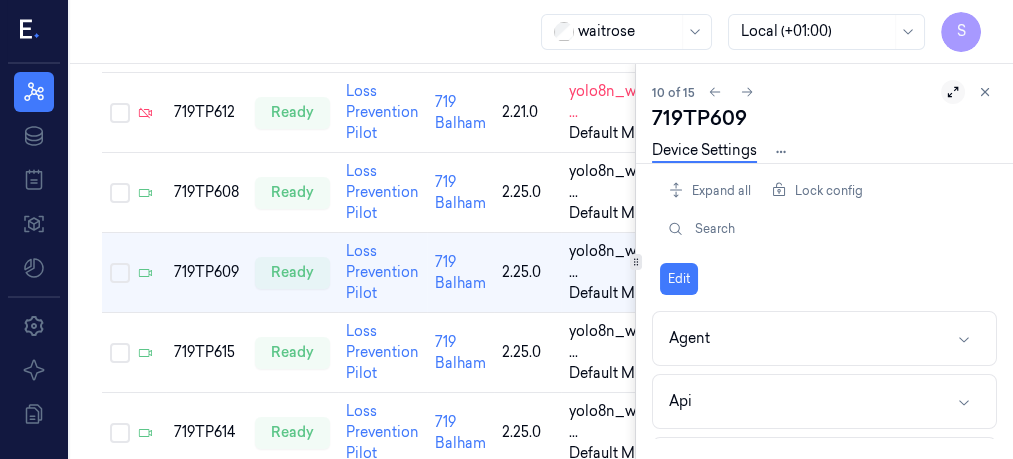click 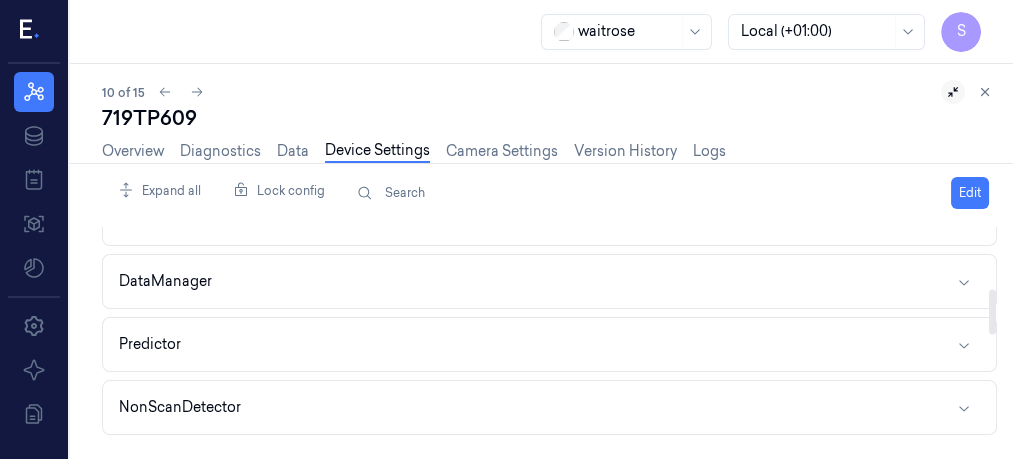 scroll, scrollTop: 290, scrollLeft: 0, axis: vertical 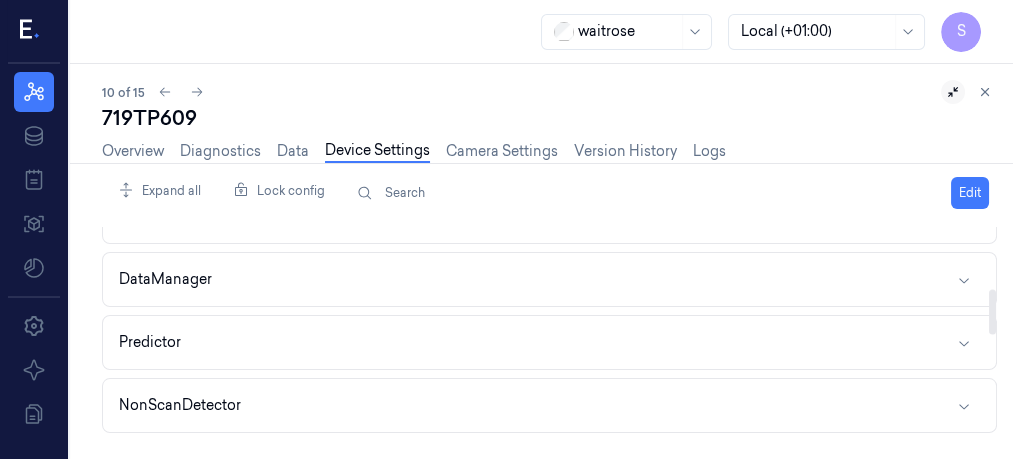 drag, startPoint x: 996, startPoint y: 253, endPoint x: 996, endPoint y: 311, distance: 58 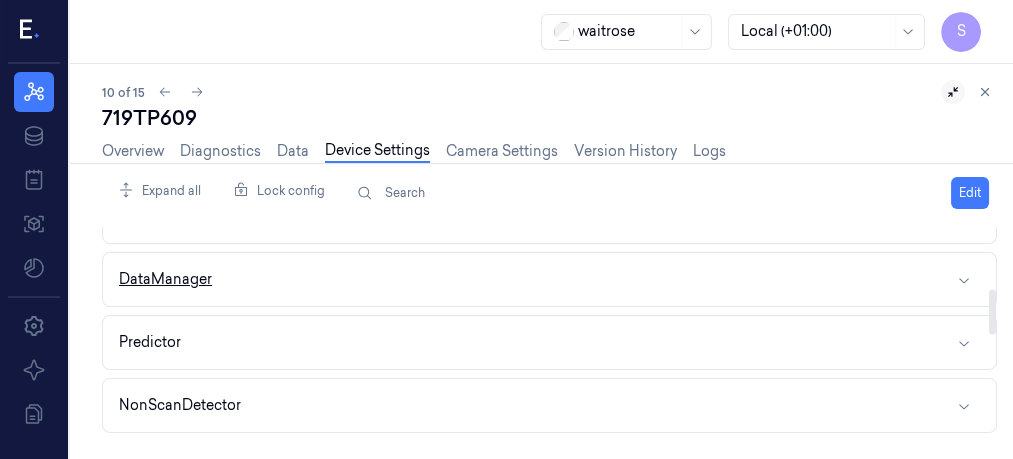 click 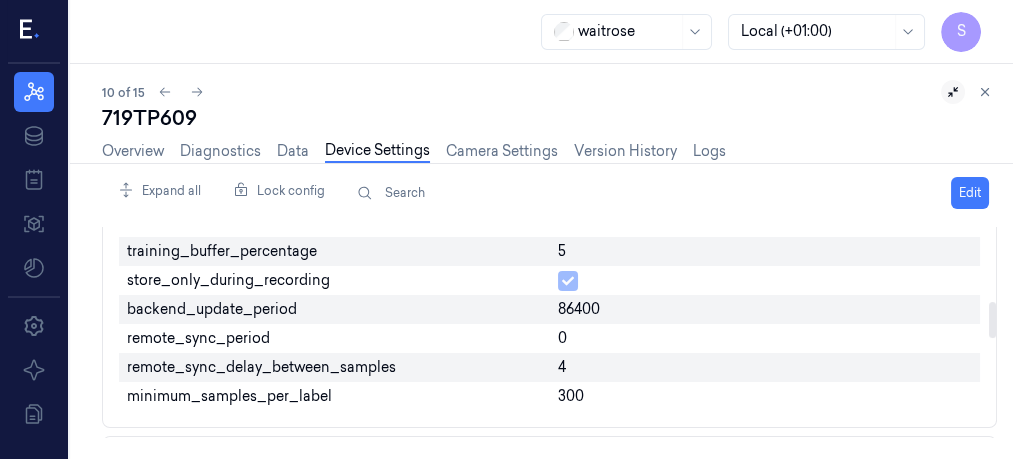 scroll, scrollTop: 446, scrollLeft: 0, axis: vertical 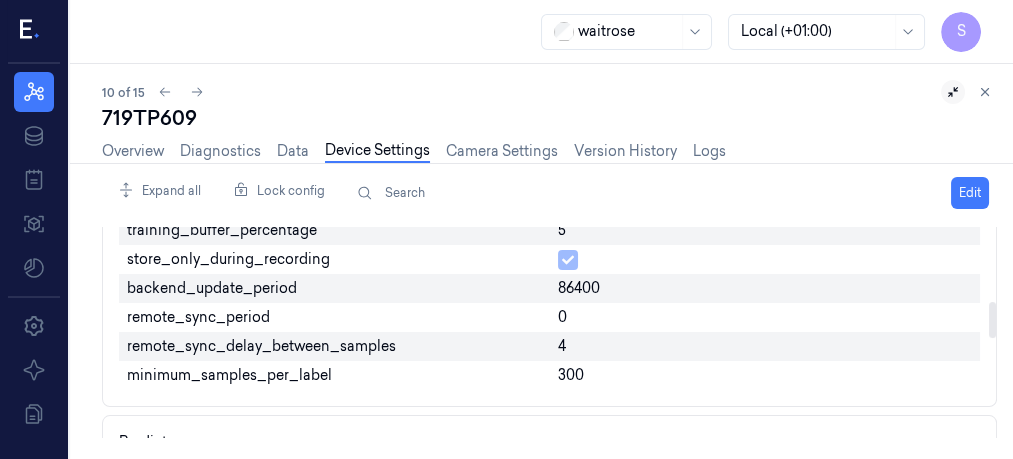 drag, startPoint x: 992, startPoint y: 286, endPoint x: 992, endPoint y: 313, distance: 27 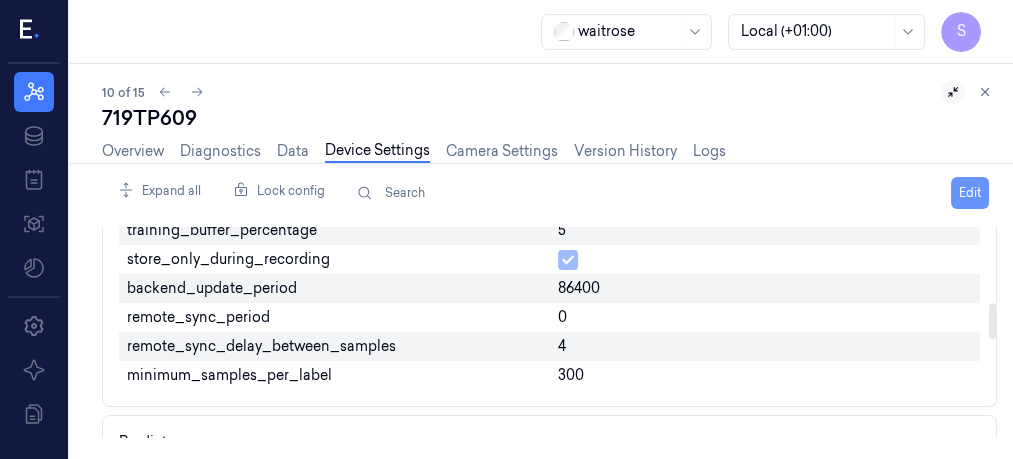 click on "Edit" at bounding box center (970, 193) 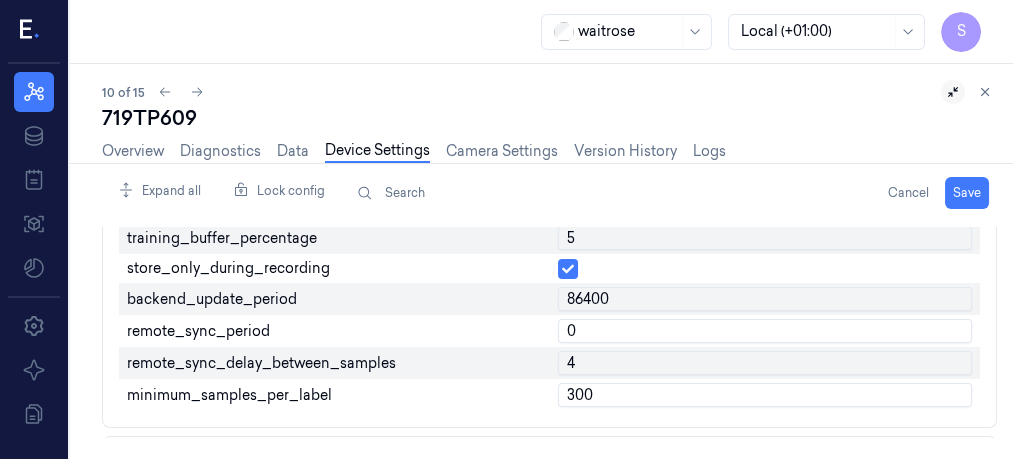 scroll, scrollTop: 454, scrollLeft: 0, axis: vertical 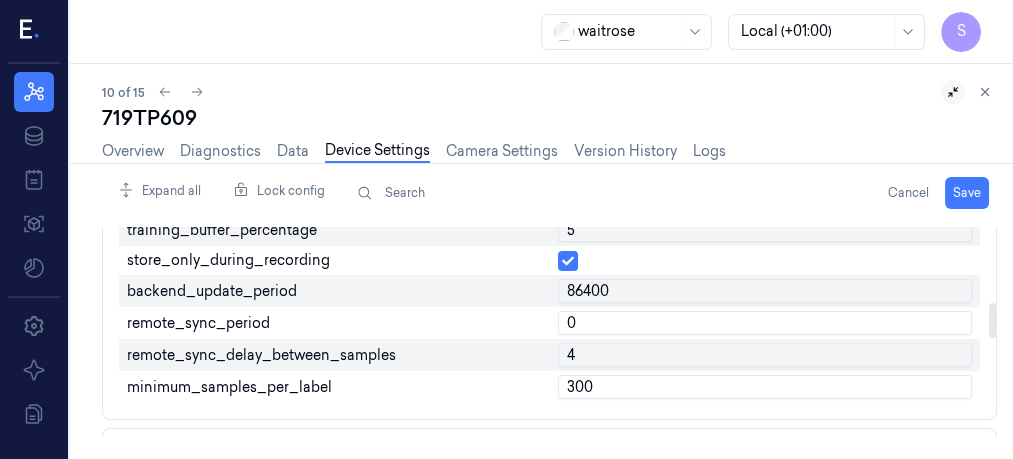 click on "0" at bounding box center (765, 323) 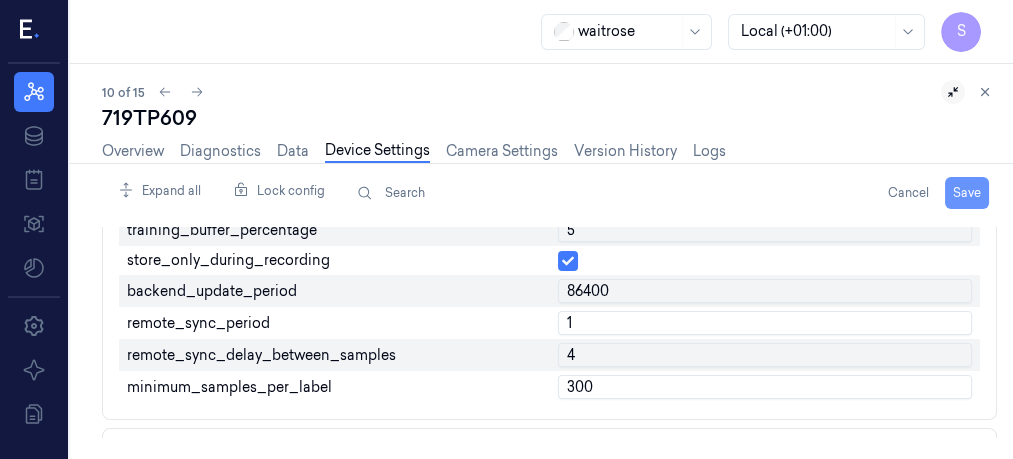 type on "1" 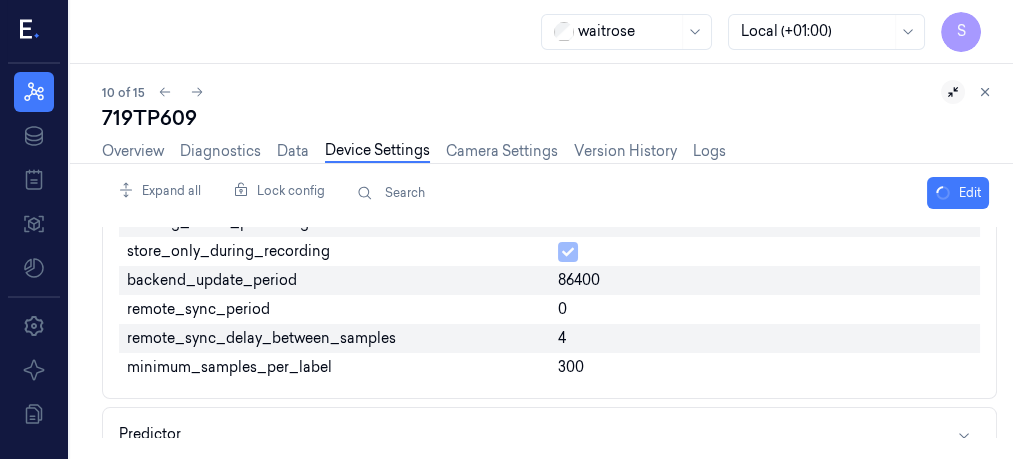 scroll, scrollTop: 446, scrollLeft: 0, axis: vertical 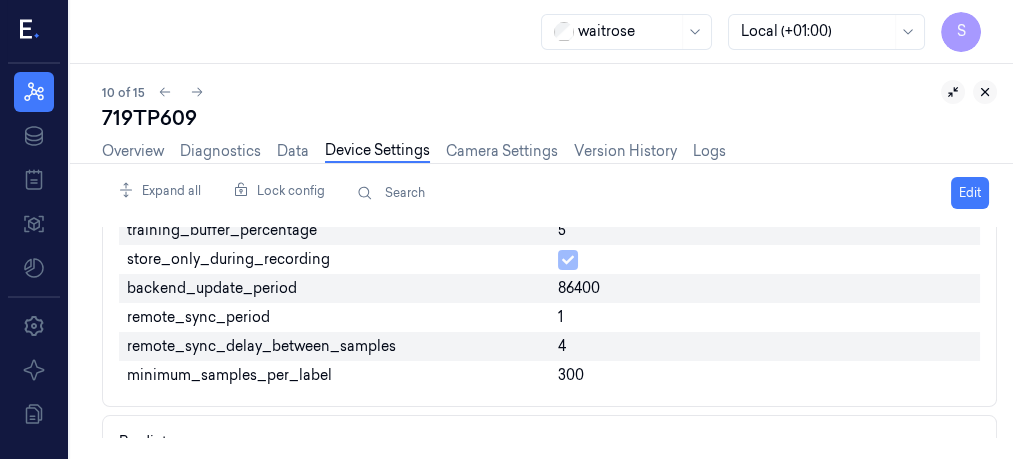 click 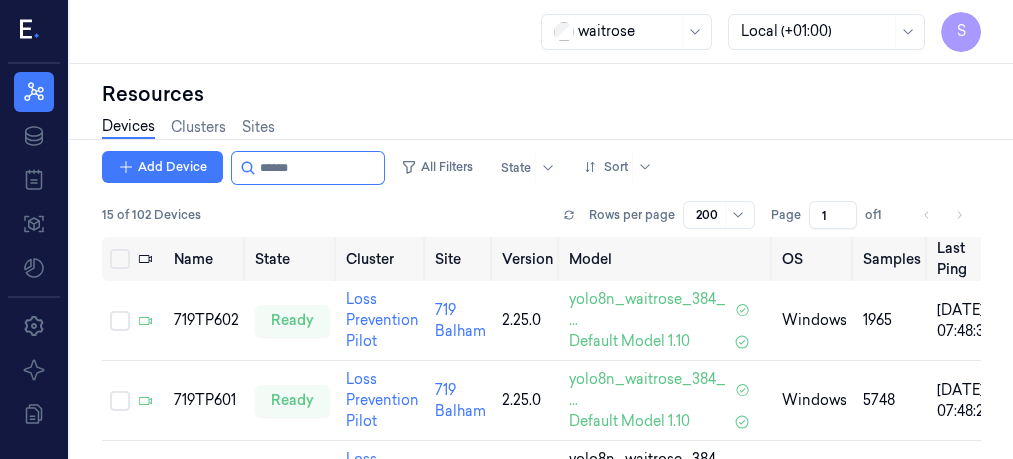 scroll, scrollTop: 0, scrollLeft: 0, axis: both 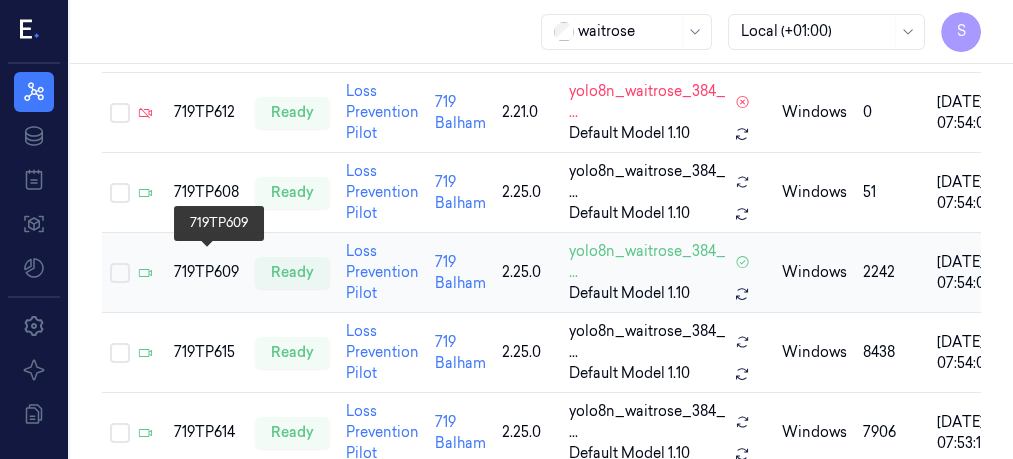 click on "719TP609" at bounding box center [206, 272] 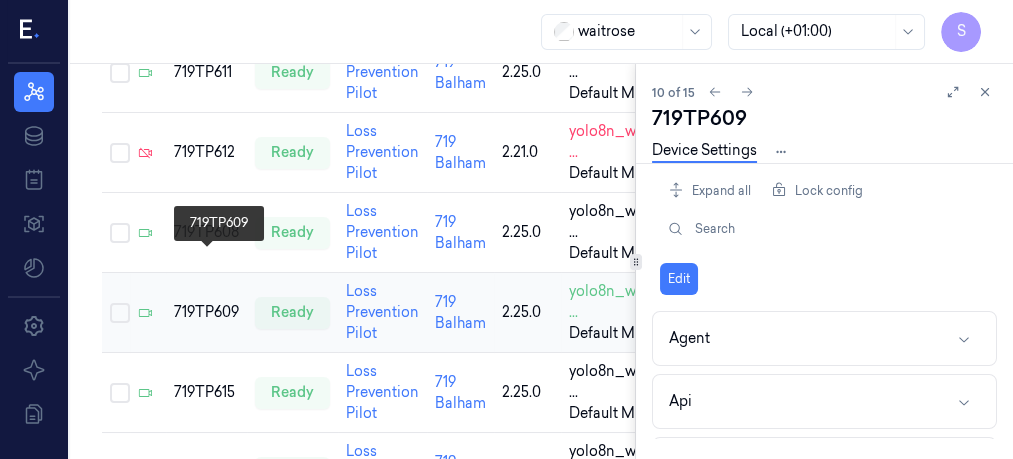 scroll, scrollTop: 808, scrollLeft: 0, axis: vertical 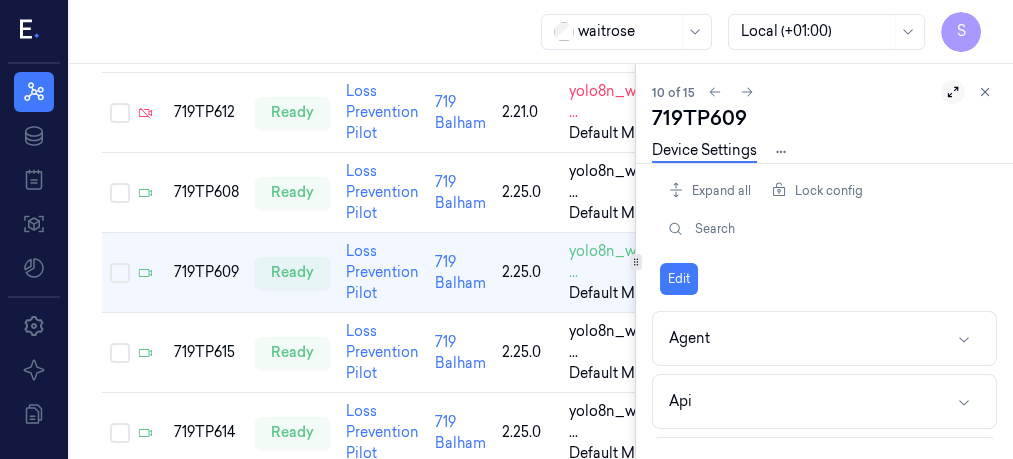 click 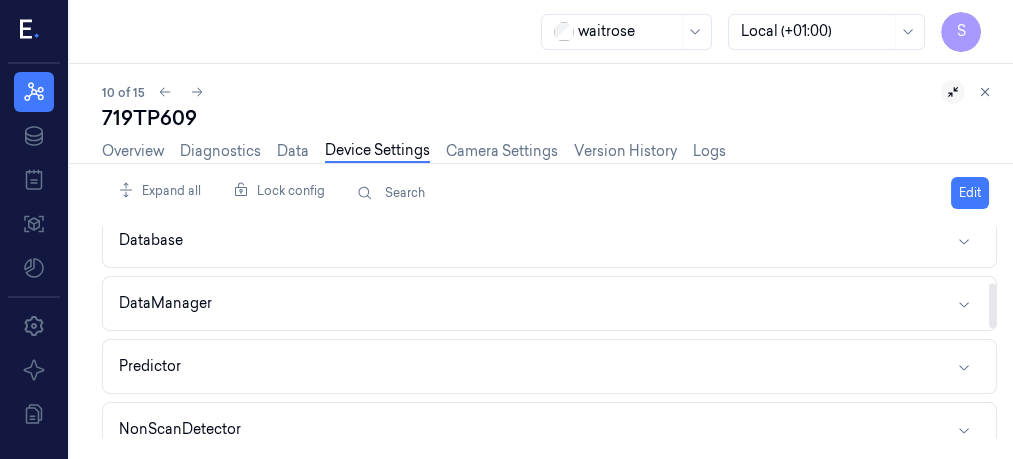 scroll, scrollTop: 284, scrollLeft: 0, axis: vertical 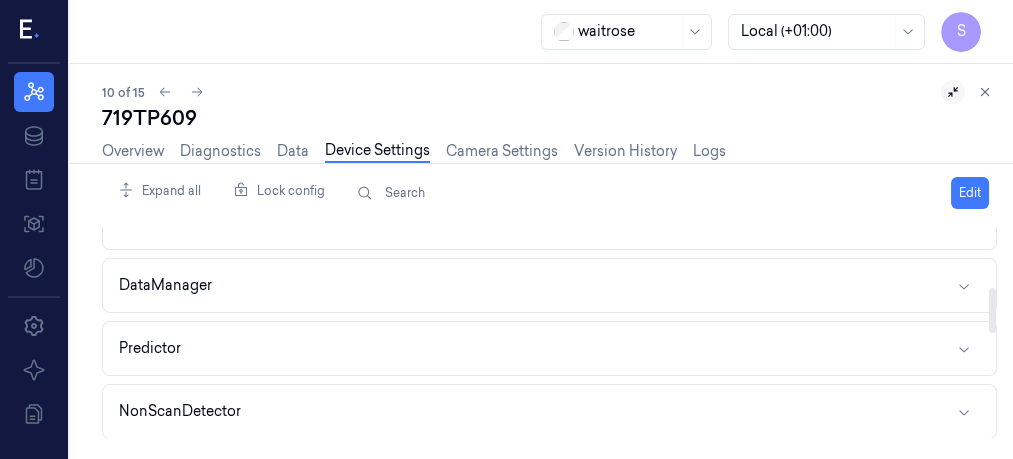 drag, startPoint x: 992, startPoint y: 258, endPoint x: 995, endPoint y: 318, distance: 60.074955 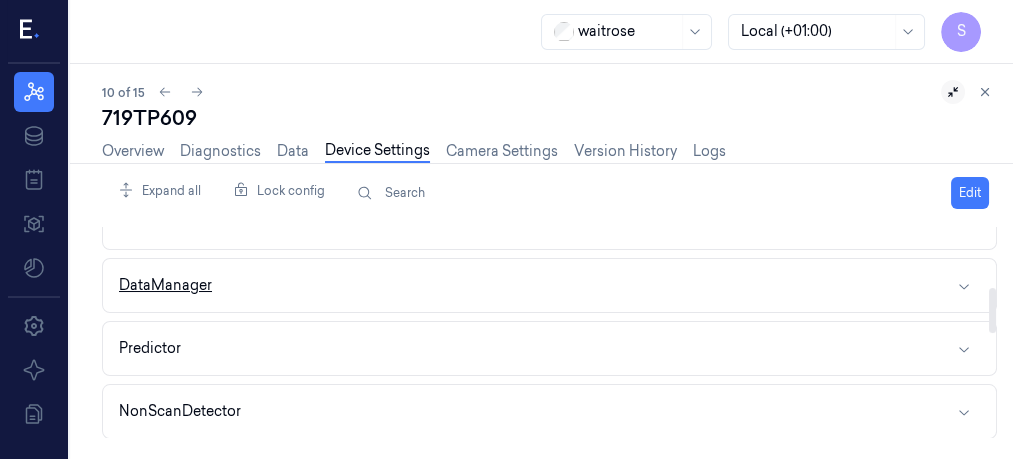 click 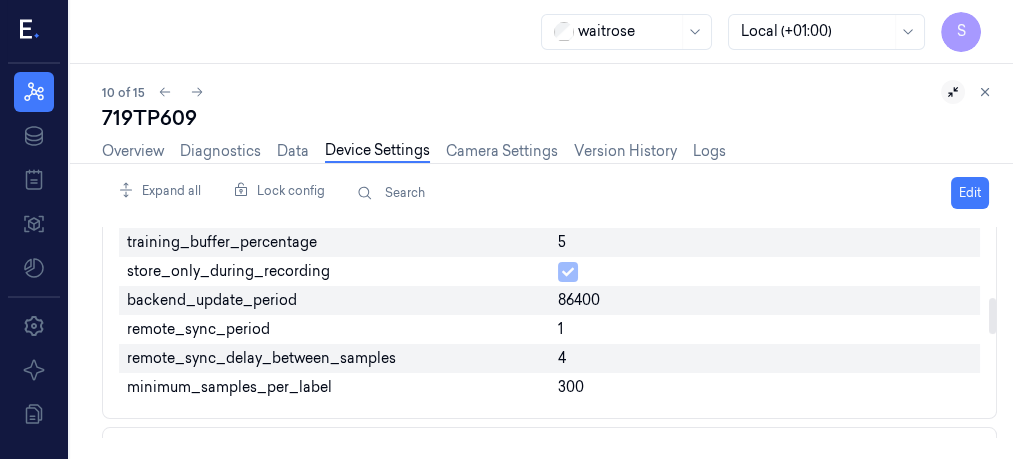 scroll, scrollTop: 437, scrollLeft: 0, axis: vertical 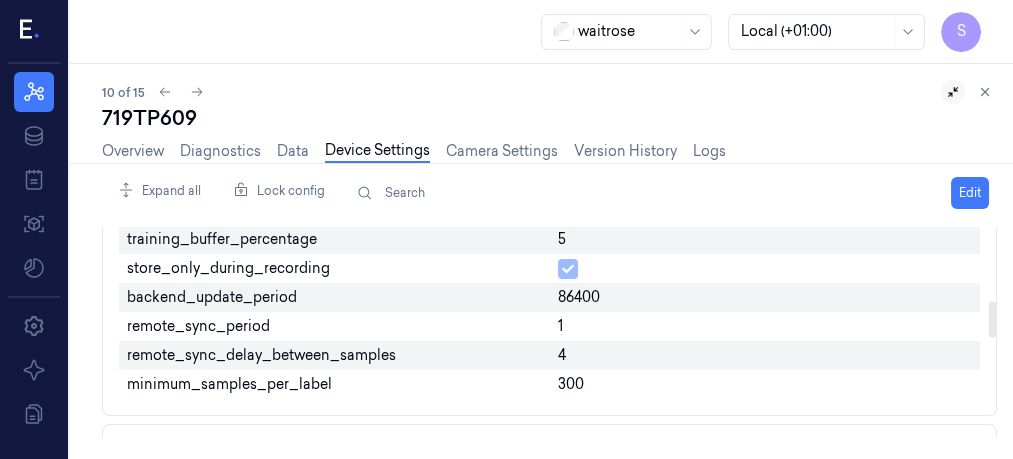 drag, startPoint x: 995, startPoint y: 288, endPoint x: 992, endPoint y: 313, distance: 25.179358 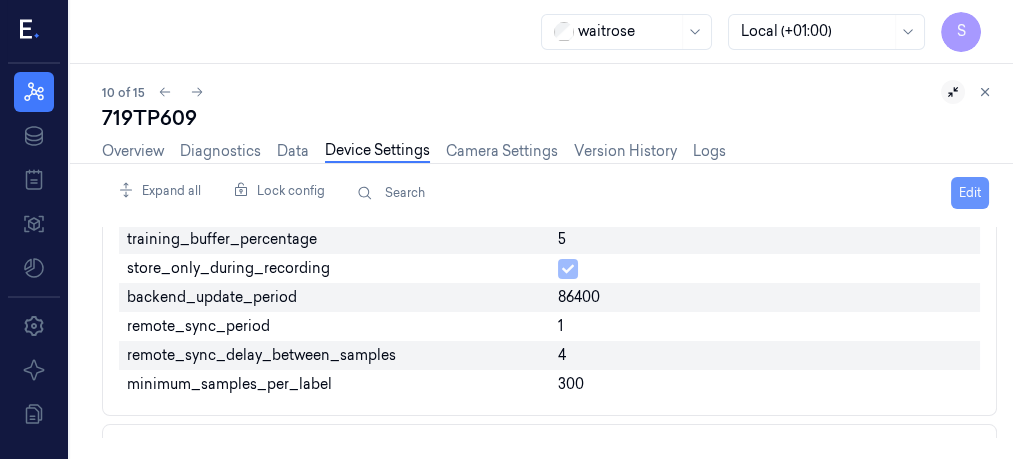 click on "Edit" at bounding box center [970, 193] 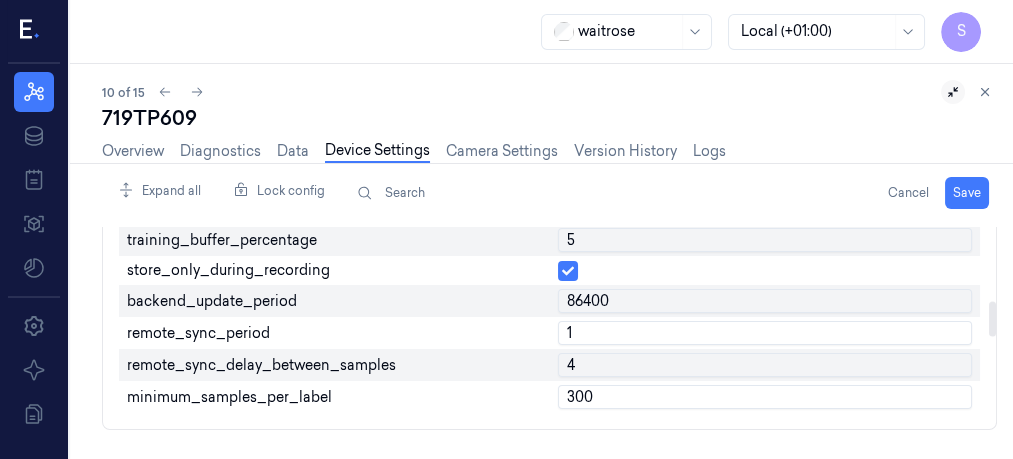 click on "1" at bounding box center [765, 333] 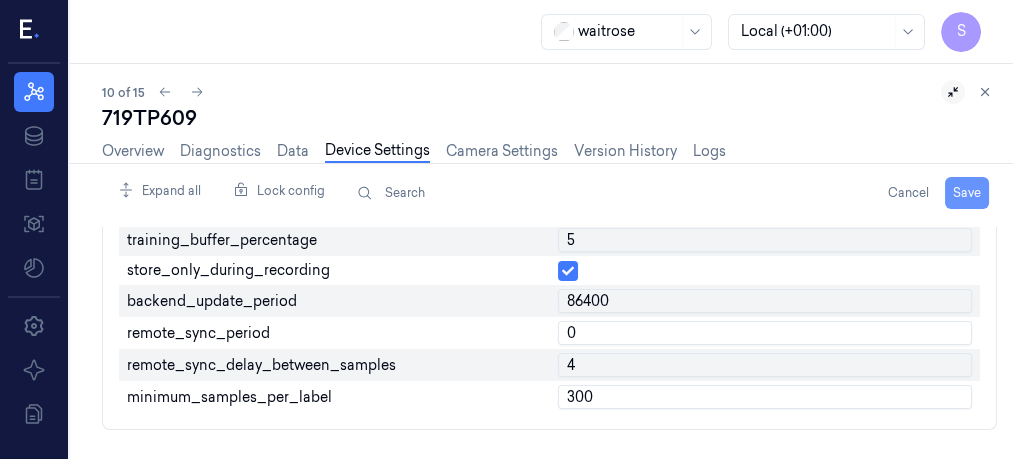 type on "0" 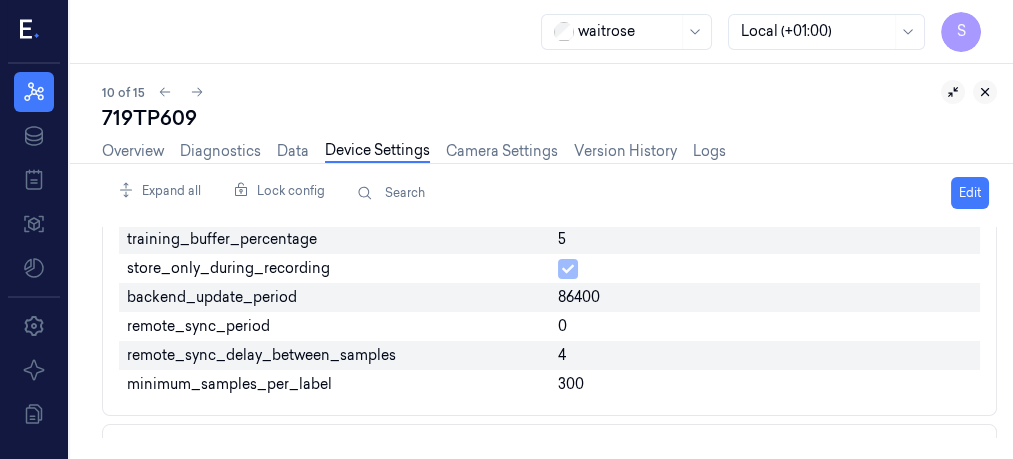 click 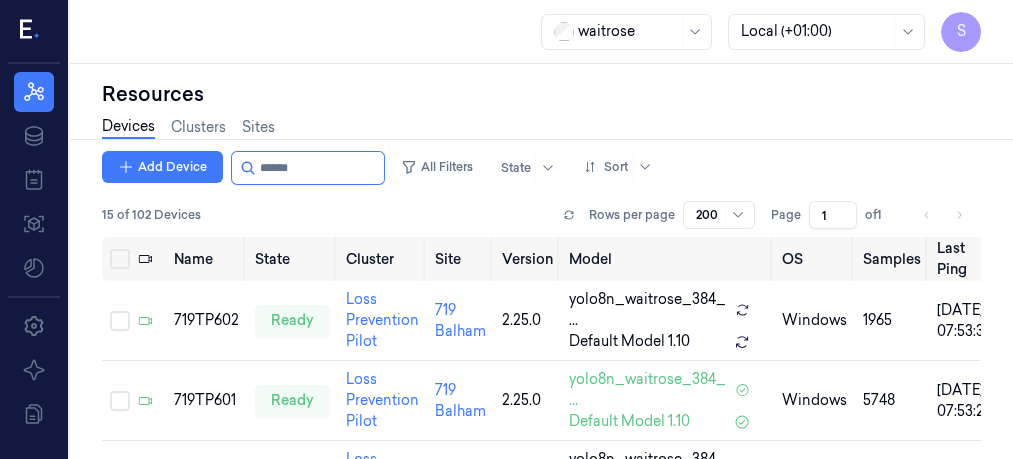 scroll, scrollTop: 0, scrollLeft: 0, axis: both 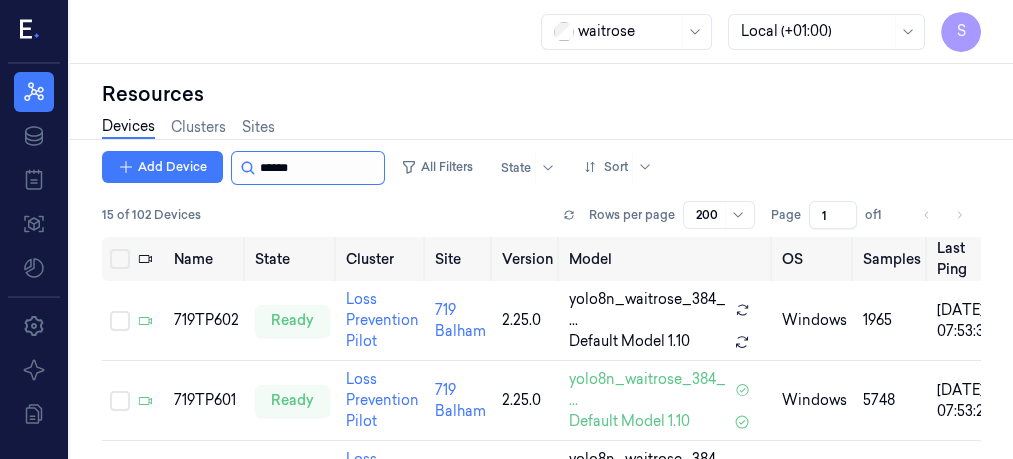 click at bounding box center (320, 168) 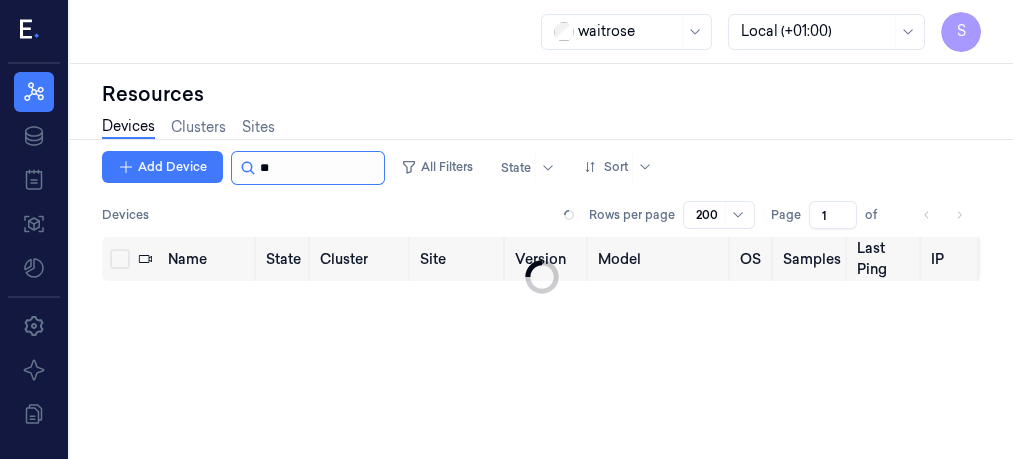type on "*" 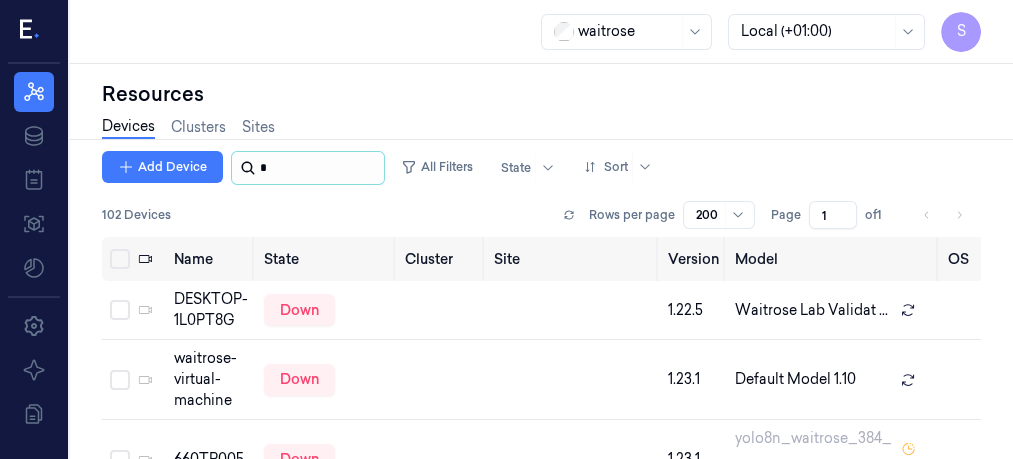 scroll, scrollTop: 0, scrollLeft: 0, axis: both 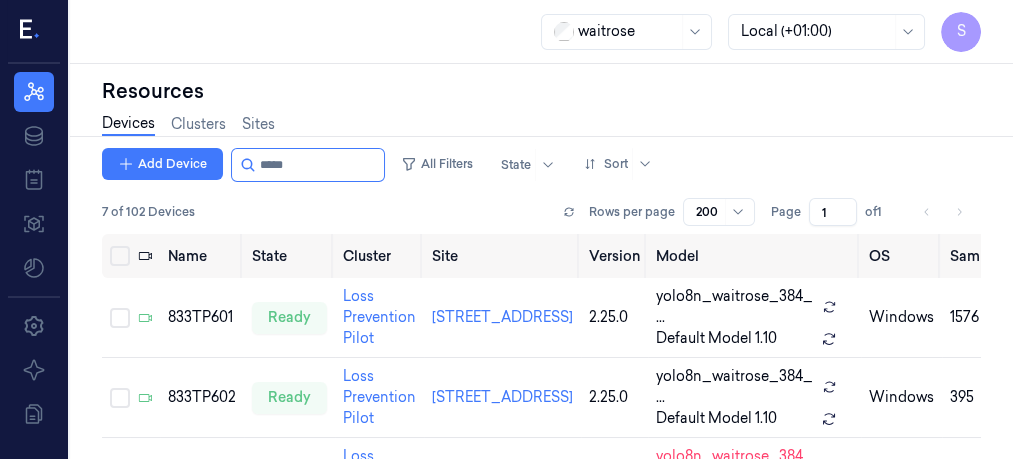 click on "Devices Clusters Sites" at bounding box center [541, 126] 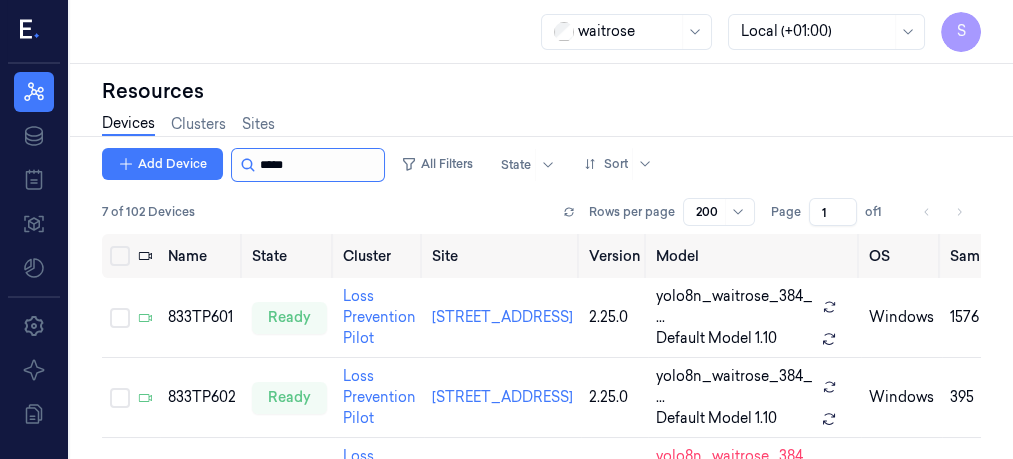 click at bounding box center (320, 165) 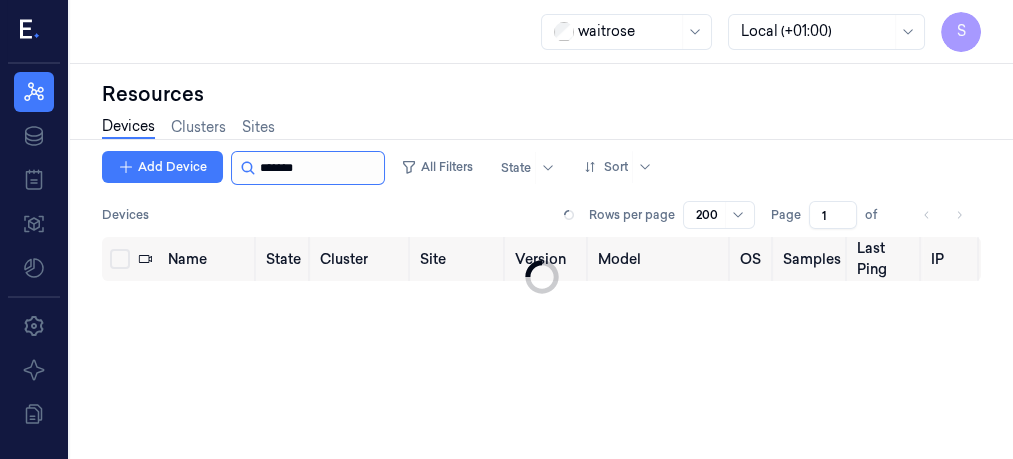 scroll, scrollTop: 0, scrollLeft: 0, axis: both 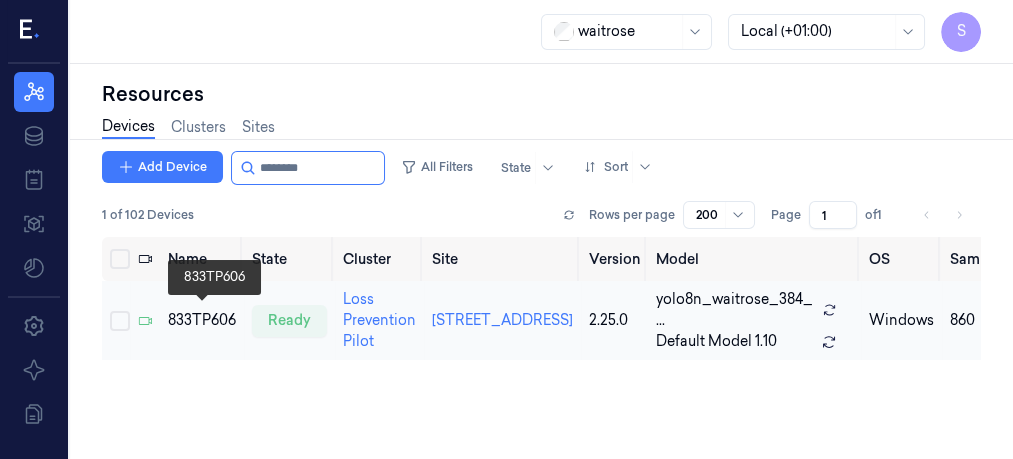 click on "833TP606" at bounding box center (202, 320) 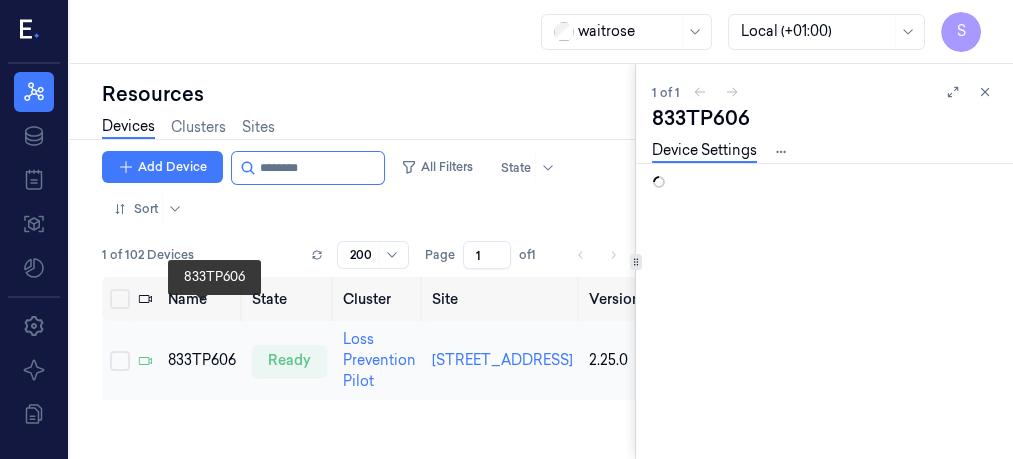 scroll, scrollTop: 0, scrollLeft: 0, axis: both 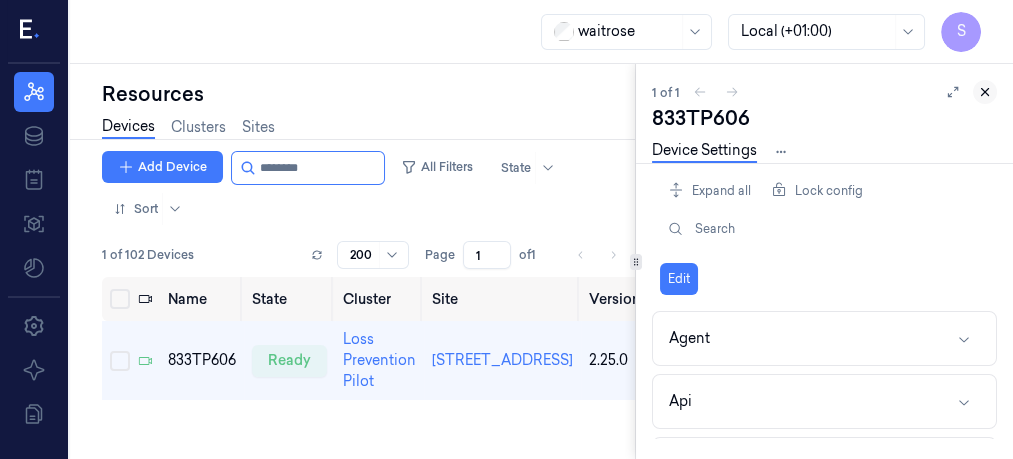 click 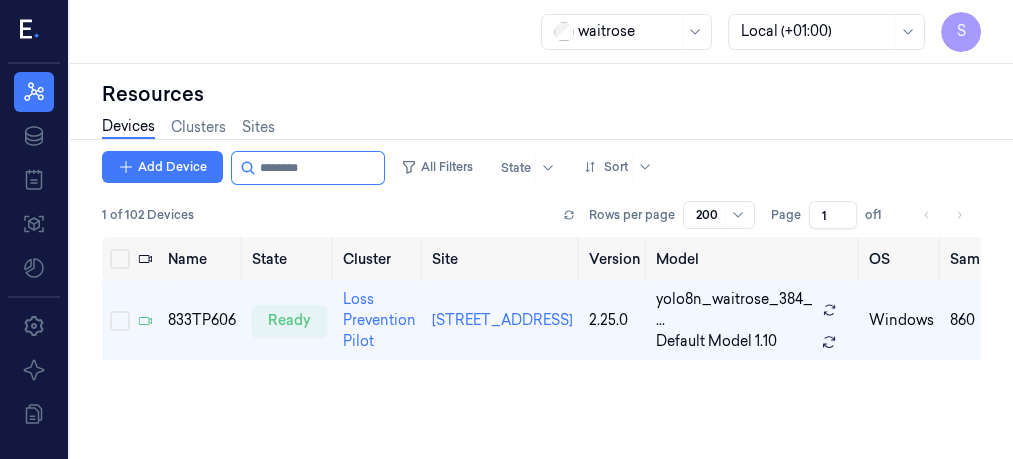 click on "Resources" at bounding box center [541, 94] 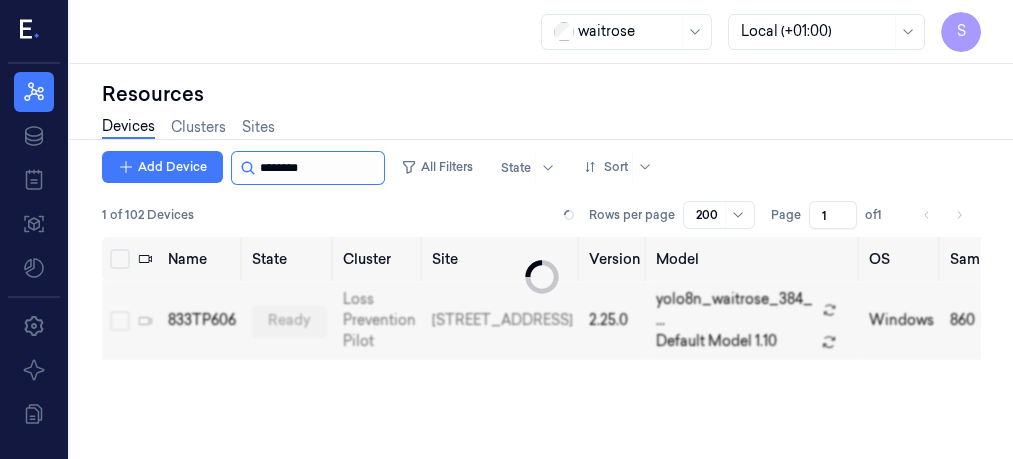 click at bounding box center [320, 168] 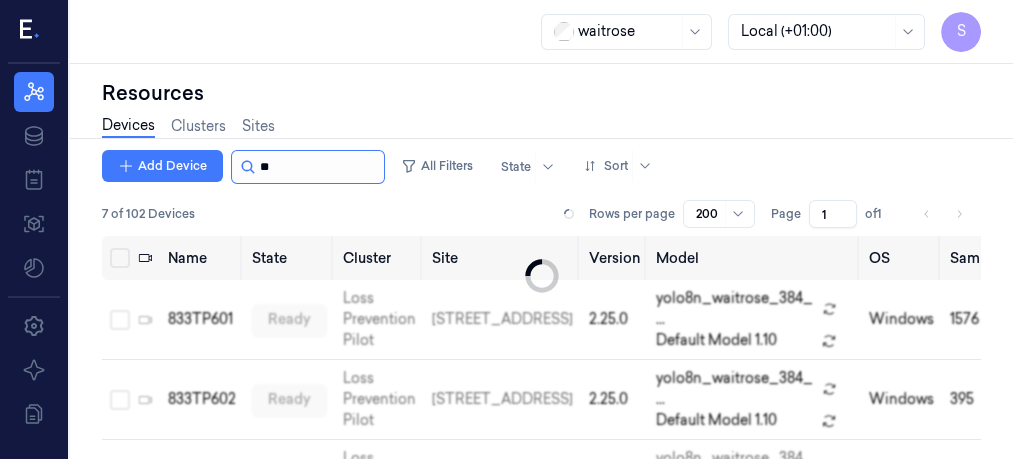 type on "*" 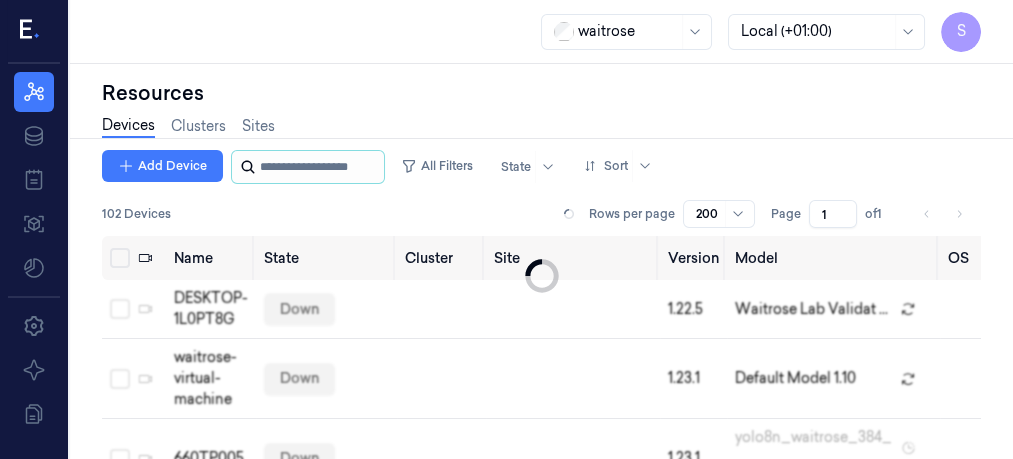 scroll, scrollTop: 250, scrollLeft: 0, axis: vertical 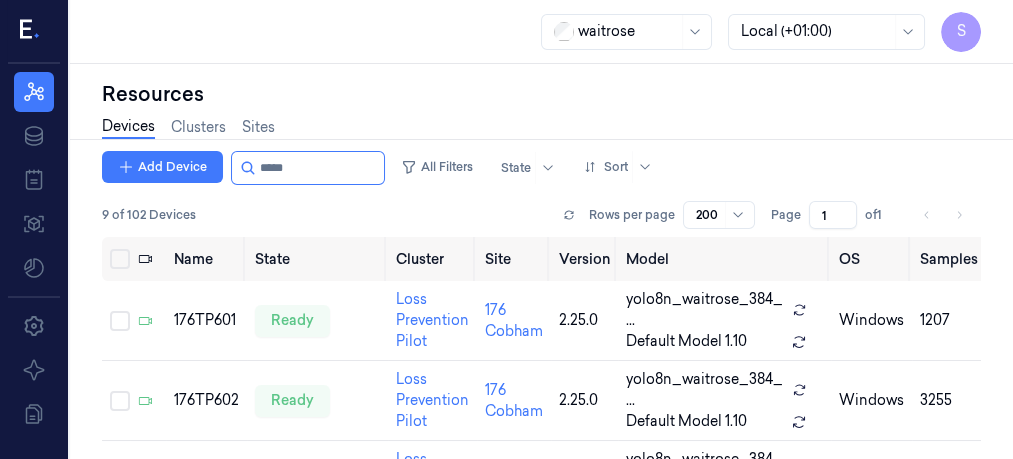 type on "*****" 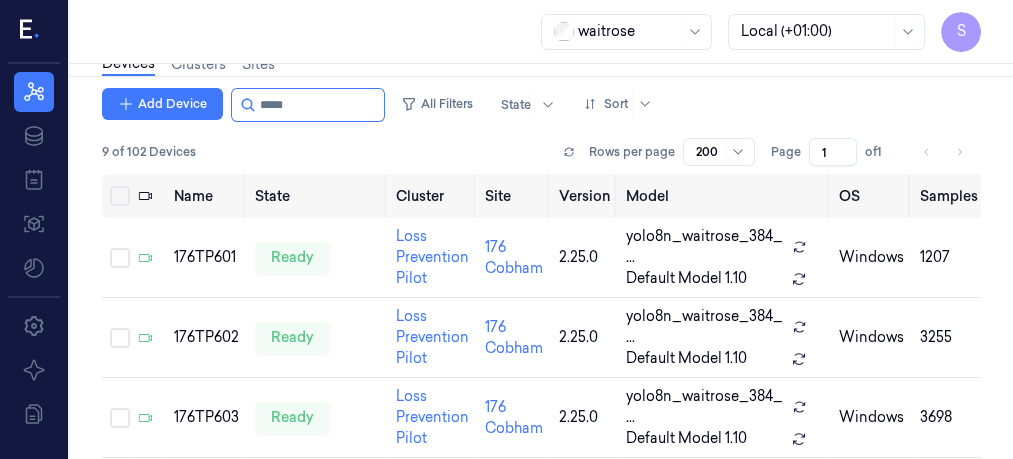scroll, scrollTop: 101, scrollLeft: 0, axis: vertical 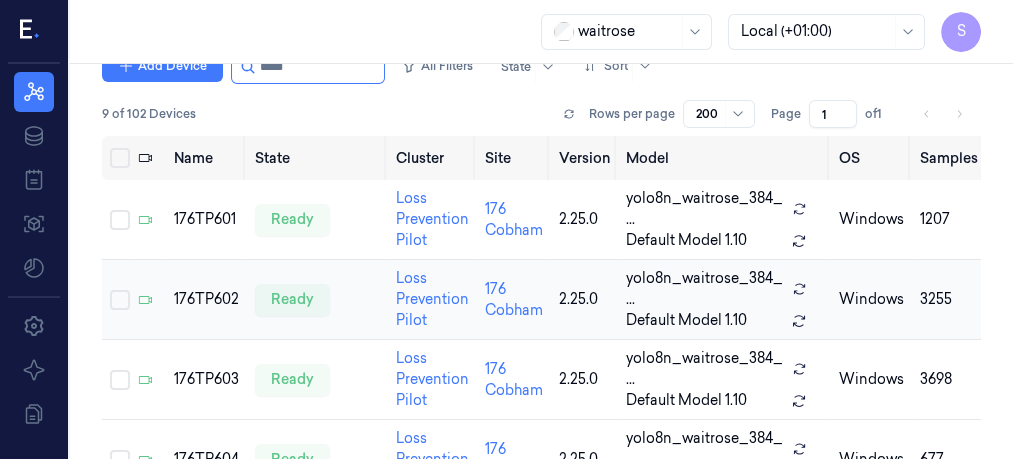 click on "176TP602" at bounding box center [206, 299] 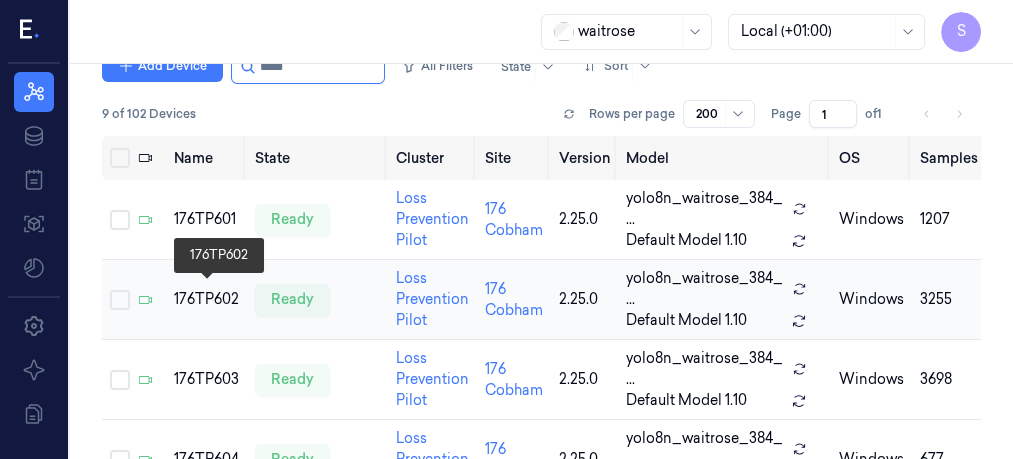 click on "176TP602" at bounding box center (206, 299) 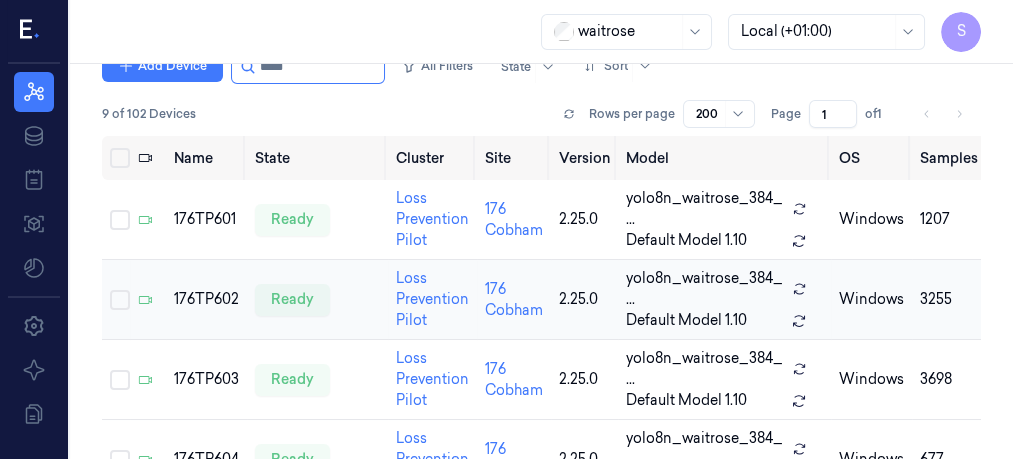 click on "Add Device All Filters State Sort" at bounding box center (541, 67) 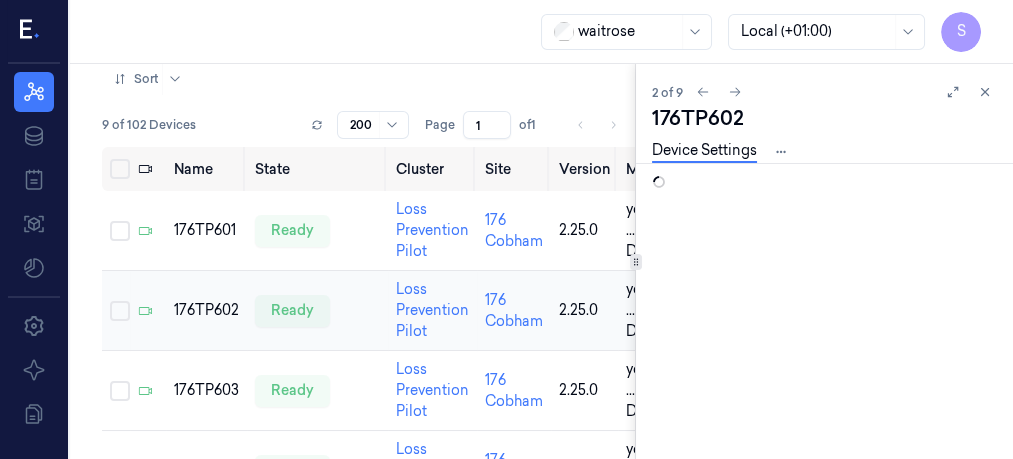 scroll, scrollTop: 171, scrollLeft: 0, axis: vertical 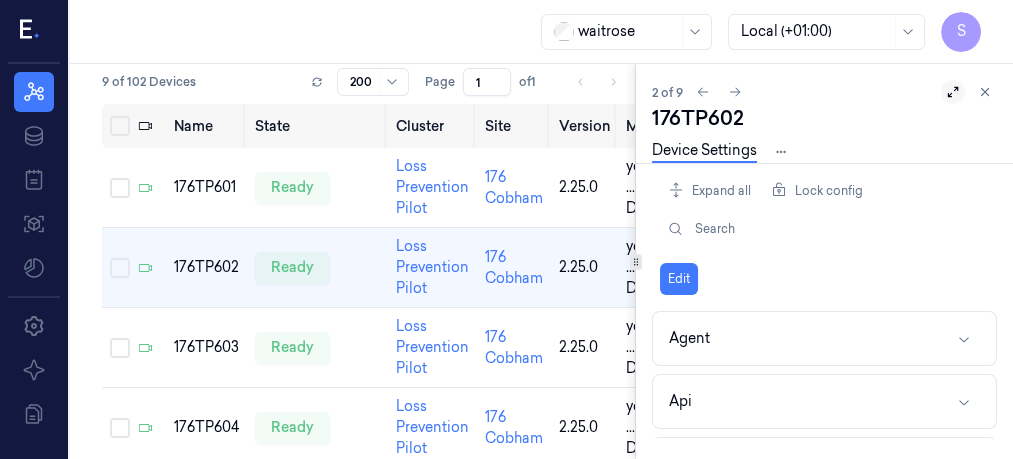 click 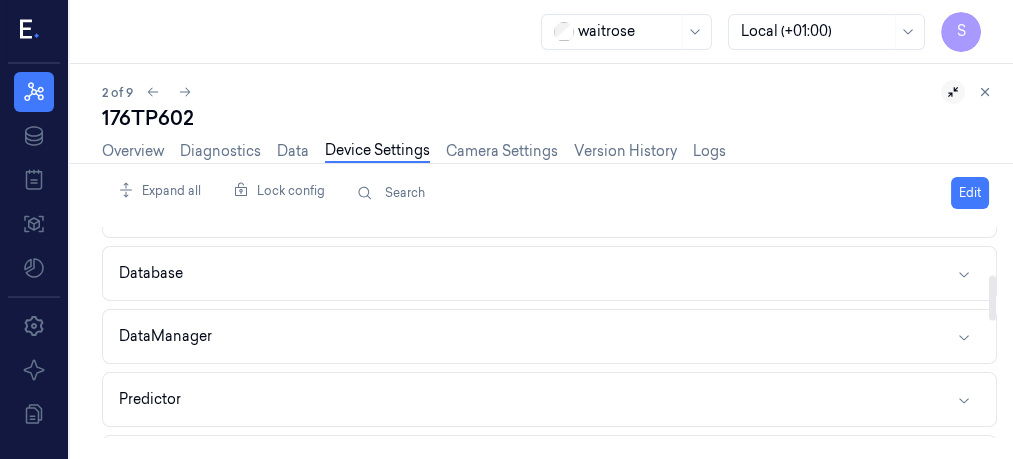 scroll, scrollTop: 236, scrollLeft: 0, axis: vertical 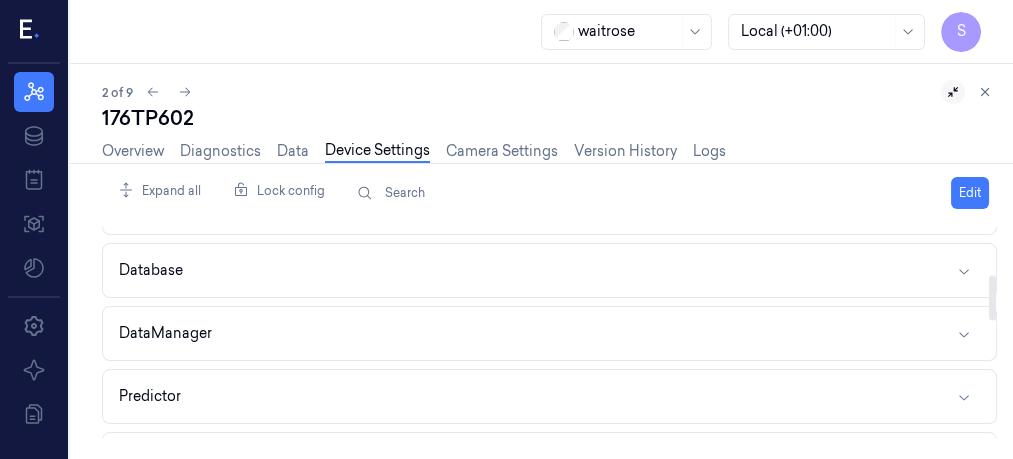 drag, startPoint x: 990, startPoint y: 252, endPoint x: 990, endPoint y: 302, distance: 50 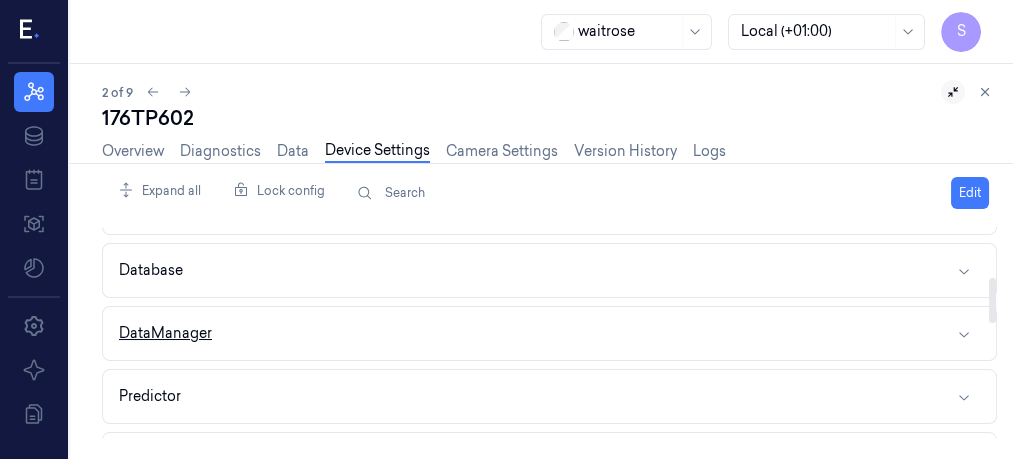 click 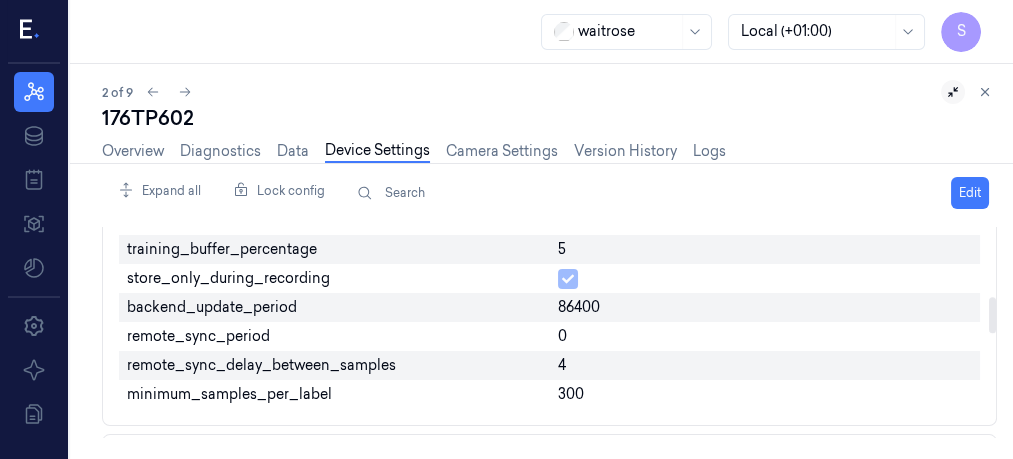 scroll, scrollTop: 434, scrollLeft: 0, axis: vertical 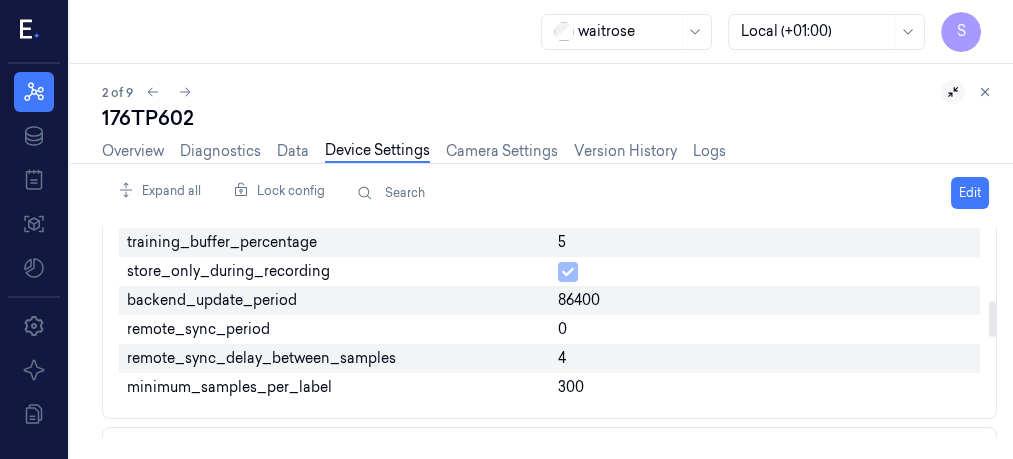 drag, startPoint x: 991, startPoint y: 289, endPoint x: 994, endPoint y: 323, distance: 34.132095 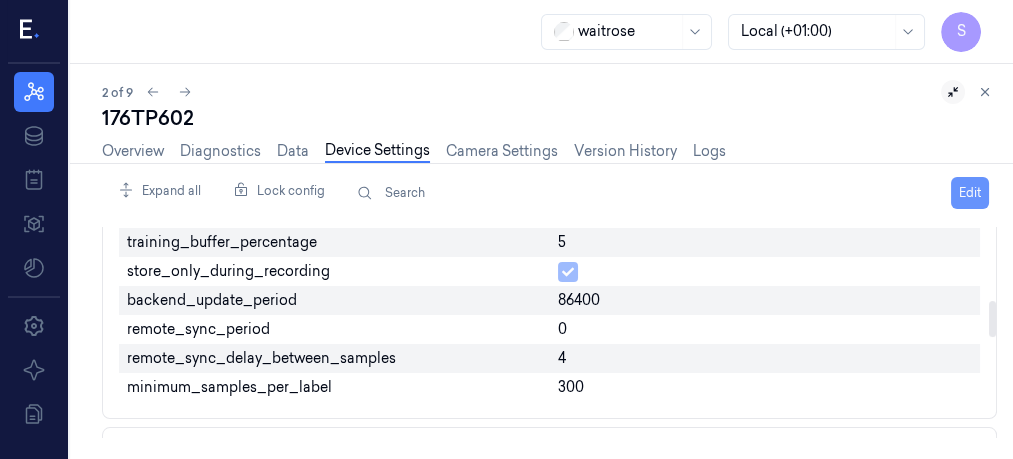 click on "Edit" at bounding box center [970, 193] 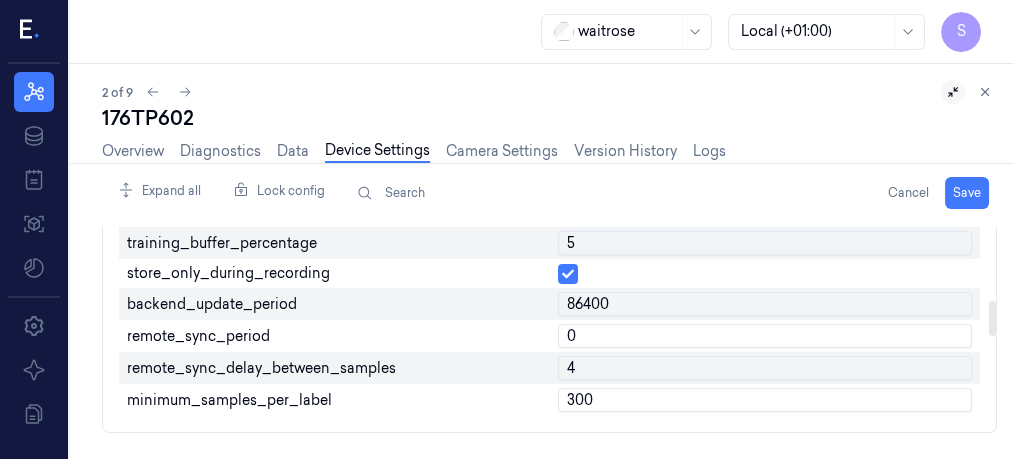 click on "0" at bounding box center [765, 336] 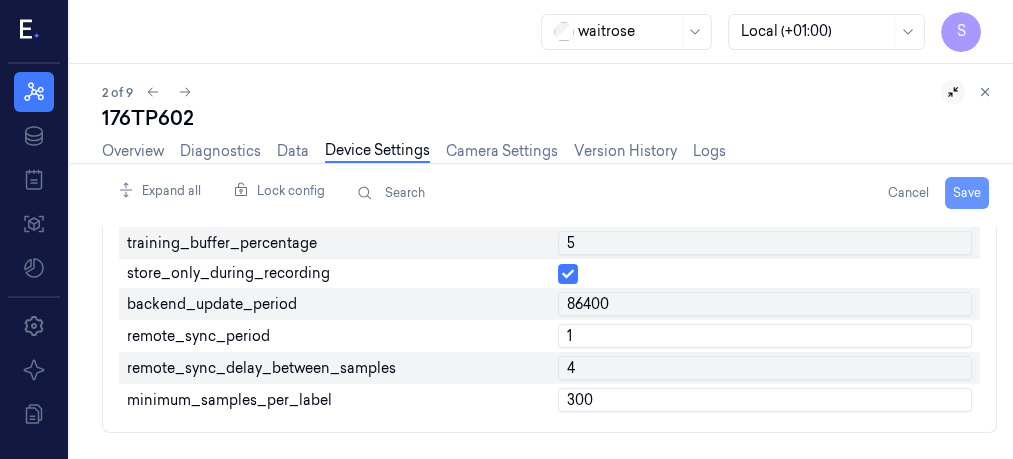 type on "1" 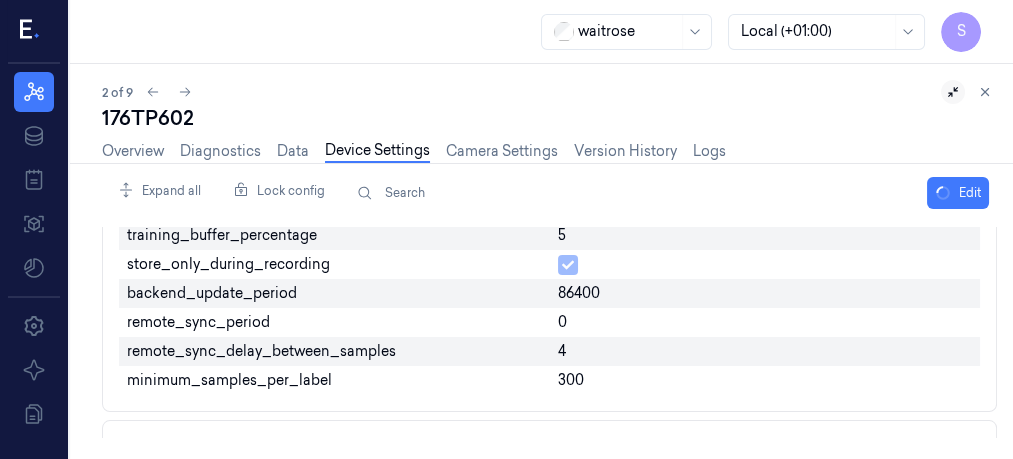scroll, scrollTop: 434, scrollLeft: 0, axis: vertical 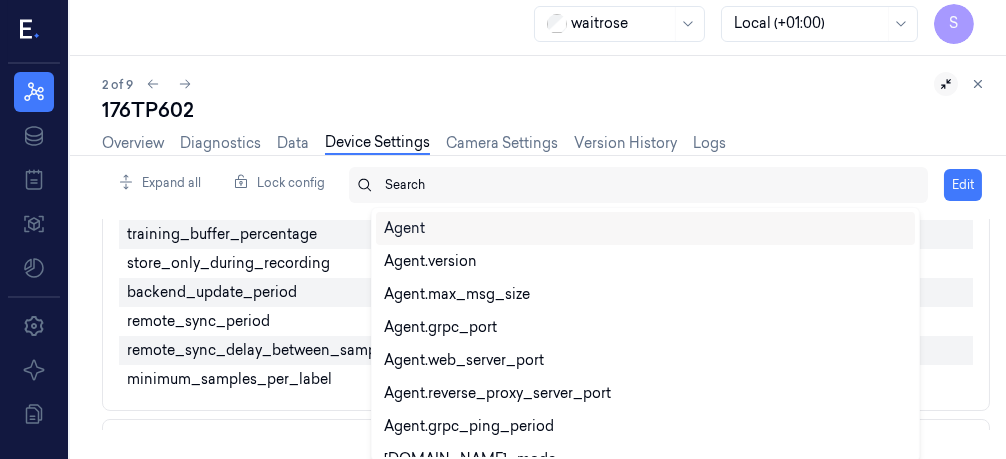 click on "Search" at bounding box center (646, 185) 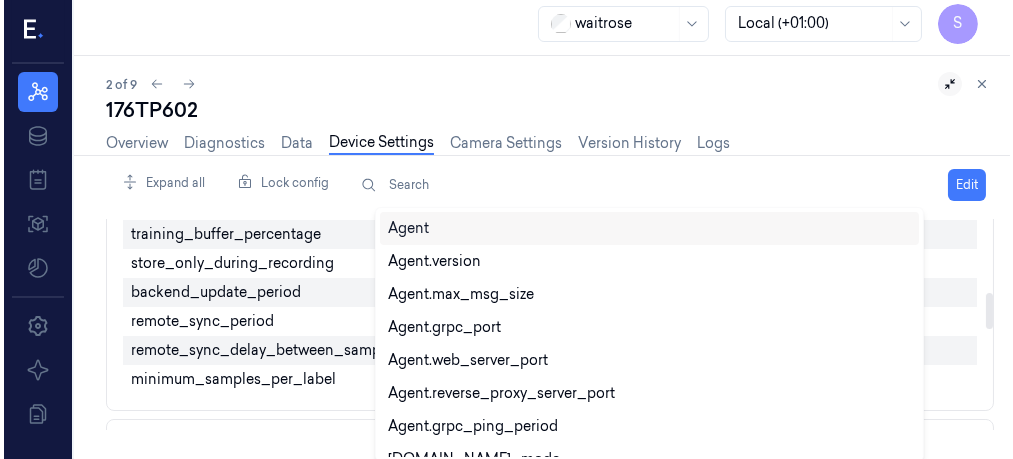 scroll, scrollTop: 0, scrollLeft: 0, axis: both 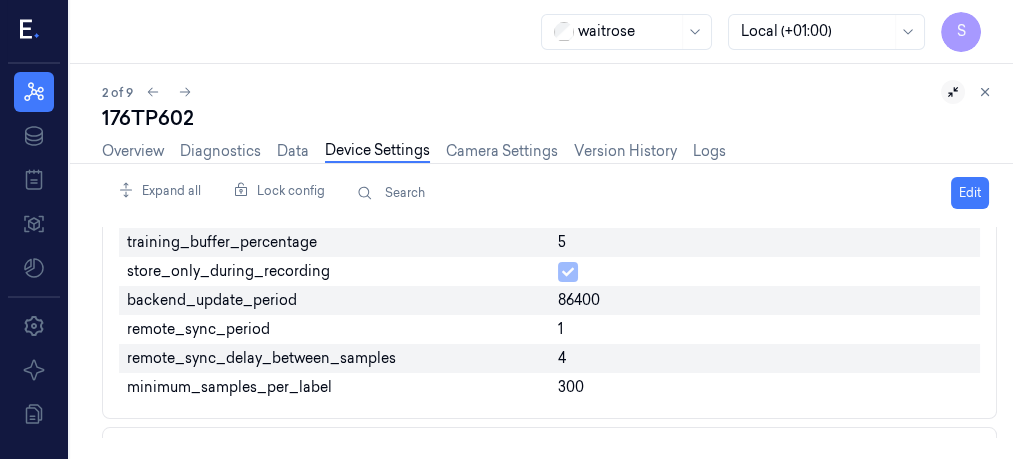 click on "176TP602 Overview Diagnostics Data Device Settings Camera Settings Version History Logs" at bounding box center (549, 139) 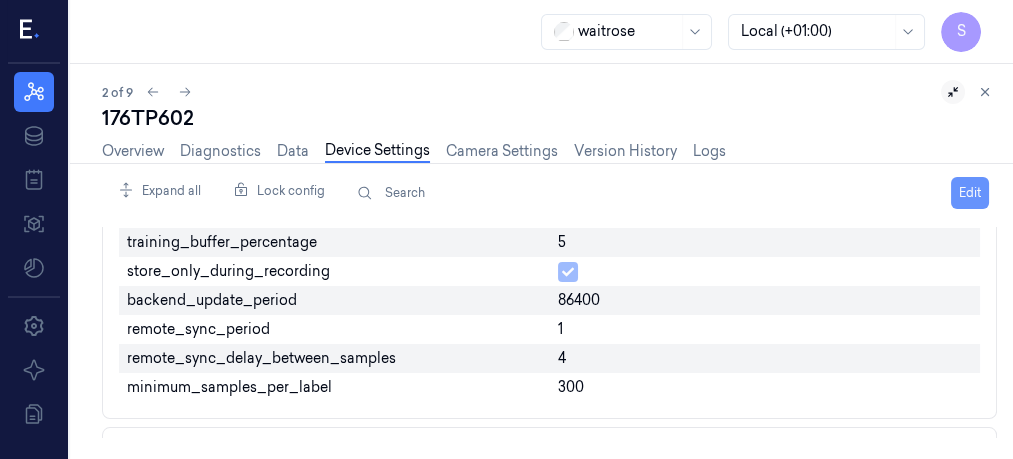 click on "Edit" at bounding box center (970, 193) 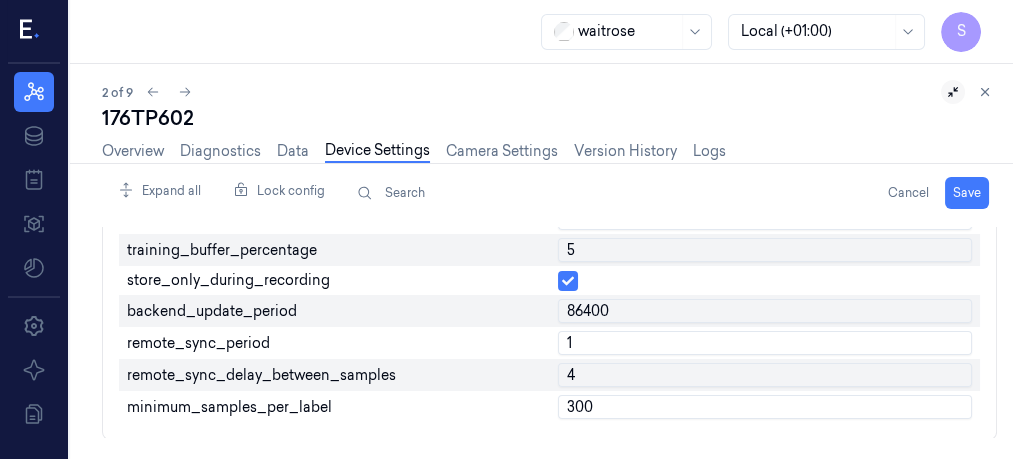 scroll, scrollTop: 441, scrollLeft: 0, axis: vertical 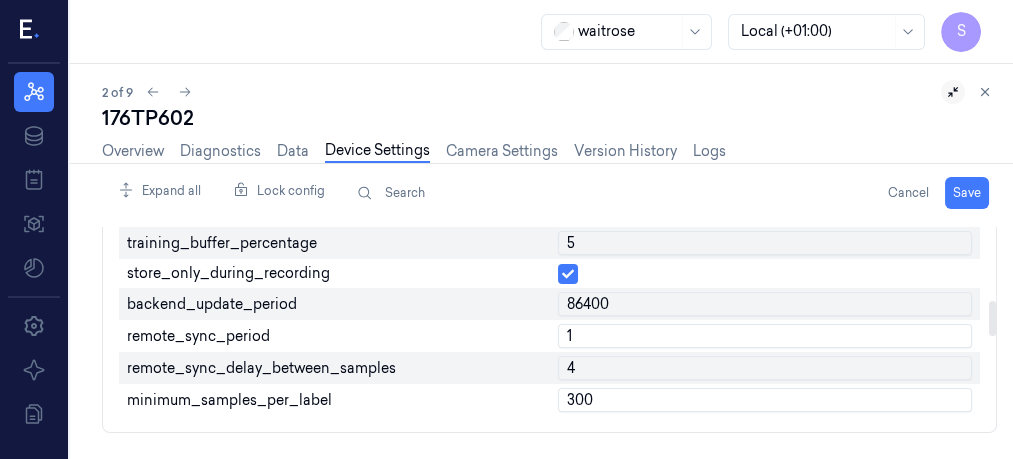 click on "1" at bounding box center (765, 336) 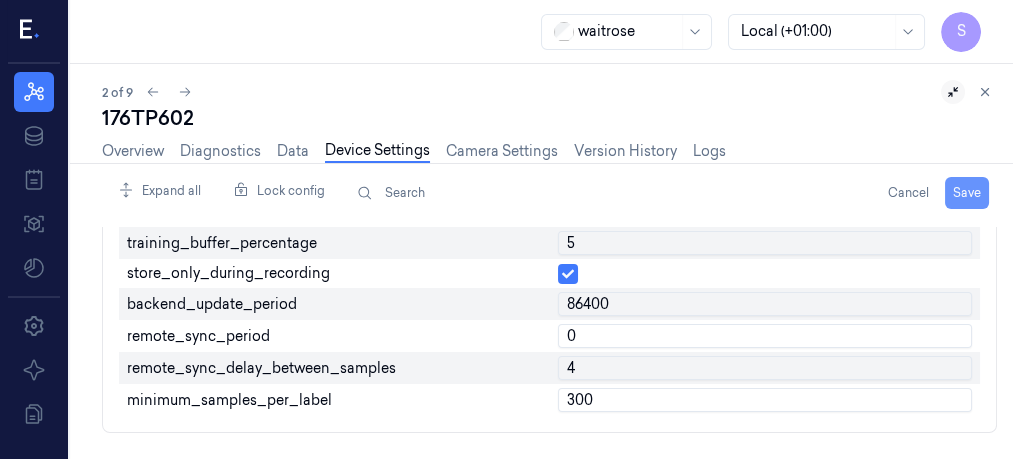 type on "0" 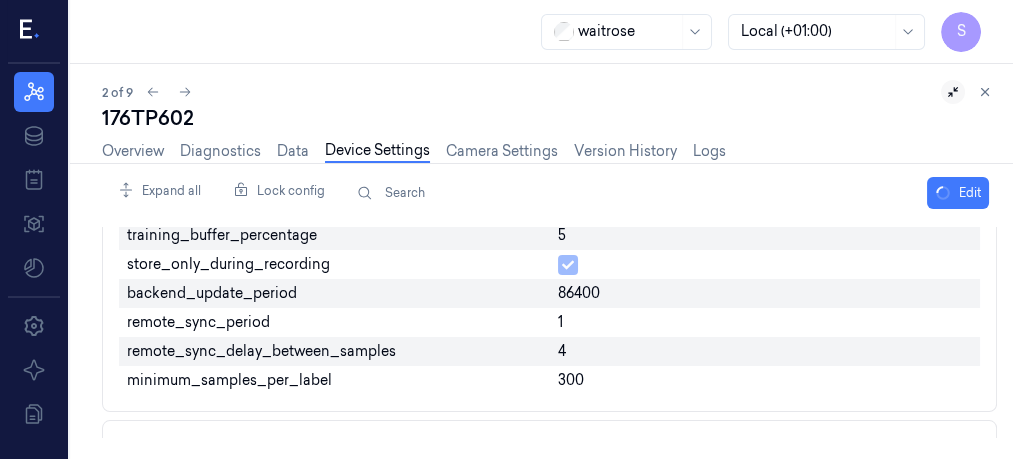 scroll, scrollTop: 434, scrollLeft: 0, axis: vertical 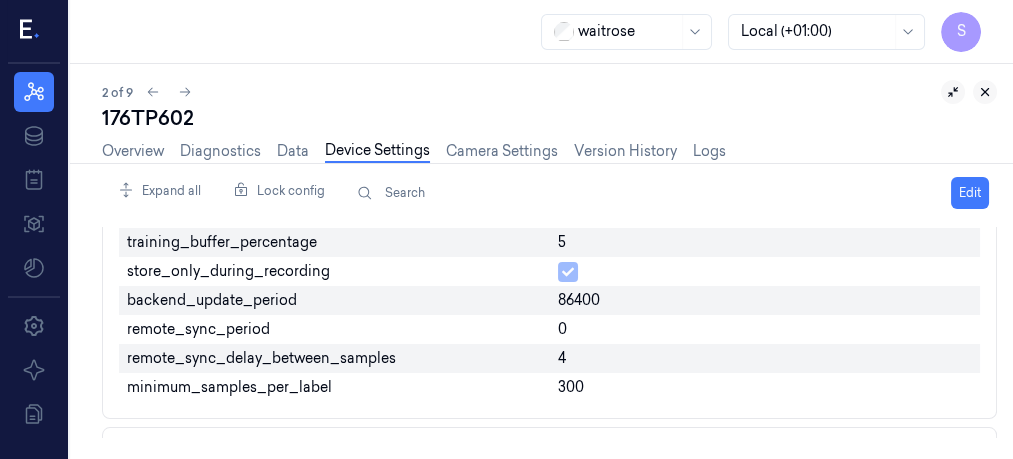 click 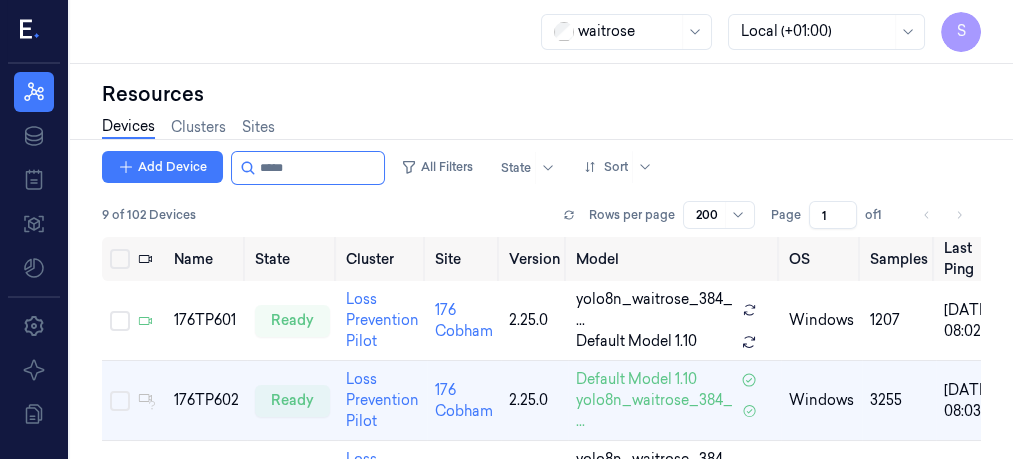 scroll, scrollTop: 0, scrollLeft: 0, axis: both 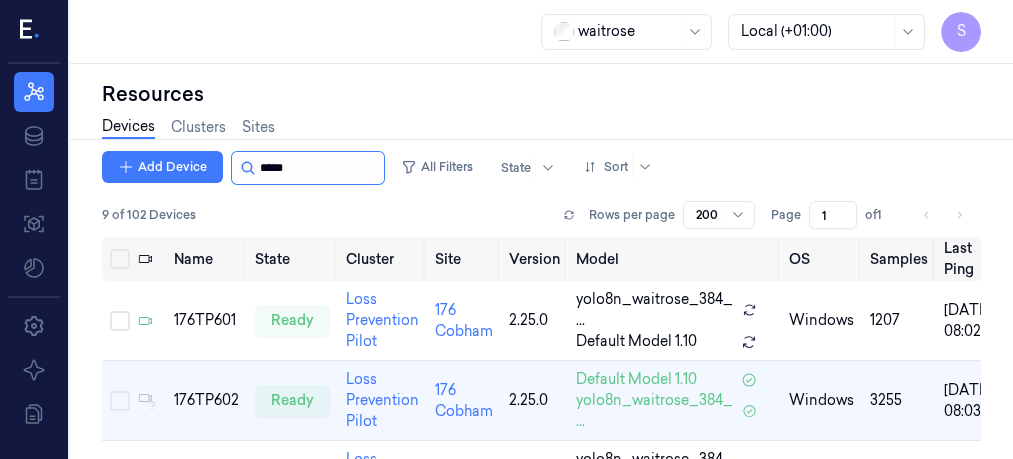 click at bounding box center [320, 168] 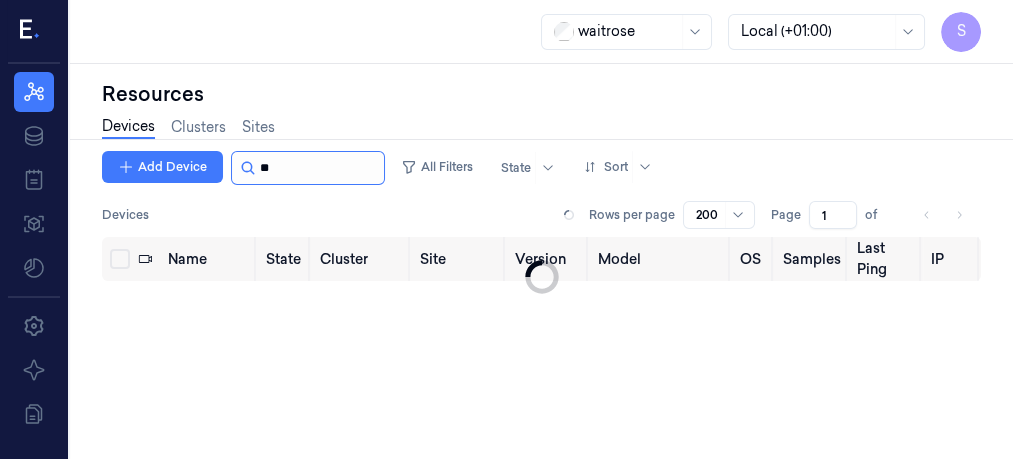 type on "*" 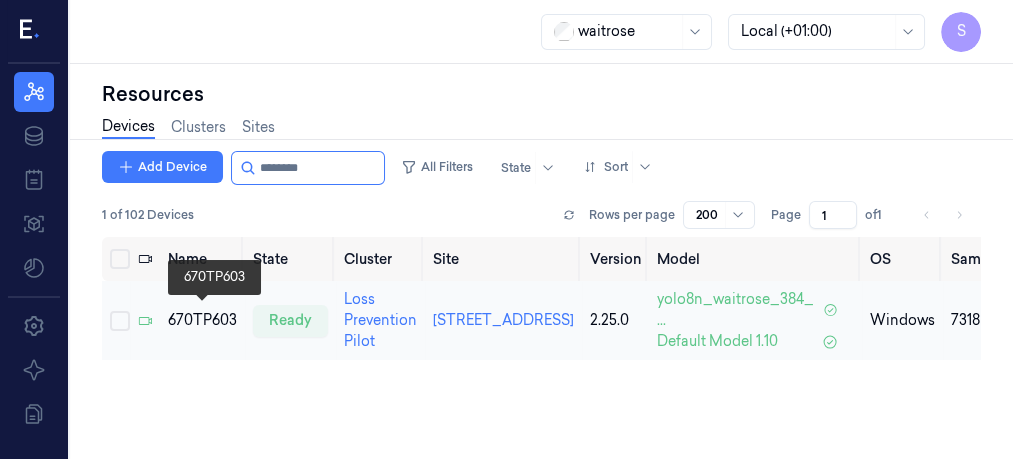 type on "********" 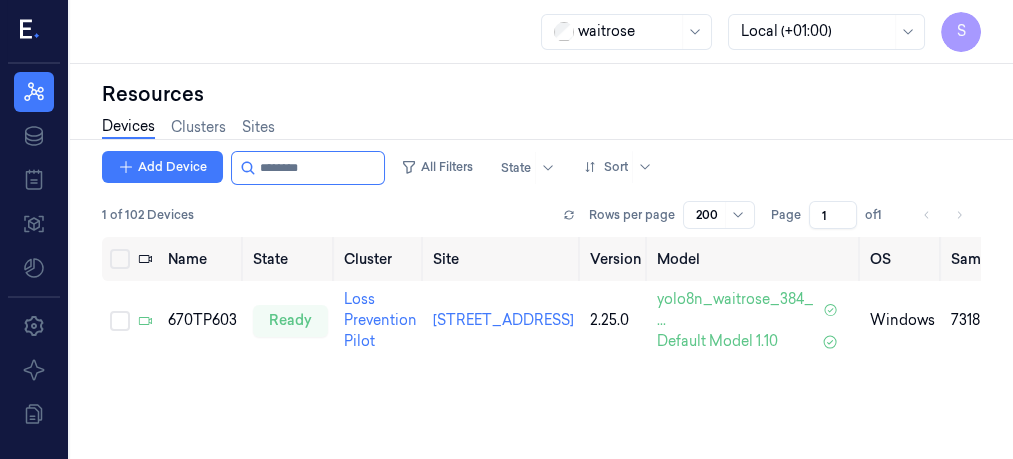 scroll, scrollTop: 0, scrollLeft: 0, axis: both 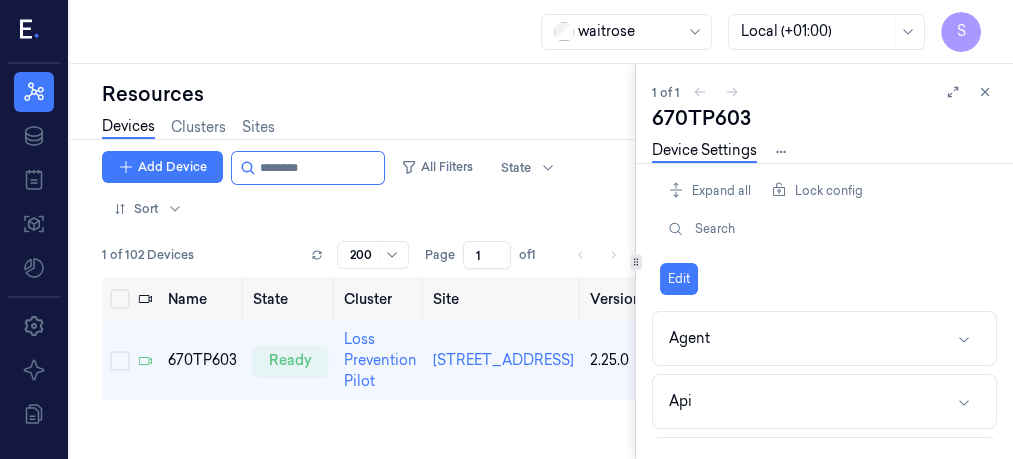 click on "Expand all Lock config Search Edit Agent Api Analytics VideoStream Database DataManager Predictor NonScanDetector OnScreenApp DeviceManager Logger Training VideoRecording Publish Webhooks Mqtt" at bounding box center (824, 306) 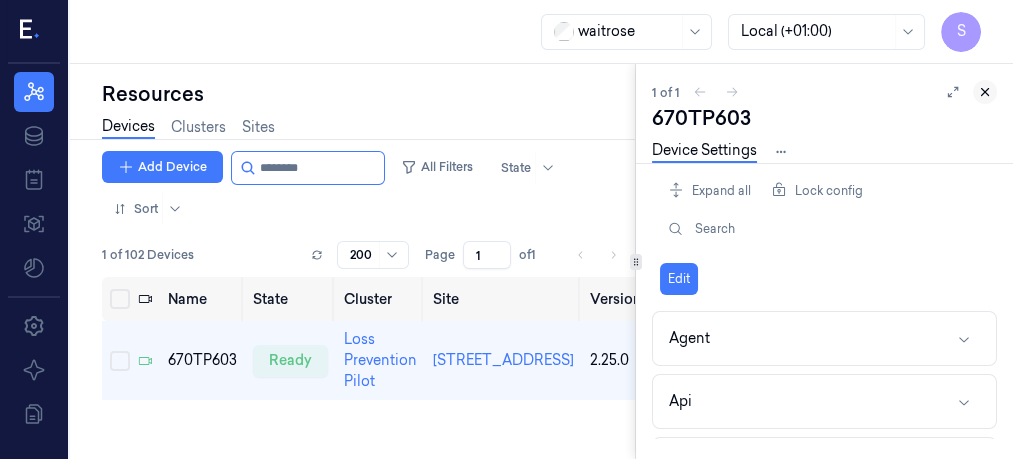 click 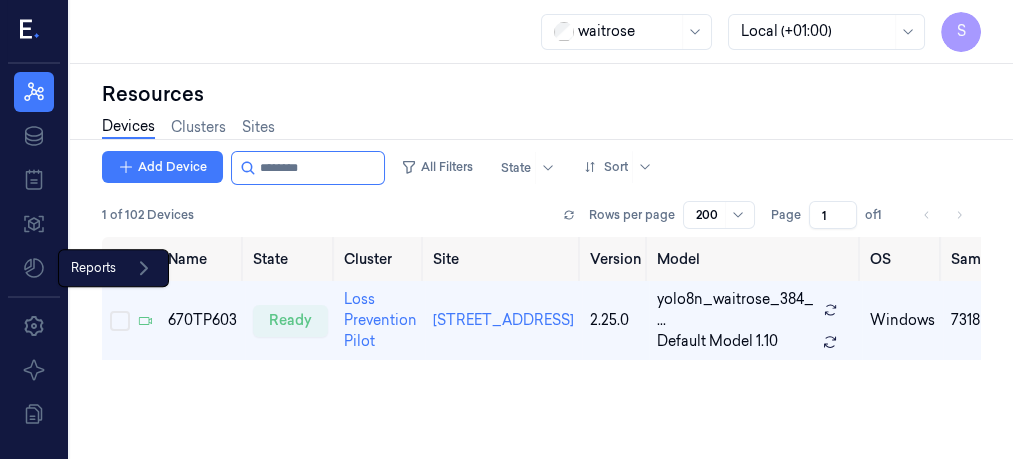 click 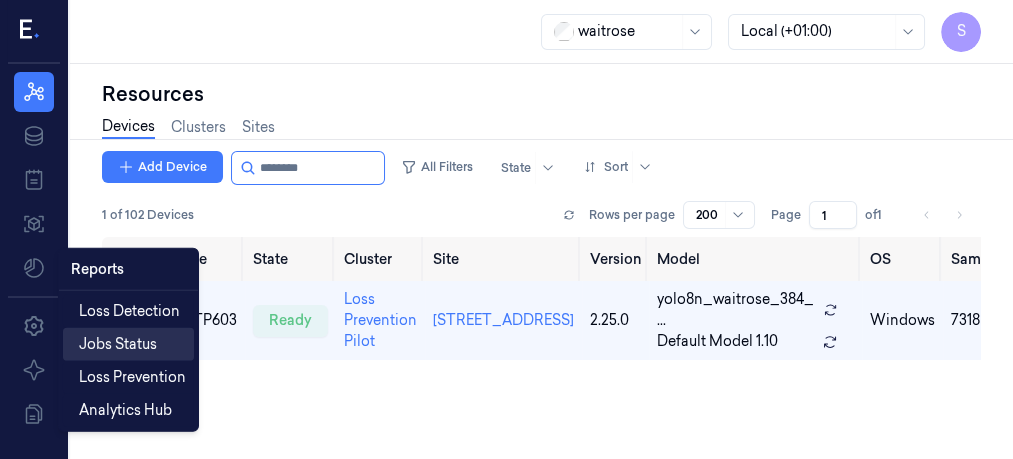 click on "Jobs Status" at bounding box center [118, 344] 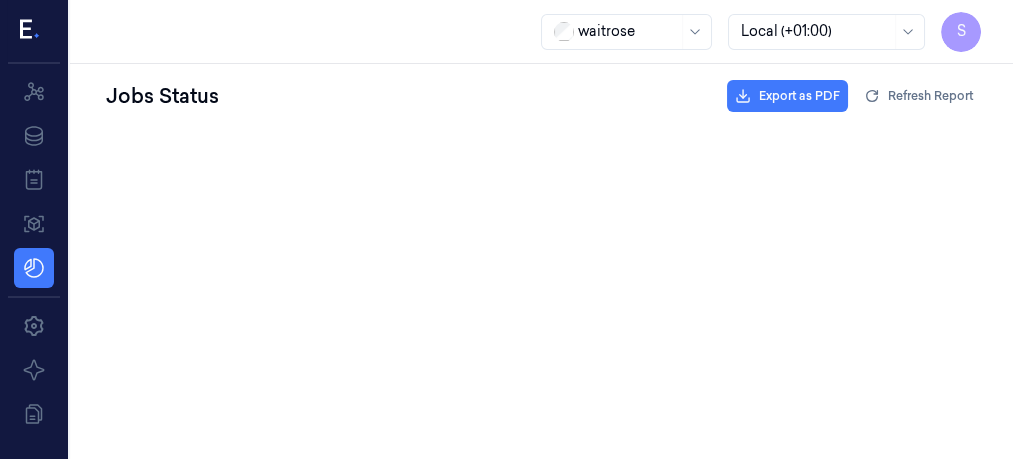 scroll, scrollTop: 0, scrollLeft: 0, axis: both 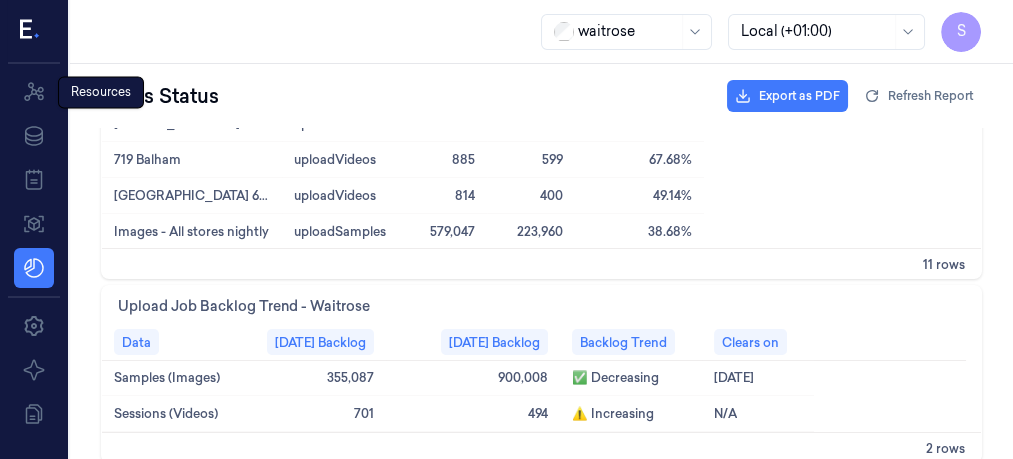click on "Resources Resources" at bounding box center [101, 92] 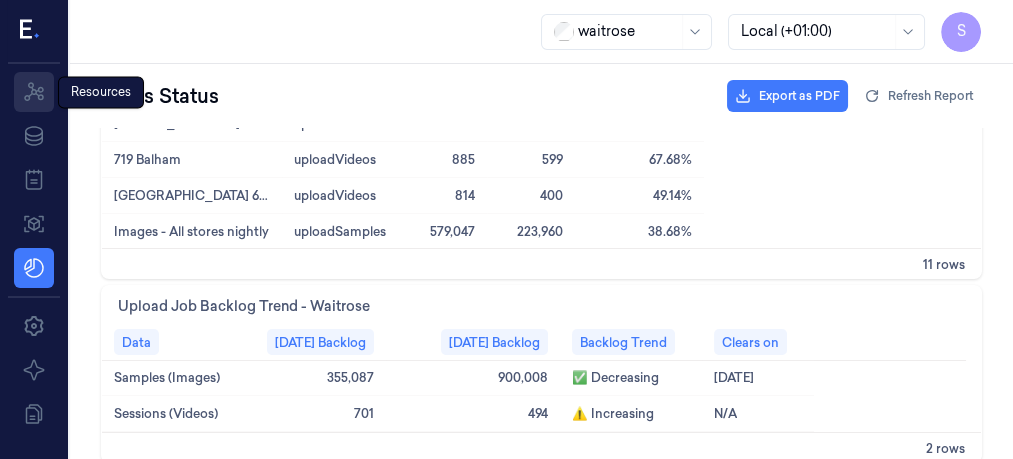 click 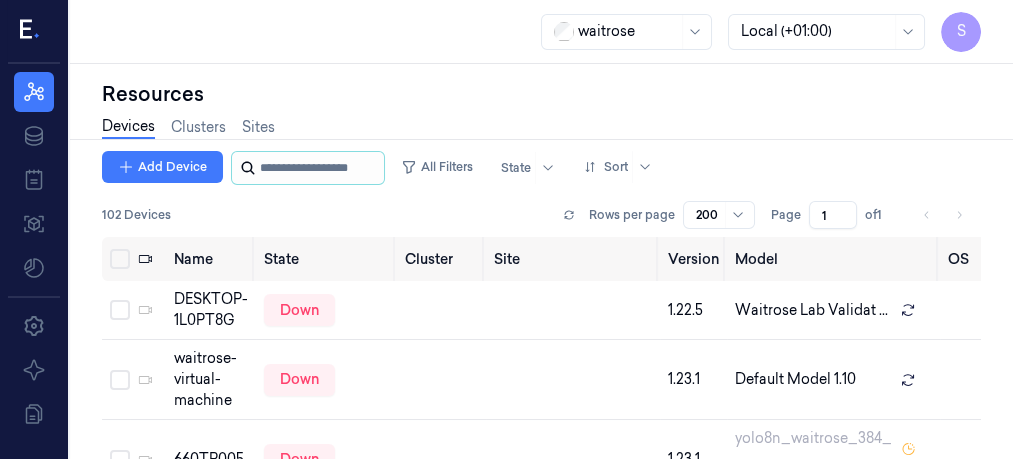 click at bounding box center [320, 168] 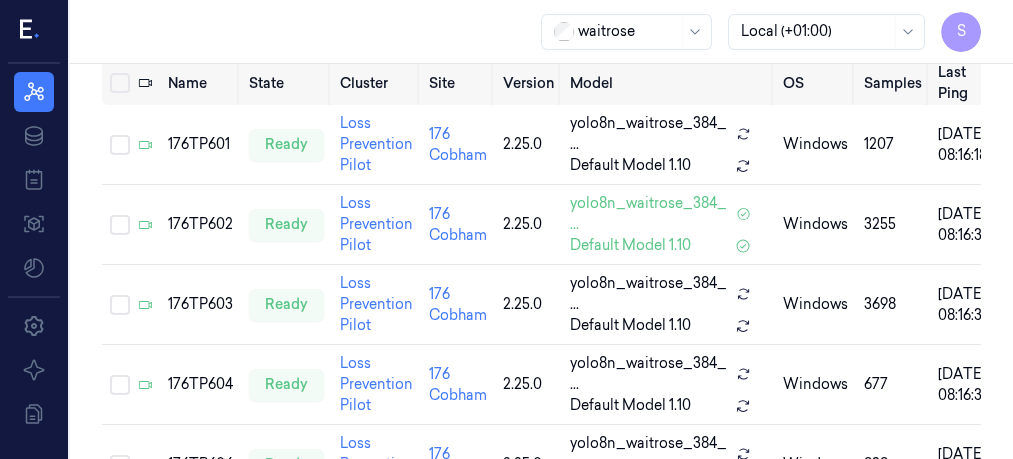 scroll, scrollTop: 0, scrollLeft: 0, axis: both 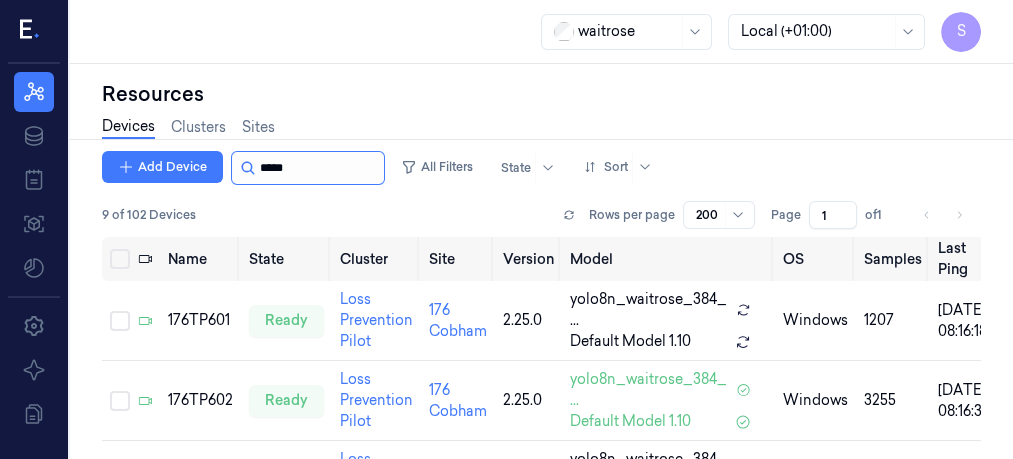 click at bounding box center (320, 168) 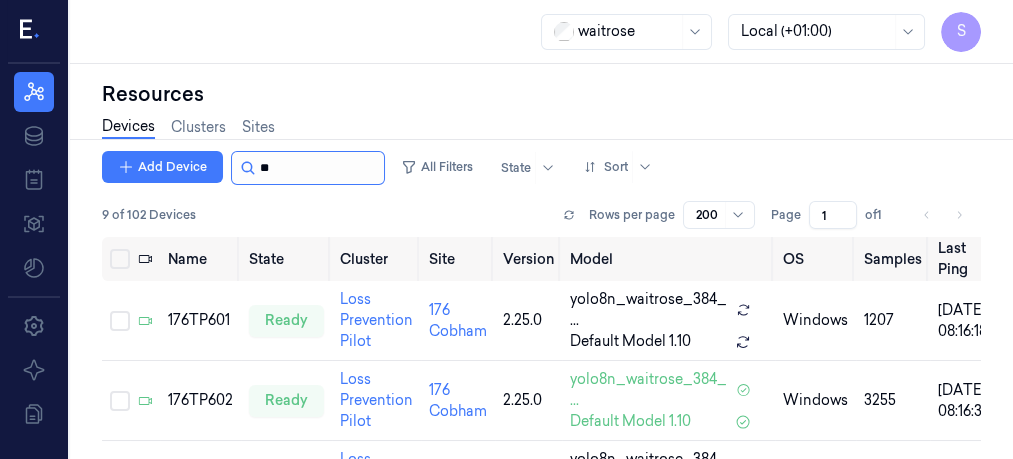 type on "*" 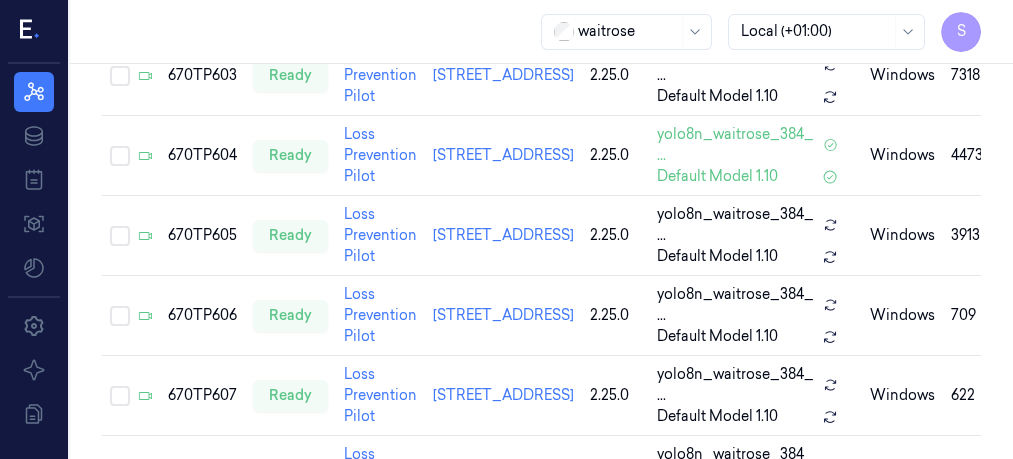 scroll, scrollTop: 0, scrollLeft: 0, axis: both 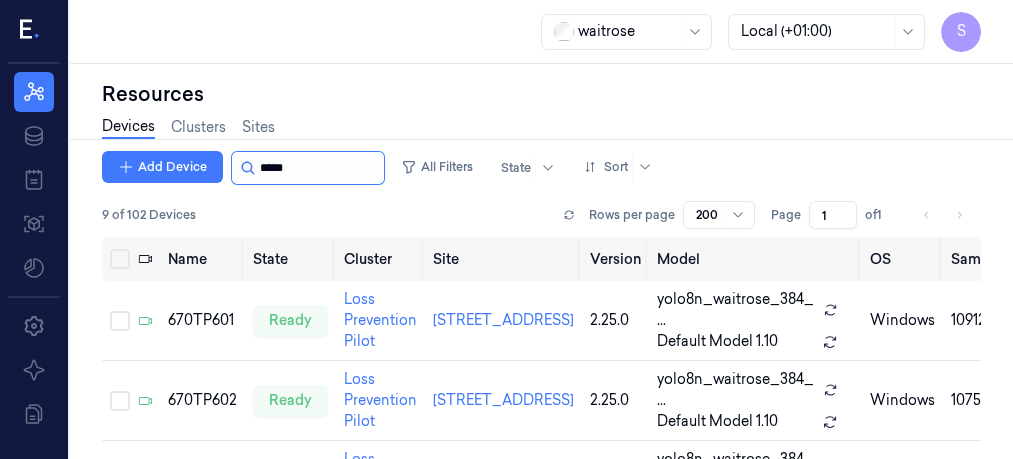 click at bounding box center (320, 168) 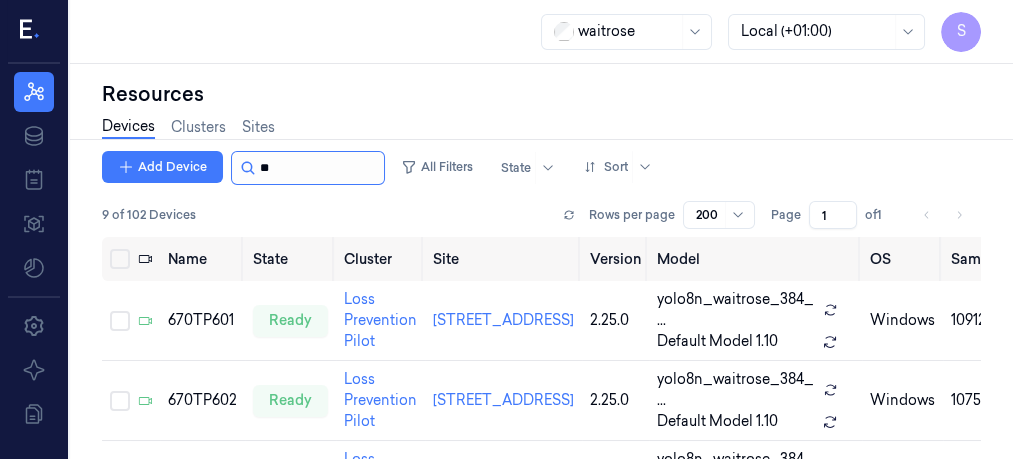 type on "*" 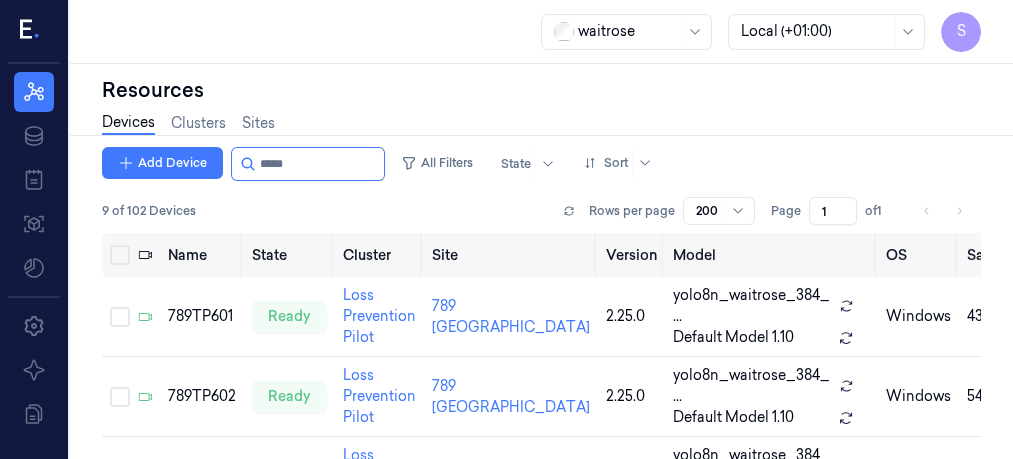 scroll, scrollTop: 0, scrollLeft: 0, axis: both 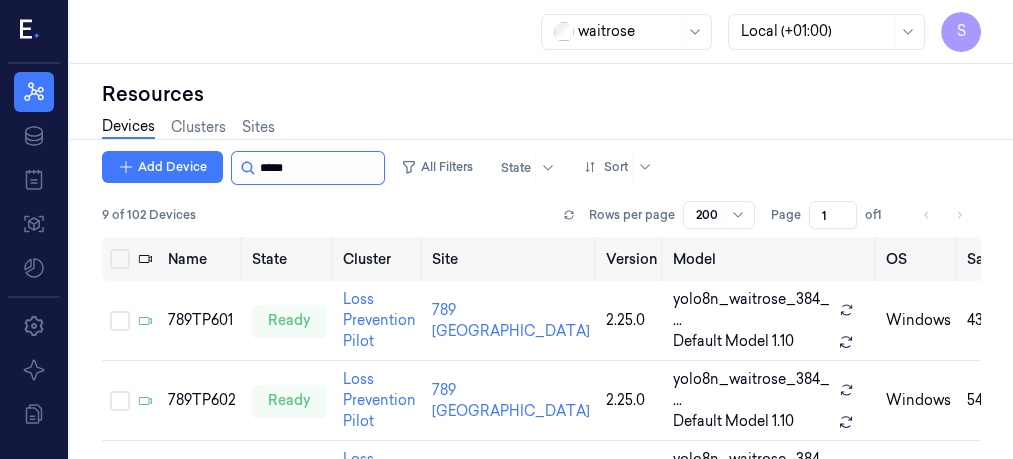 click at bounding box center [320, 168] 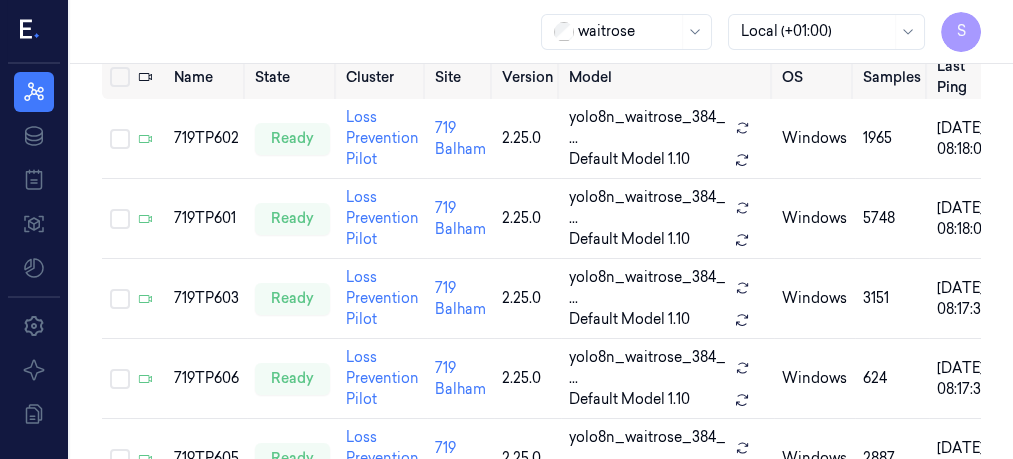 scroll, scrollTop: 0, scrollLeft: 0, axis: both 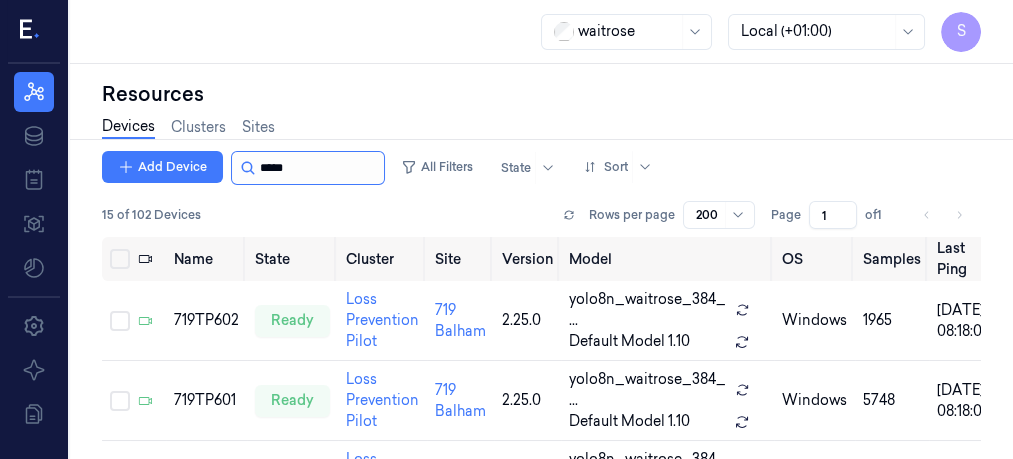 click at bounding box center [320, 168] 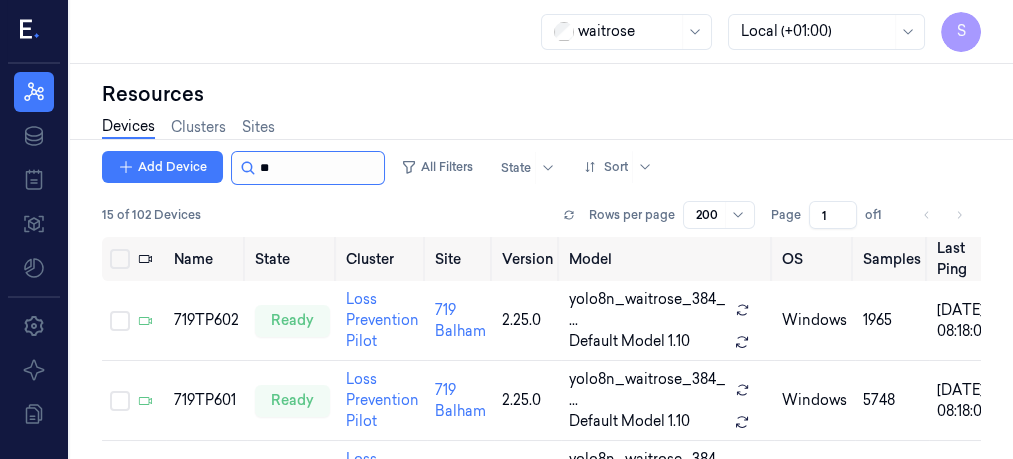 type on "*" 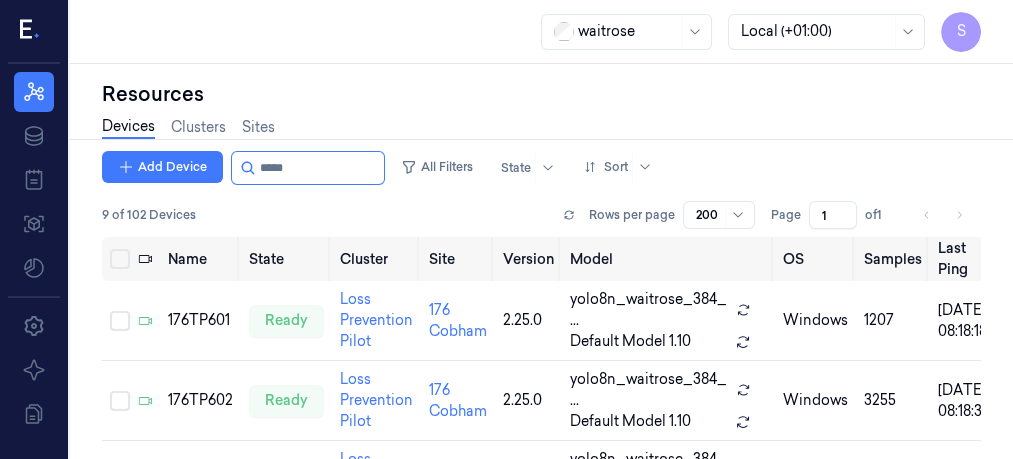 type on "*****" 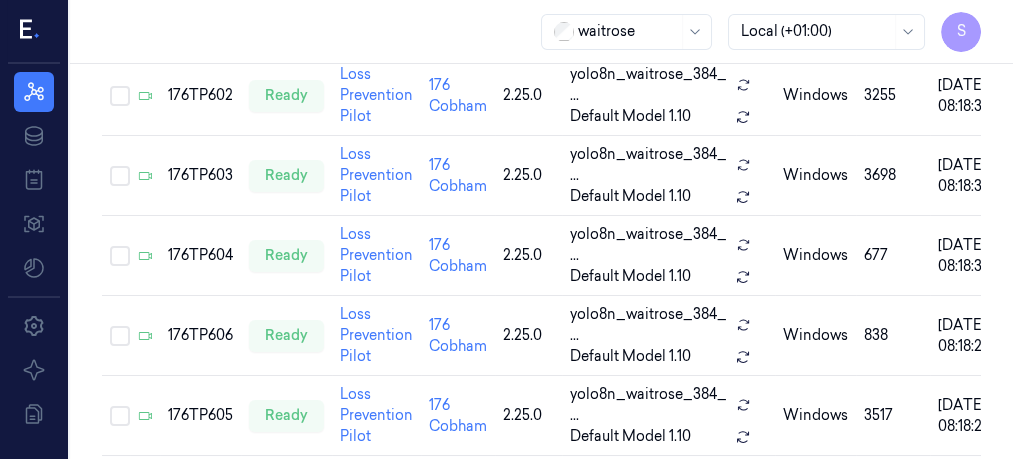 scroll, scrollTop: 315, scrollLeft: 0, axis: vertical 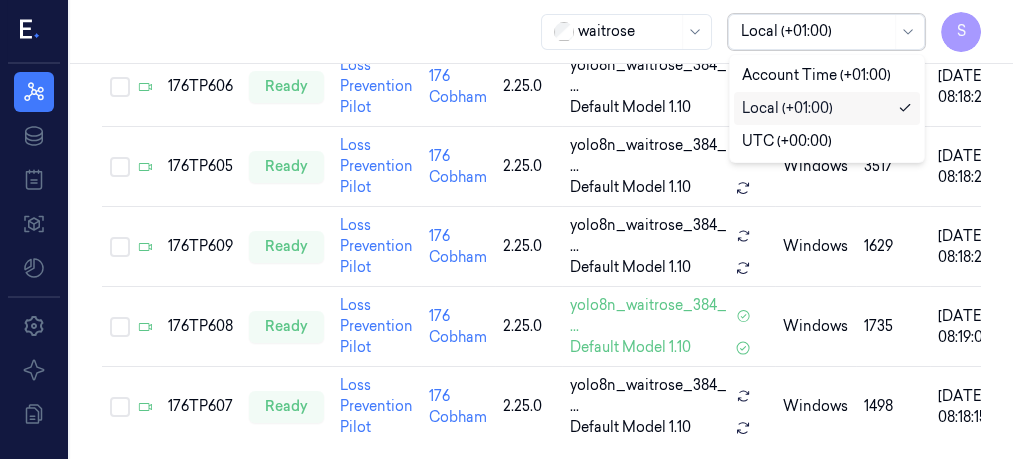 click at bounding box center (816, 31) 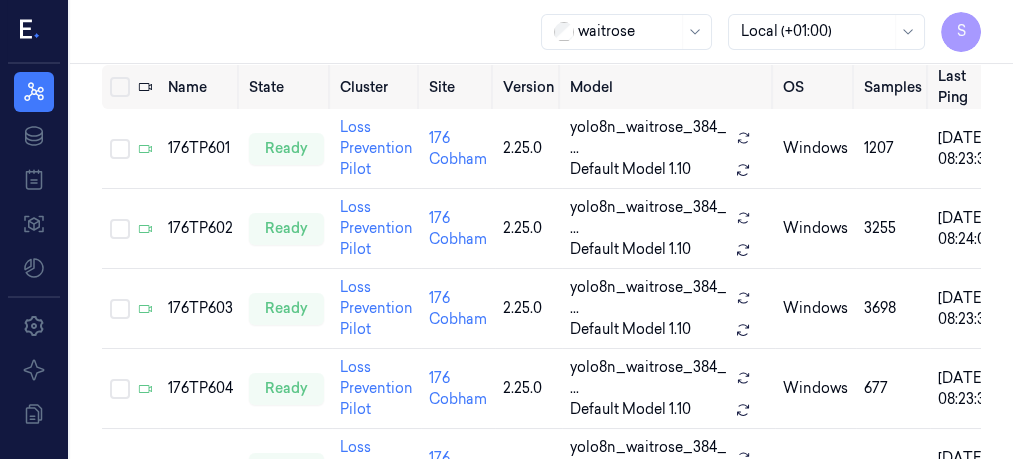 scroll, scrollTop: 0, scrollLeft: 0, axis: both 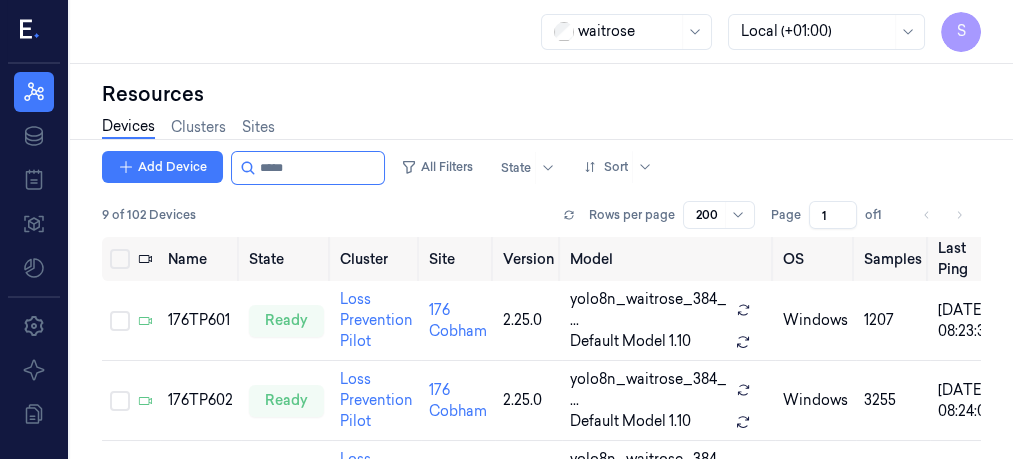 click on "Devices Clusters Sites" at bounding box center [541, 129] 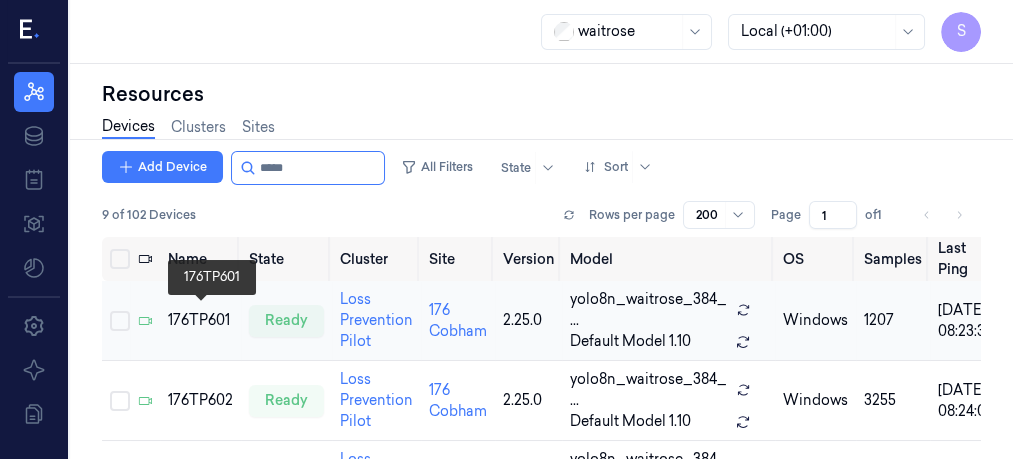 click on "176TP601" at bounding box center [200, 320] 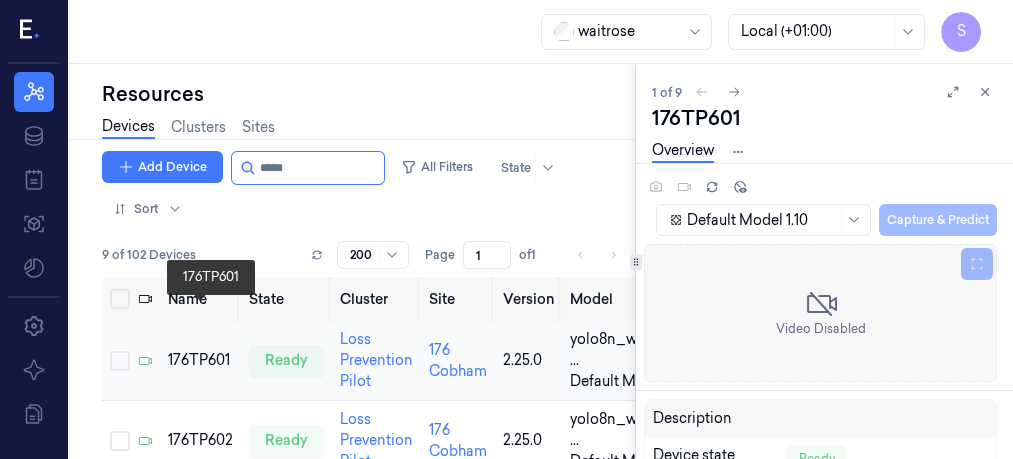 scroll, scrollTop: 0, scrollLeft: 0, axis: both 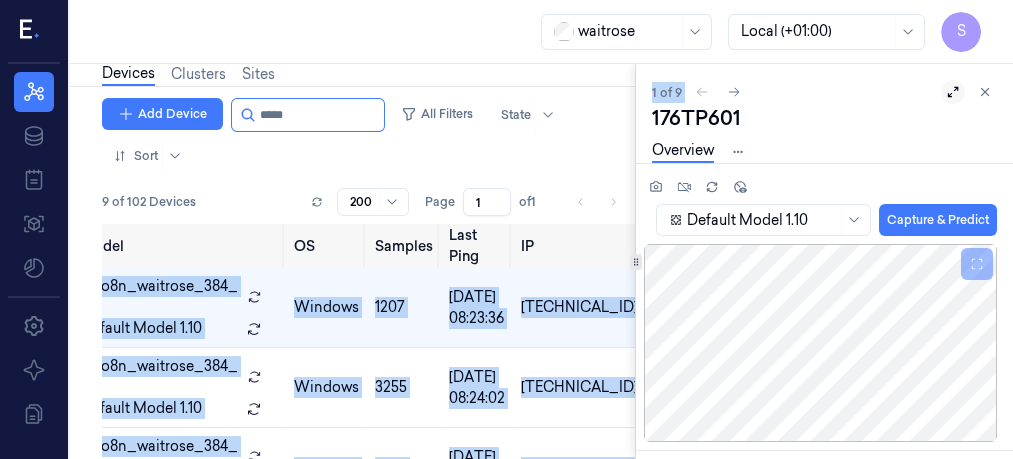drag, startPoint x: 200, startPoint y: 306, endPoint x: 949, endPoint y: 91, distance: 779.2471 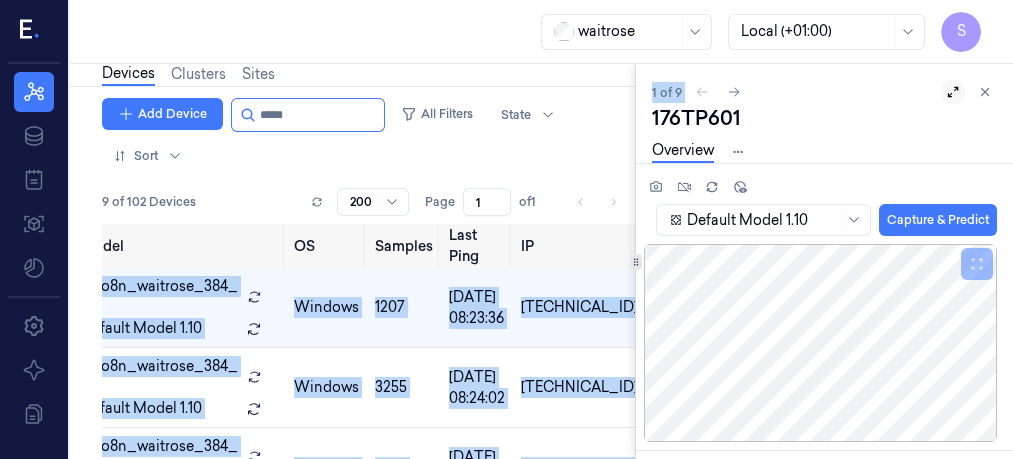 click on "Resources Devices Clusters Sites Add Device All Filters State Sort 9 of 102 Devices Rows per page 200 Page 1 of  1 Name State Cluster Site Version Model OS Samples Last Ping IP 176TP601 ready Loss Prevention Pilot 176 Cobham 2.25.0 yolo8n_waitrose_384_ ... Default Model 1.10 windows 1207 09/07/2025 08:23:36 10.223.155.76 176TP602 ready Loss Prevention Pilot 176 Cobham 2.25.0 yolo8n_waitrose_384_ ... Default Model 1.10 windows 3255 09/07/2025 08:24:02 10.223.155.5 176TP603 ready Loss Prevention Pilot 176 Cobham 2.25.0 yolo8n_waitrose_384_ ... Default Model 1.10 windows 3698 09/07/2025 08:23:33 10.223.155.7 176TP604 ready Loss Prevention Pilot 176 Cobham 2.25.0 yolo8n_waitrose_384_ ... Default Model 1.10 windows 677 09/07/2025 08:23:32 10.223.155.77 176TP606 ready Loss Prevention Pilot 176 Cobham 2.25.0 yolo8n_waitrose_384_ ... Default Model 1.10 windows 838 09/07/2025 08:24:20 10.223.155.78 176TP605 ready Loss Prevention Pilot 176 Cobham 2.25.0 yolo8n_waitrose_384_ ... Default Model 1.10 windows 3517 176TP609" at bounding box center (541, 261) 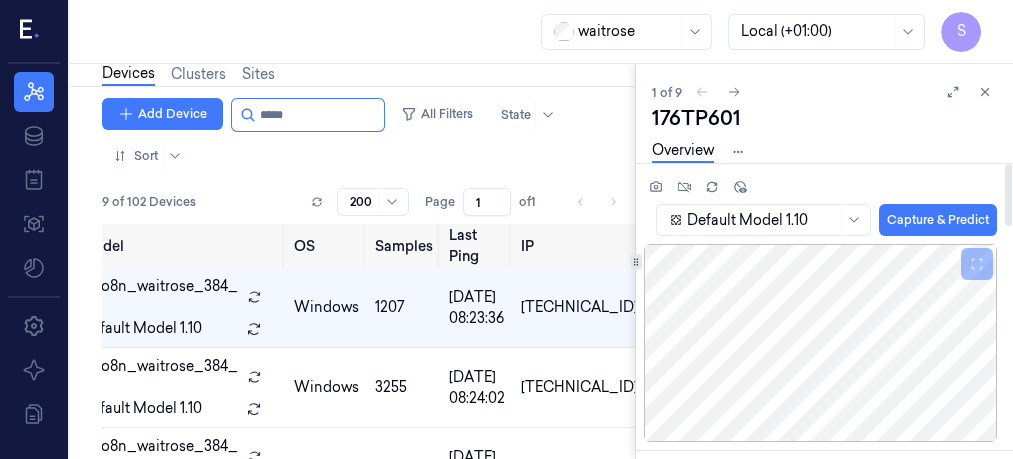 click on "Devices Clusters Sites" at bounding box center (368, 76) 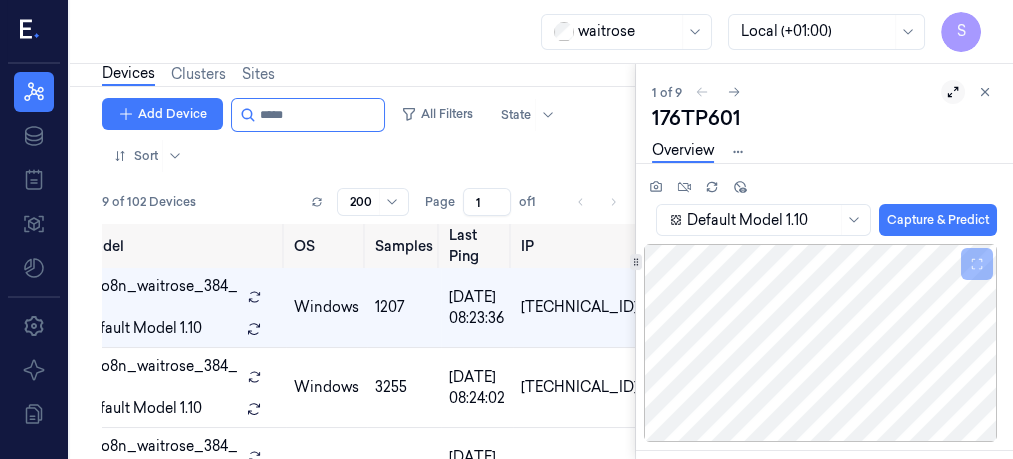 click 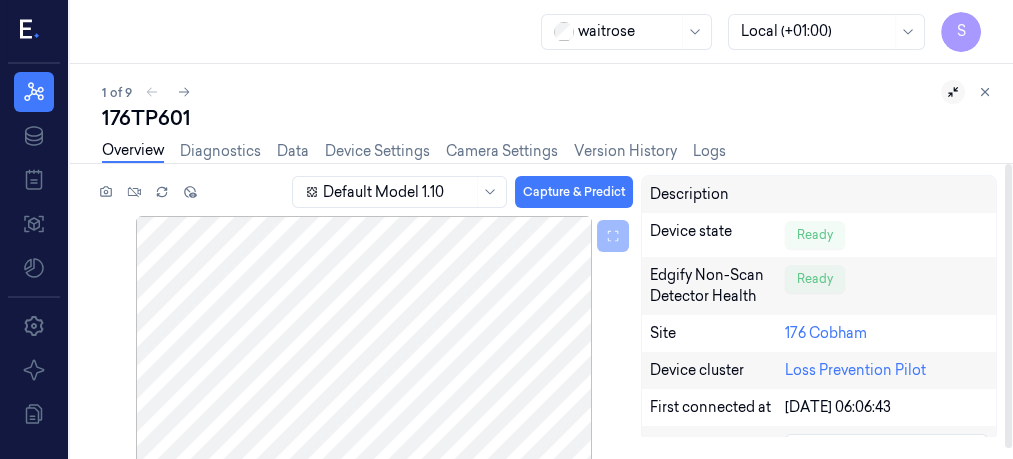 click at bounding box center [1008, 306] 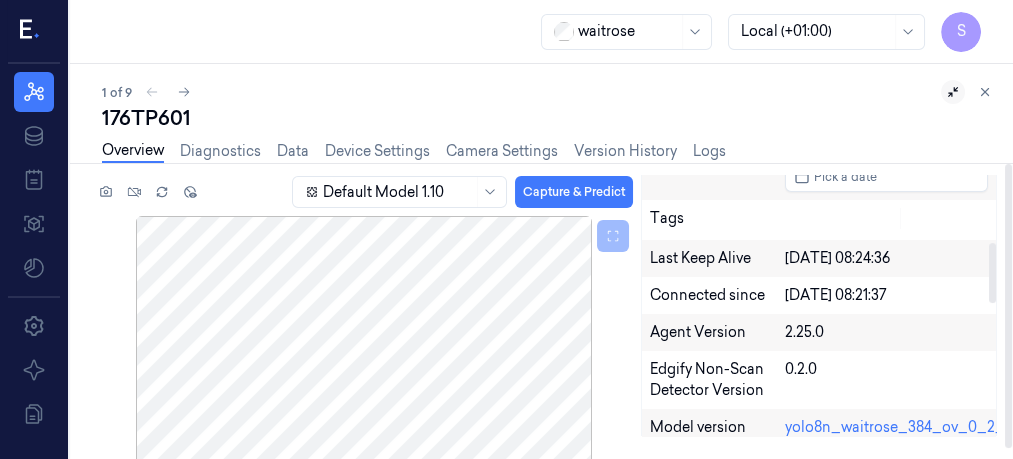 scroll, scrollTop: 292, scrollLeft: 0, axis: vertical 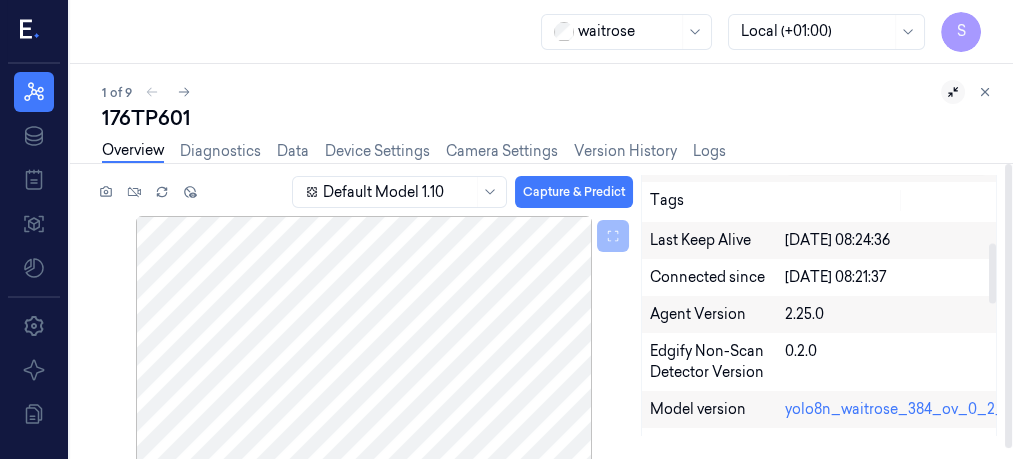 drag, startPoint x: 994, startPoint y: 197, endPoint x: 991, endPoint y: 264, distance: 67.06713 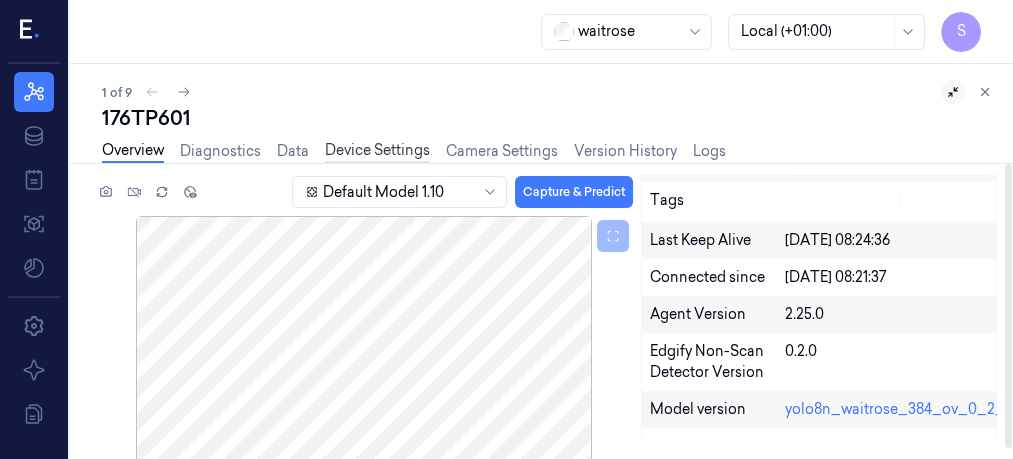 click on "Device Settings" at bounding box center (377, 151) 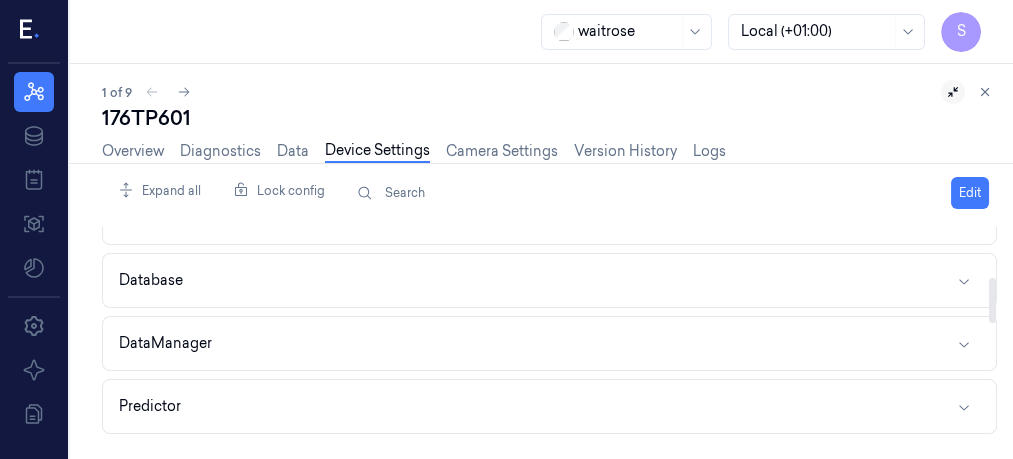 scroll, scrollTop: 249, scrollLeft: 0, axis: vertical 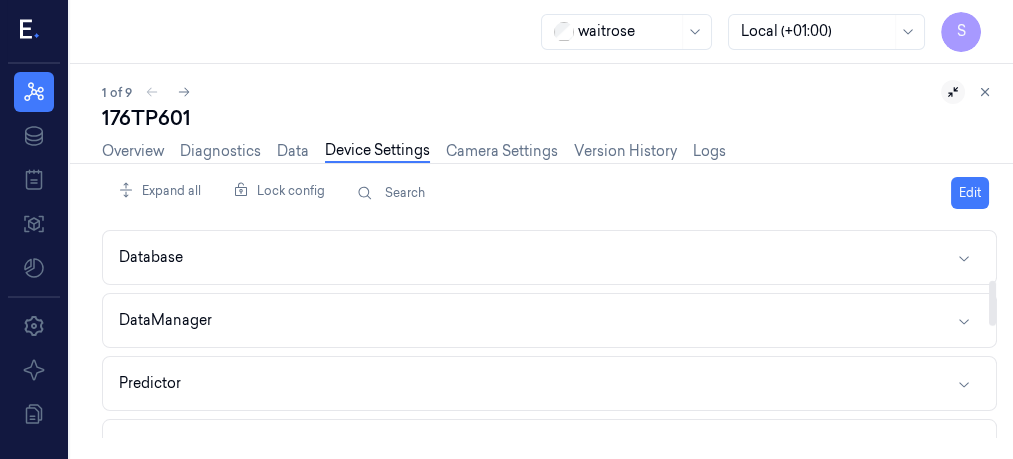 drag, startPoint x: 993, startPoint y: 252, endPoint x: 994, endPoint y: 305, distance: 53.009434 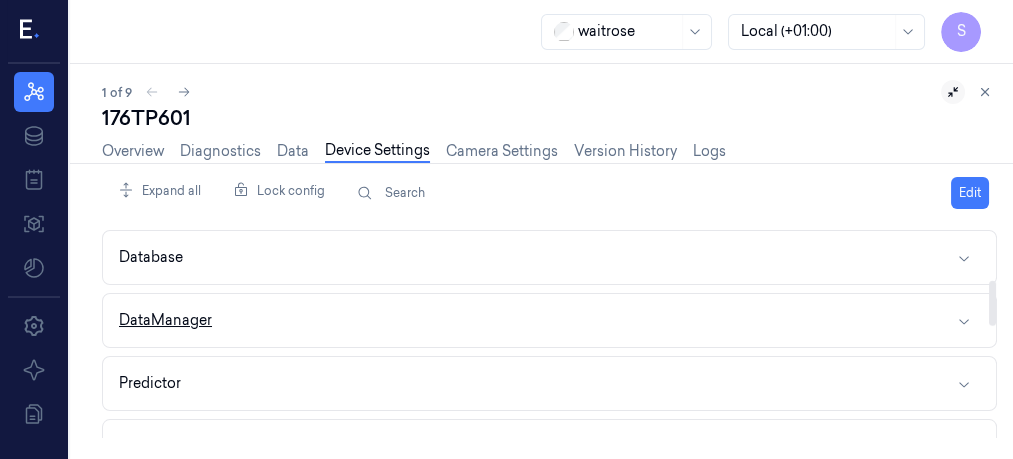 click 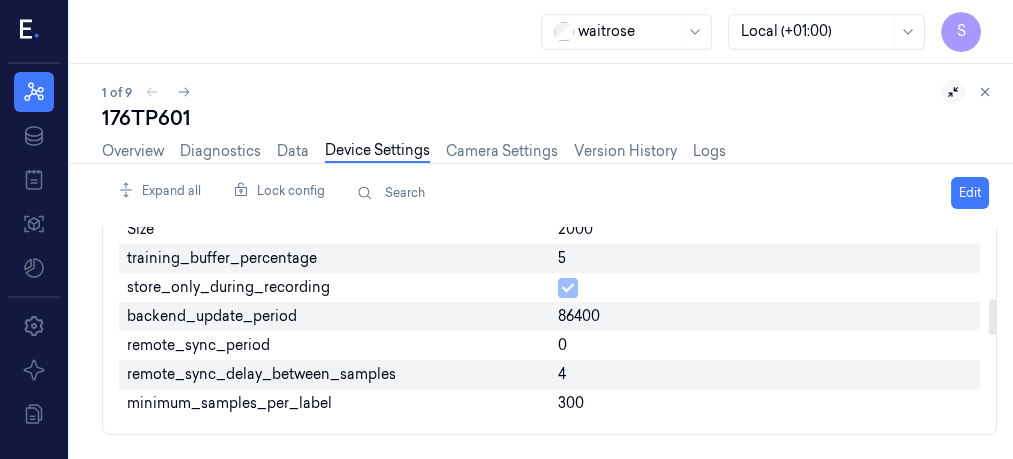scroll, scrollTop: 421, scrollLeft: 0, axis: vertical 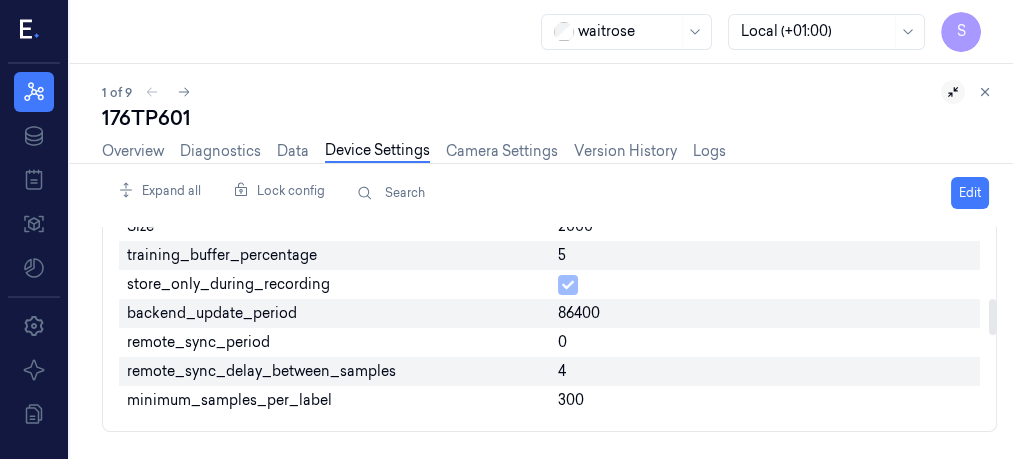 drag, startPoint x: 989, startPoint y: 284, endPoint x: 991, endPoint y: 314, distance: 30.066593 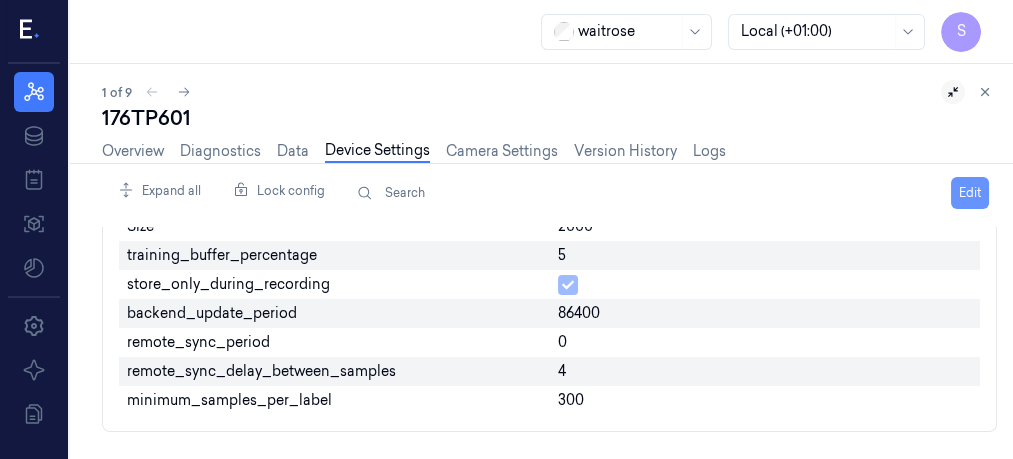 click on "Edit" at bounding box center [970, 193] 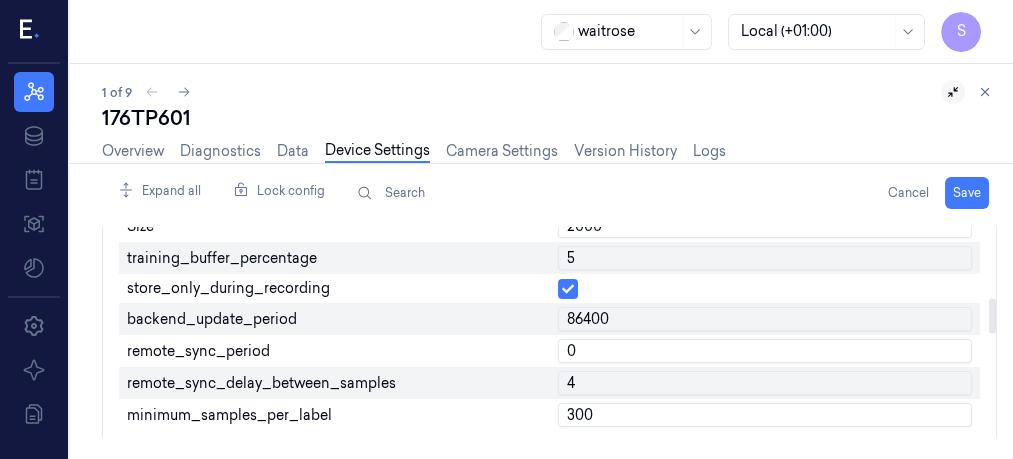 click on "0" at bounding box center (765, 351) 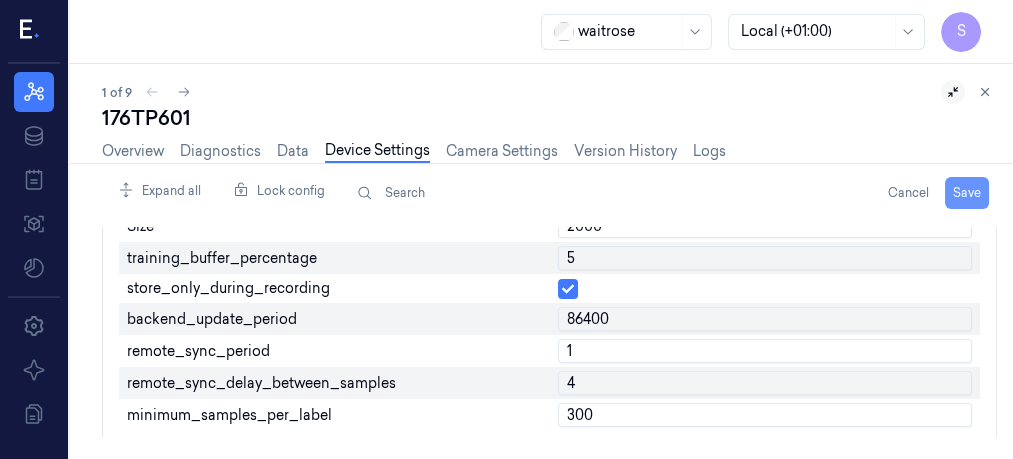 type on "1" 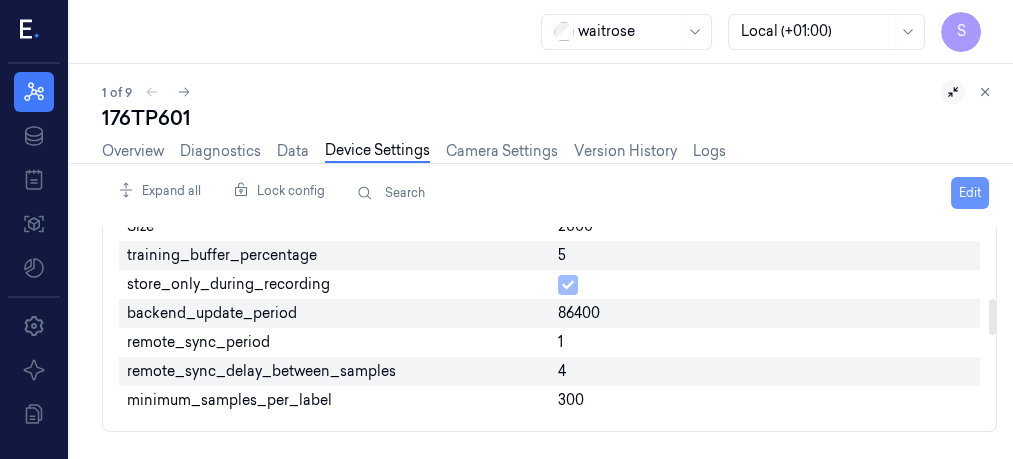 click on "Edit" at bounding box center [970, 193] 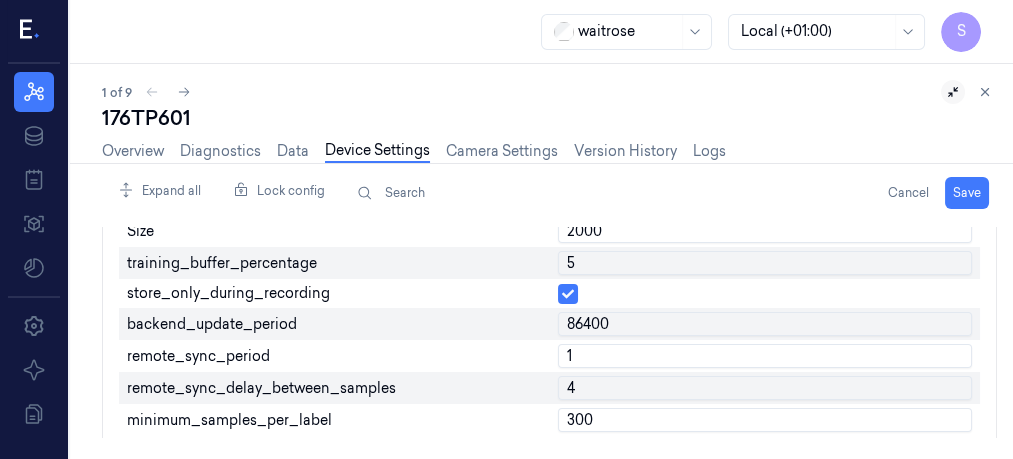 scroll, scrollTop: 426, scrollLeft: 0, axis: vertical 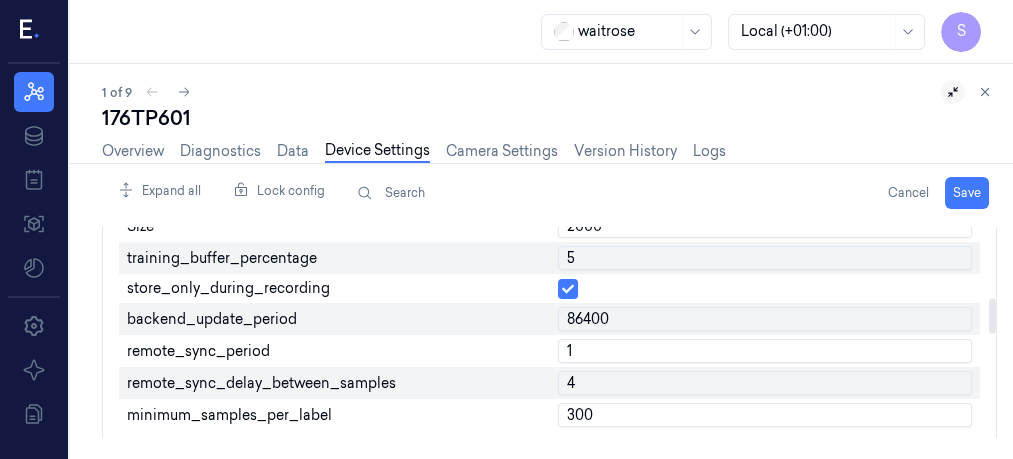 click on "1" at bounding box center (765, 351) 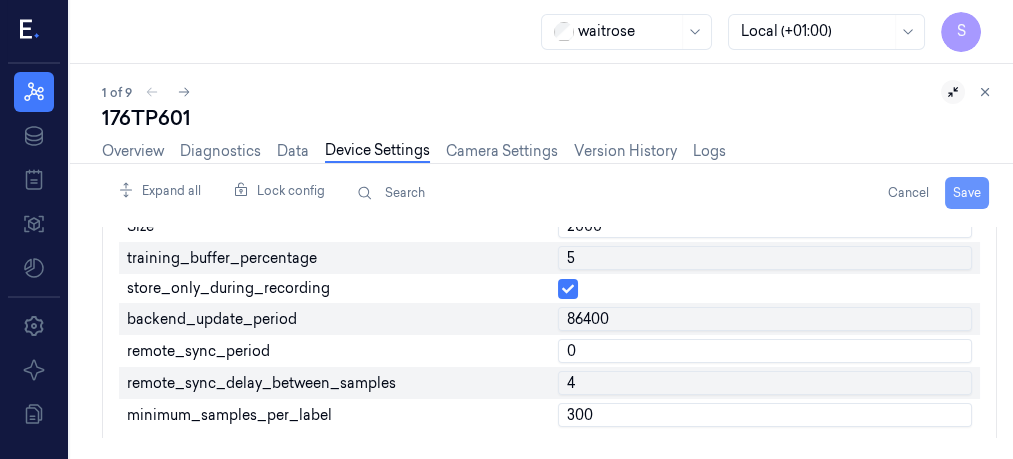 type on "0" 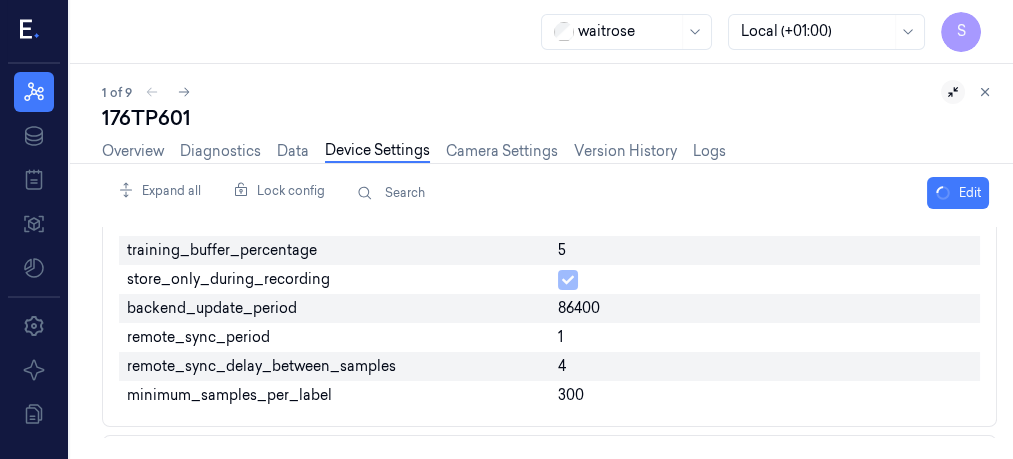 scroll, scrollTop: 421, scrollLeft: 0, axis: vertical 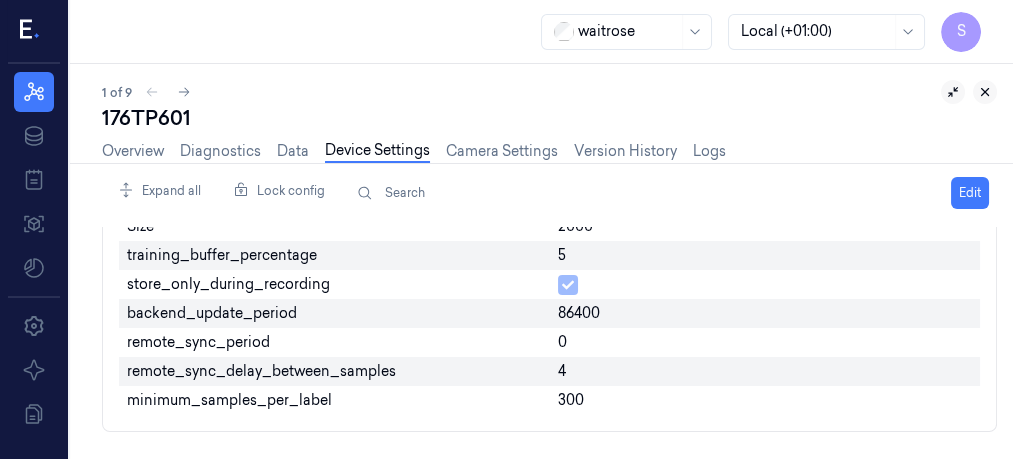 click 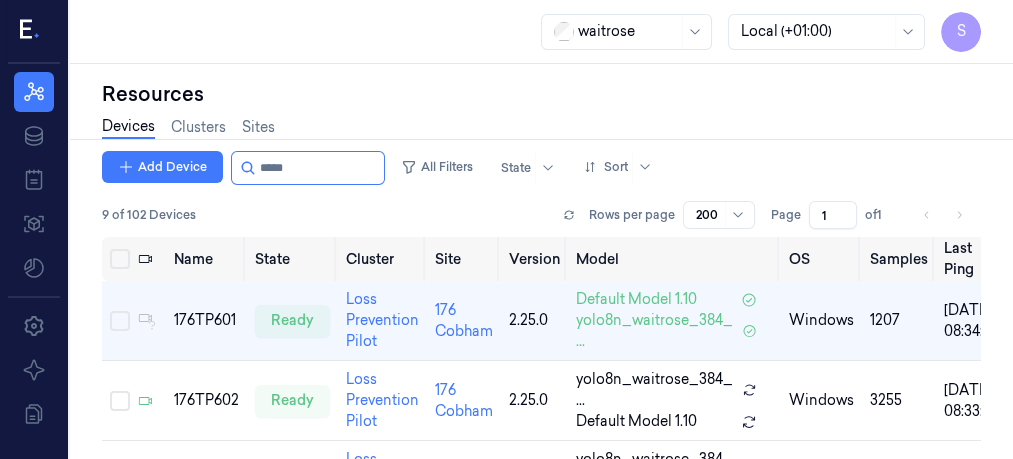 scroll, scrollTop: 0, scrollLeft: 0, axis: both 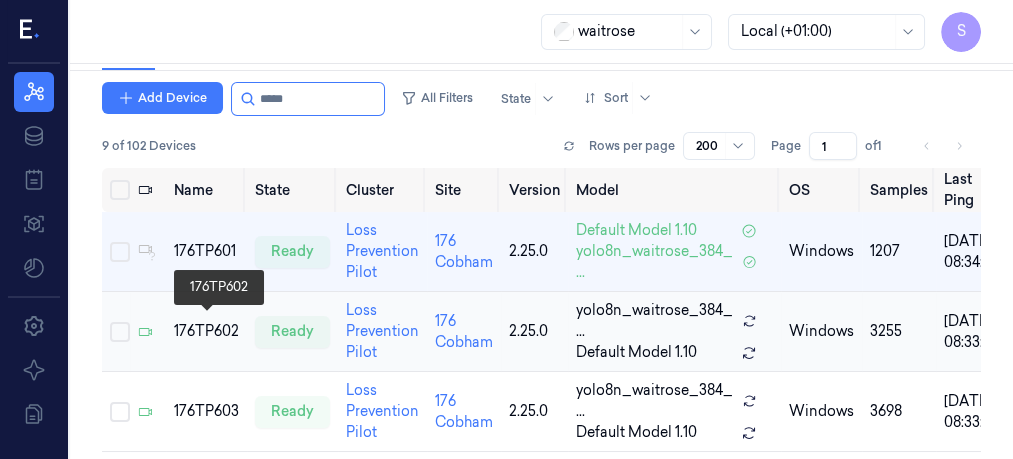 click on "176TP602" at bounding box center [206, 331] 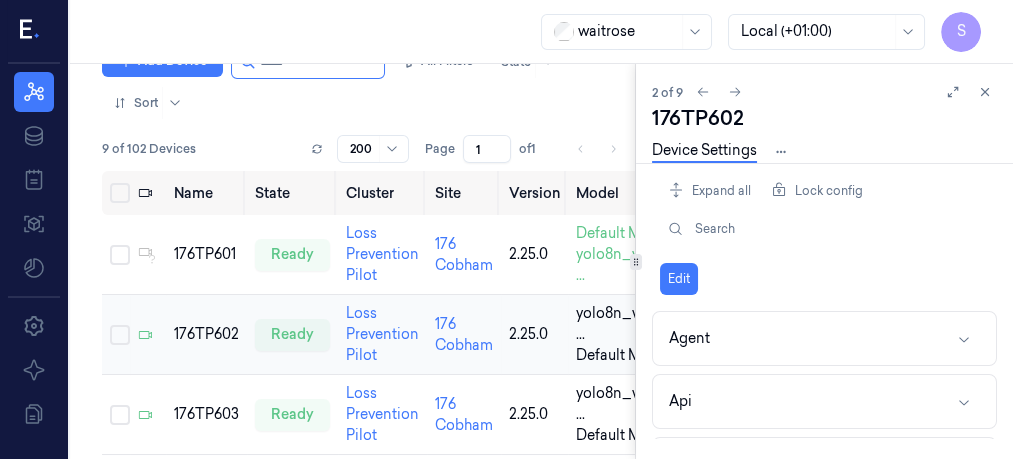 scroll, scrollTop: 132, scrollLeft: 0, axis: vertical 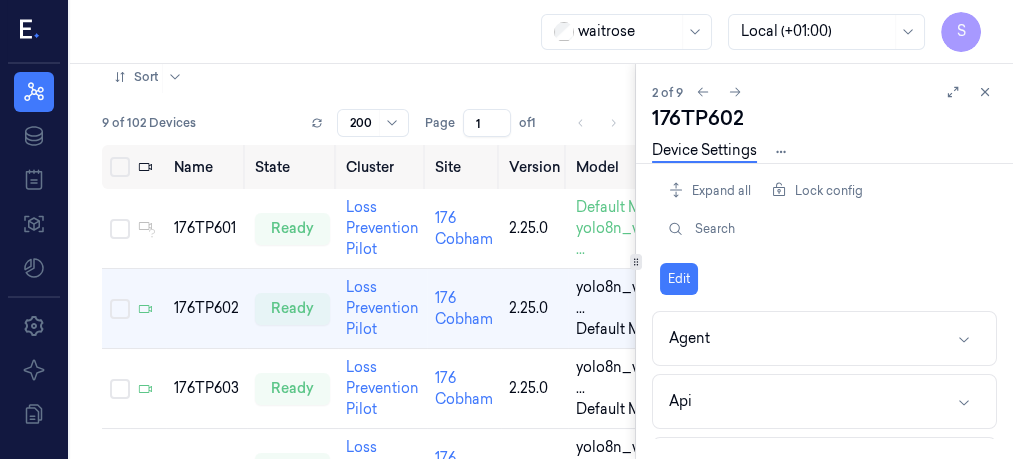 click on "Edit" at bounding box center (824, 279) 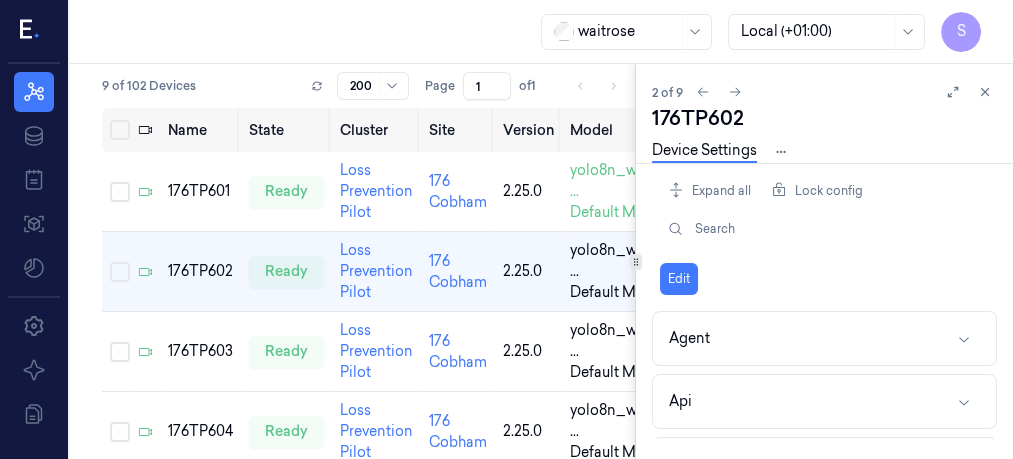 scroll, scrollTop: 172, scrollLeft: 0, axis: vertical 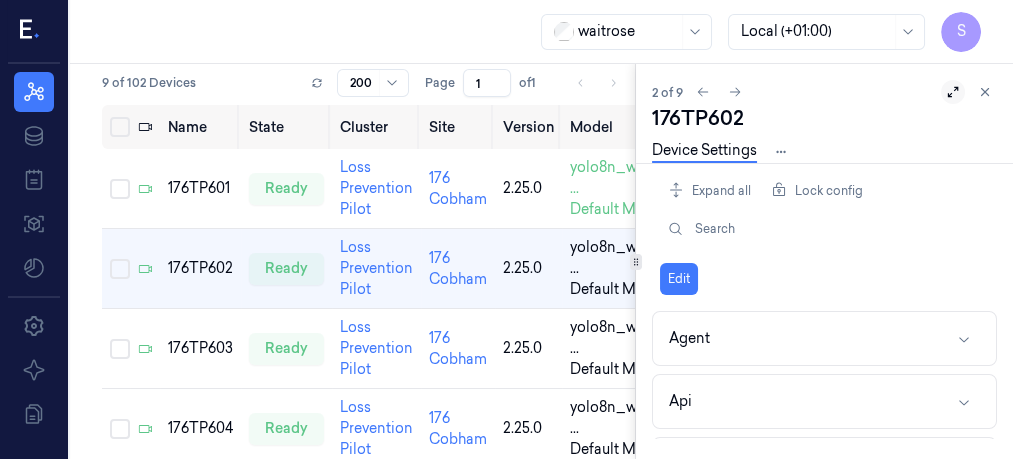 click 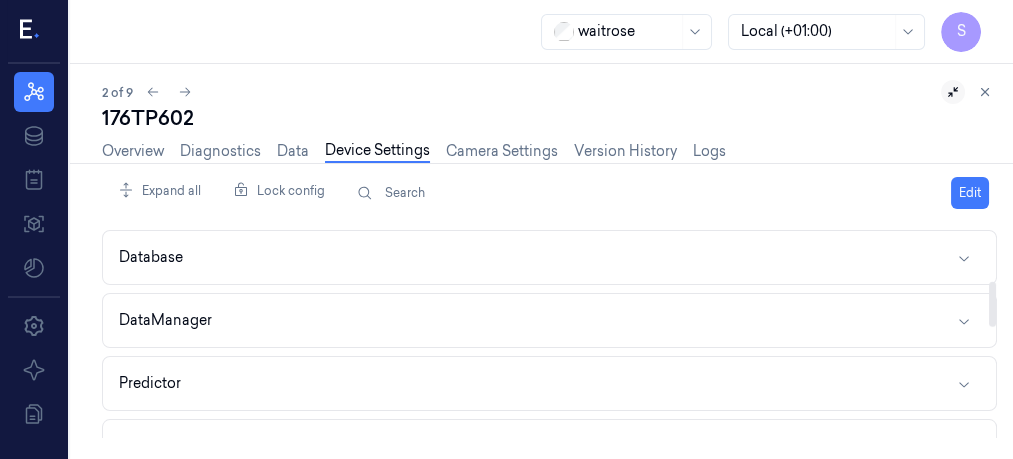 scroll, scrollTop: 254, scrollLeft: 0, axis: vertical 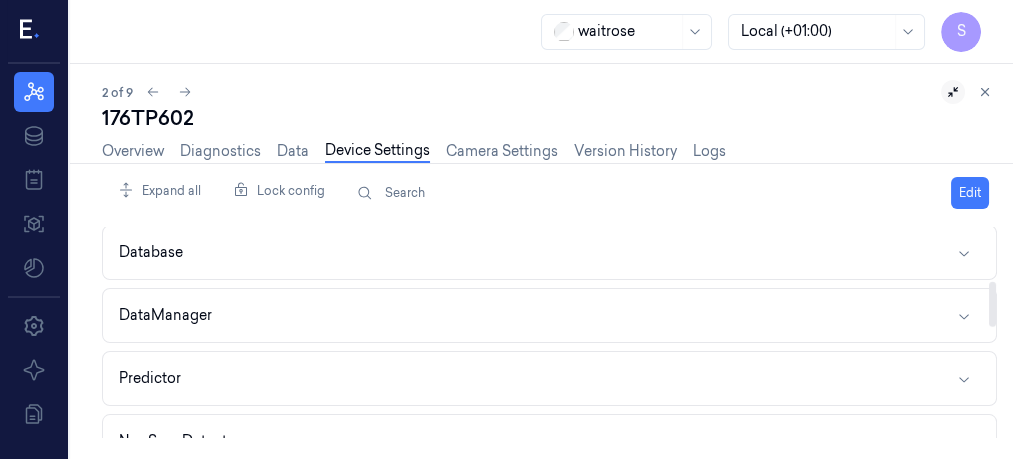 drag, startPoint x: 992, startPoint y: 253, endPoint x: 993, endPoint y: 307, distance: 54.00926 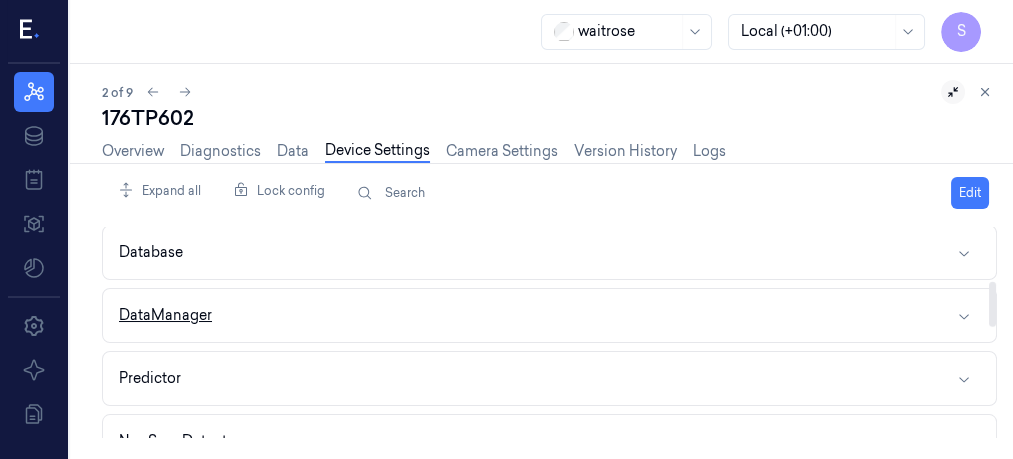 click 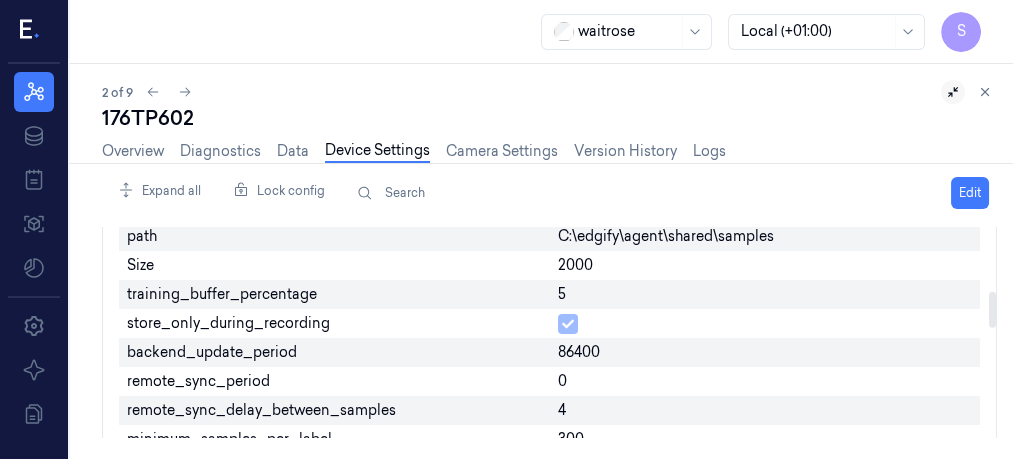 scroll, scrollTop: 395, scrollLeft: 0, axis: vertical 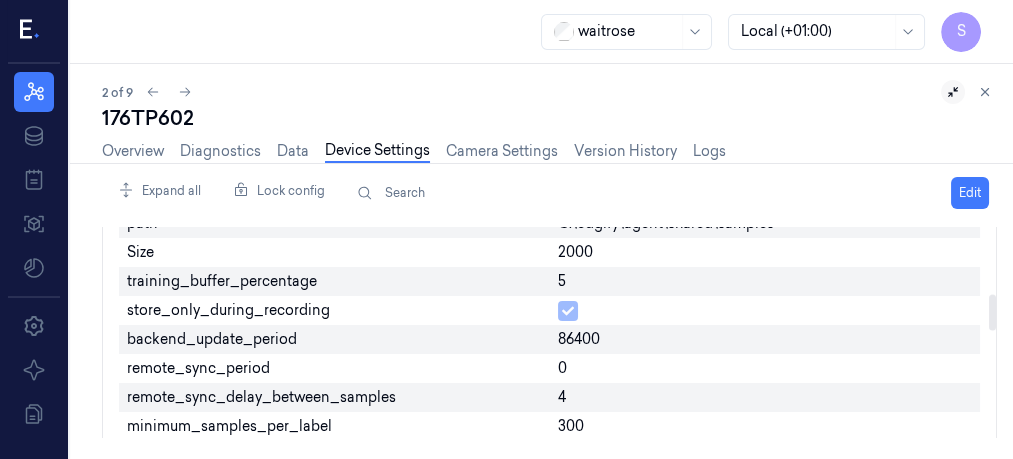 drag, startPoint x: 993, startPoint y: 297, endPoint x: 993, endPoint y: 321, distance: 24 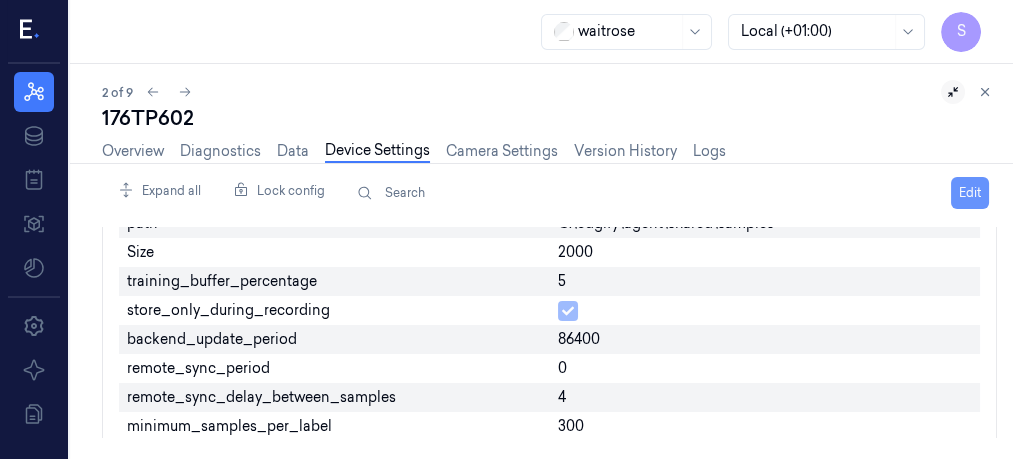 click on "Edit" at bounding box center (970, 193) 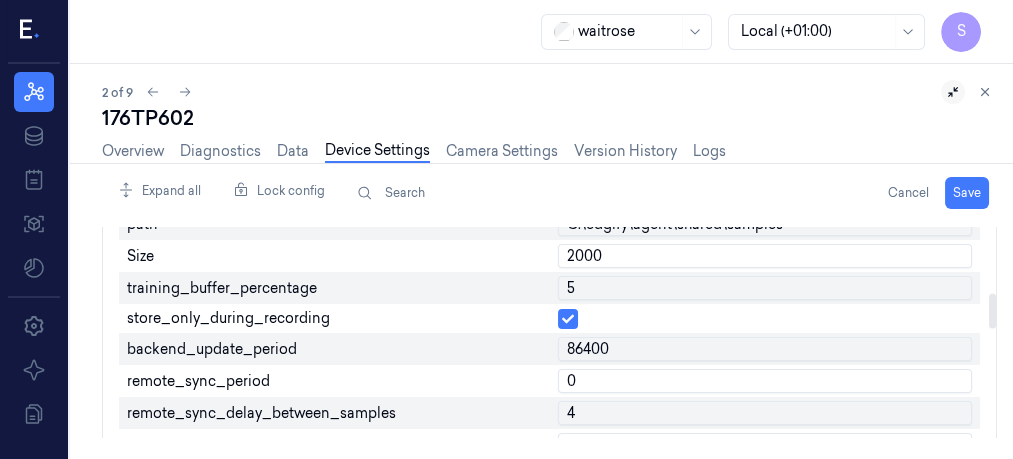 click on "0" at bounding box center (765, 381) 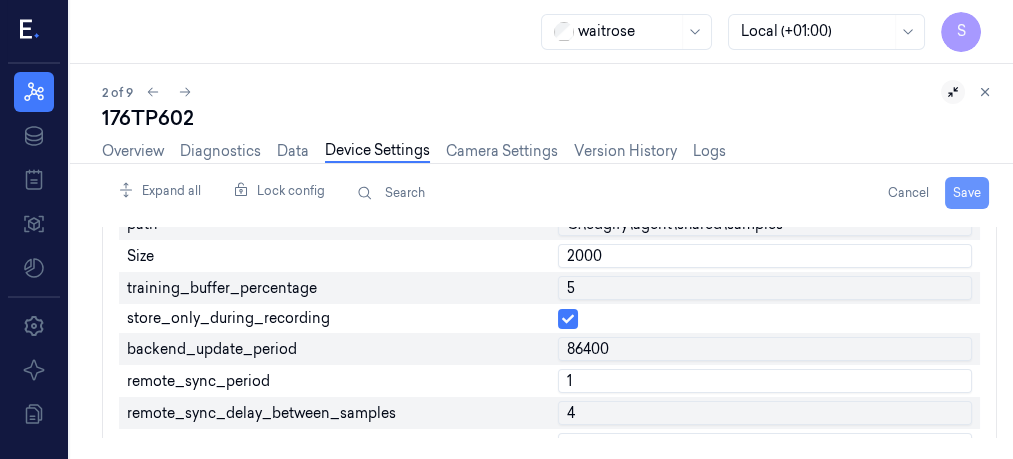 type on "1" 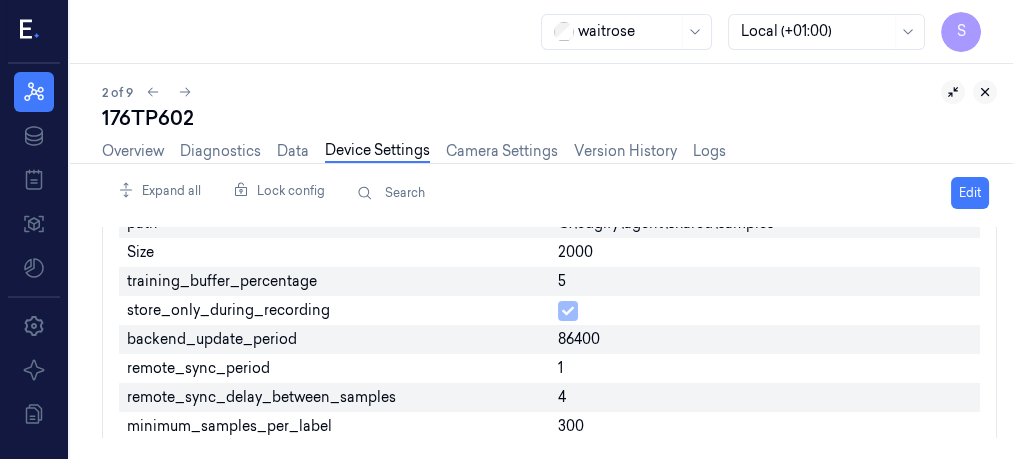 click 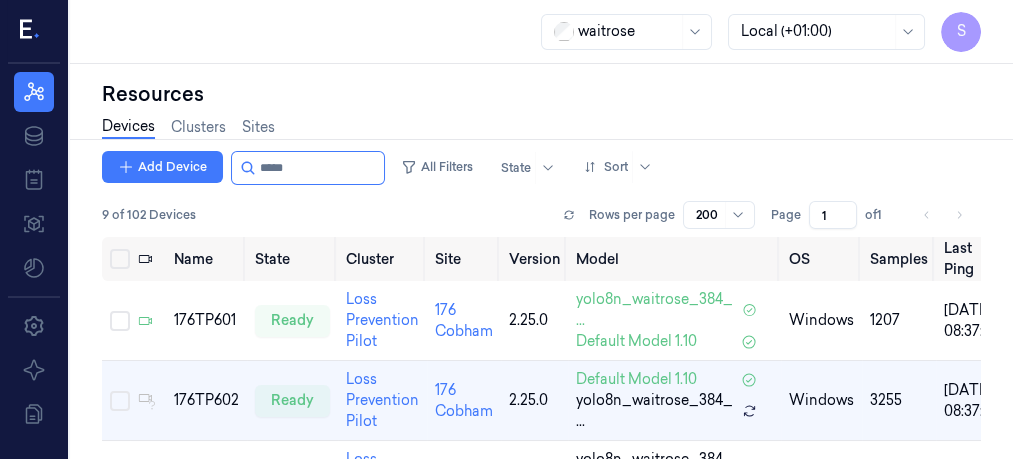 scroll, scrollTop: 0, scrollLeft: 0, axis: both 